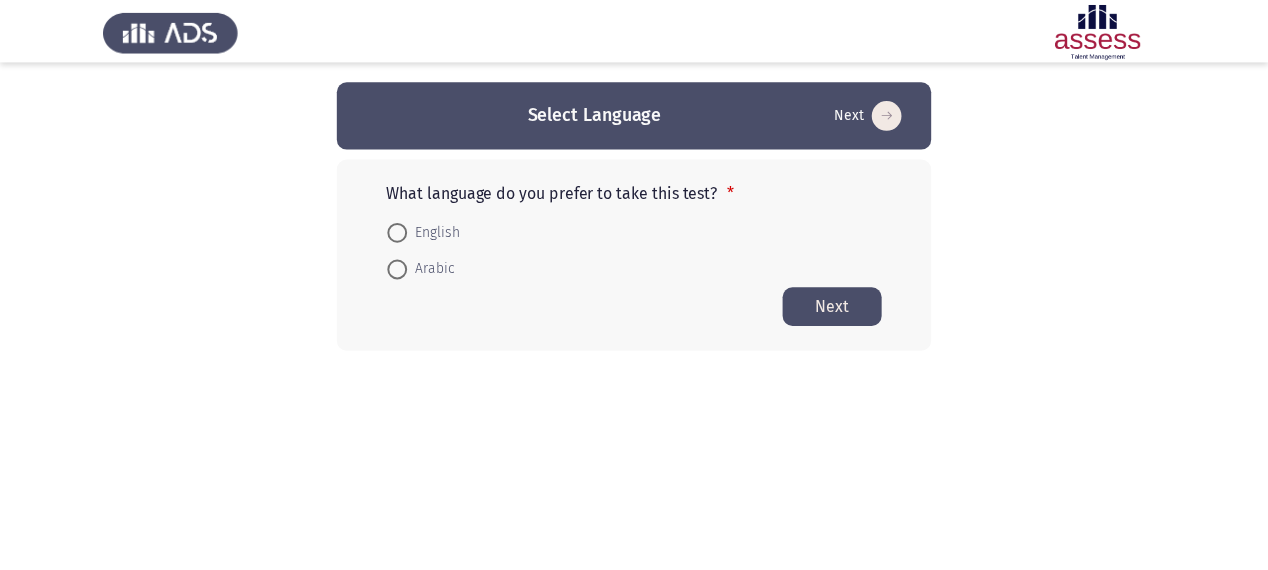 scroll, scrollTop: 0, scrollLeft: 0, axis: both 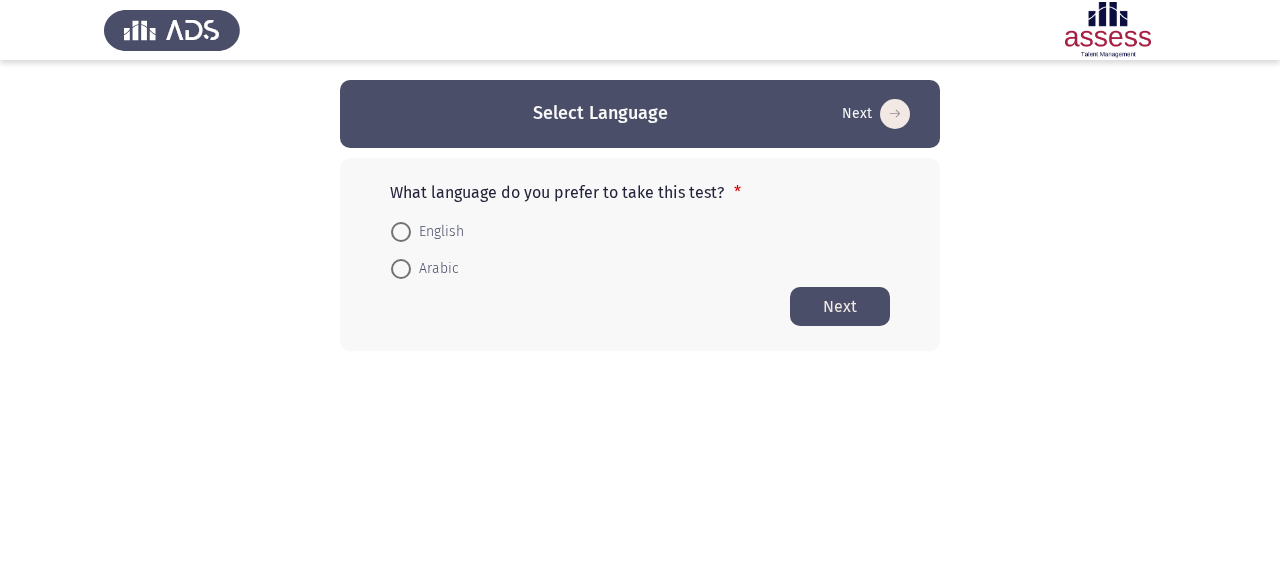 click on "Arabic" at bounding box center [435, 269] 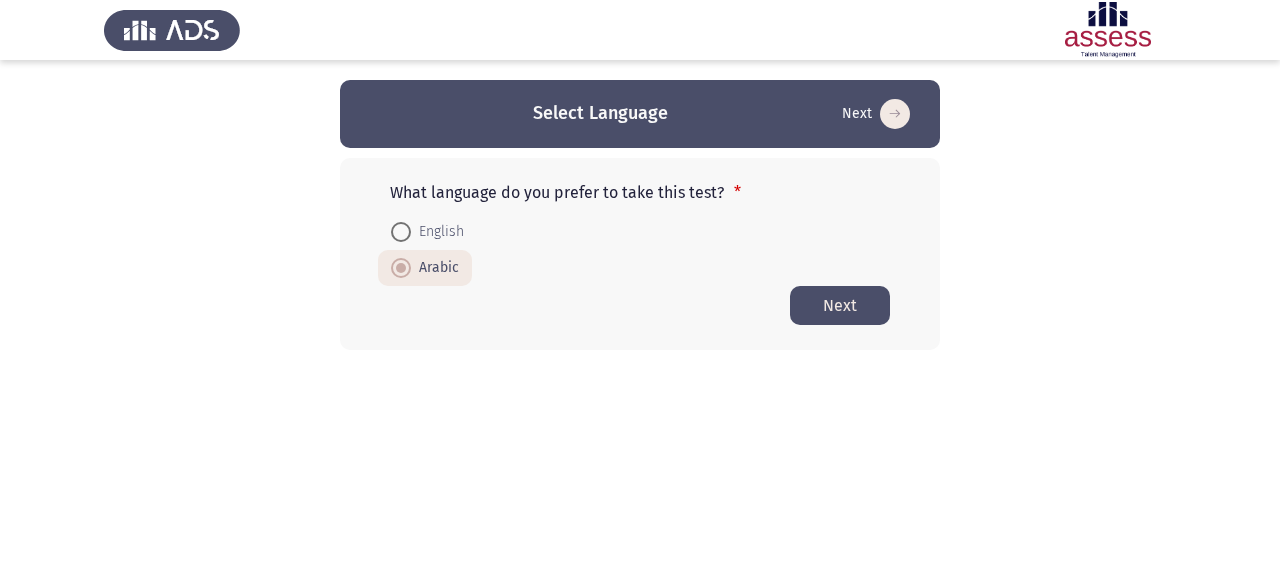 click on "Next" 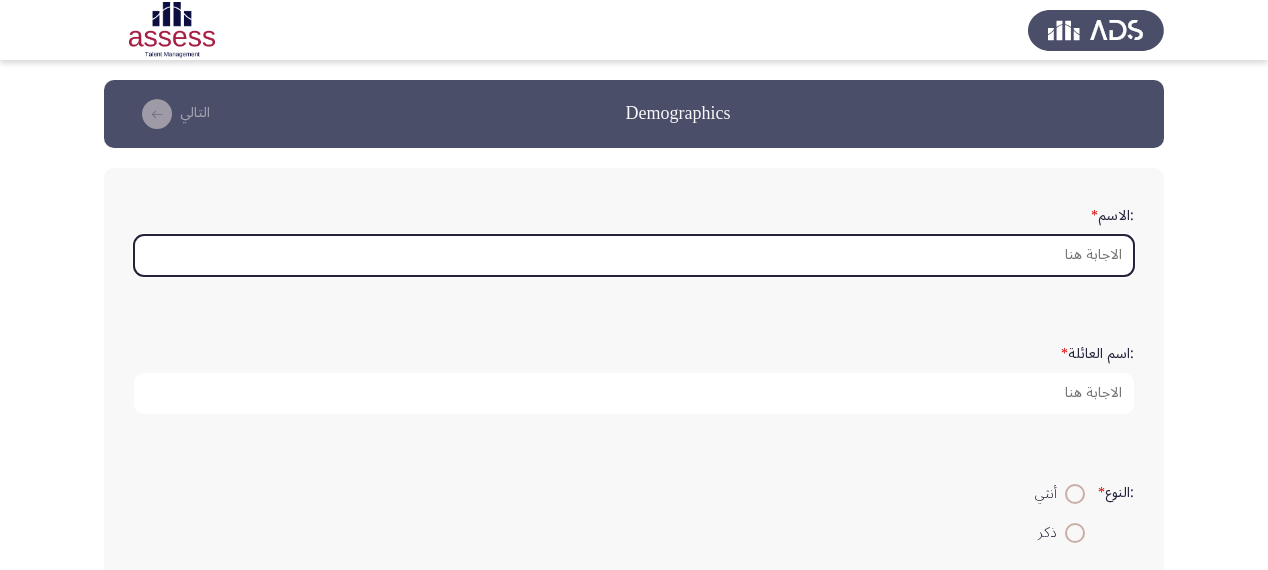 click on ":الاسم   *" at bounding box center (634, 255) 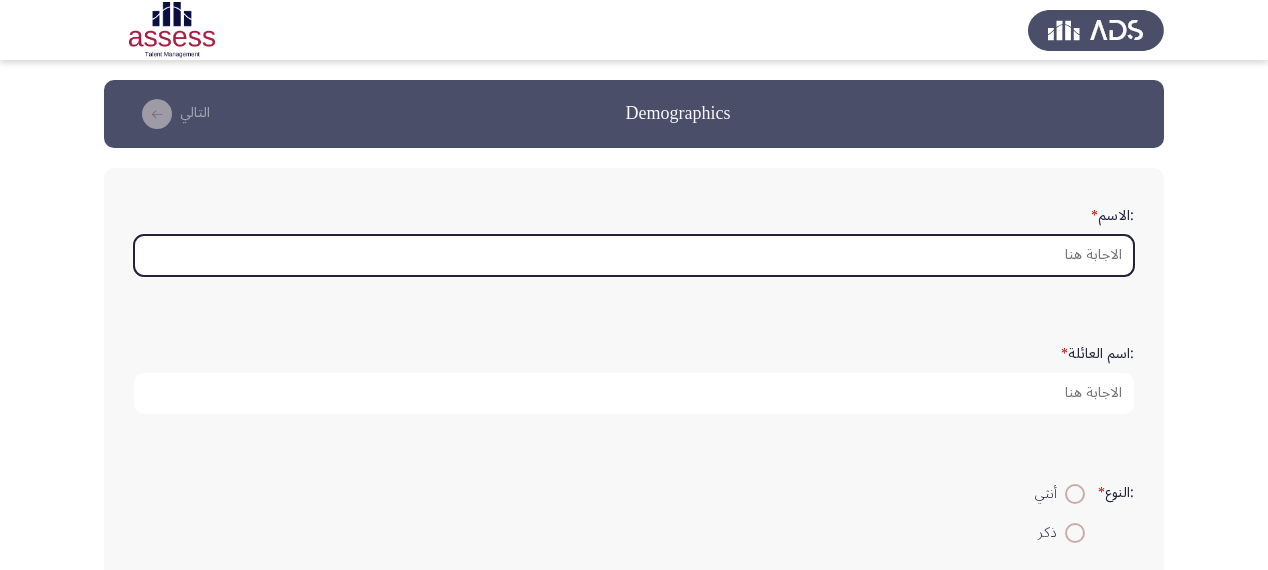 type on "h" 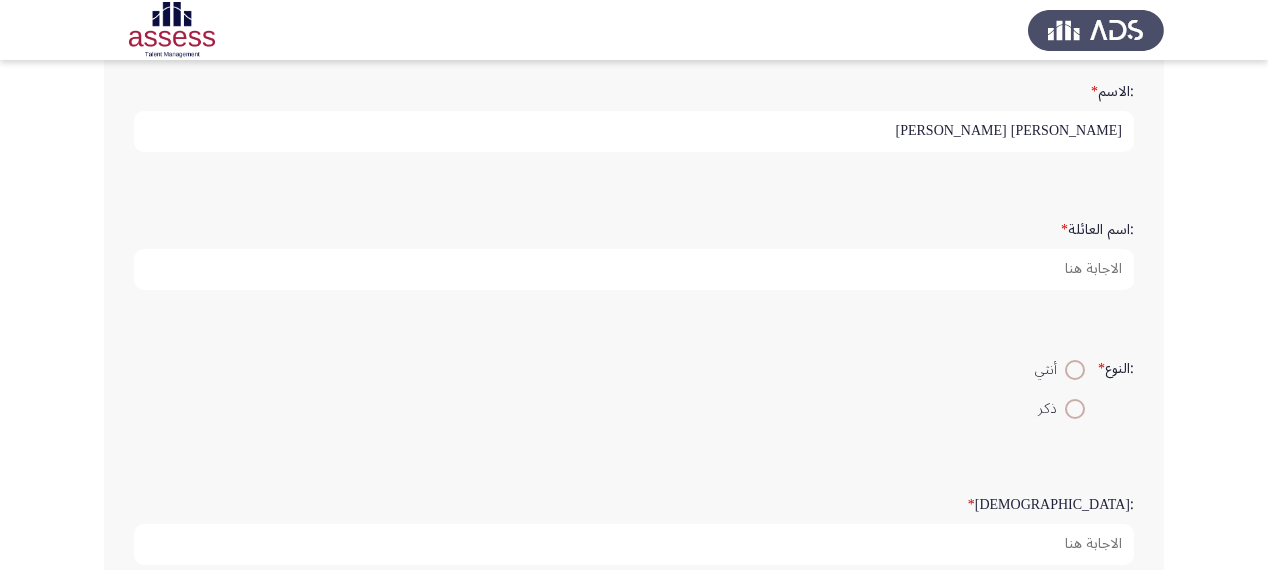 scroll, scrollTop: 320, scrollLeft: 0, axis: vertical 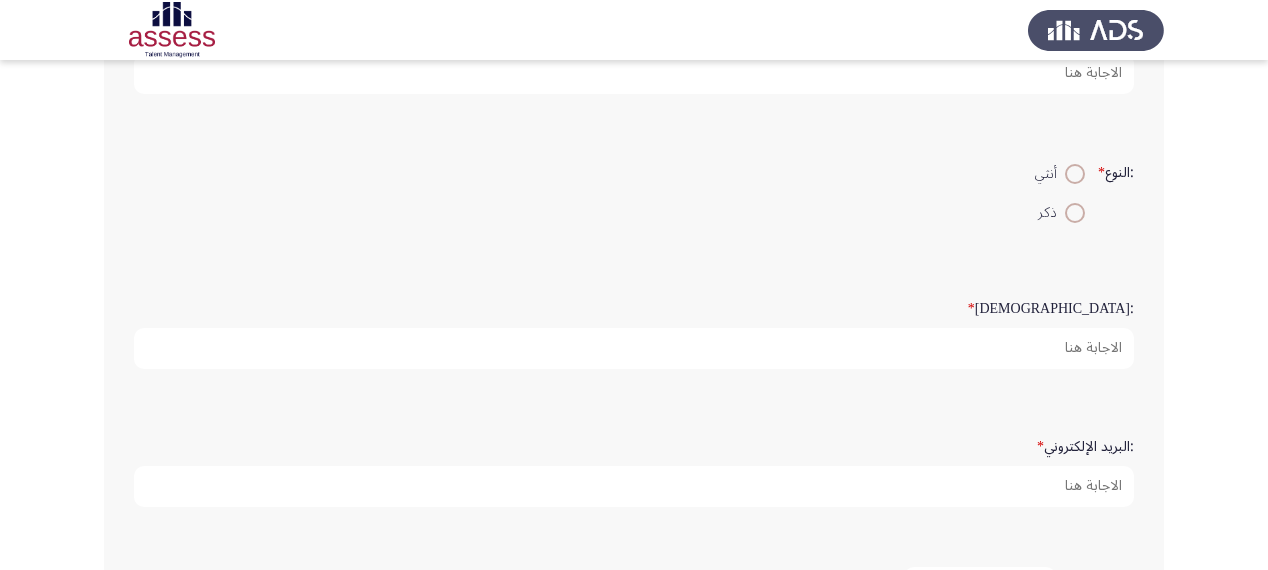 type on "[PERSON_NAME] [PERSON_NAME]" 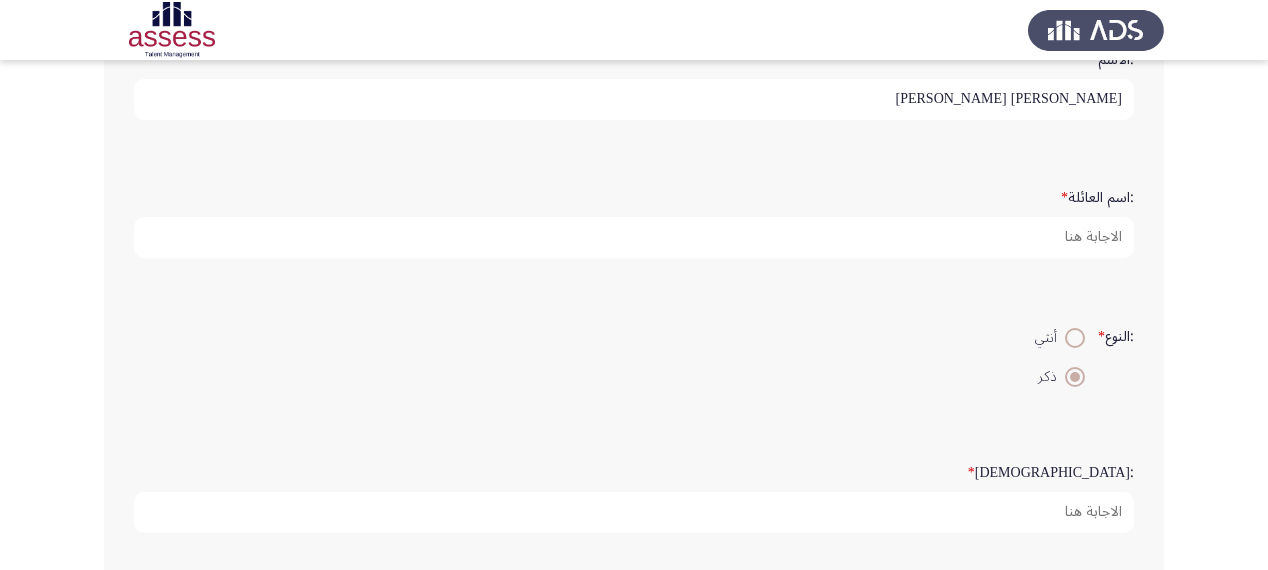 scroll, scrollTop: 160, scrollLeft: 0, axis: vertical 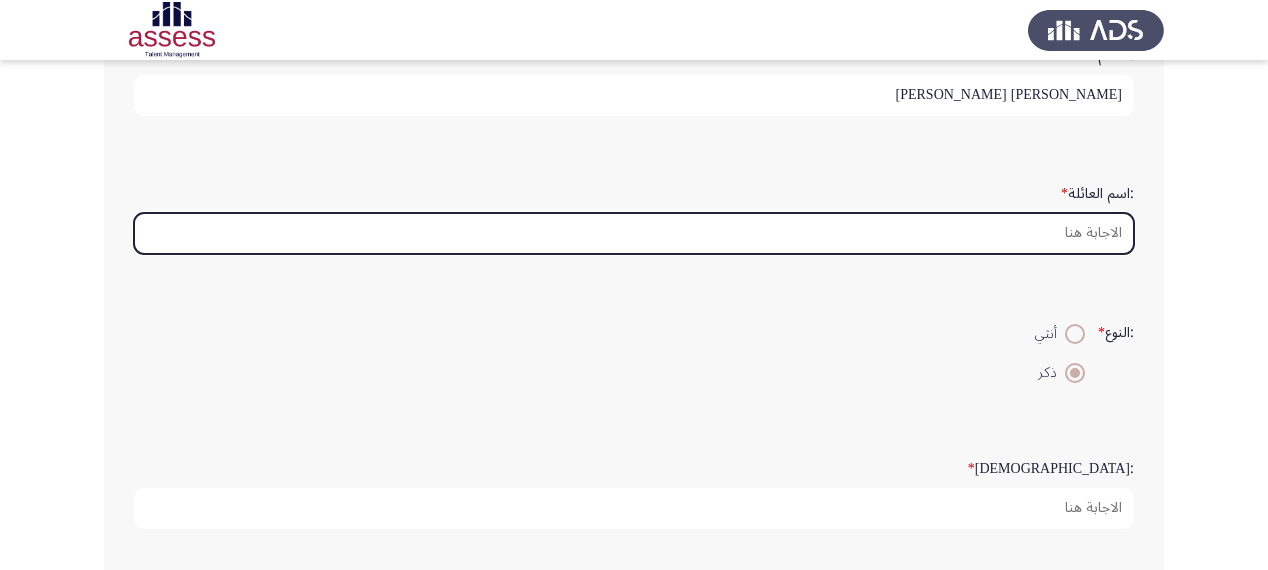 click on ":اسم العائلة   *" at bounding box center (634, 233) 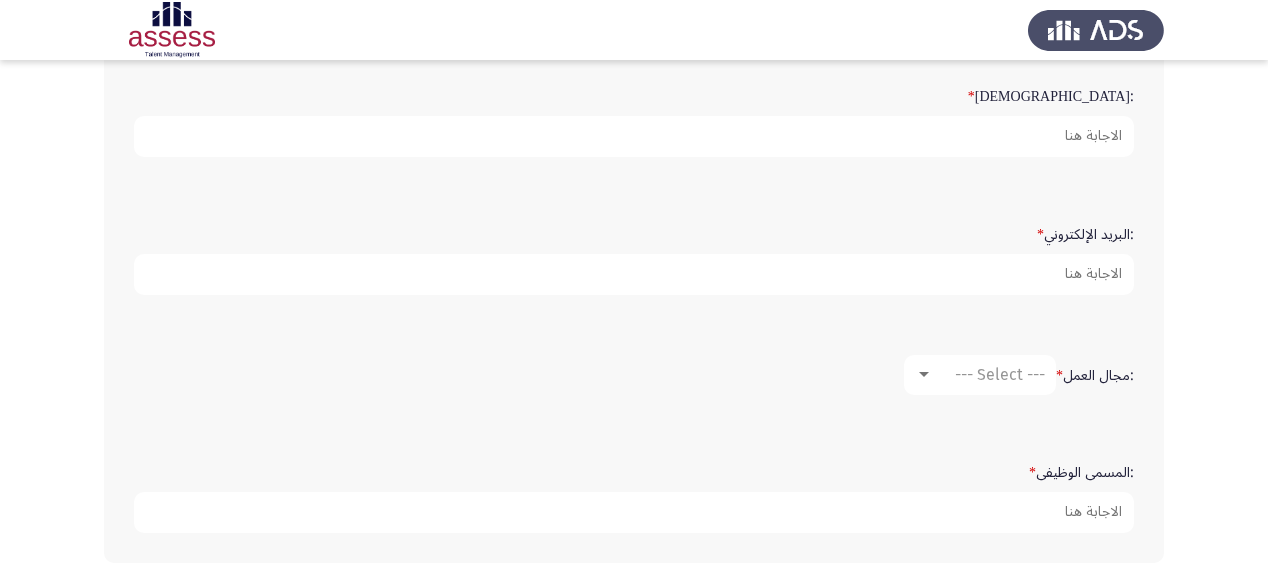 scroll, scrollTop: 560, scrollLeft: 0, axis: vertical 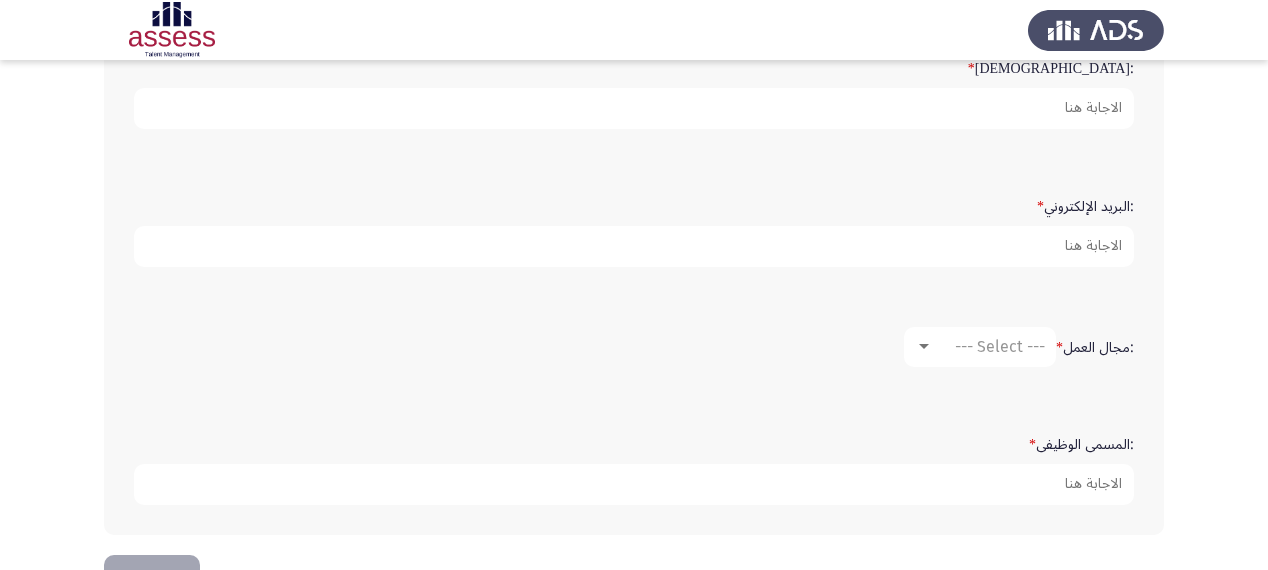 type on "29101050102378" 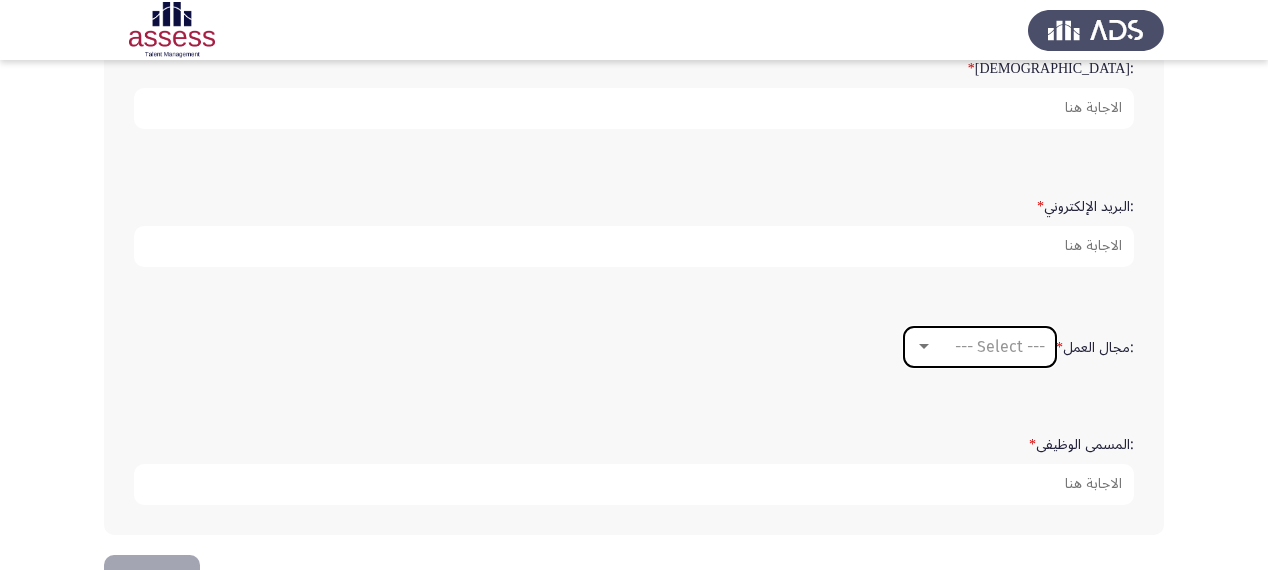 click on "--- Select ---" at bounding box center (989, 346) 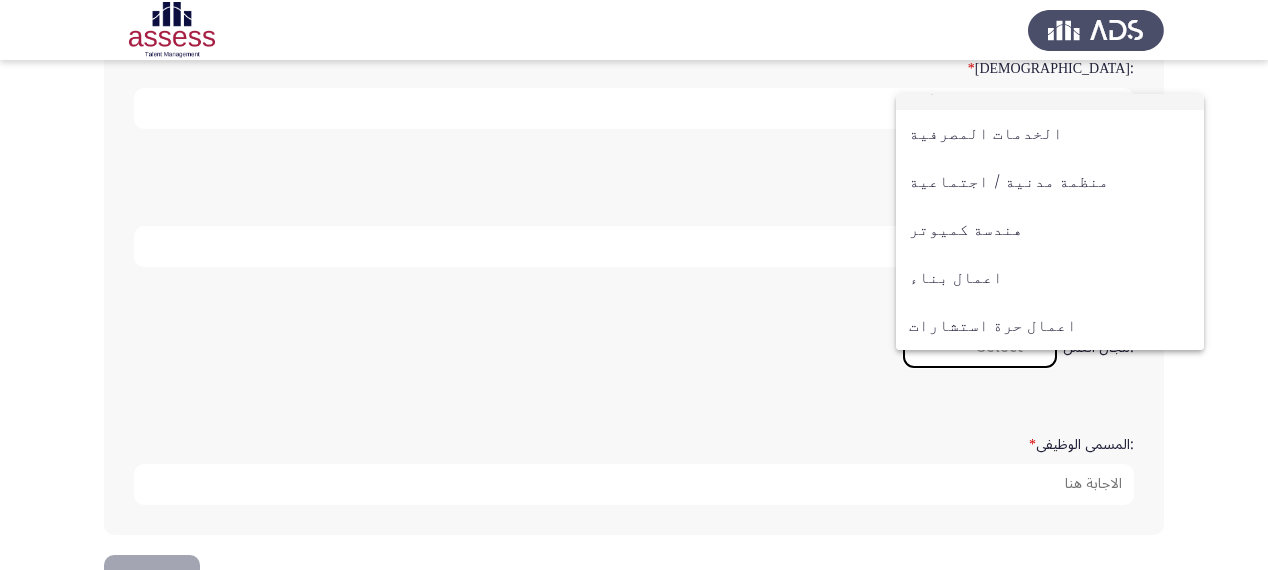 scroll, scrollTop: 96, scrollLeft: 0, axis: vertical 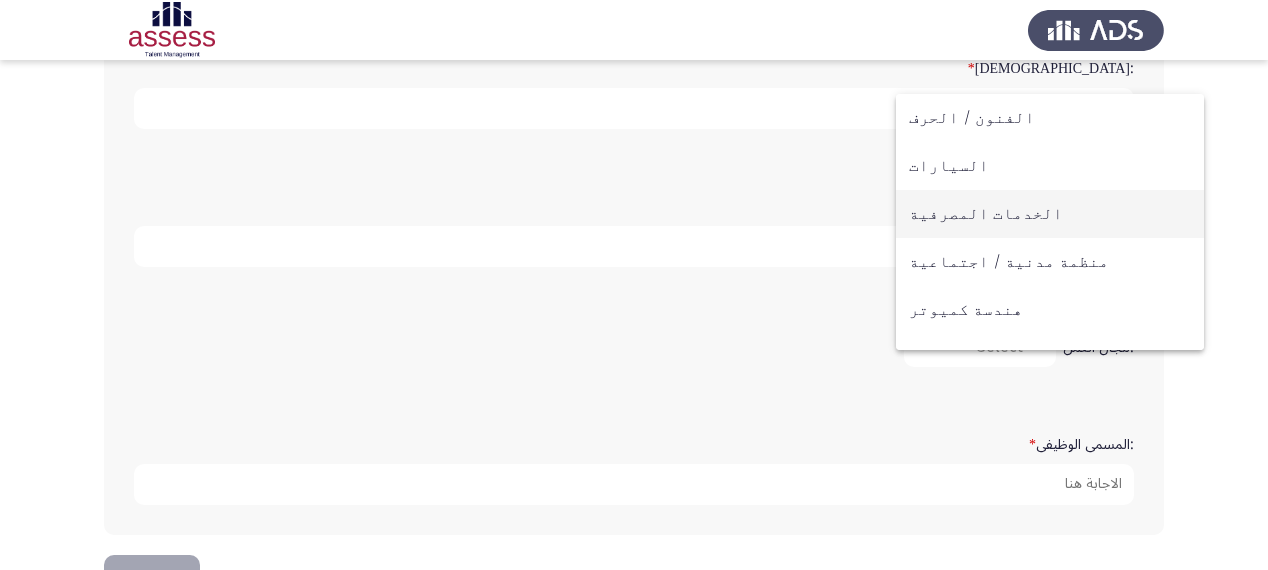 click on "الخدمات المصرفية" at bounding box center [1050, 214] 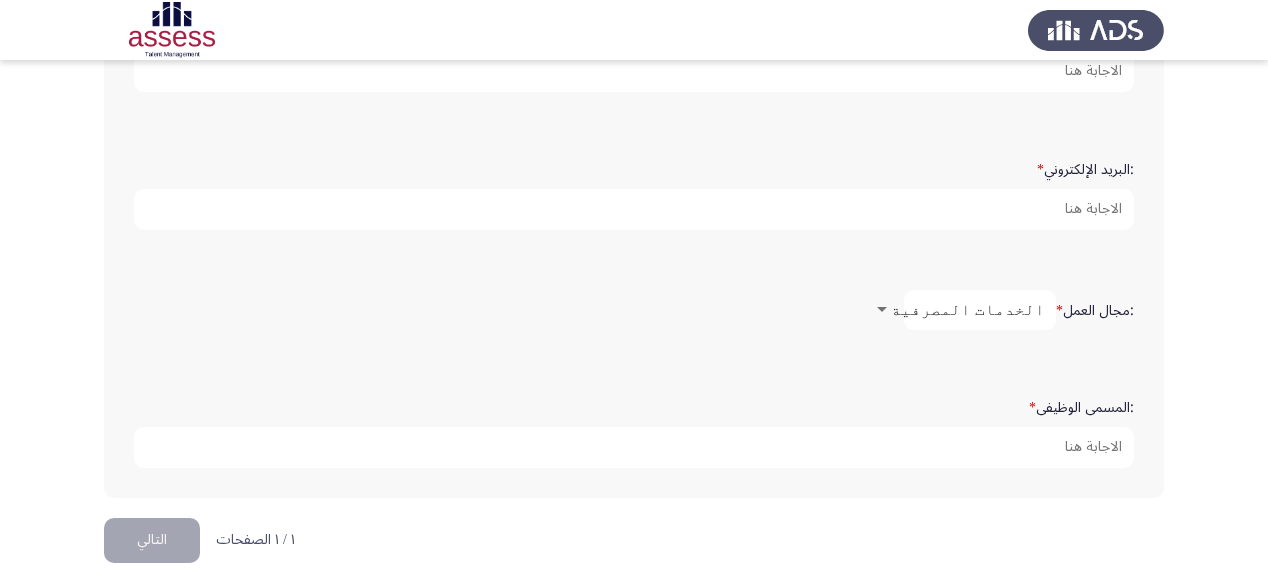 scroll, scrollTop: 617, scrollLeft: 0, axis: vertical 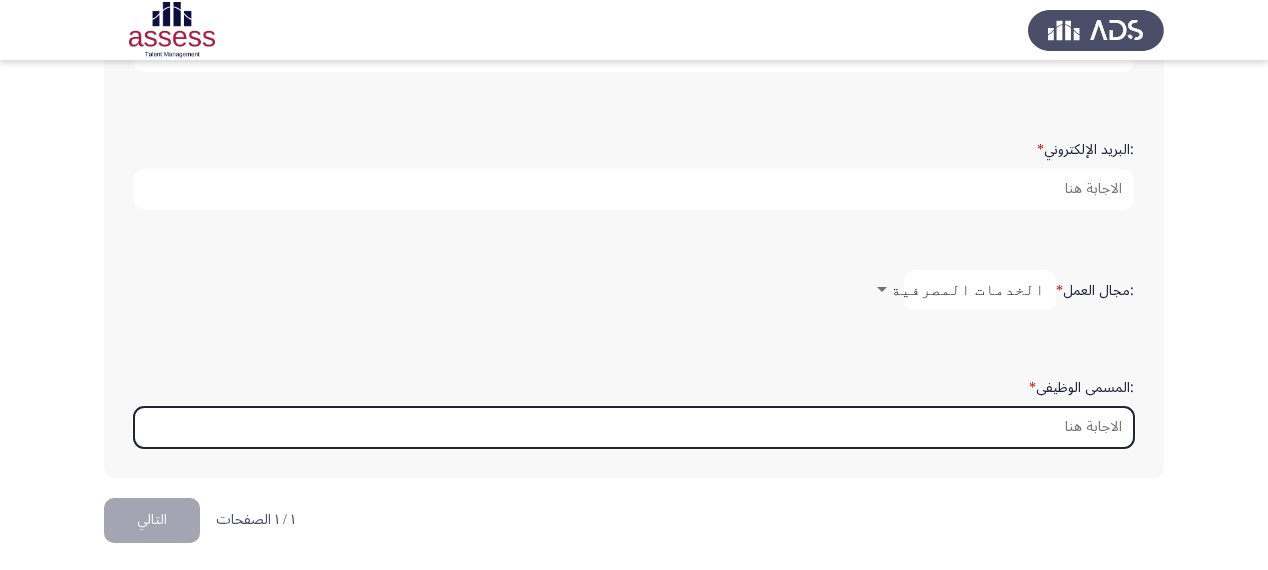 click on ":المسمى الوظيفى   *" at bounding box center [634, 427] 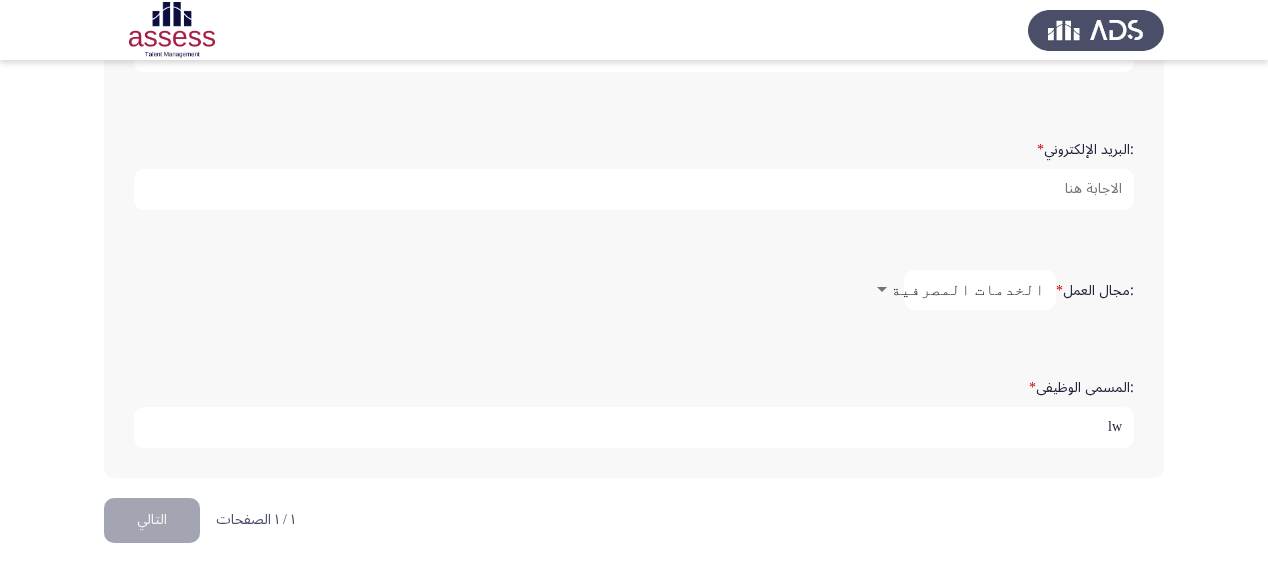 type on "l" 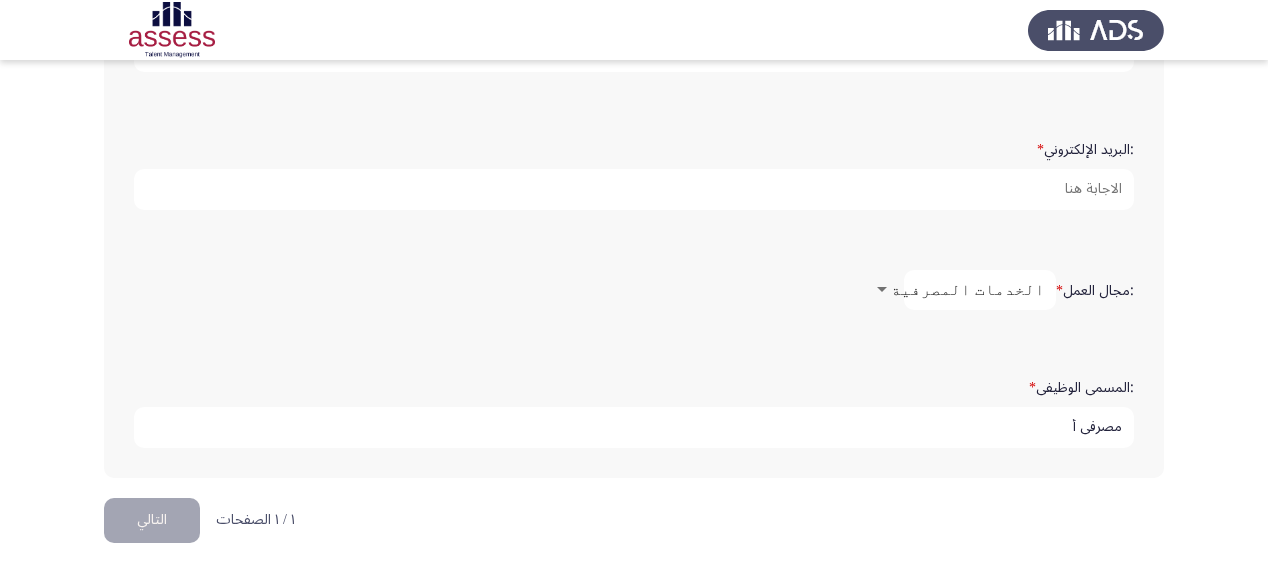 scroll, scrollTop: 537, scrollLeft: 0, axis: vertical 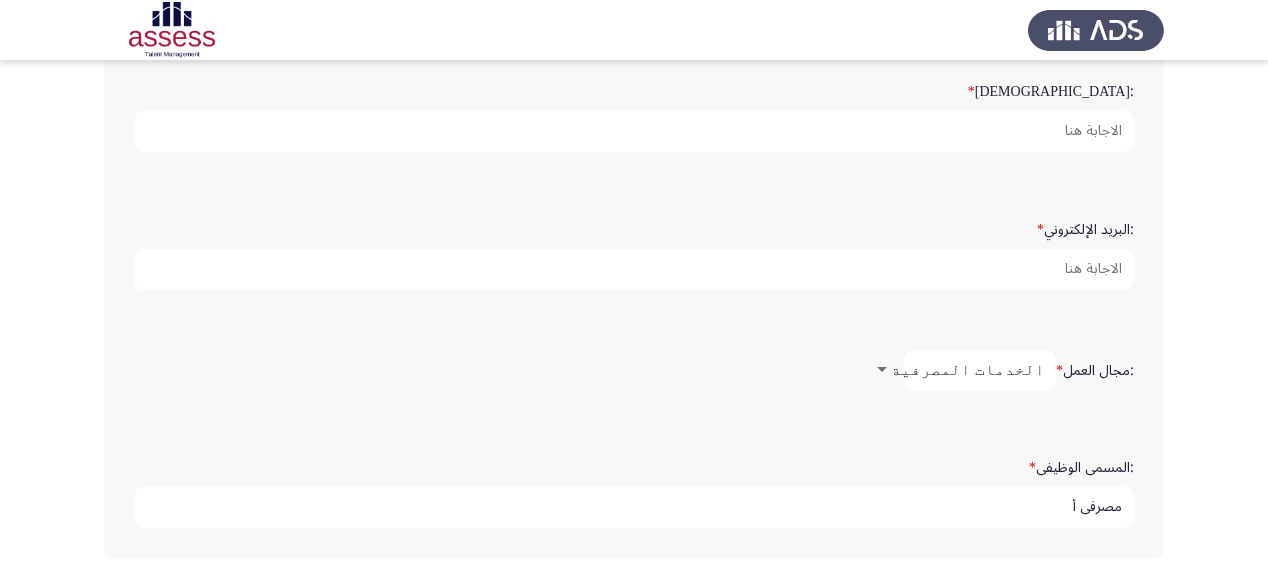 type on "مصرفي أ" 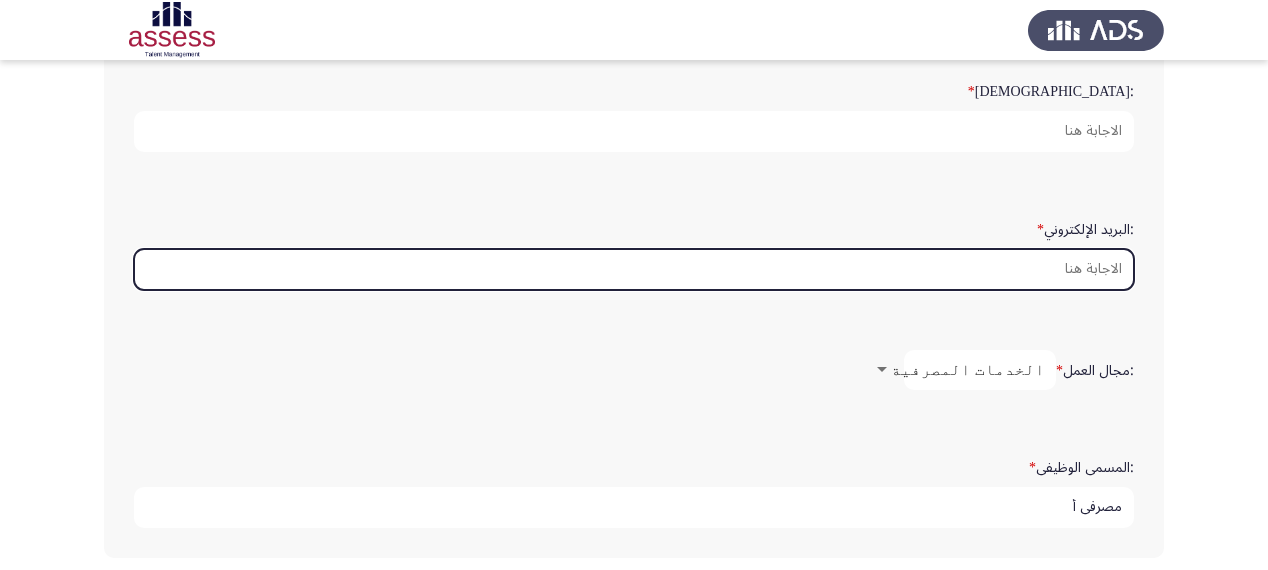 click on ":البريد الإلكتروني   *" at bounding box center [634, 269] 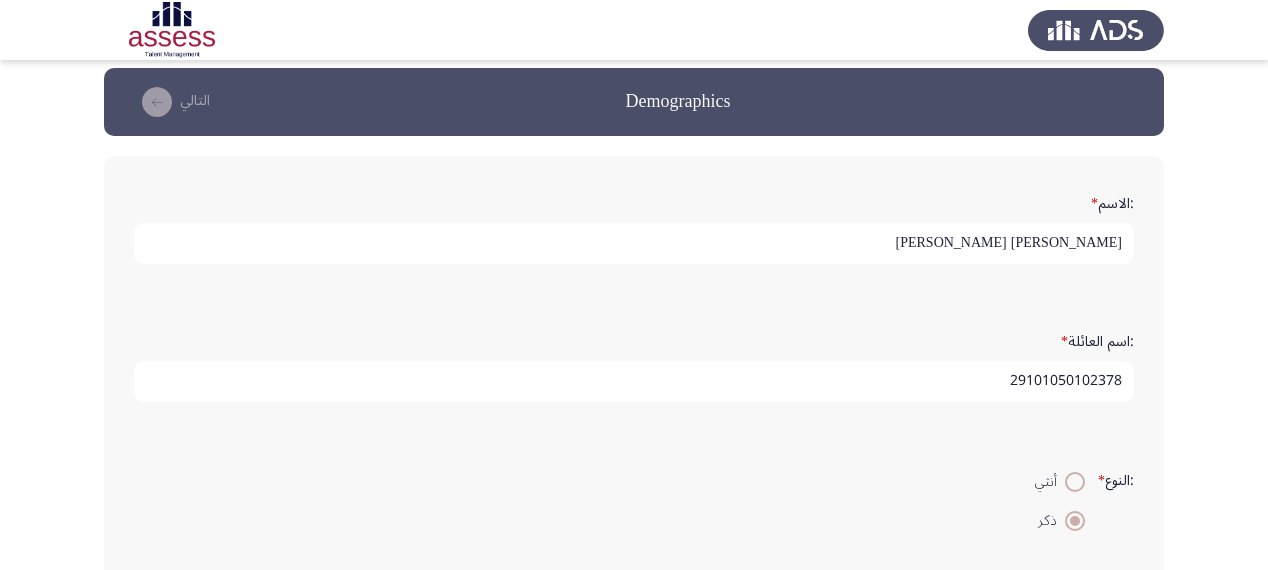 scroll, scrollTop: 240, scrollLeft: 0, axis: vertical 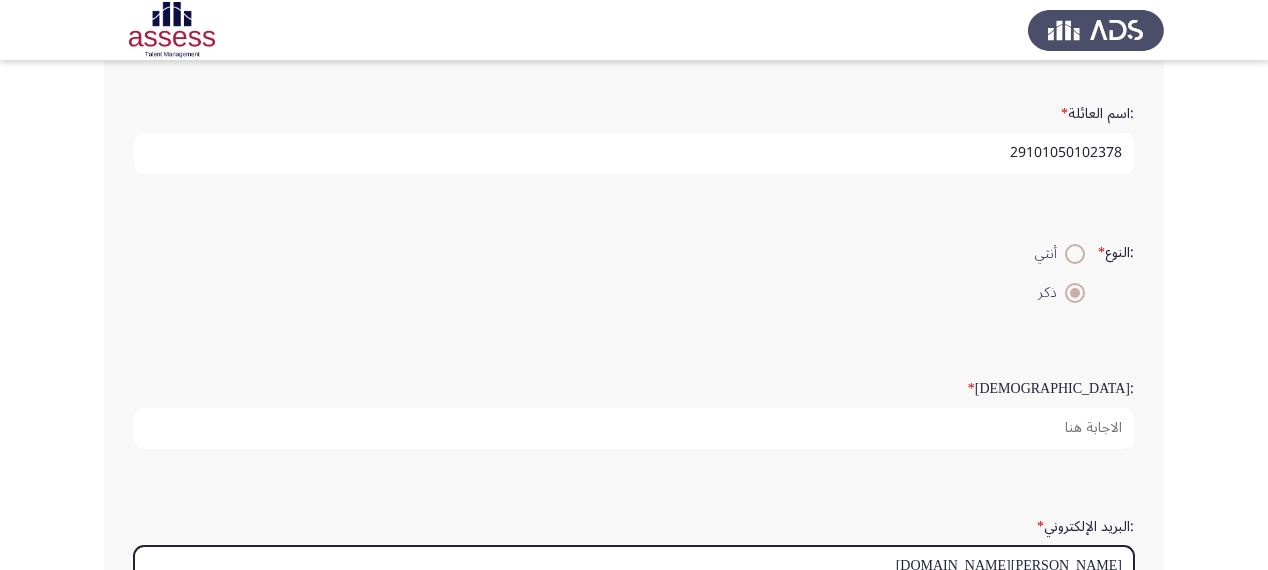 type on "[PERSON_NAME][DOMAIN_NAME]" 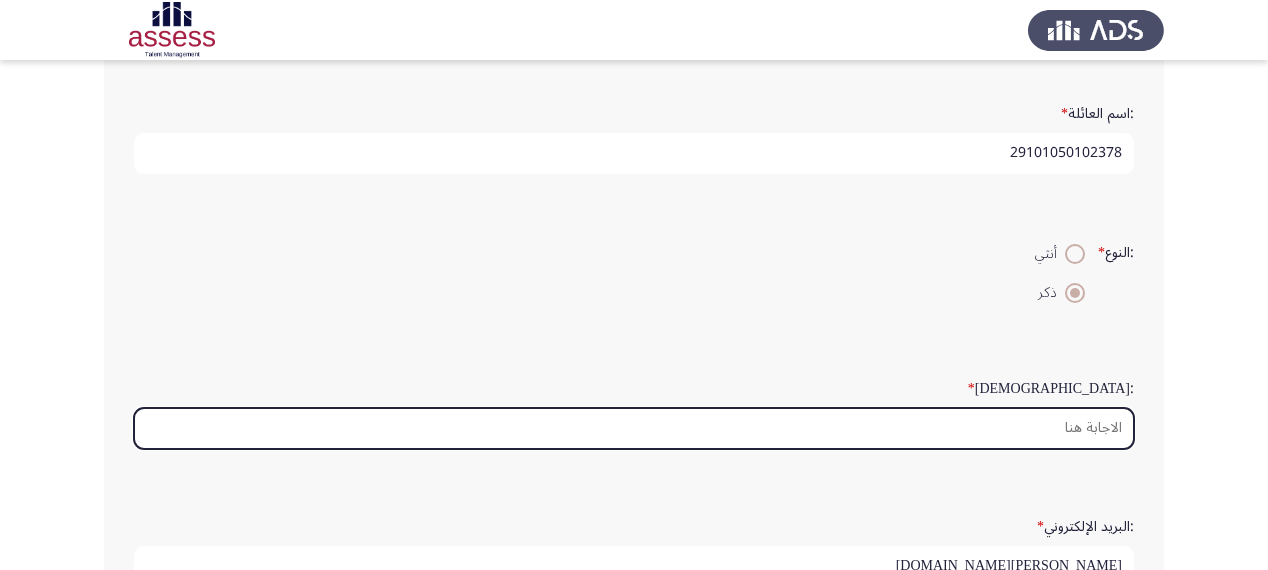 click on ":السن   *" at bounding box center [634, 428] 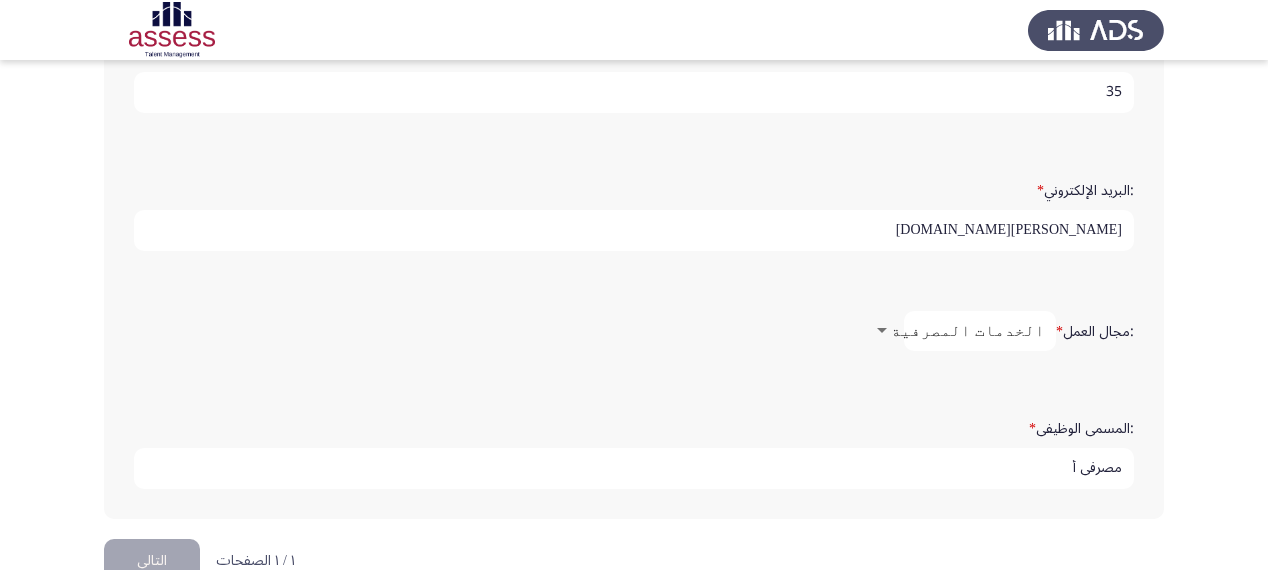 scroll, scrollTop: 617, scrollLeft: 0, axis: vertical 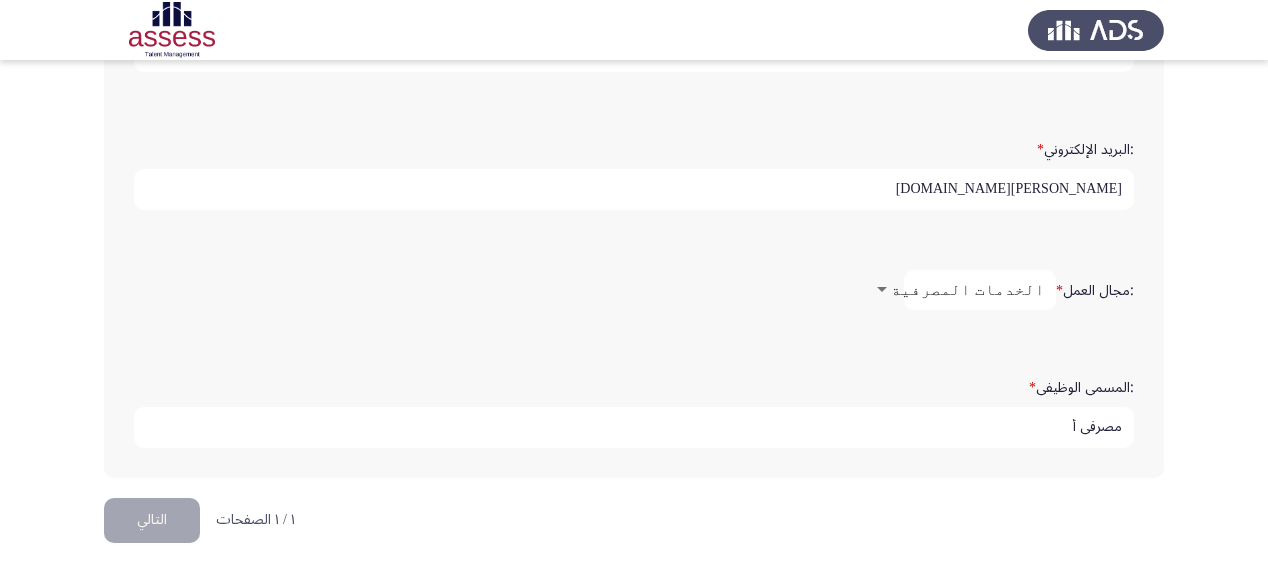 type on "35" 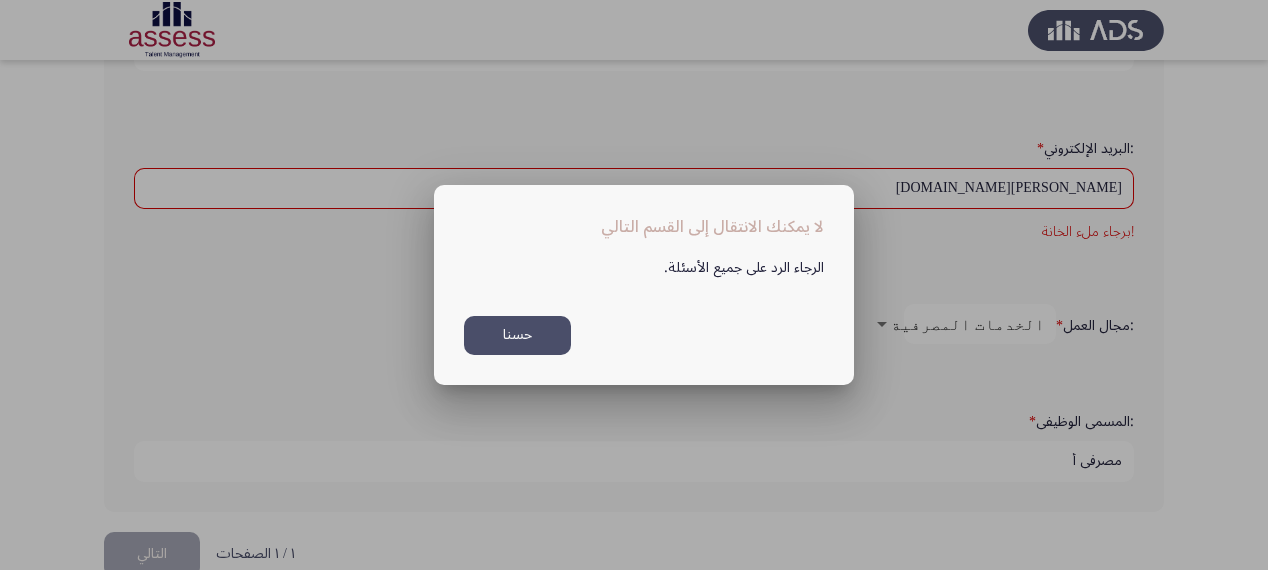 click on "حسنا" at bounding box center (517, 335) 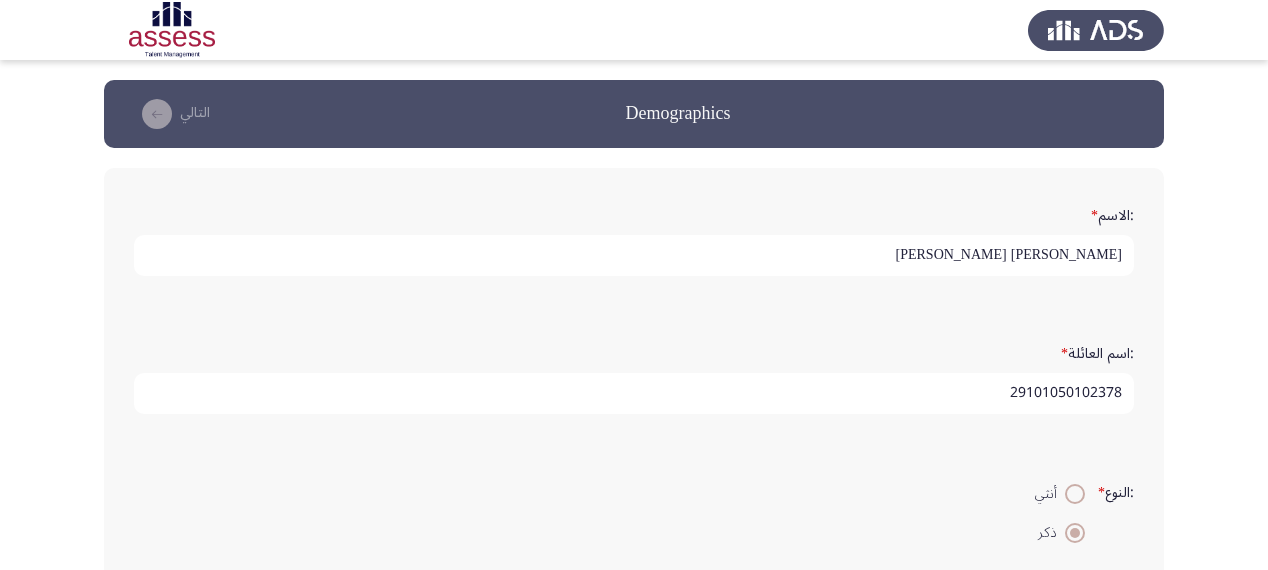 scroll, scrollTop: 617, scrollLeft: 0, axis: vertical 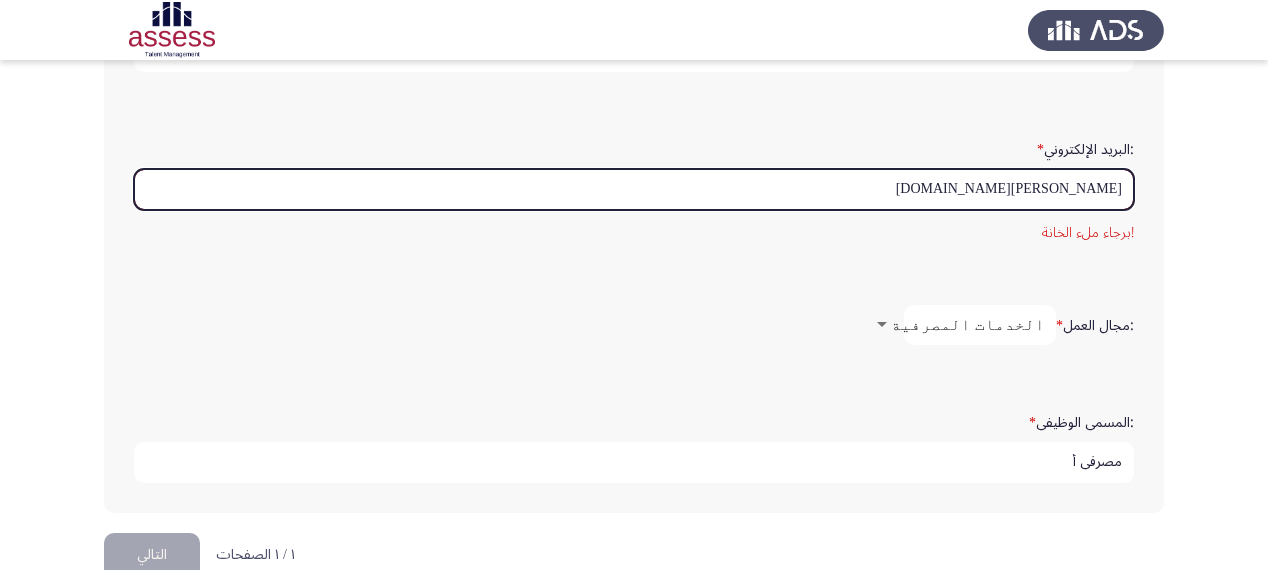 click on "[PERSON_NAME][DOMAIN_NAME]" at bounding box center (634, 189) 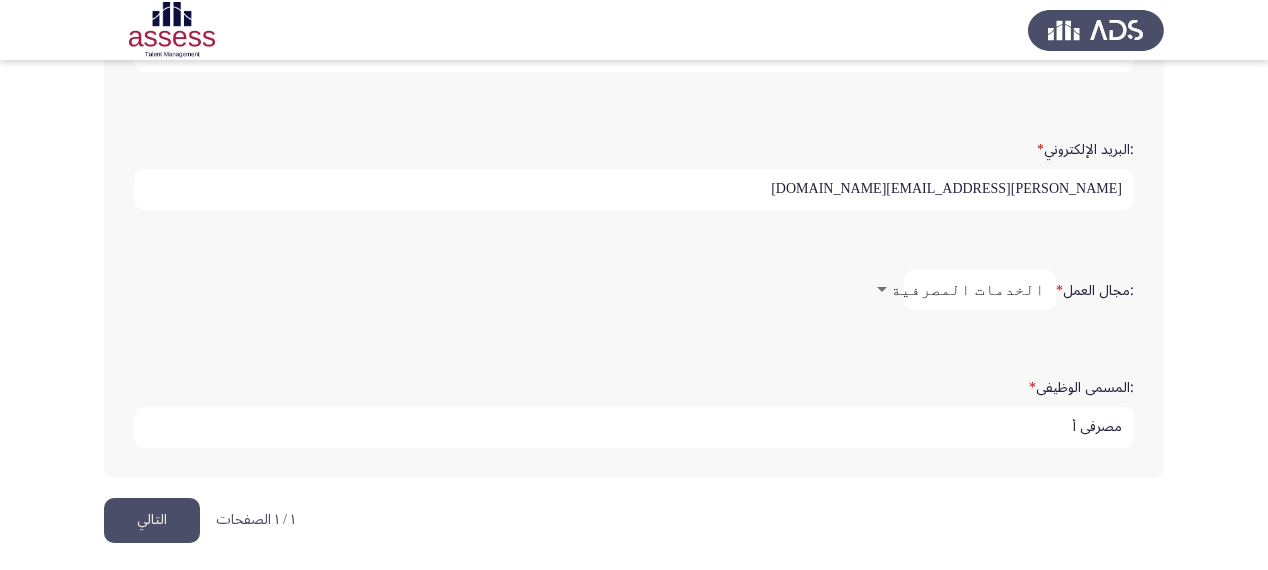type on "[PERSON_NAME][EMAIL_ADDRESS][DOMAIN_NAME]" 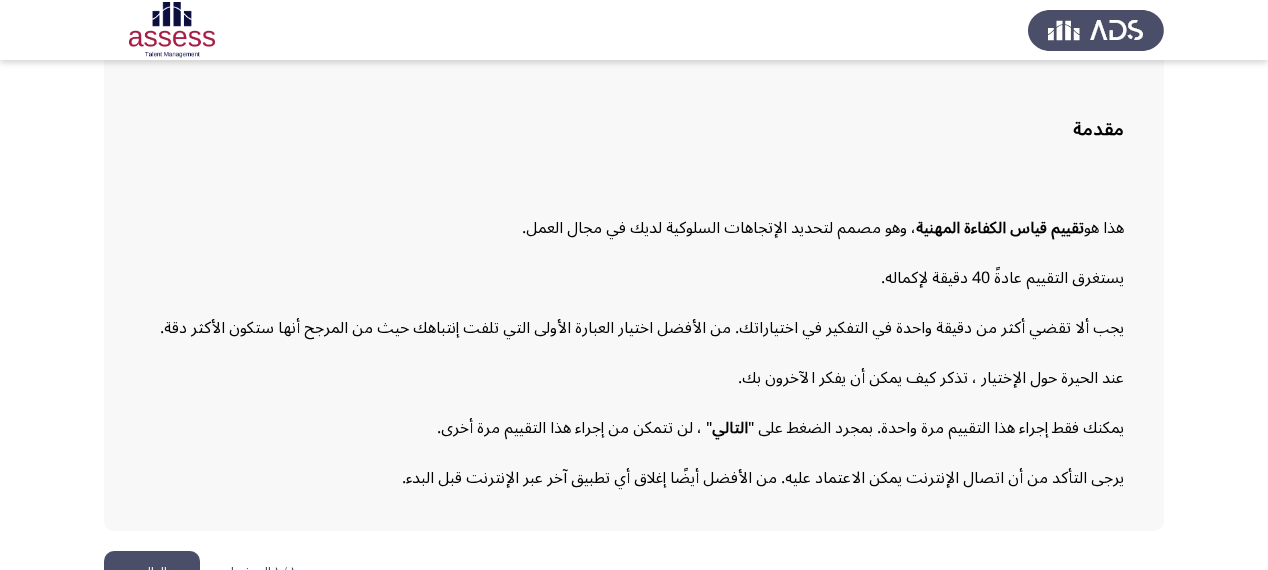 scroll, scrollTop: 160, scrollLeft: 0, axis: vertical 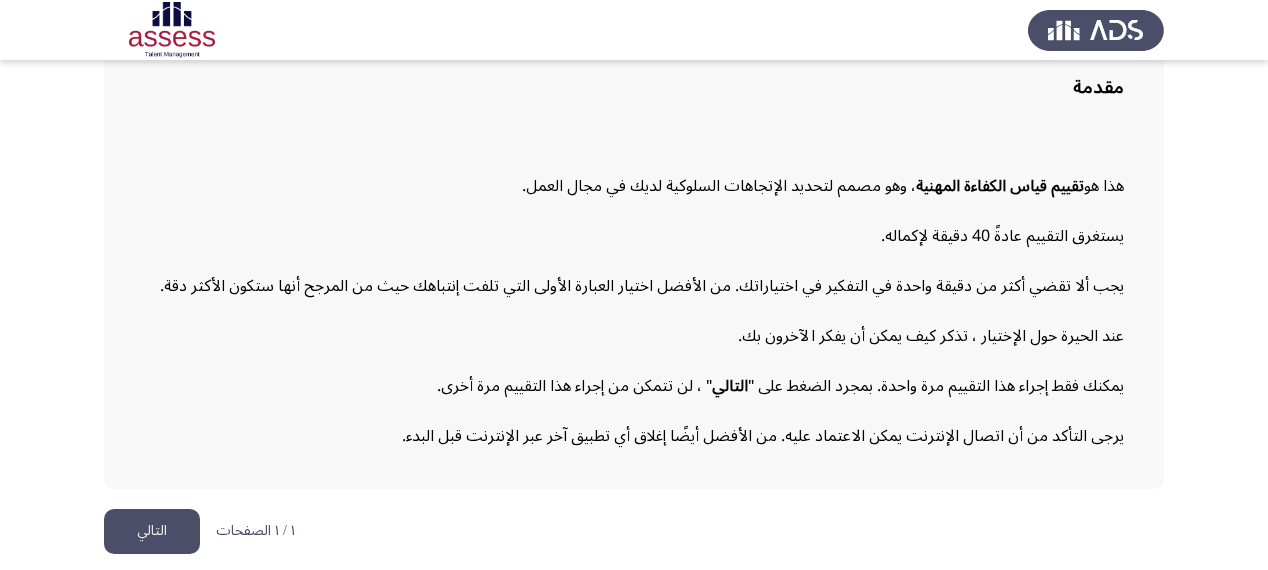 click on "التالي" 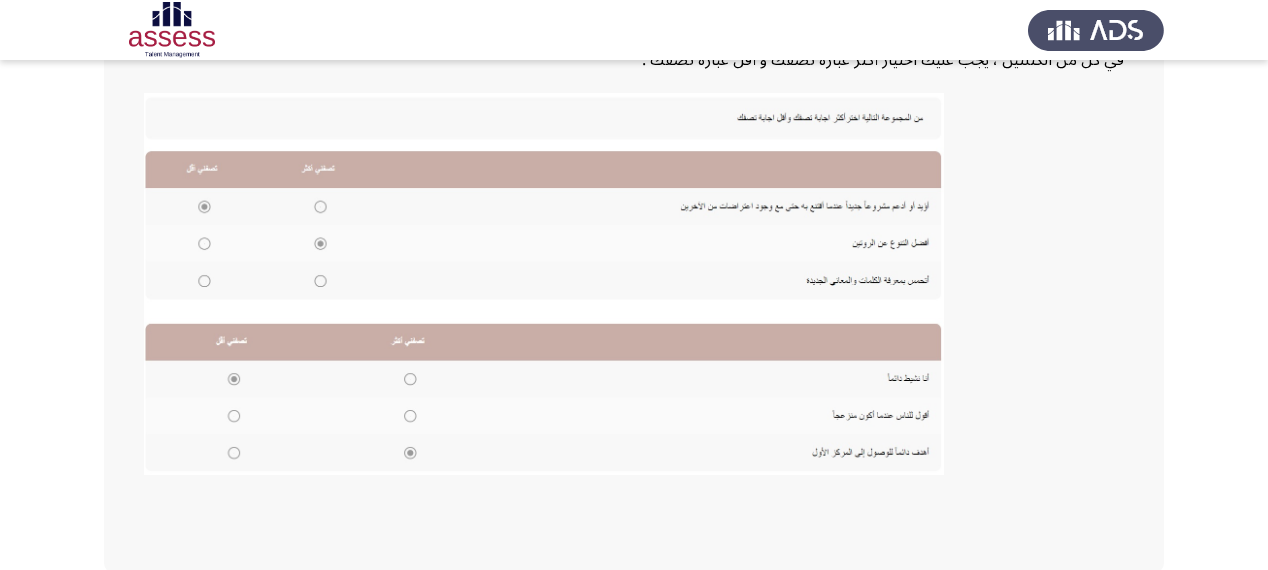 scroll, scrollTop: 423, scrollLeft: 0, axis: vertical 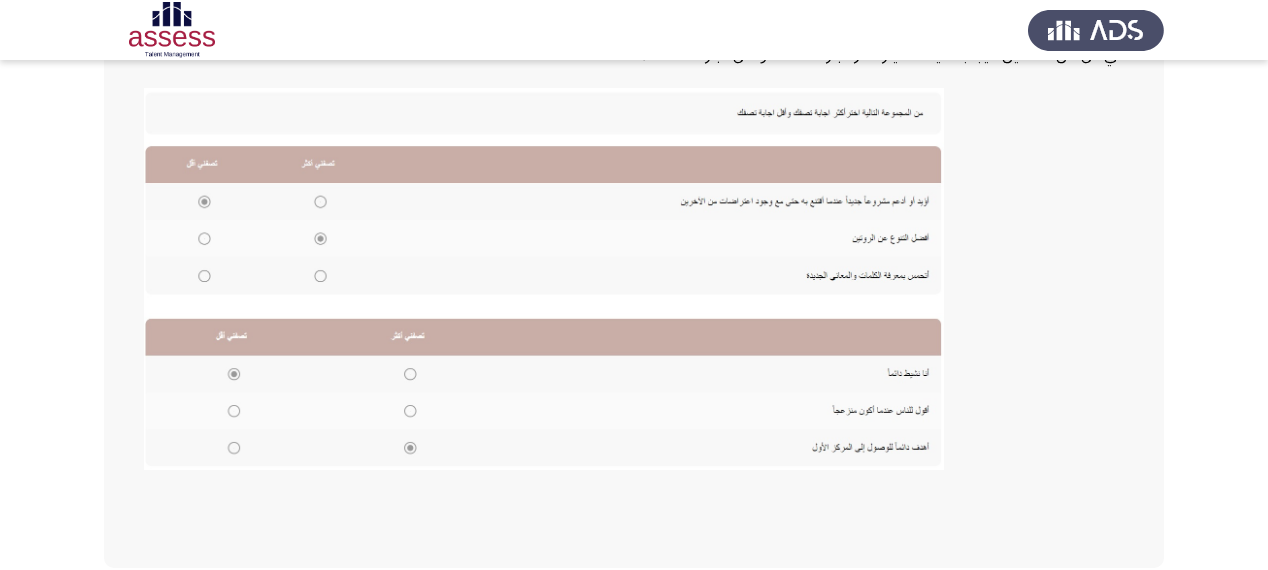 click 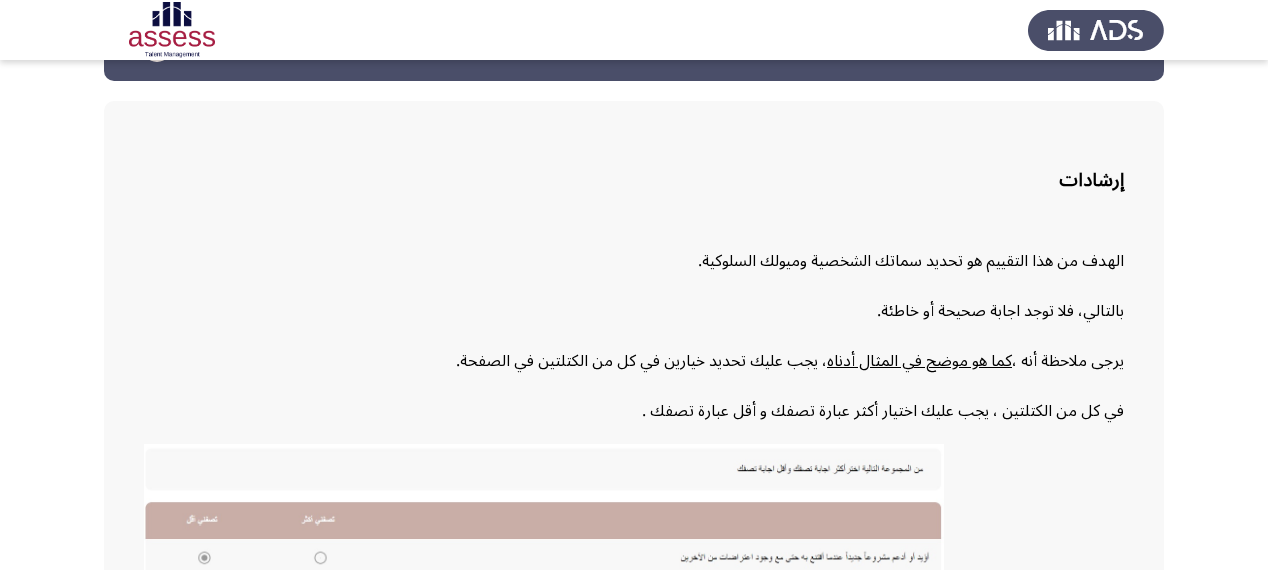 scroll, scrollTop: 0, scrollLeft: 0, axis: both 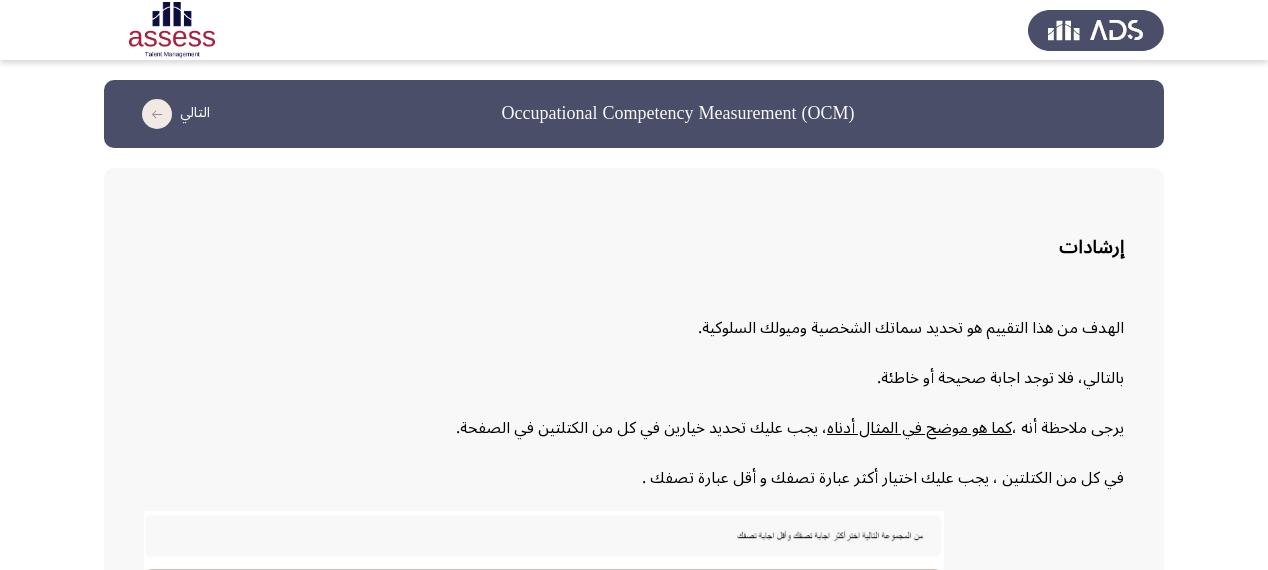 click 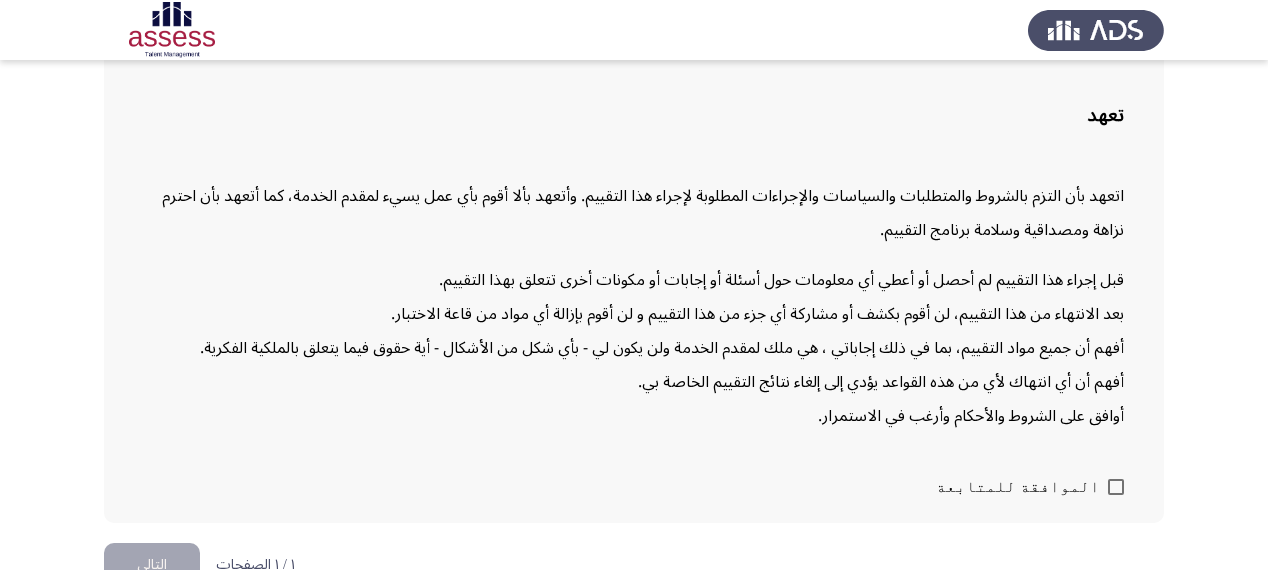 scroll, scrollTop: 165, scrollLeft: 0, axis: vertical 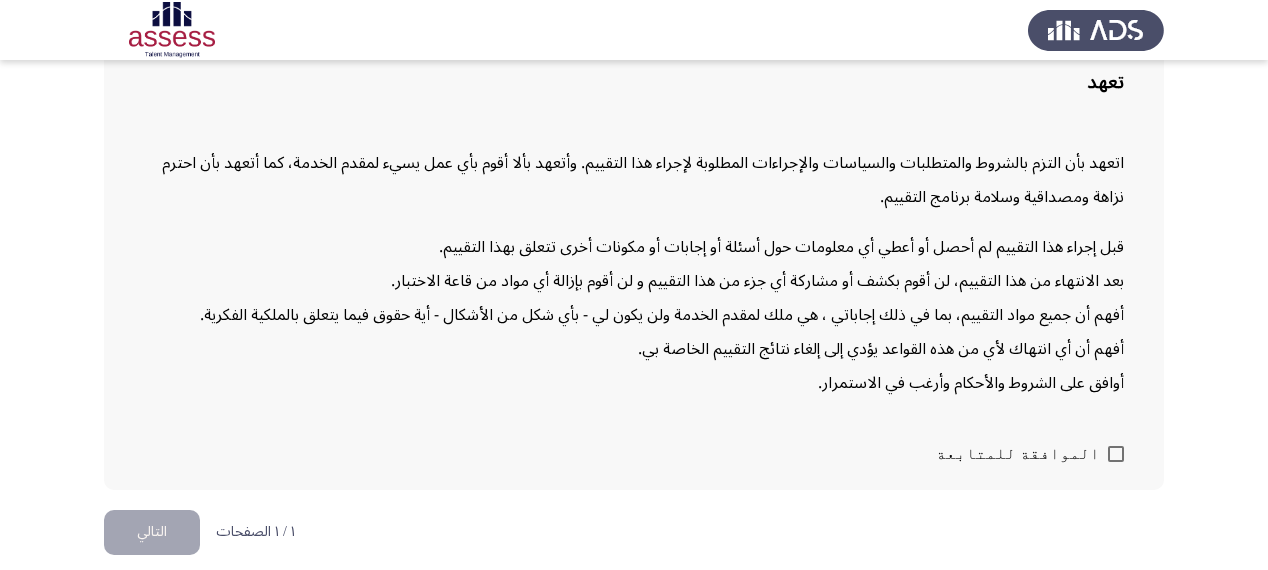 click at bounding box center [1116, 454] 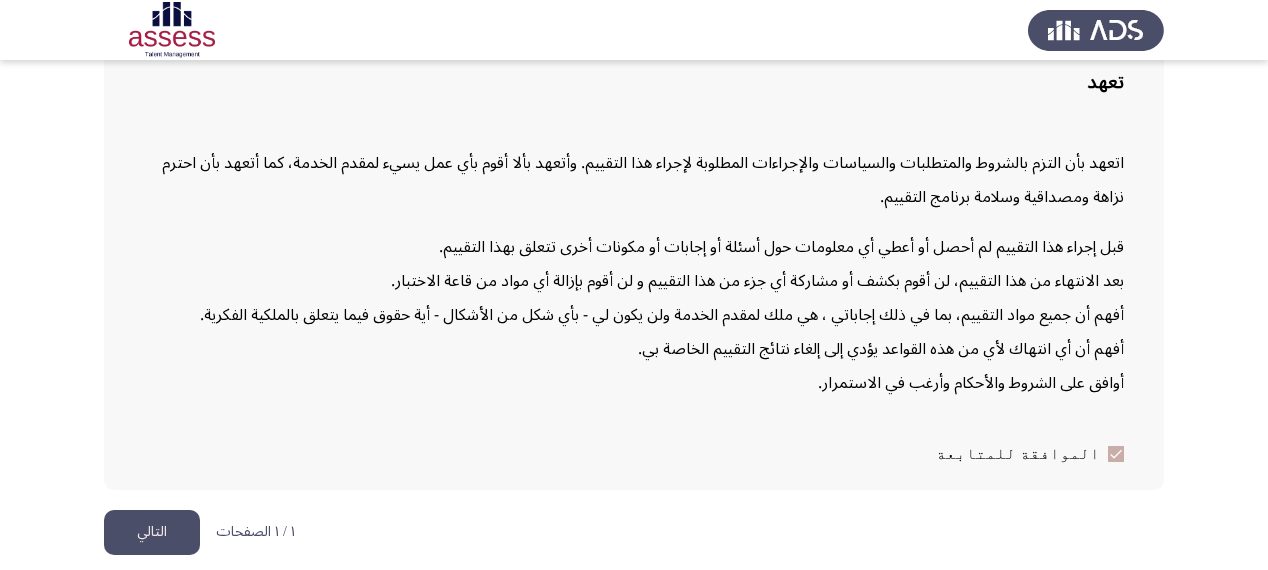 click on "التالي" 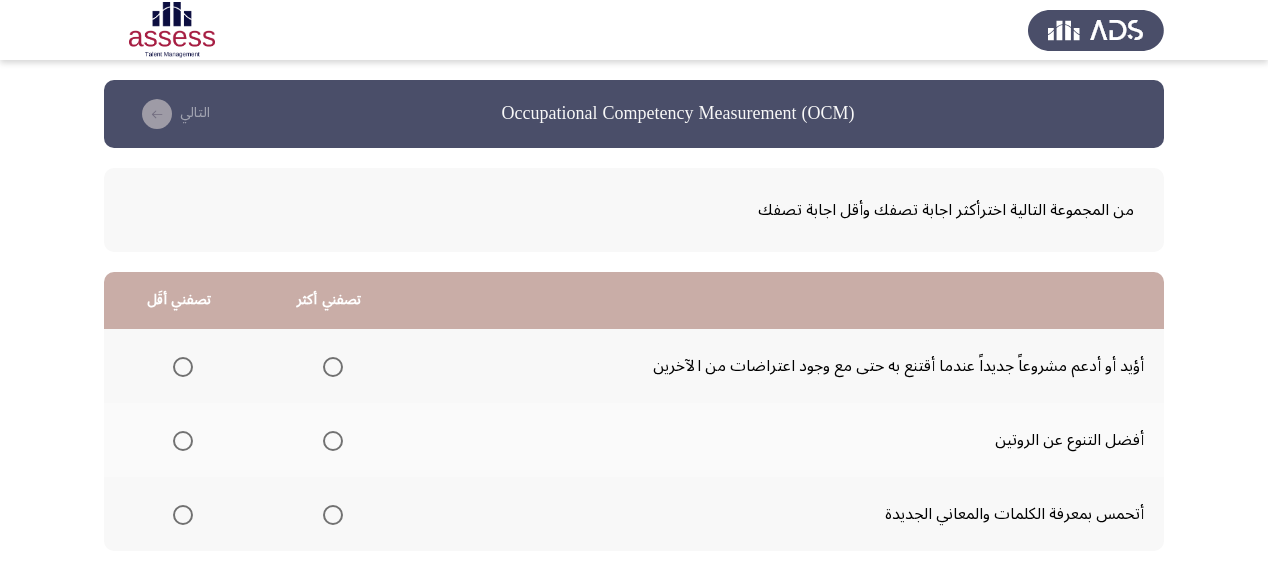 scroll, scrollTop: 80, scrollLeft: 0, axis: vertical 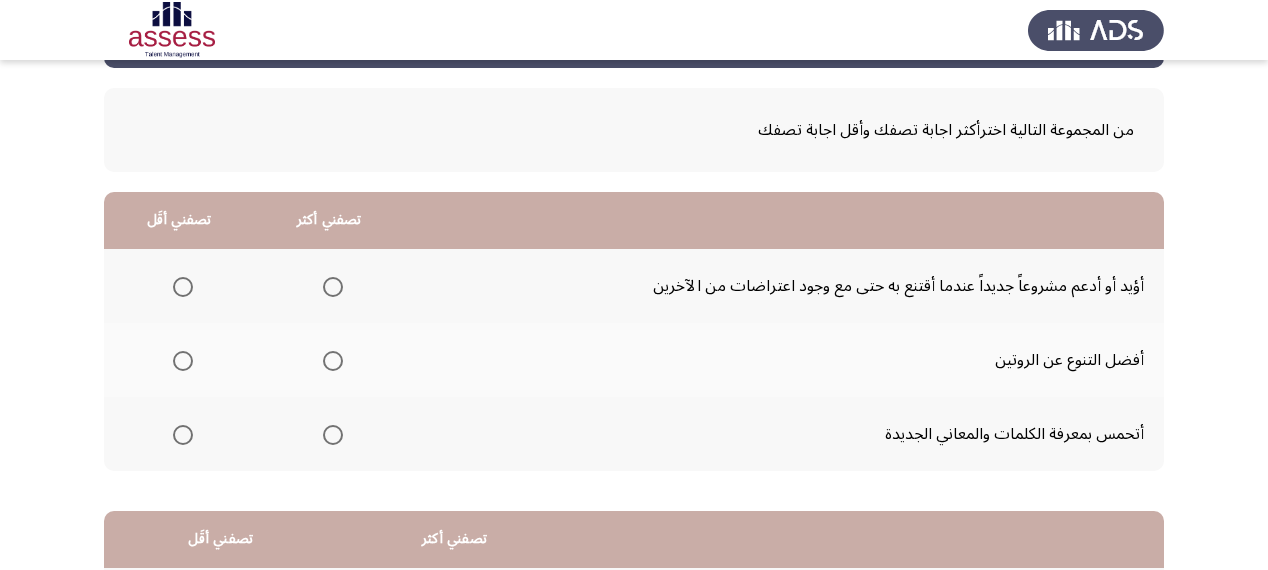 click at bounding box center [183, 287] 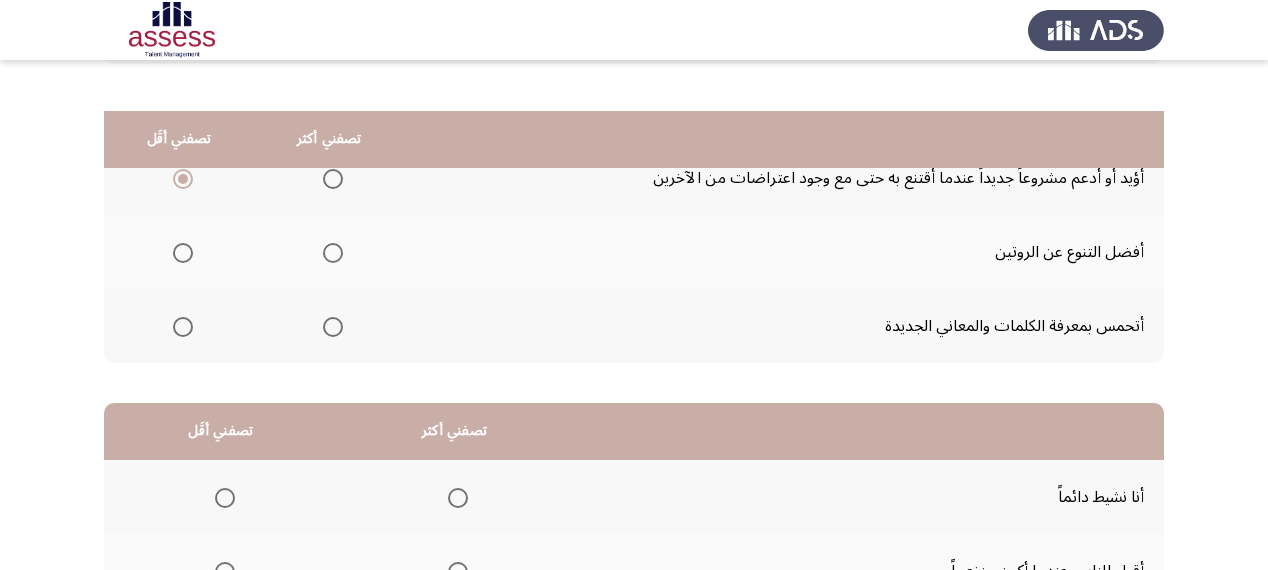 scroll, scrollTop: 160, scrollLeft: 0, axis: vertical 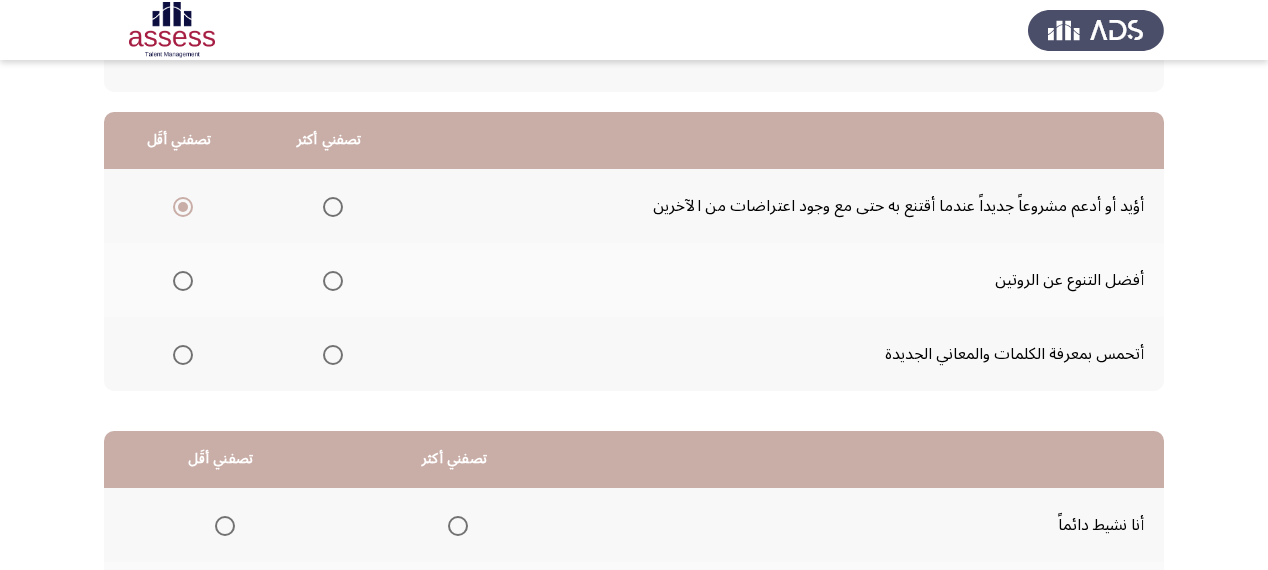 click at bounding box center [333, 355] 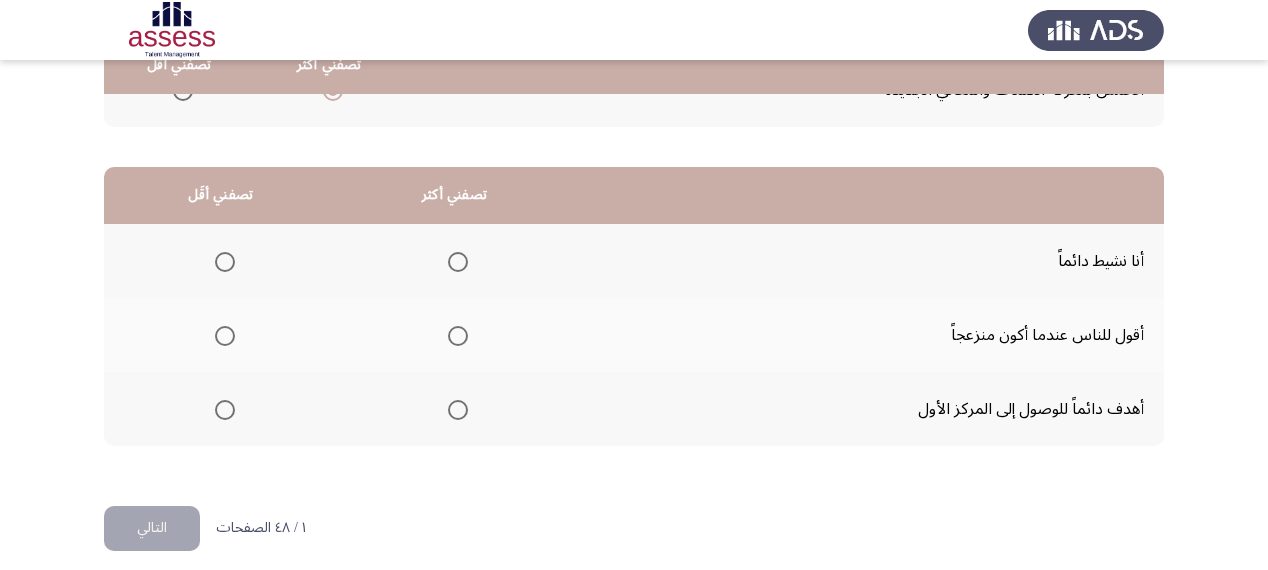 scroll, scrollTop: 436, scrollLeft: 0, axis: vertical 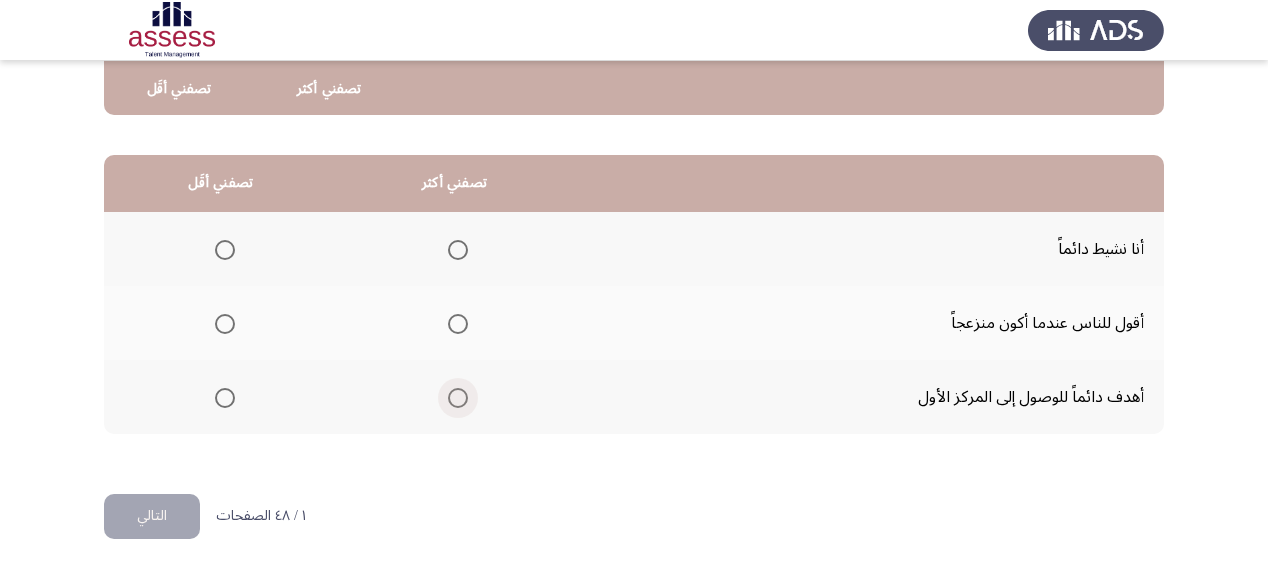 click at bounding box center (458, 398) 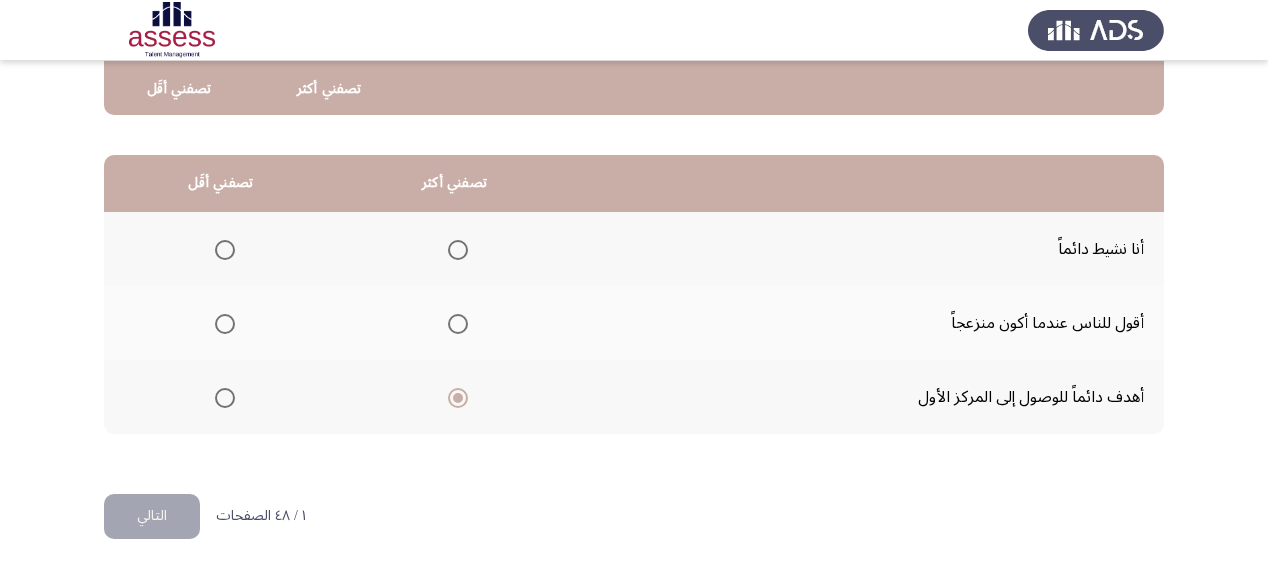 click at bounding box center [225, 250] 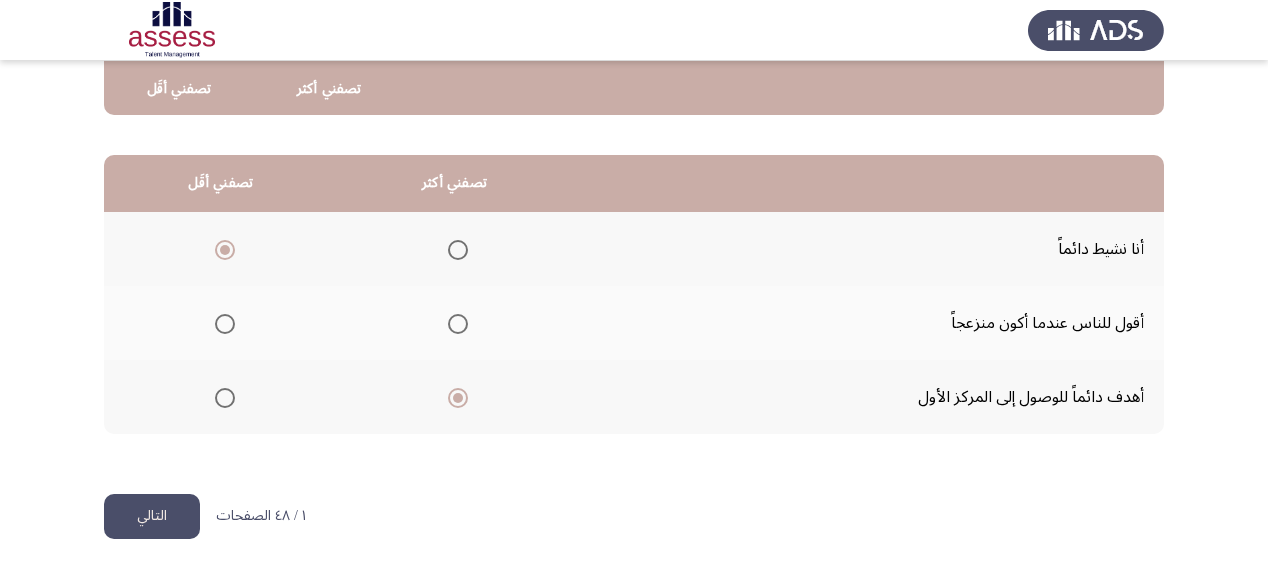 click on "التالي" 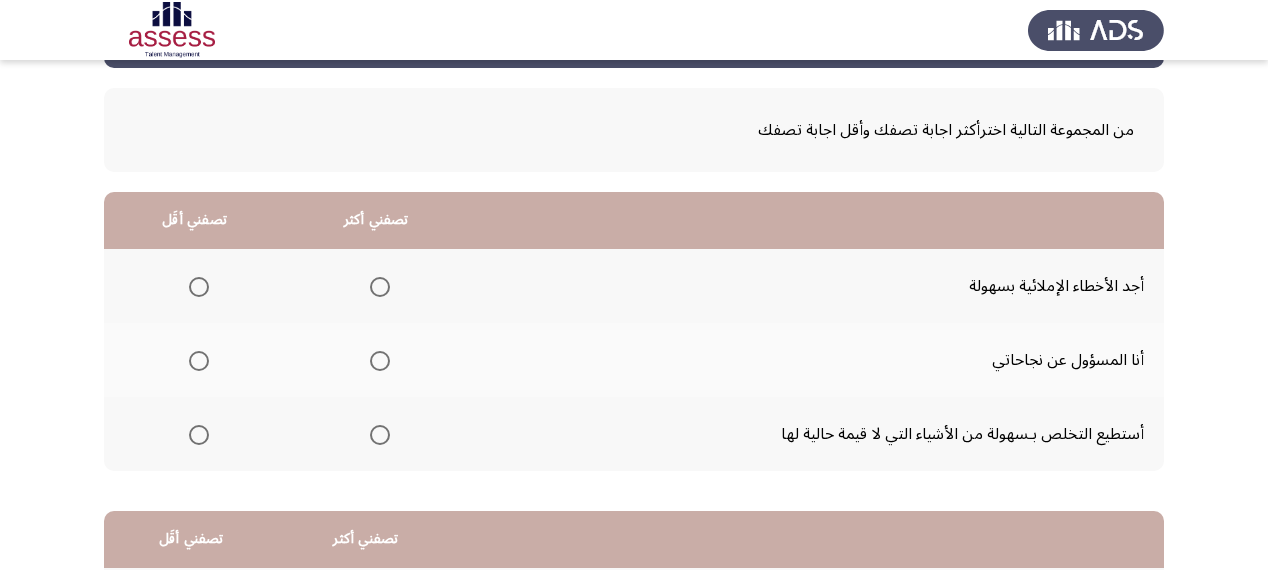 scroll, scrollTop: 160, scrollLeft: 0, axis: vertical 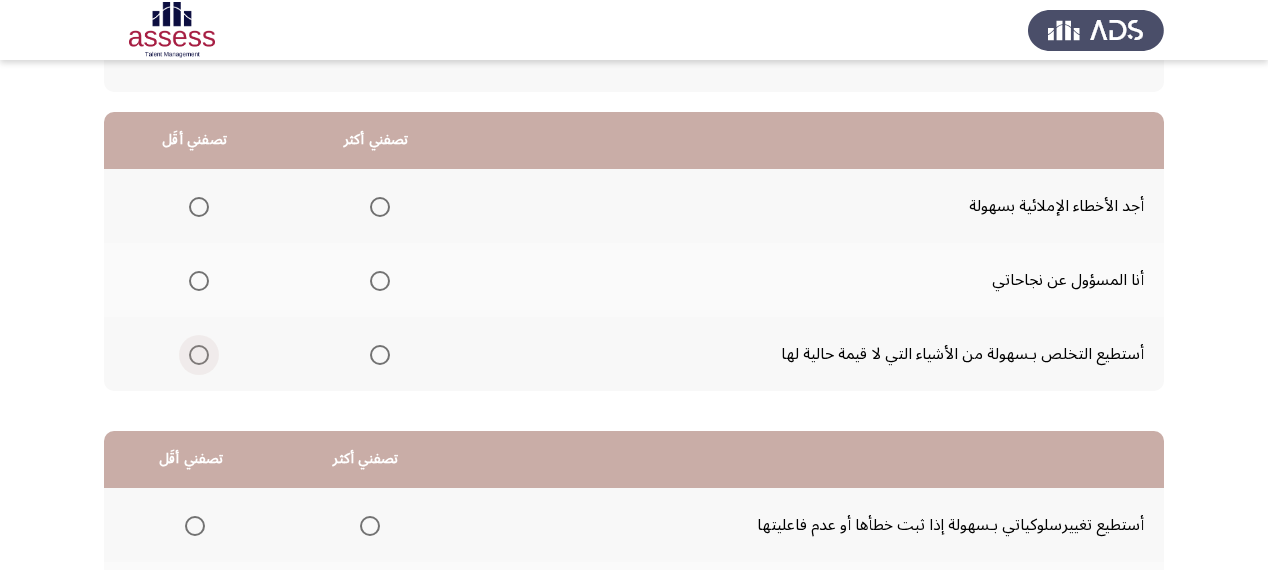 click at bounding box center [199, 355] 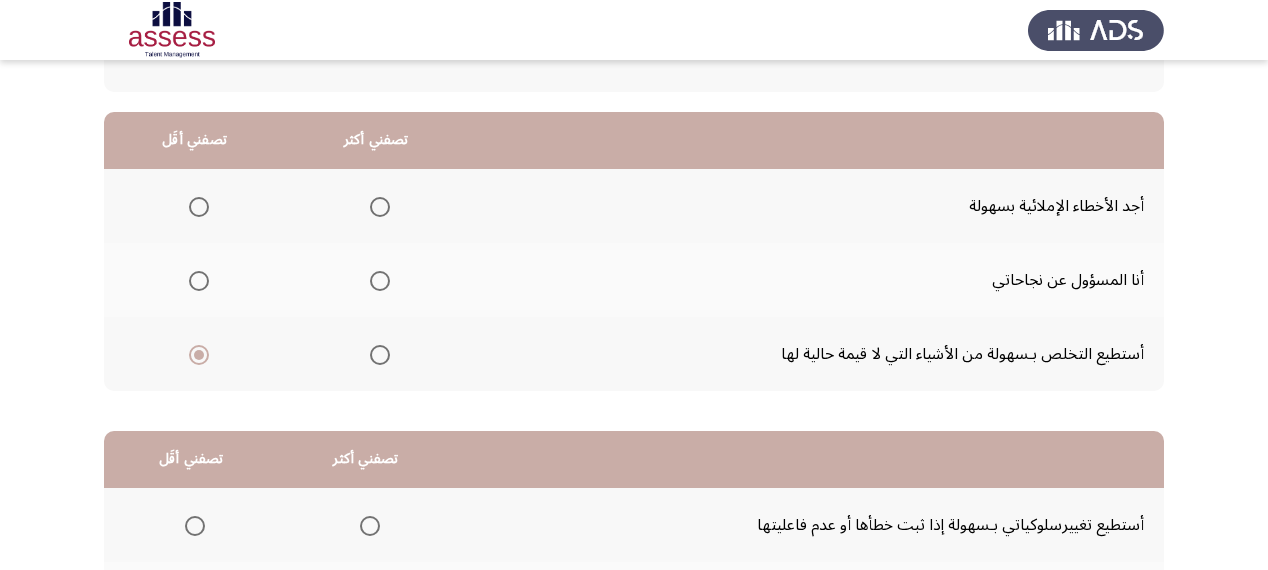 click at bounding box center [380, 281] 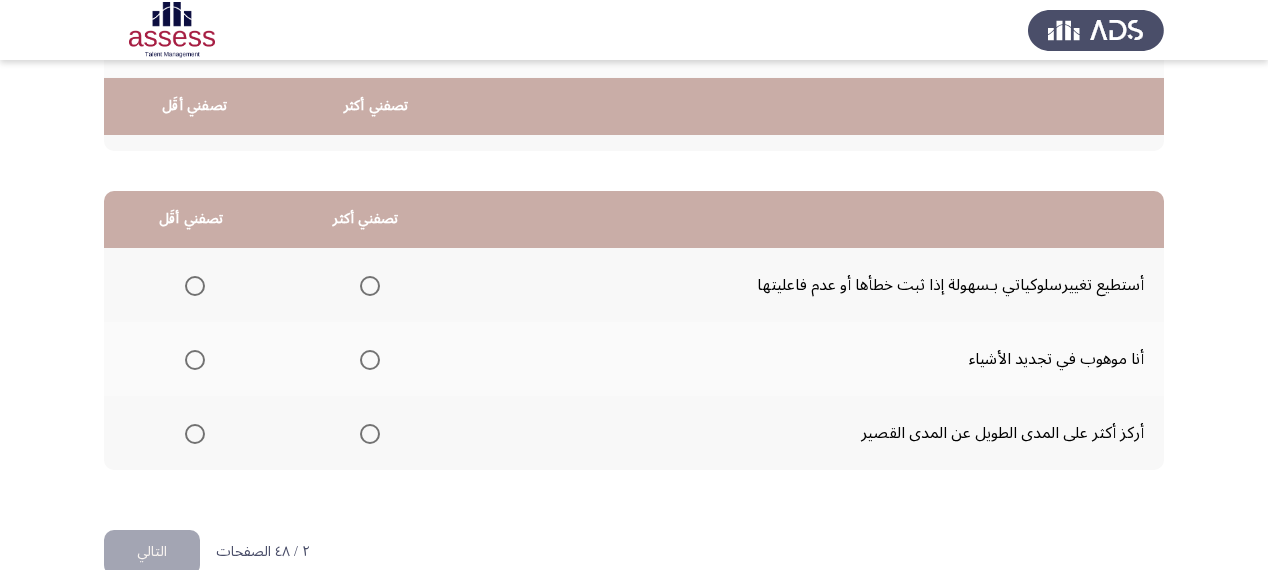 scroll, scrollTop: 436, scrollLeft: 0, axis: vertical 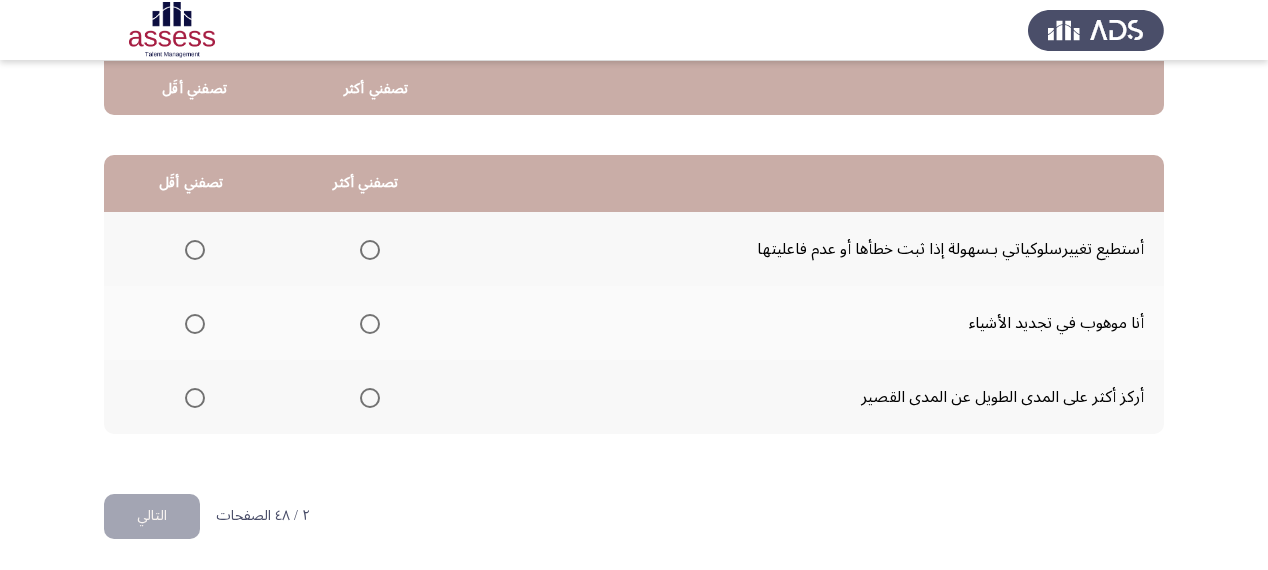 click at bounding box center [370, 398] 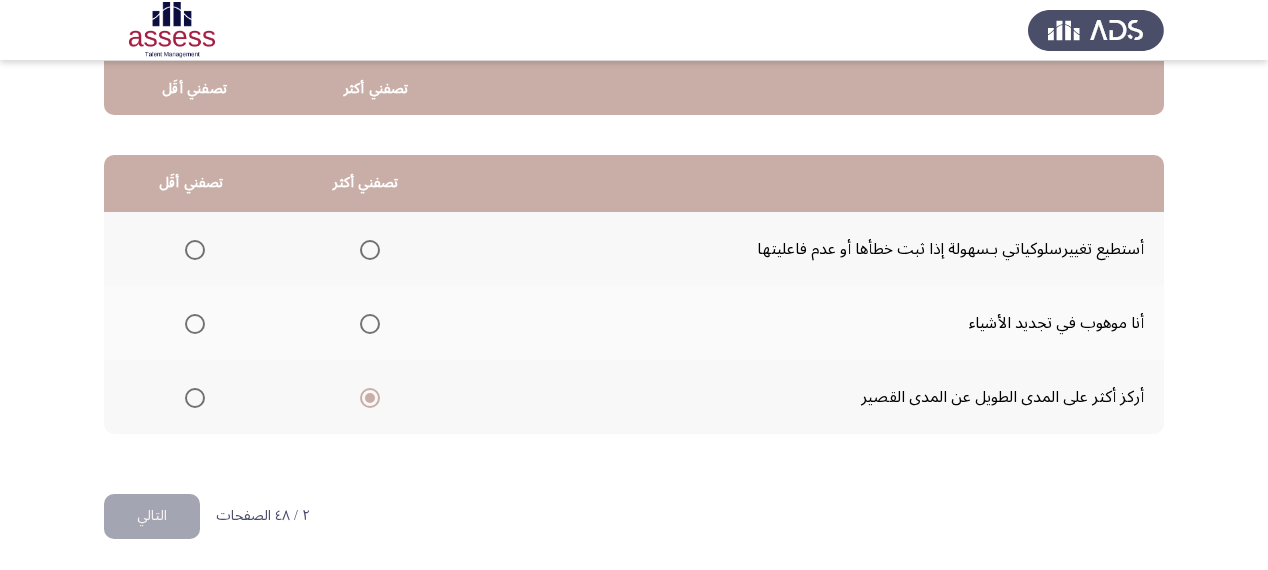 click at bounding box center [195, 250] 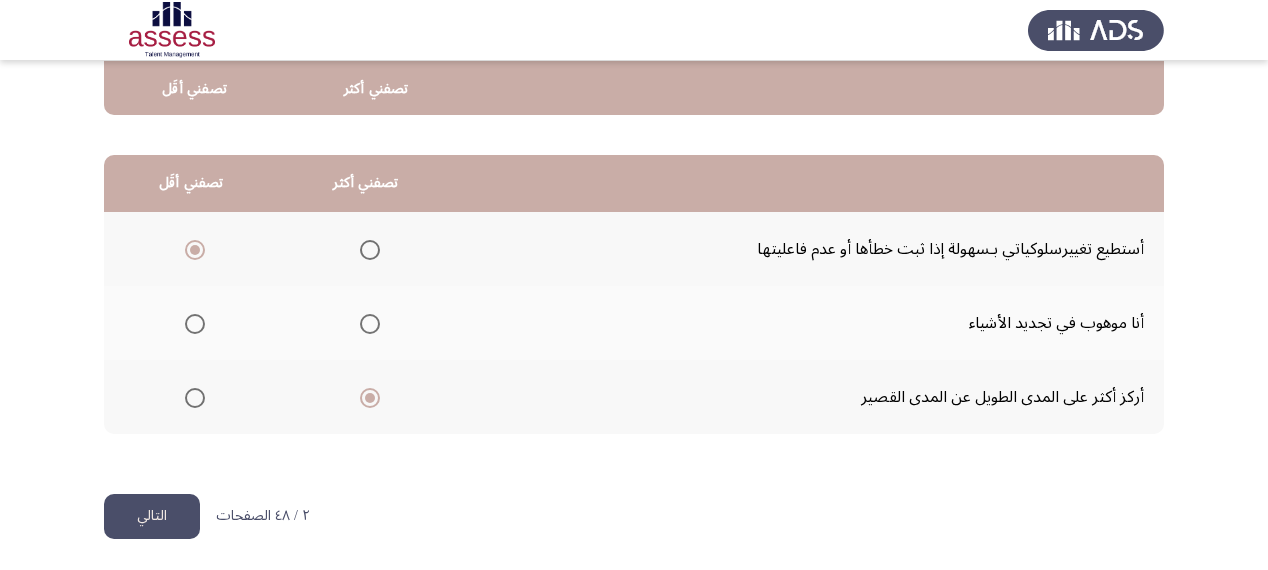 click at bounding box center (195, 324) 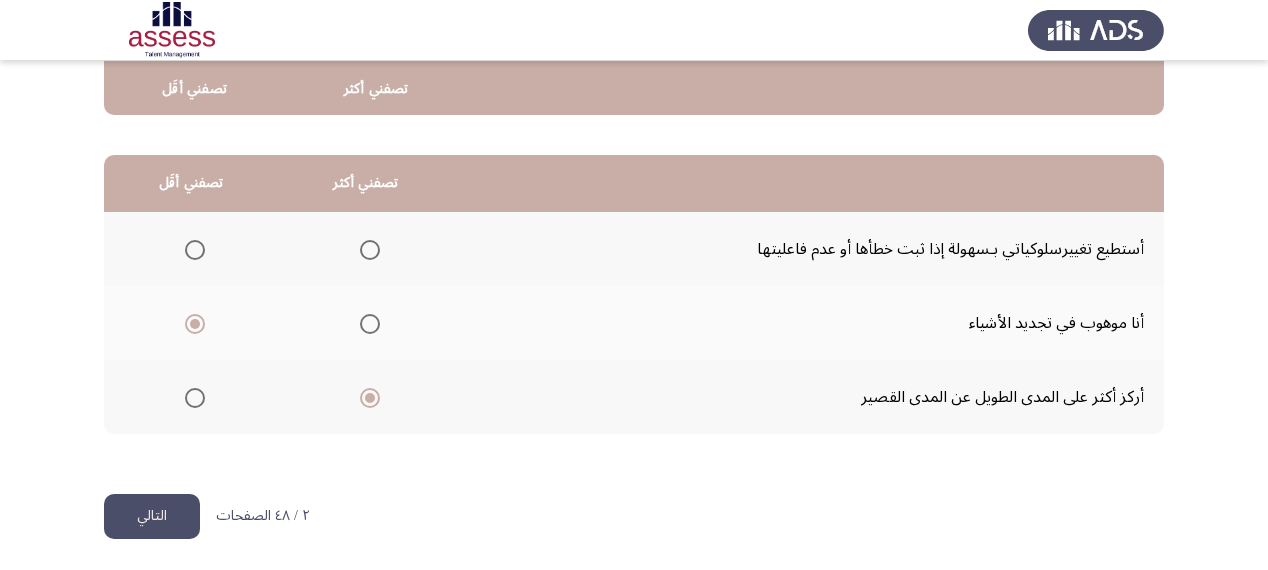click on "التالي" 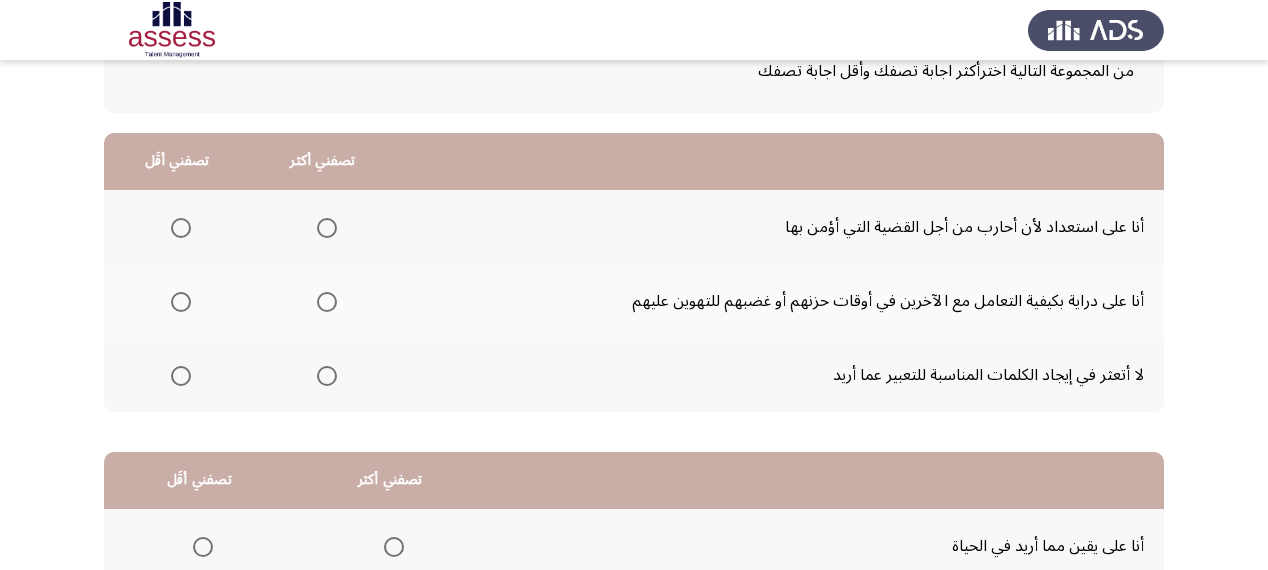 scroll, scrollTop: 160, scrollLeft: 0, axis: vertical 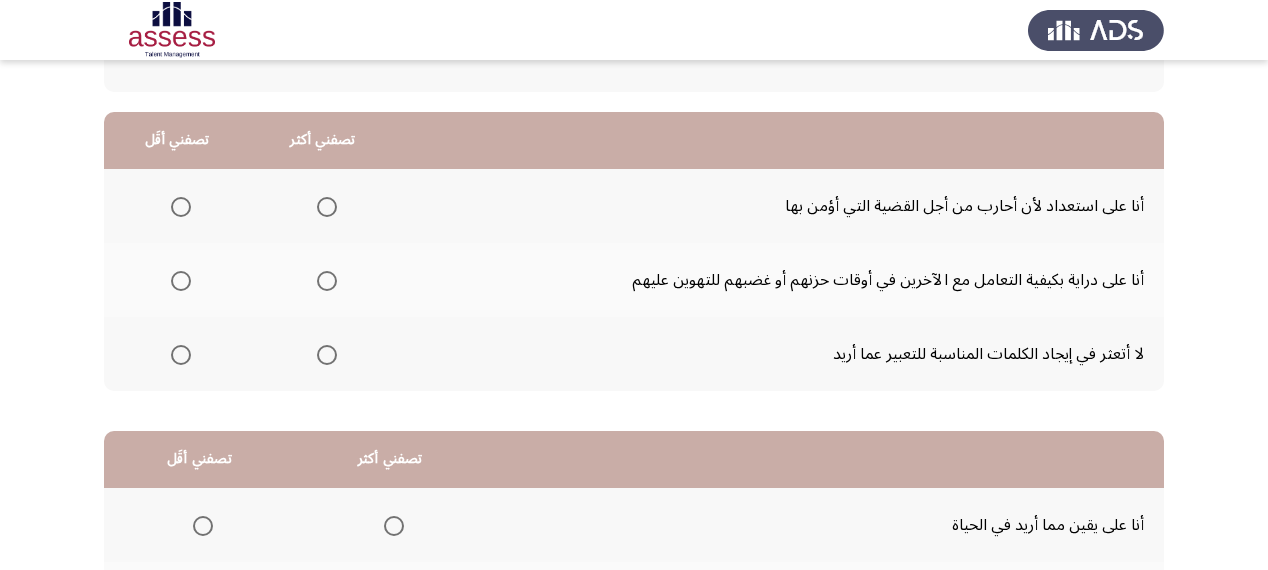 click at bounding box center [327, 355] 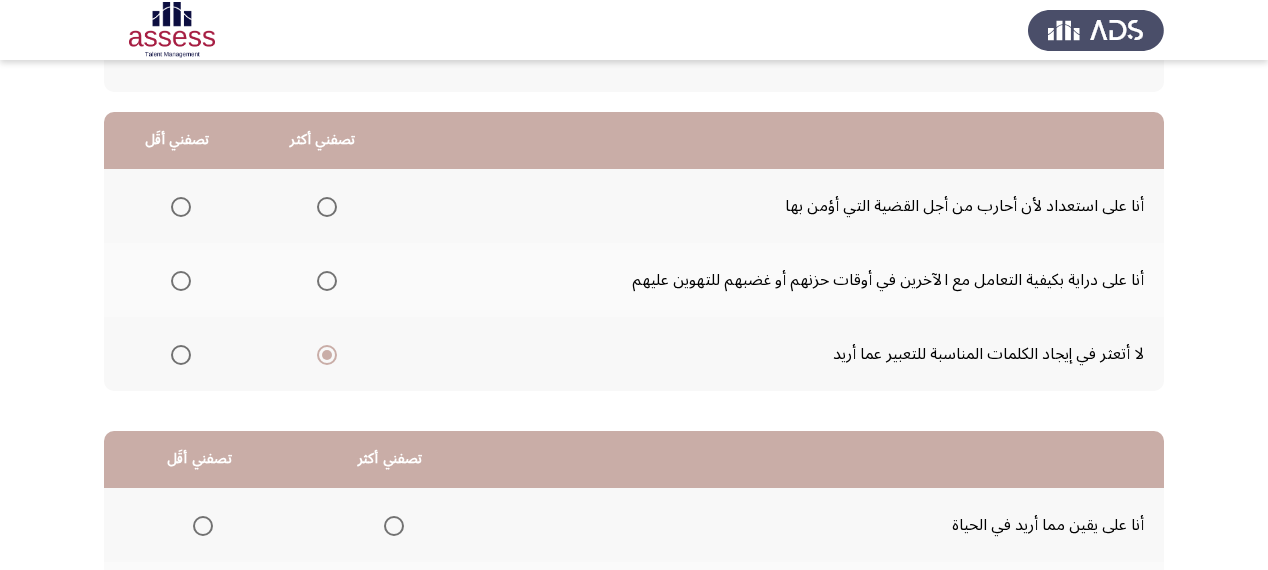 click at bounding box center [181, 281] 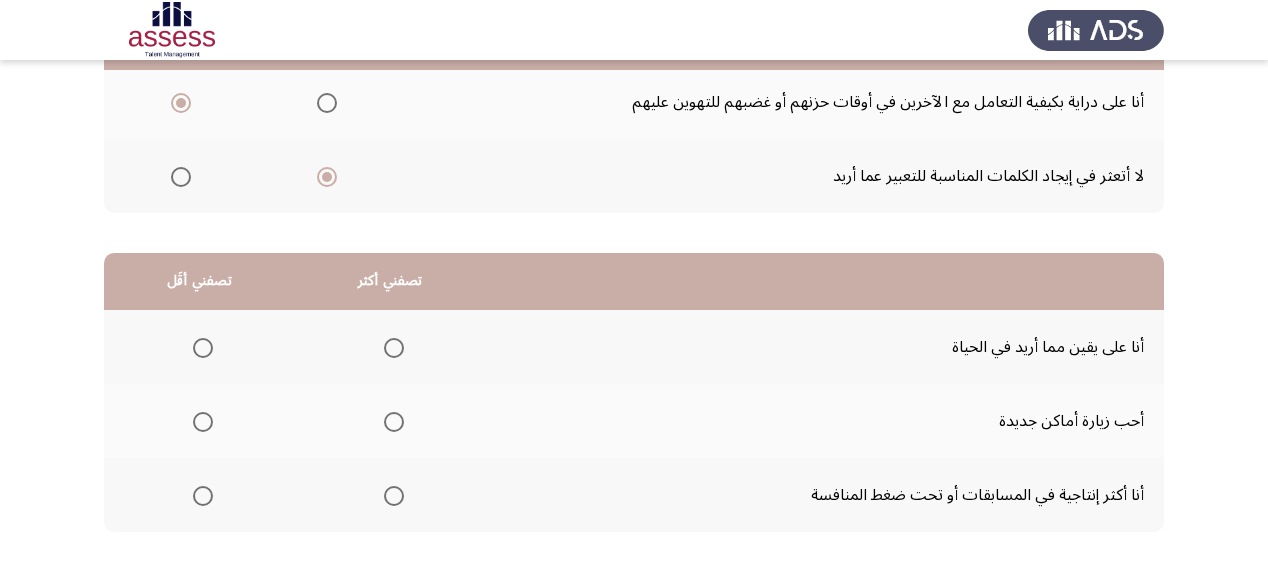 scroll, scrollTop: 400, scrollLeft: 0, axis: vertical 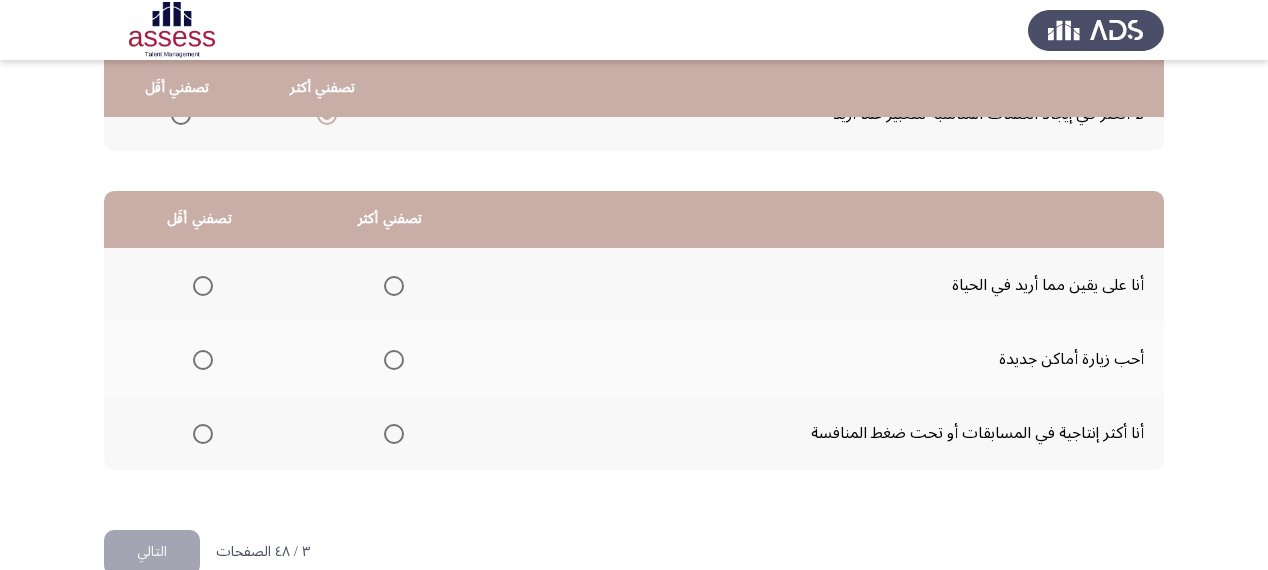 click at bounding box center [394, 434] 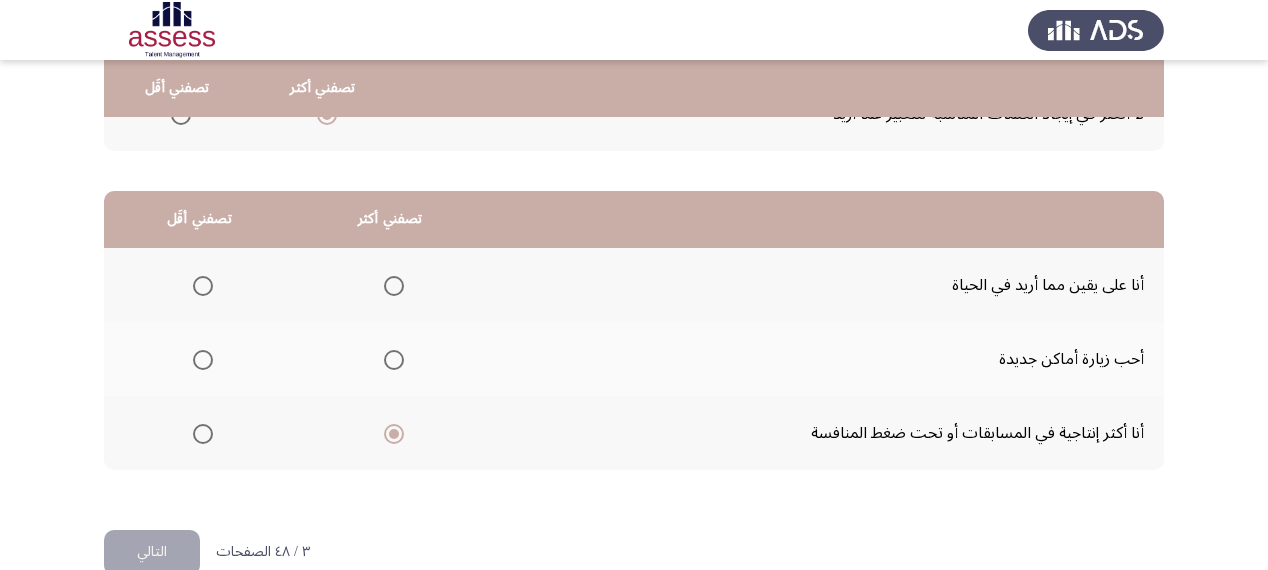 click at bounding box center (203, 360) 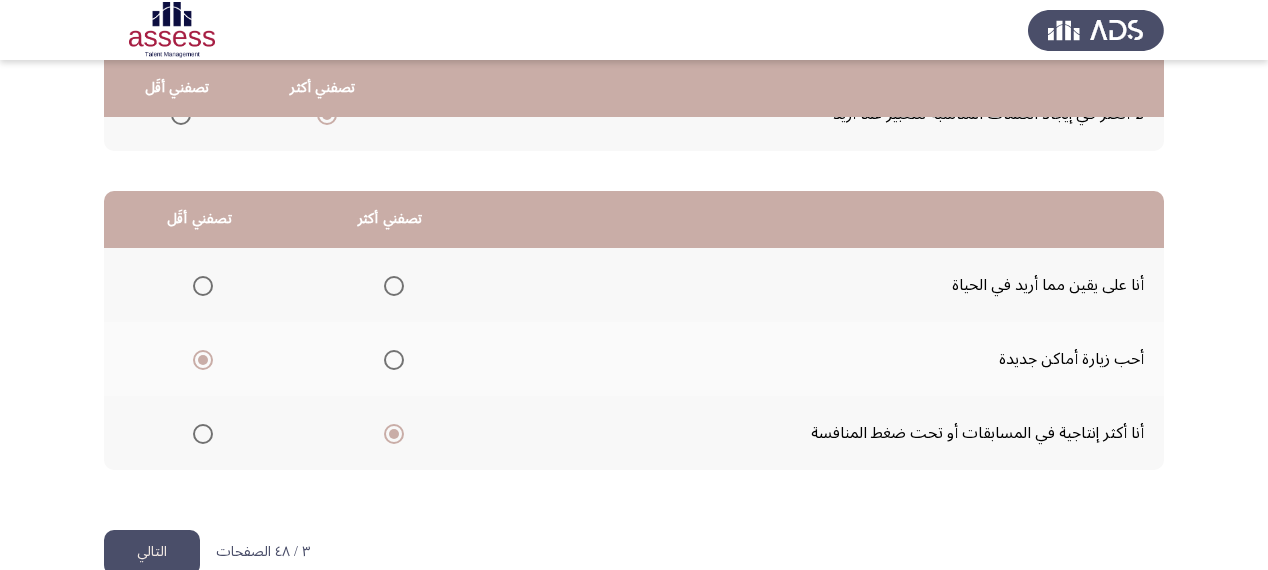 click on "التالي" 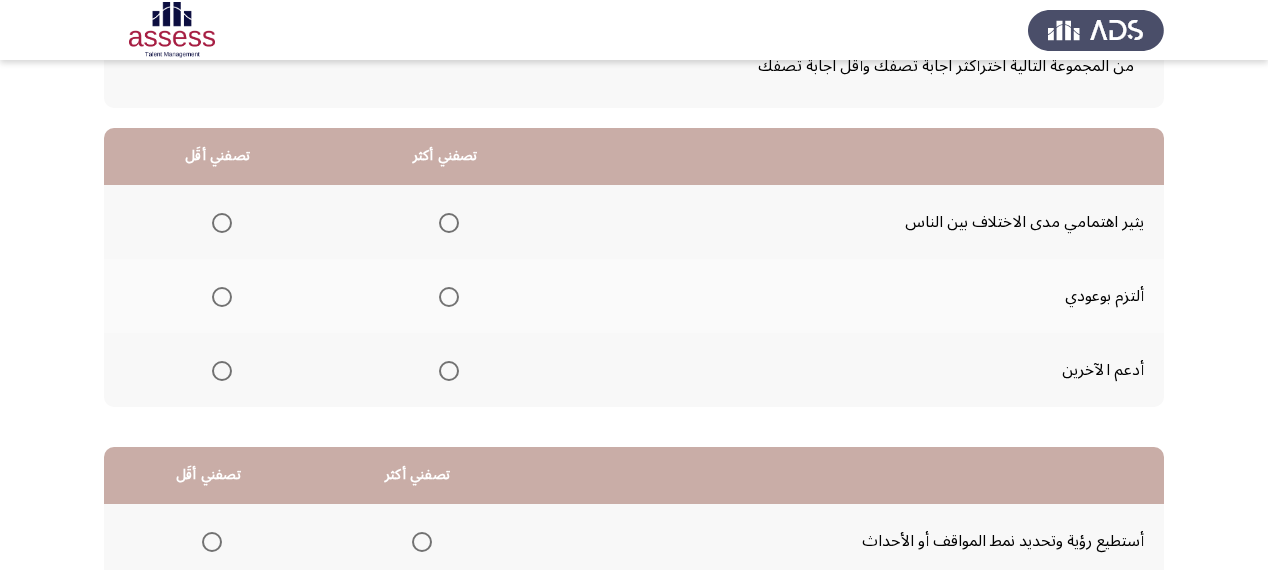 scroll, scrollTop: 160, scrollLeft: 0, axis: vertical 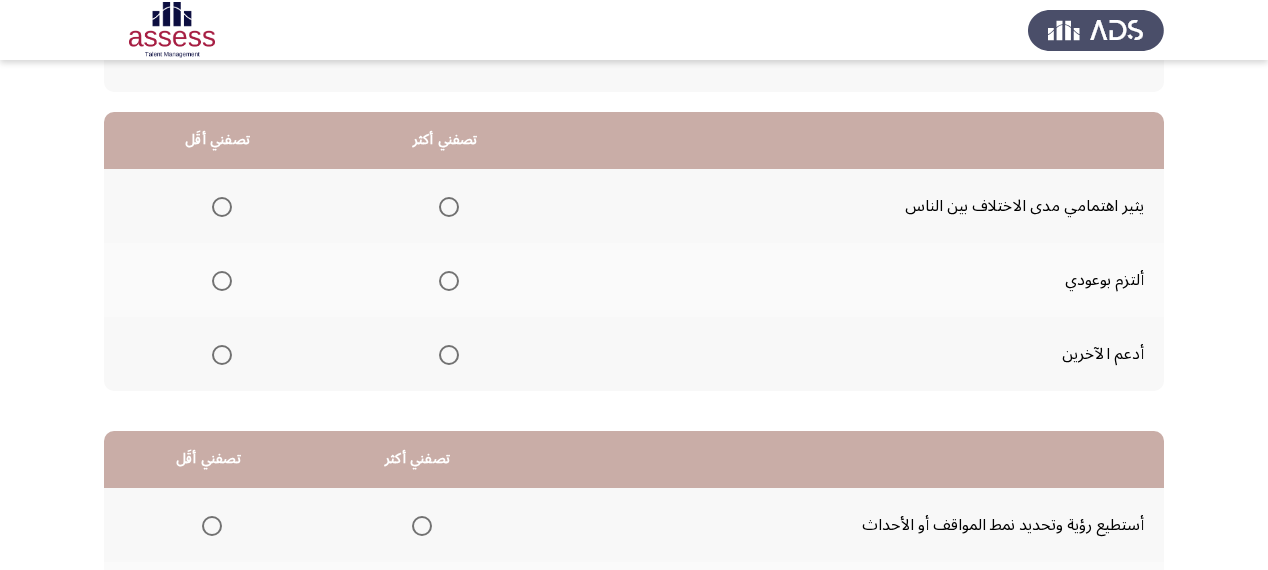click at bounding box center [449, 281] 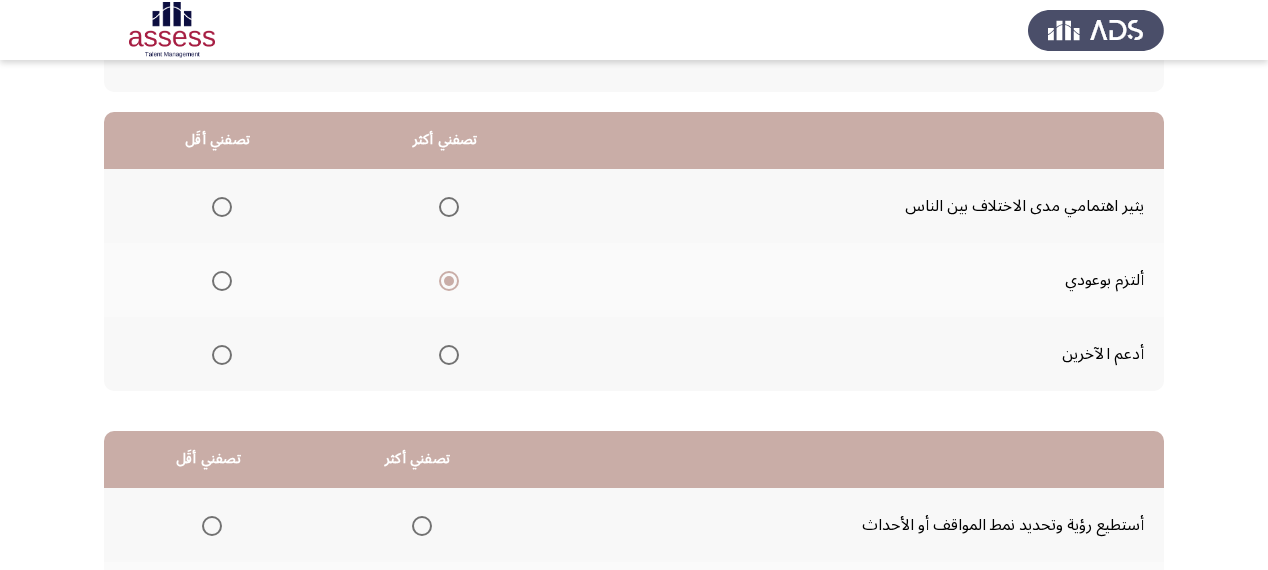 click at bounding box center [222, 355] 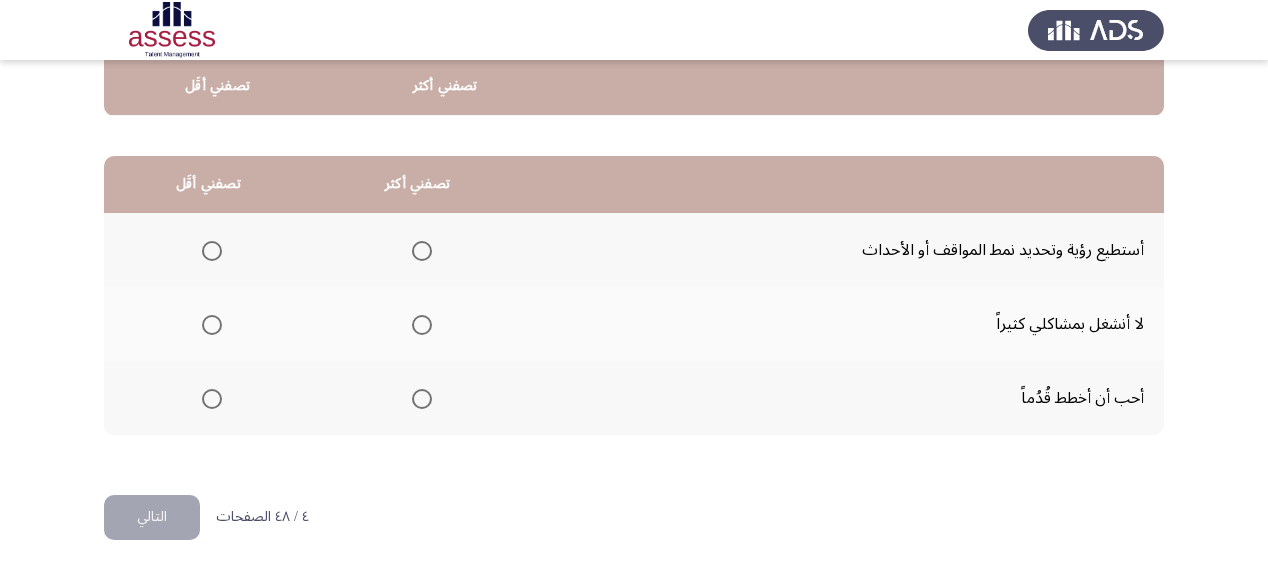 scroll, scrollTop: 436, scrollLeft: 0, axis: vertical 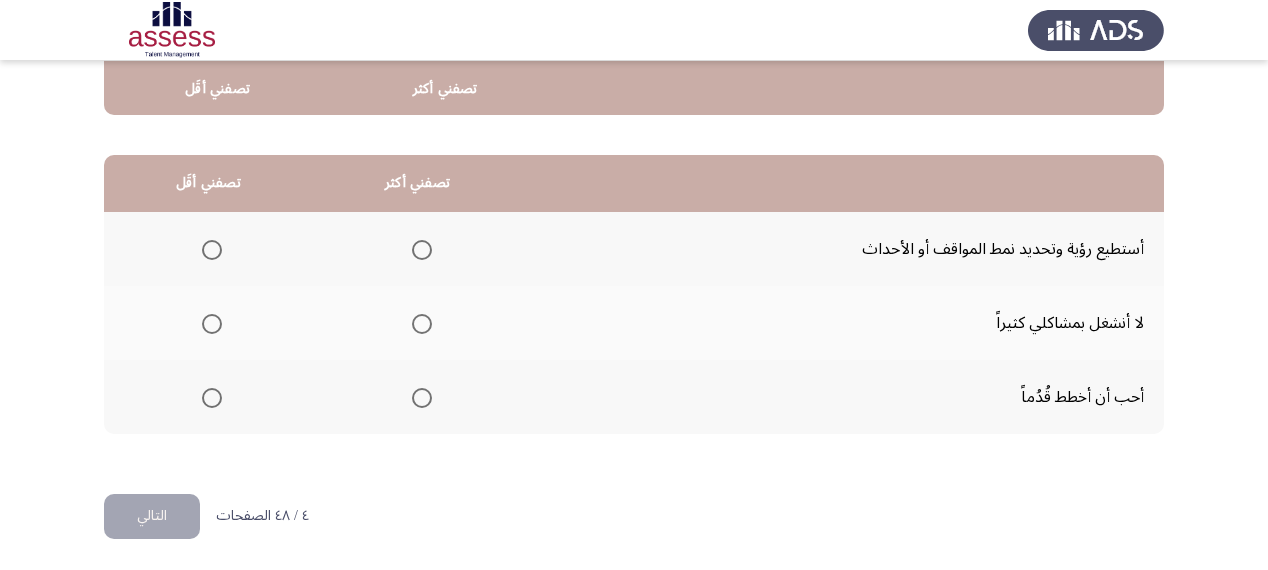 click at bounding box center [422, 398] 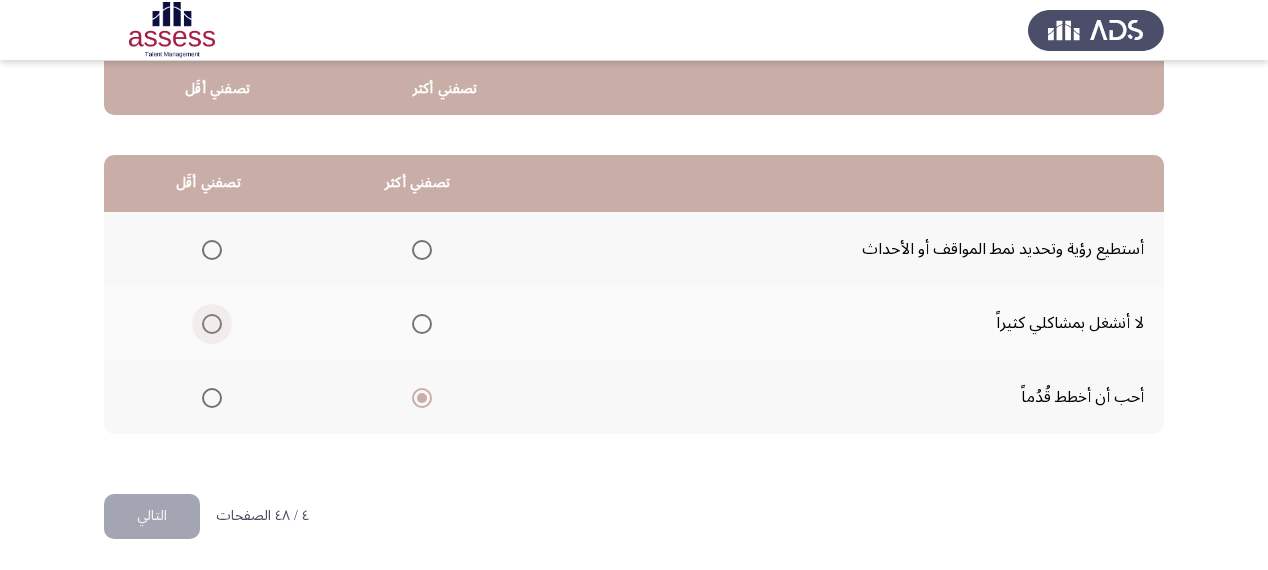 click at bounding box center [212, 324] 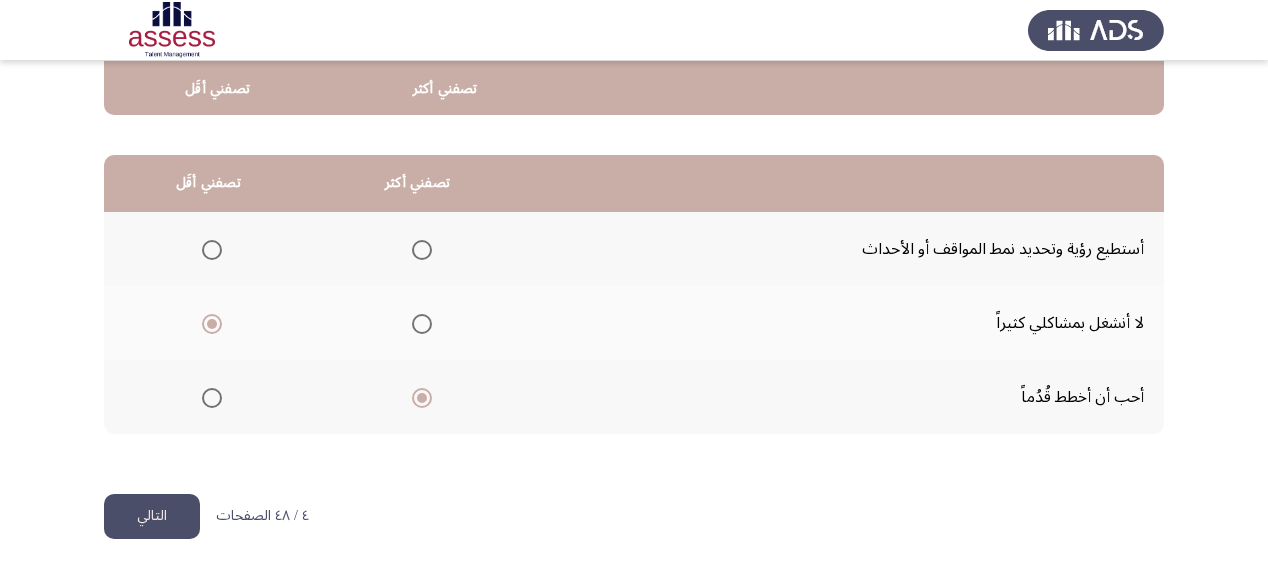 click on "التالي" 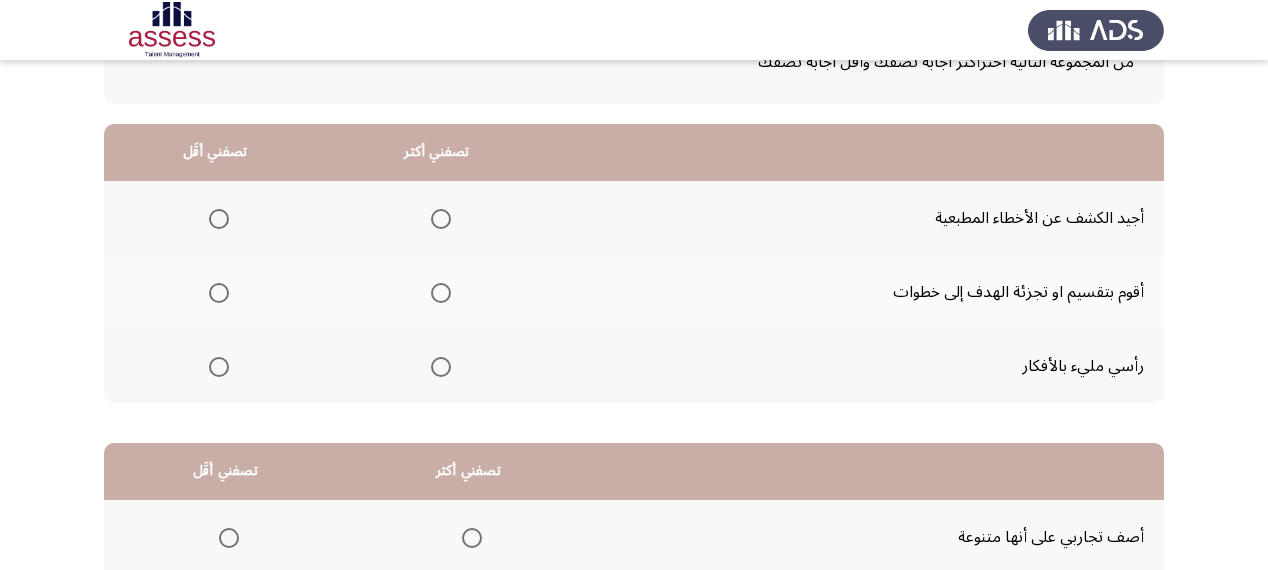 scroll, scrollTop: 160, scrollLeft: 0, axis: vertical 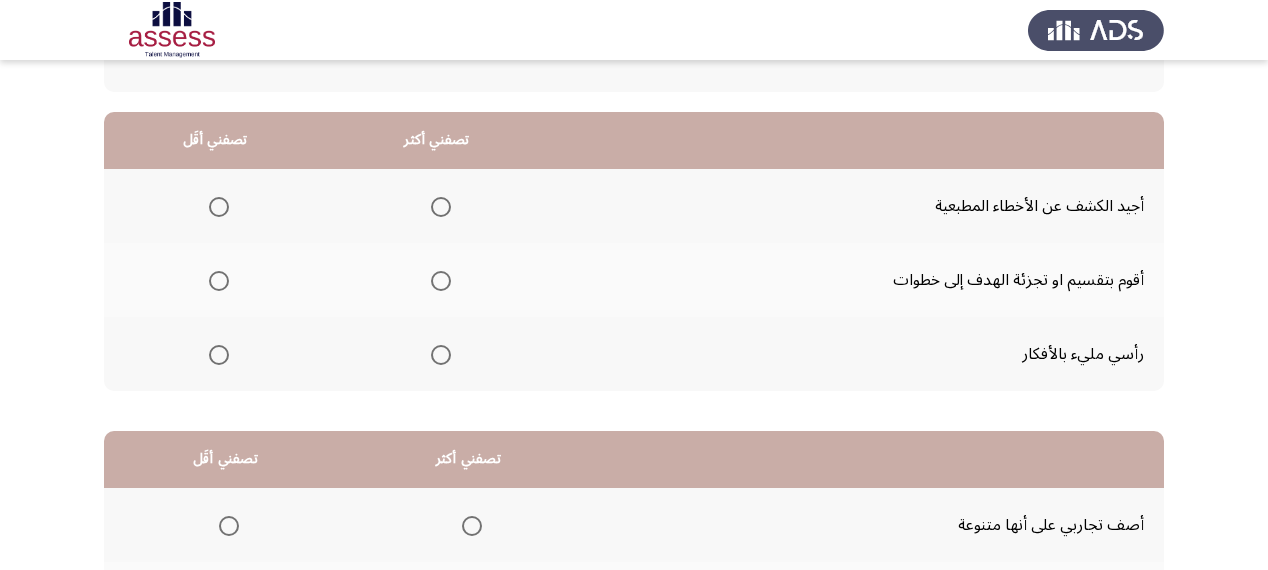 click at bounding box center (441, 207) 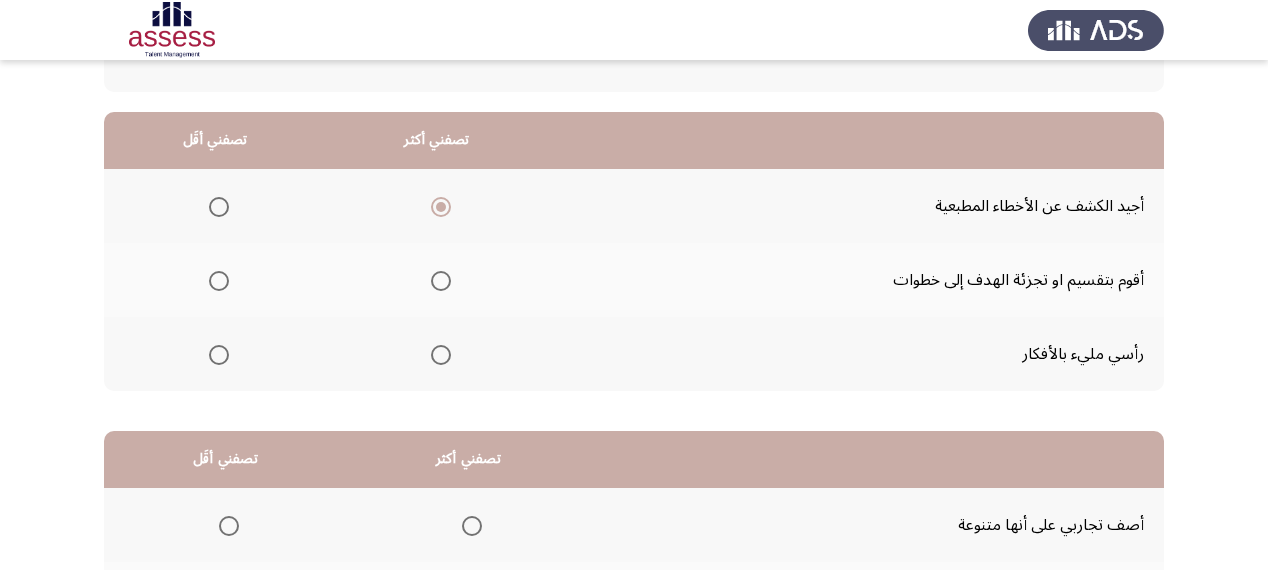 click at bounding box center (441, 281) 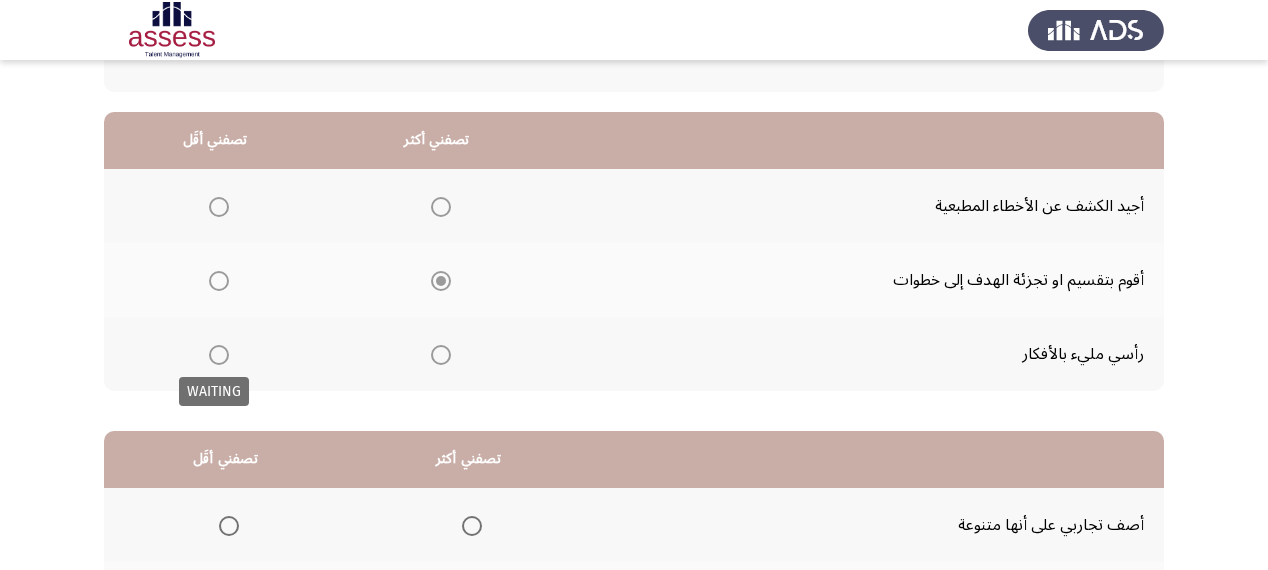 click at bounding box center [219, 355] 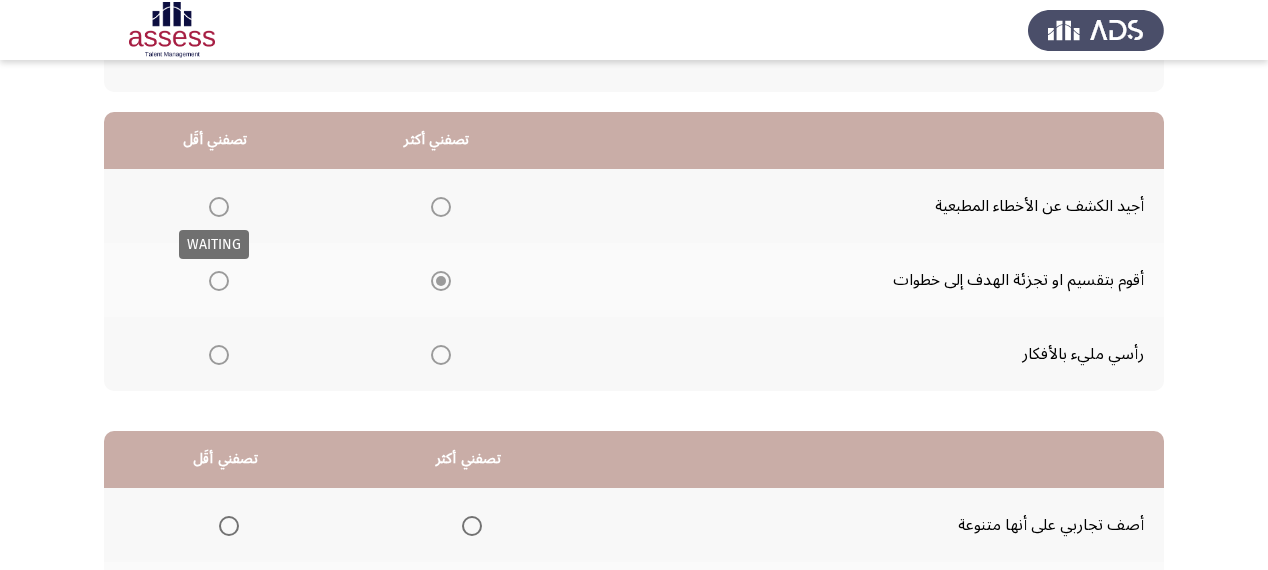 click on "WAITING" at bounding box center [214, 244] 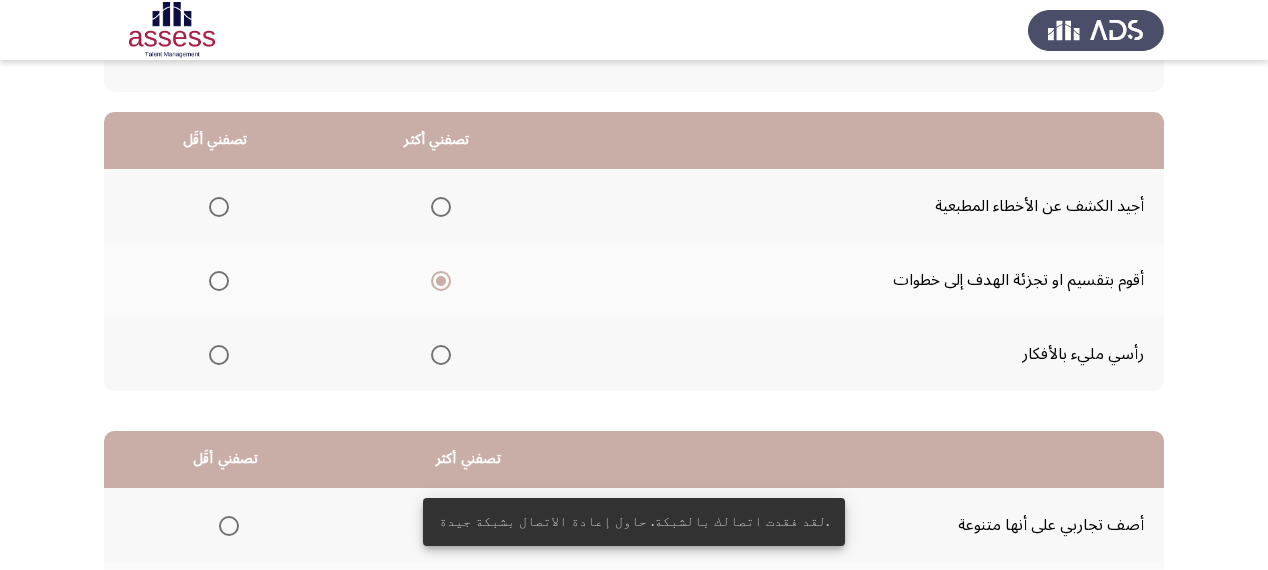 click at bounding box center [219, 207] 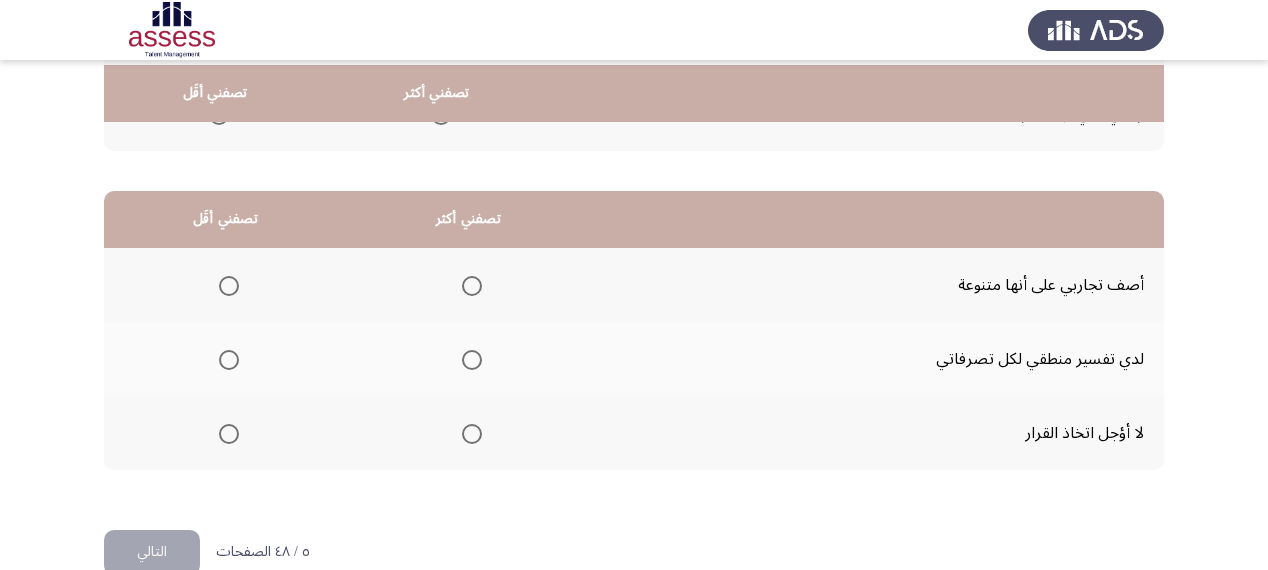 scroll, scrollTop: 436, scrollLeft: 0, axis: vertical 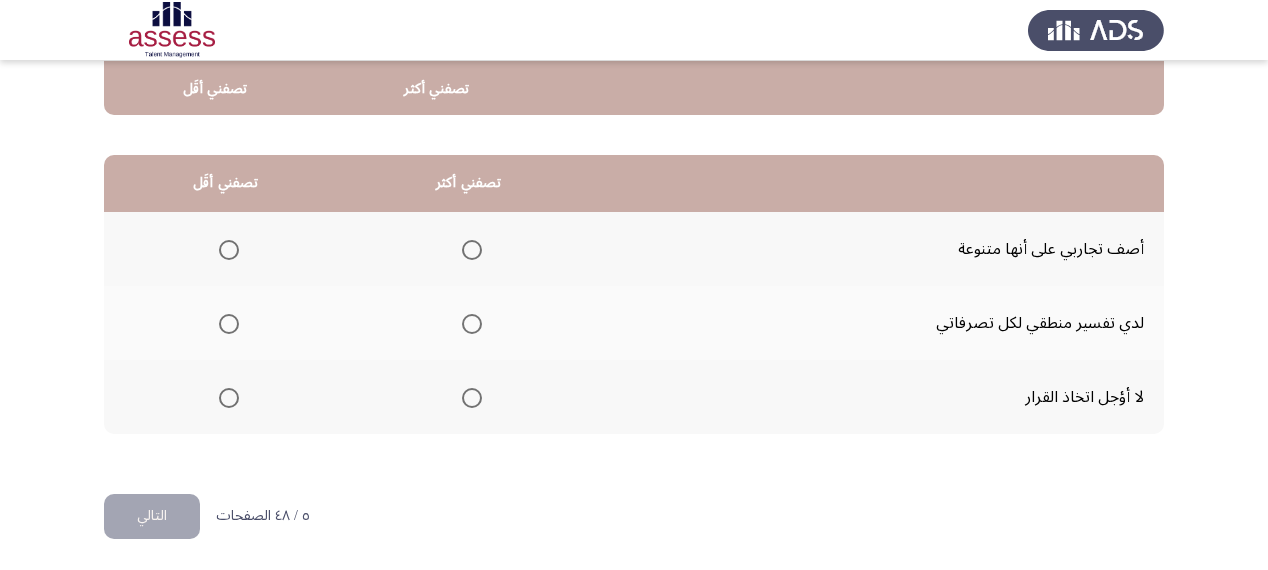 click at bounding box center (472, 398) 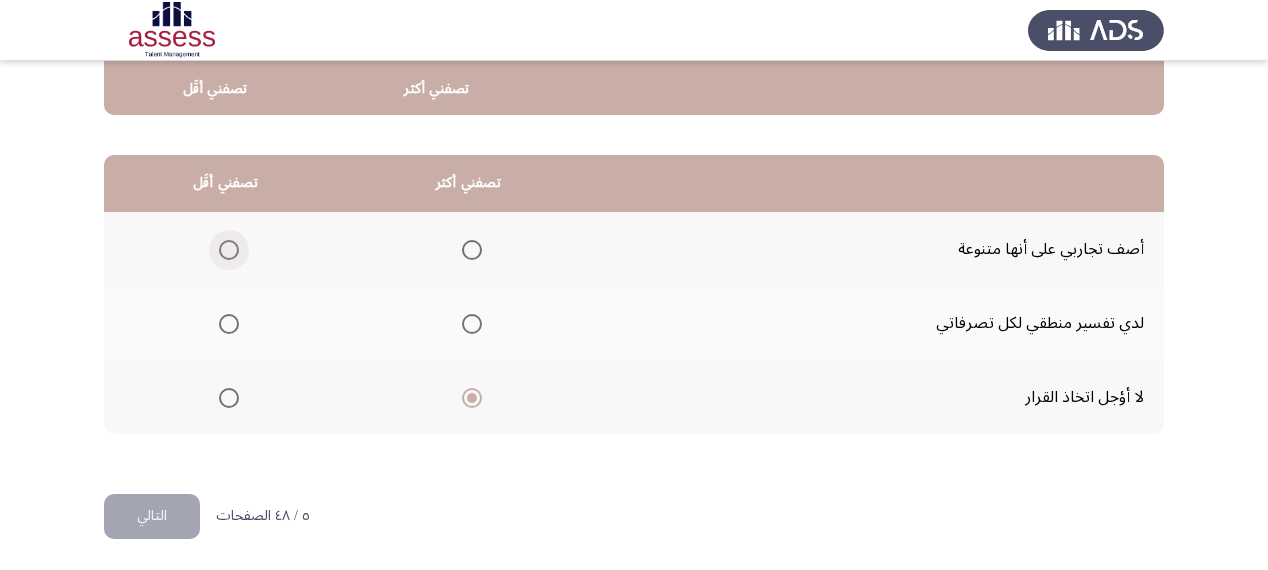 click at bounding box center (229, 250) 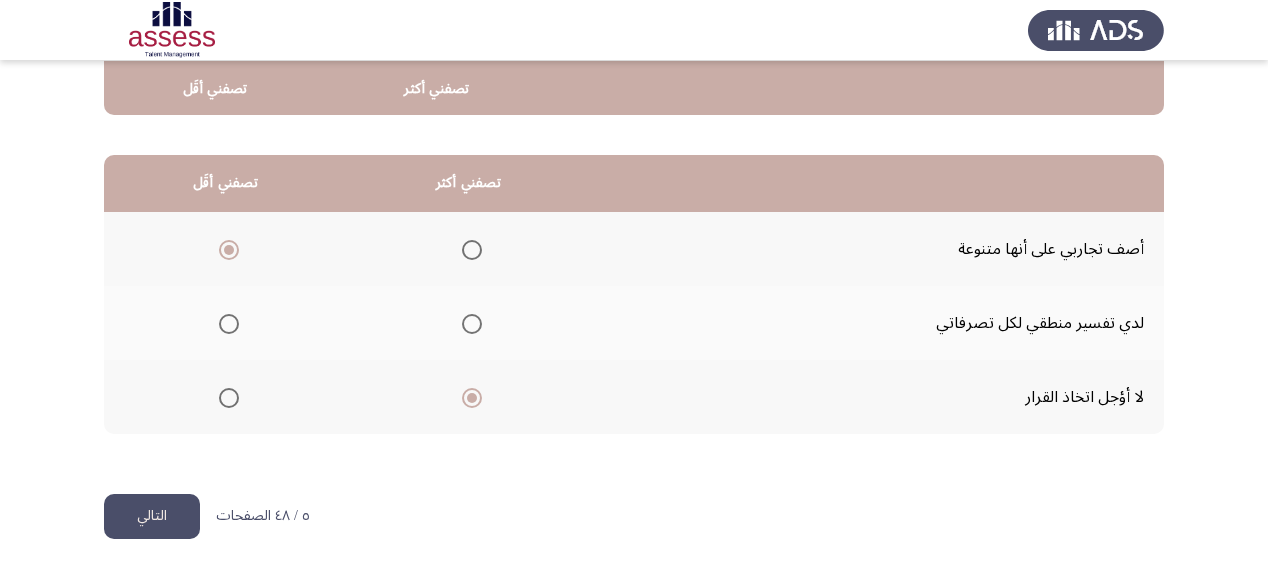 click on "التالي" 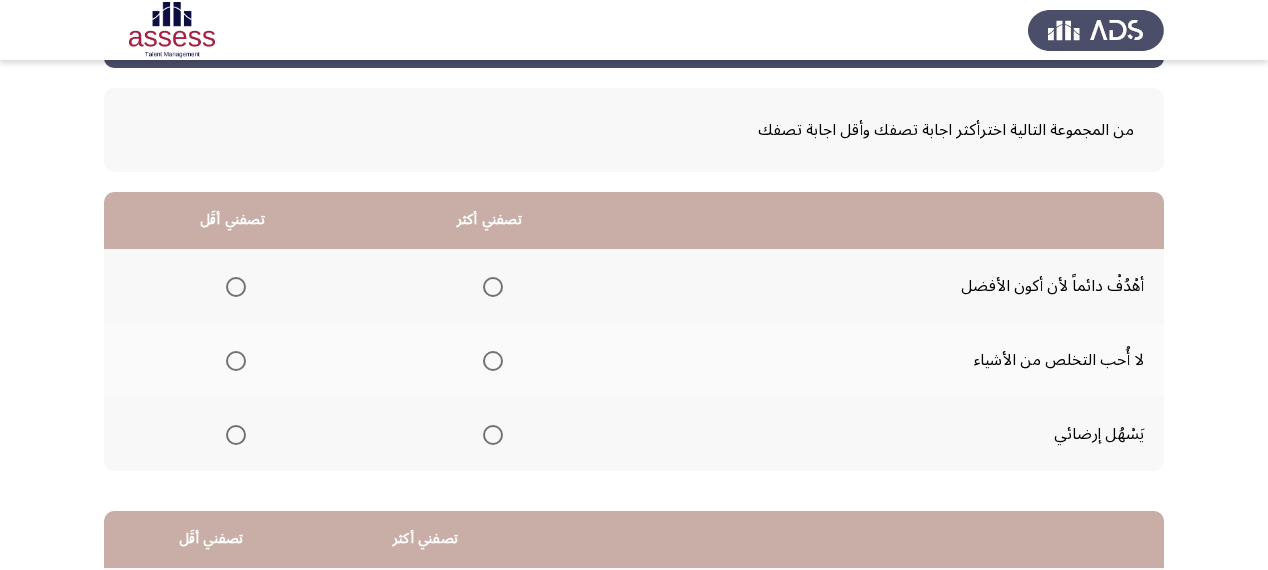 scroll, scrollTop: 160, scrollLeft: 0, axis: vertical 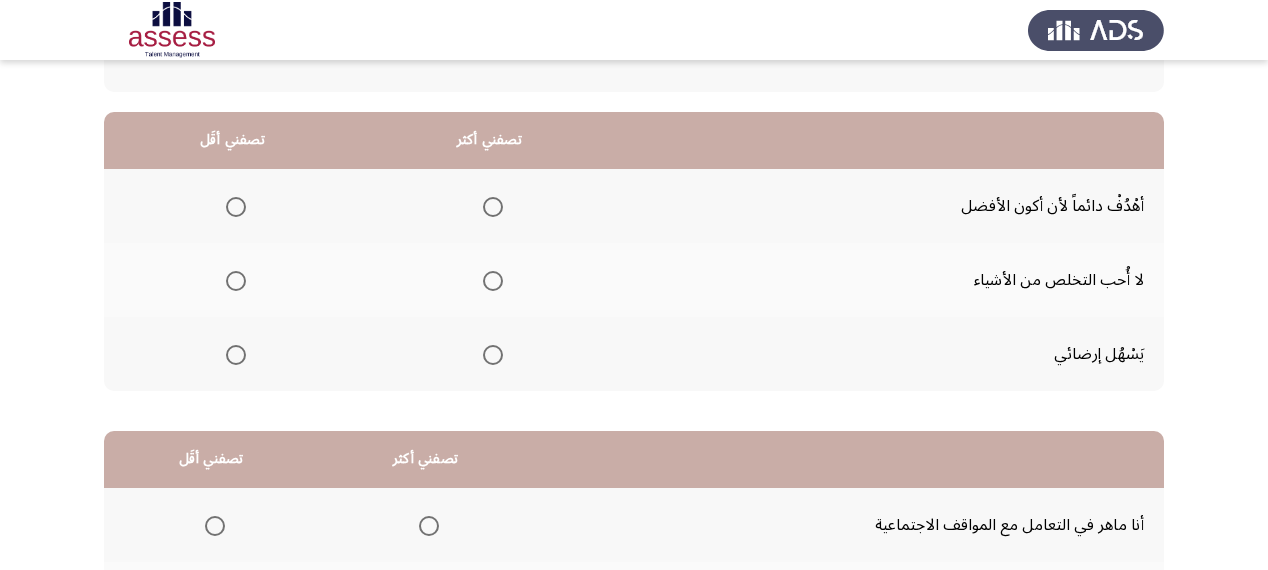 click at bounding box center (493, 207) 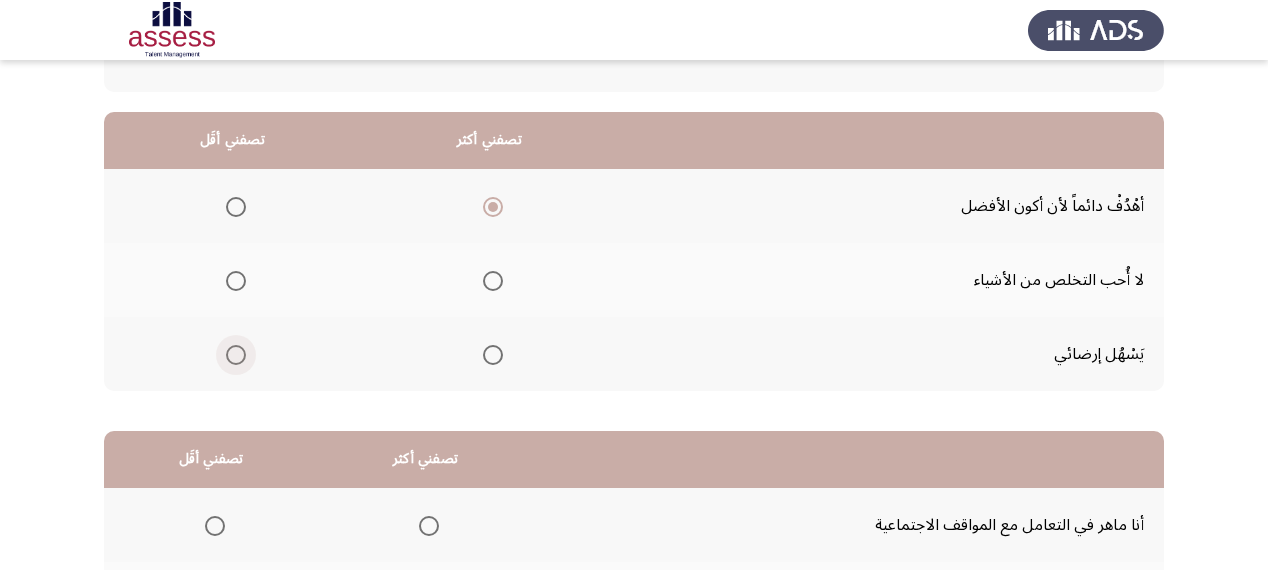 click at bounding box center (236, 355) 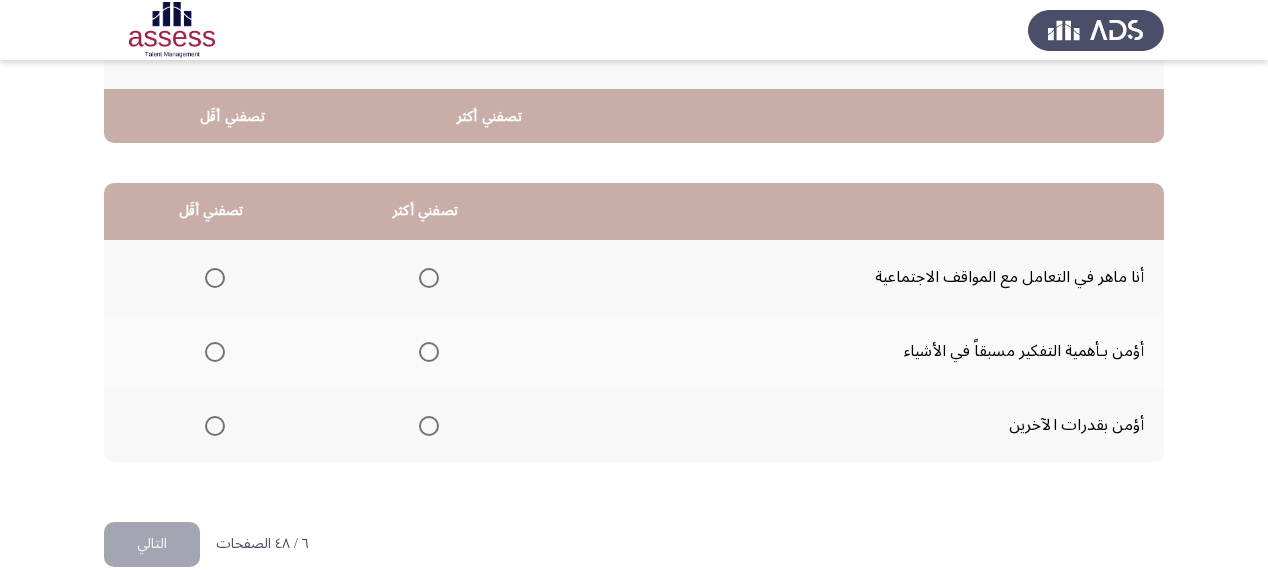 scroll, scrollTop: 436, scrollLeft: 0, axis: vertical 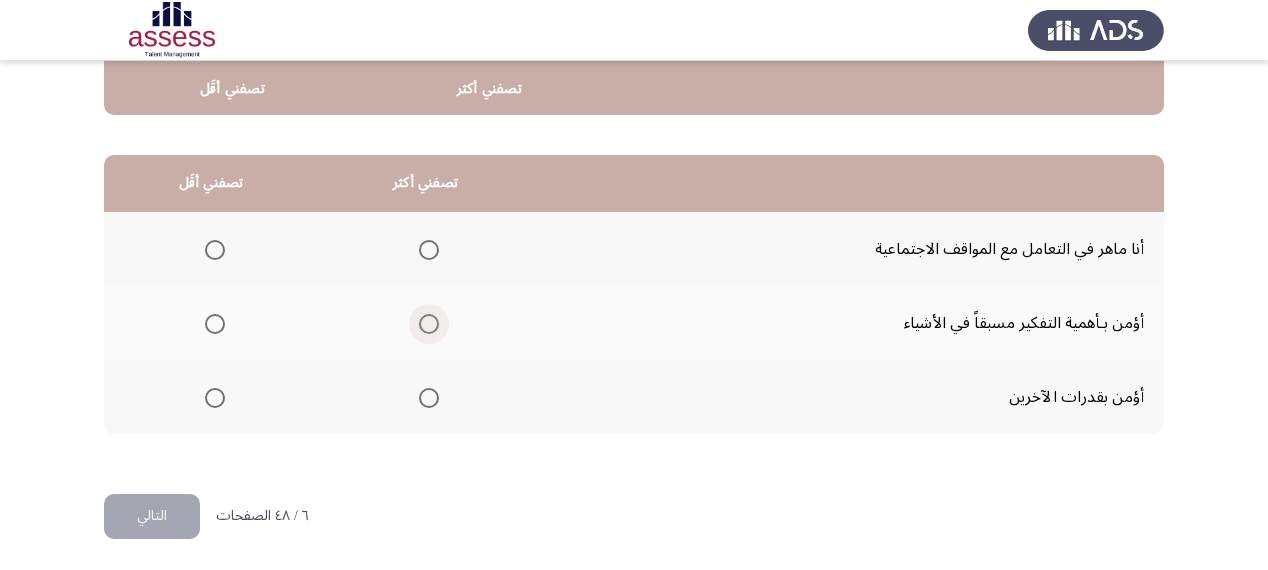 click at bounding box center [429, 324] 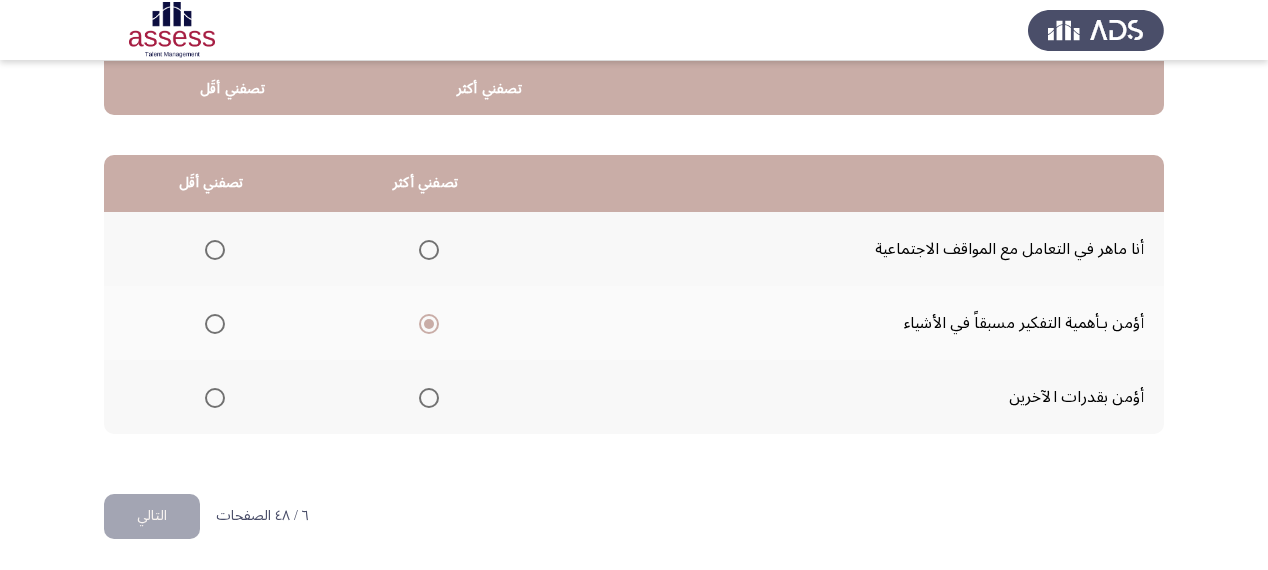 click at bounding box center (215, 398) 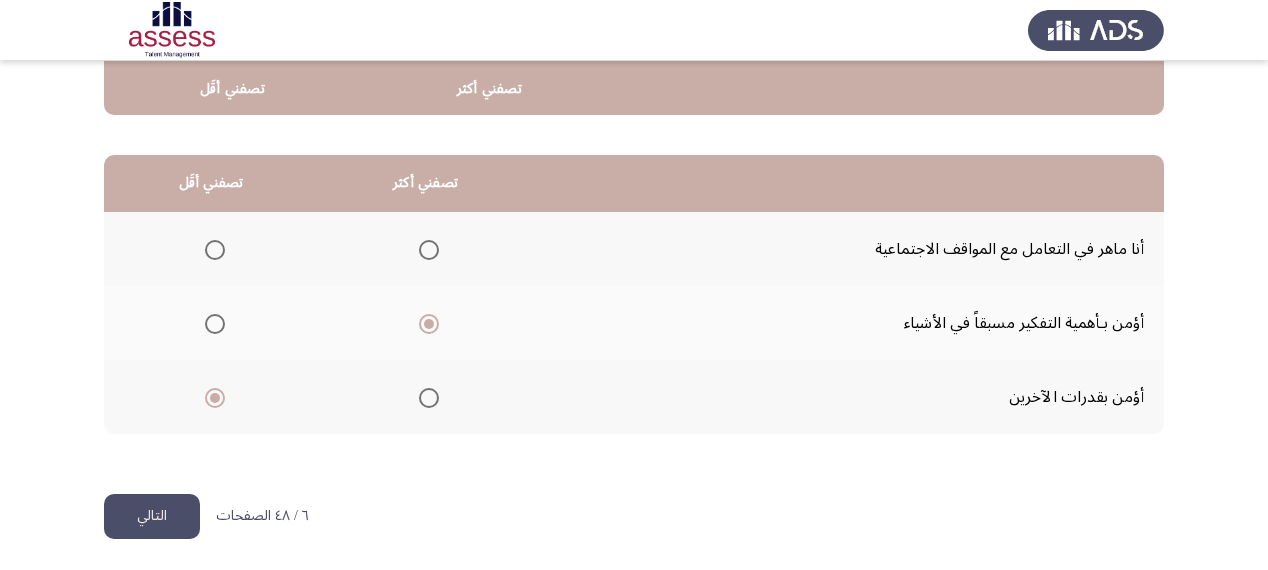 click on "التالي" 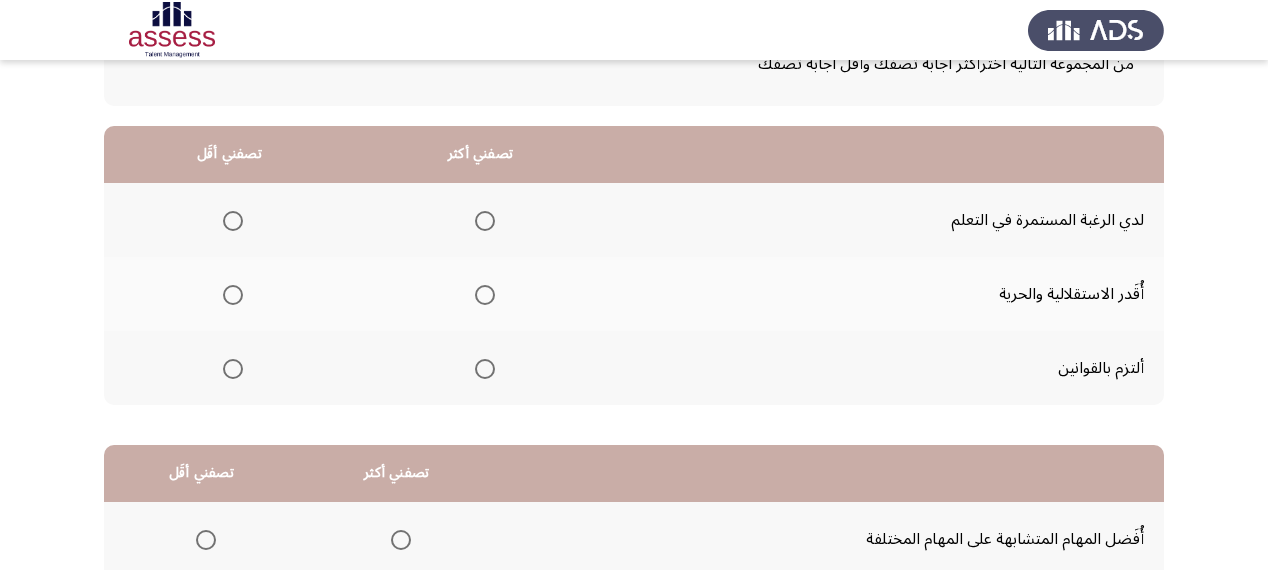 scroll, scrollTop: 160, scrollLeft: 0, axis: vertical 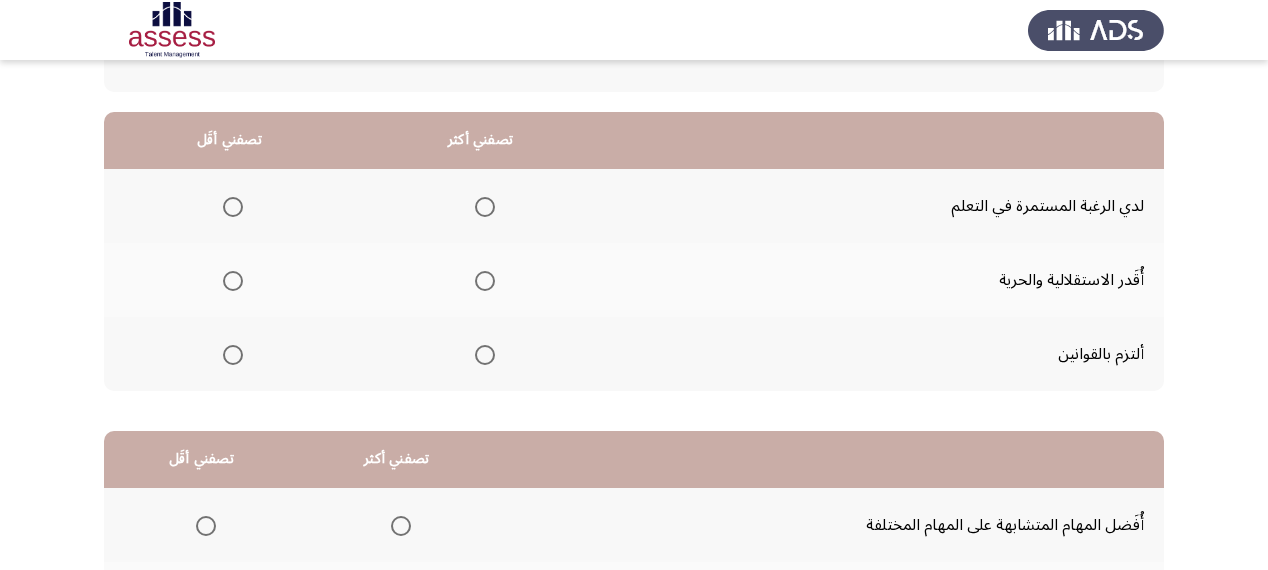 click at bounding box center (485, 207) 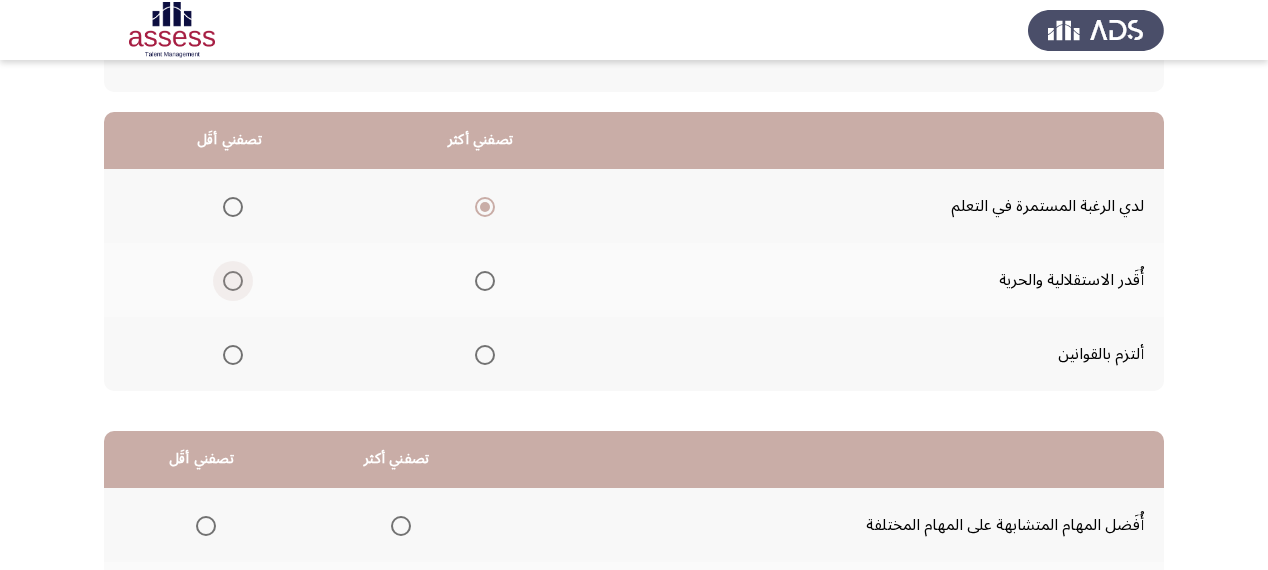 click at bounding box center [233, 281] 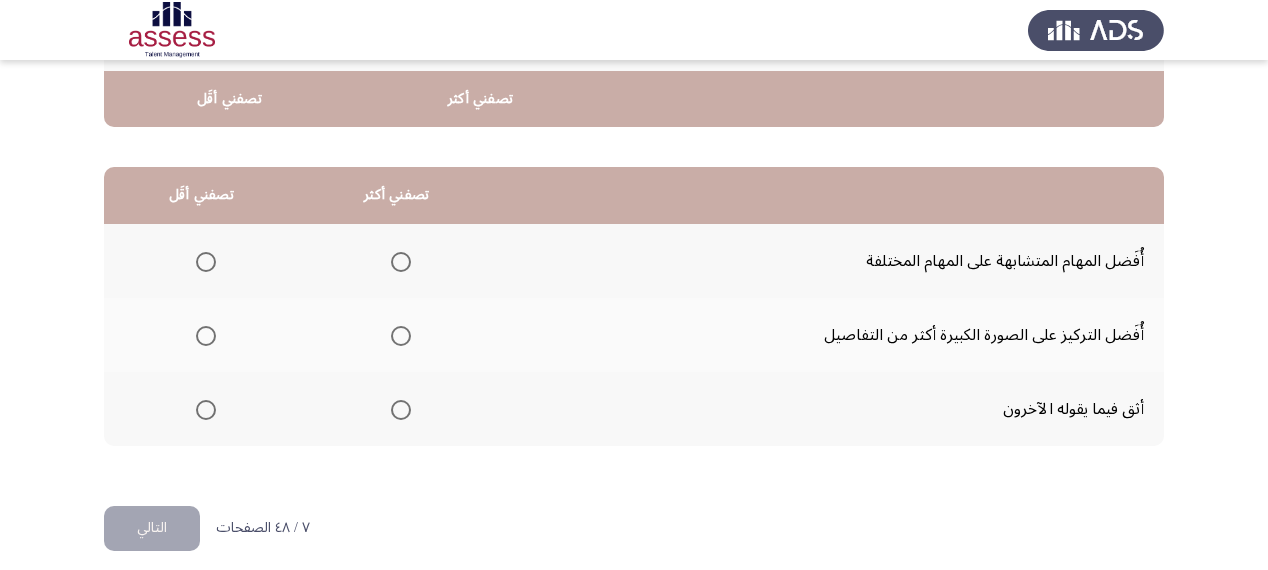 scroll, scrollTop: 436, scrollLeft: 0, axis: vertical 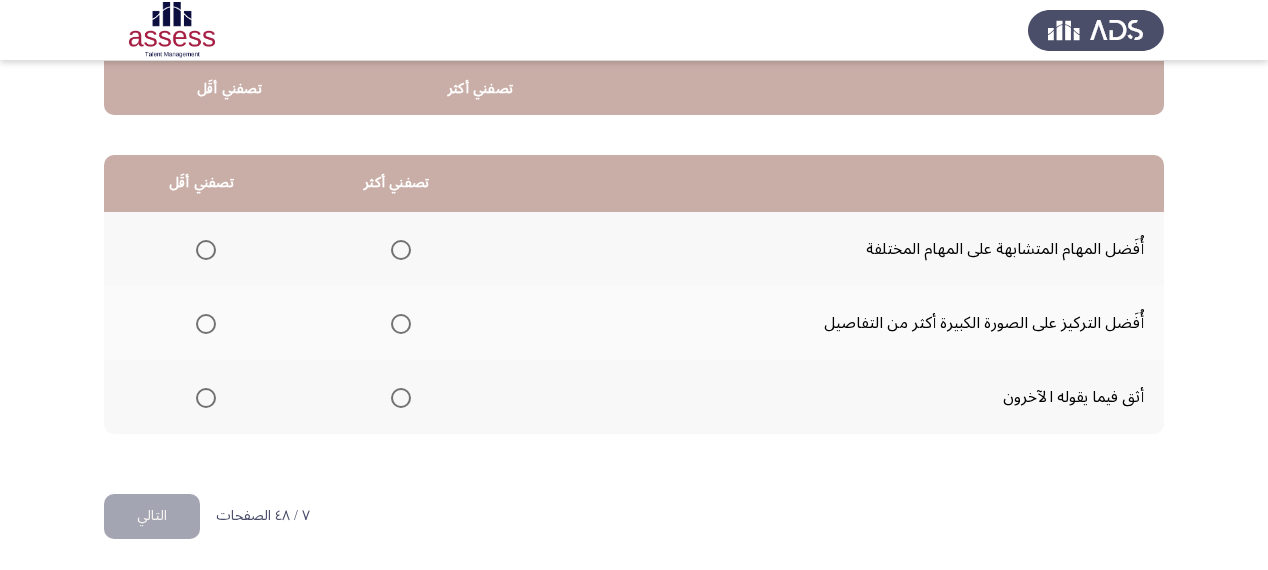 click at bounding box center (206, 250) 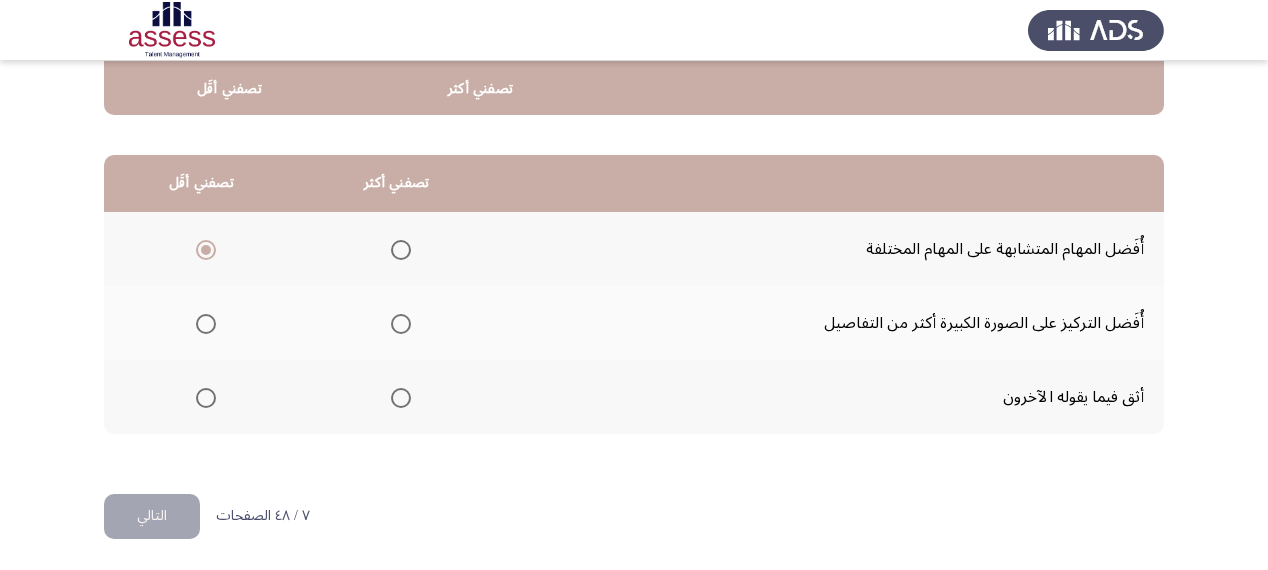 click at bounding box center [206, 398] 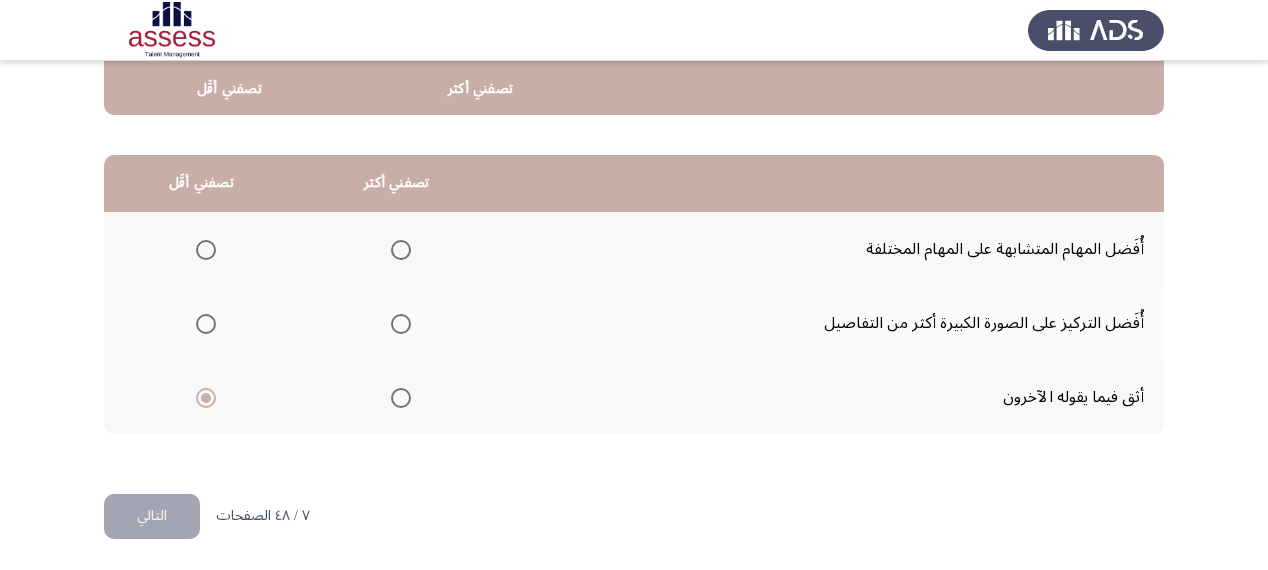 click at bounding box center (401, 324) 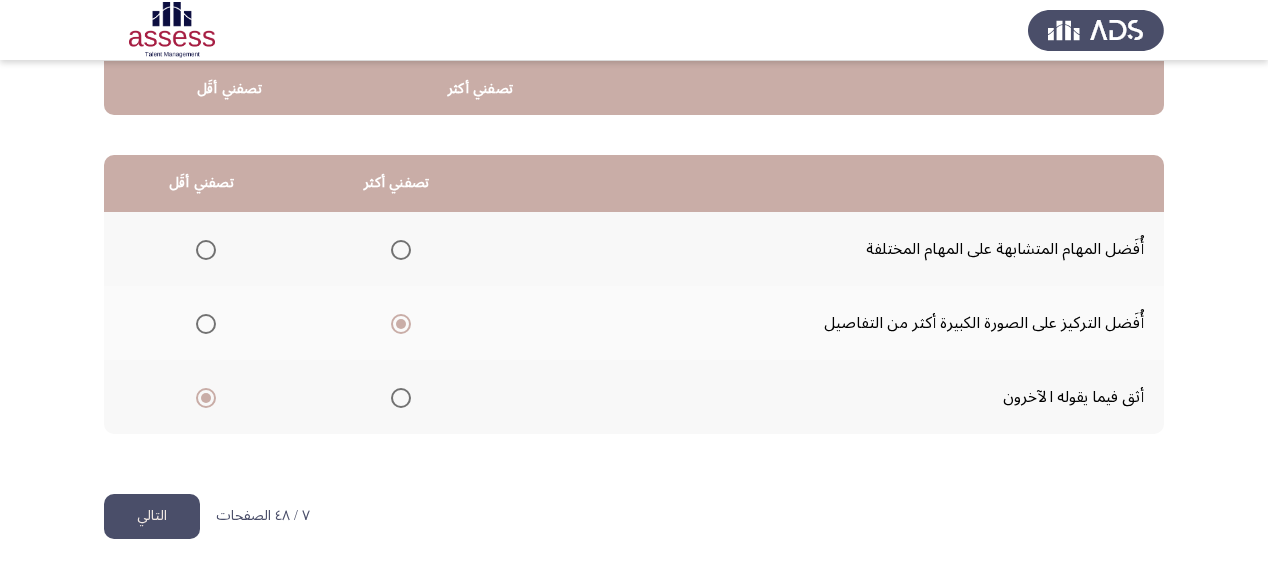 click on "التالي" 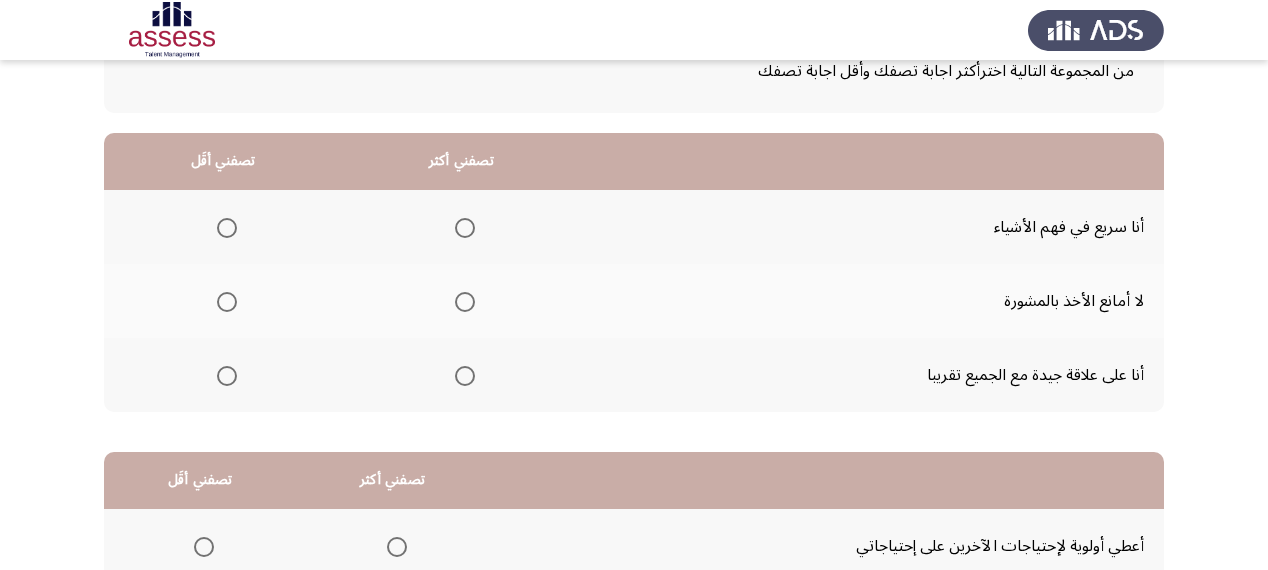 scroll, scrollTop: 160, scrollLeft: 0, axis: vertical 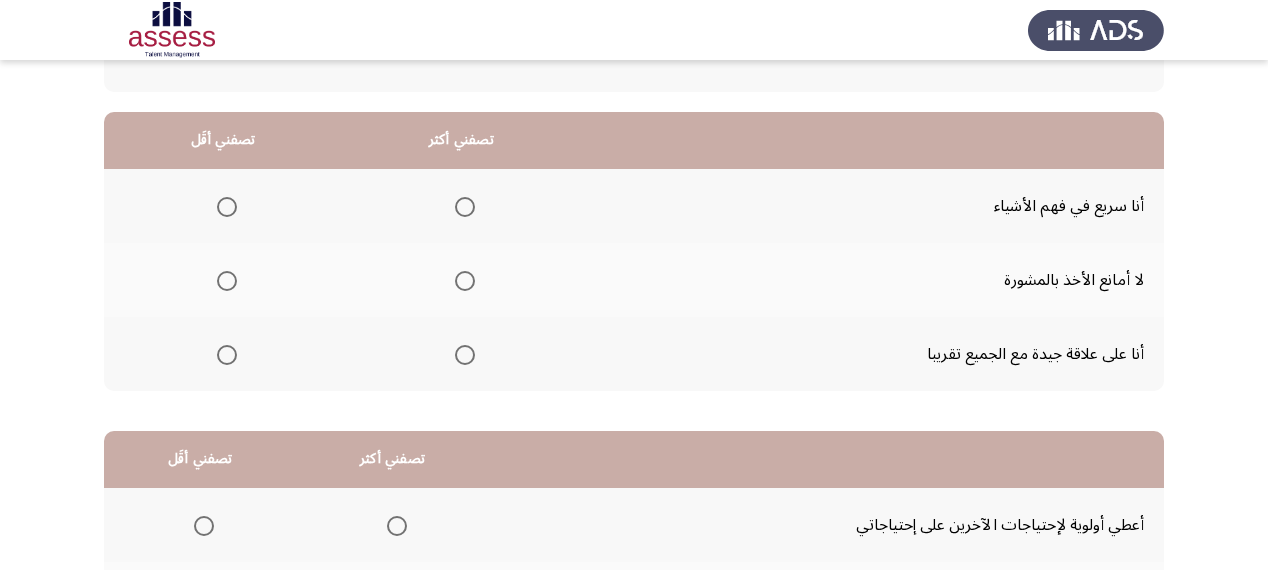 click at bounding box center (465, 207) 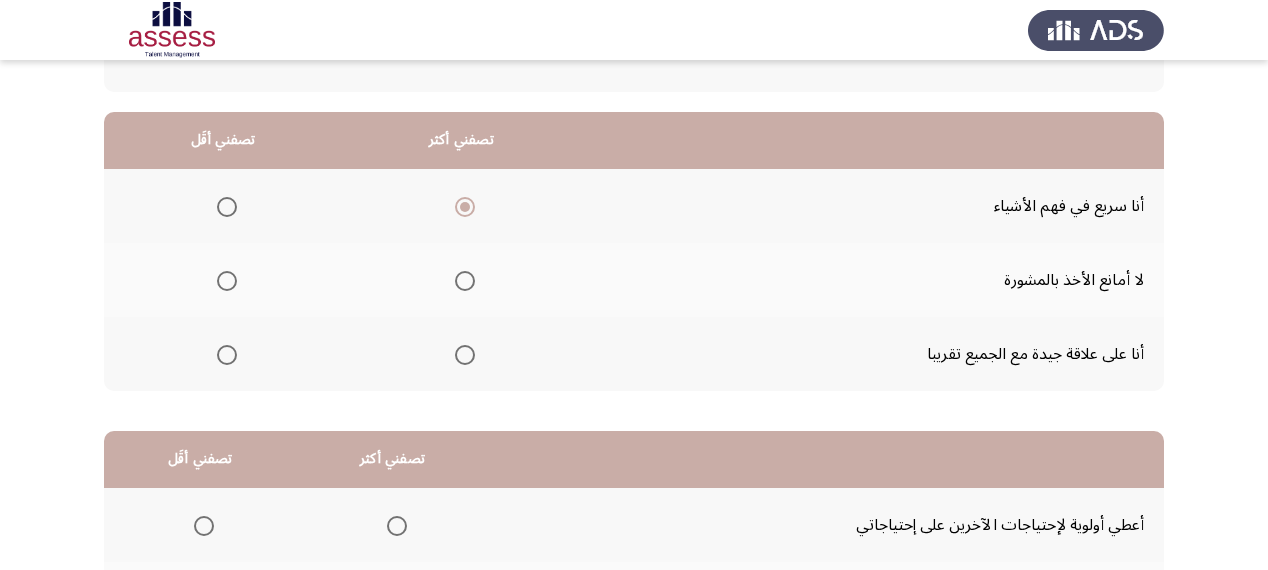 click at bounding box center [227, 355] 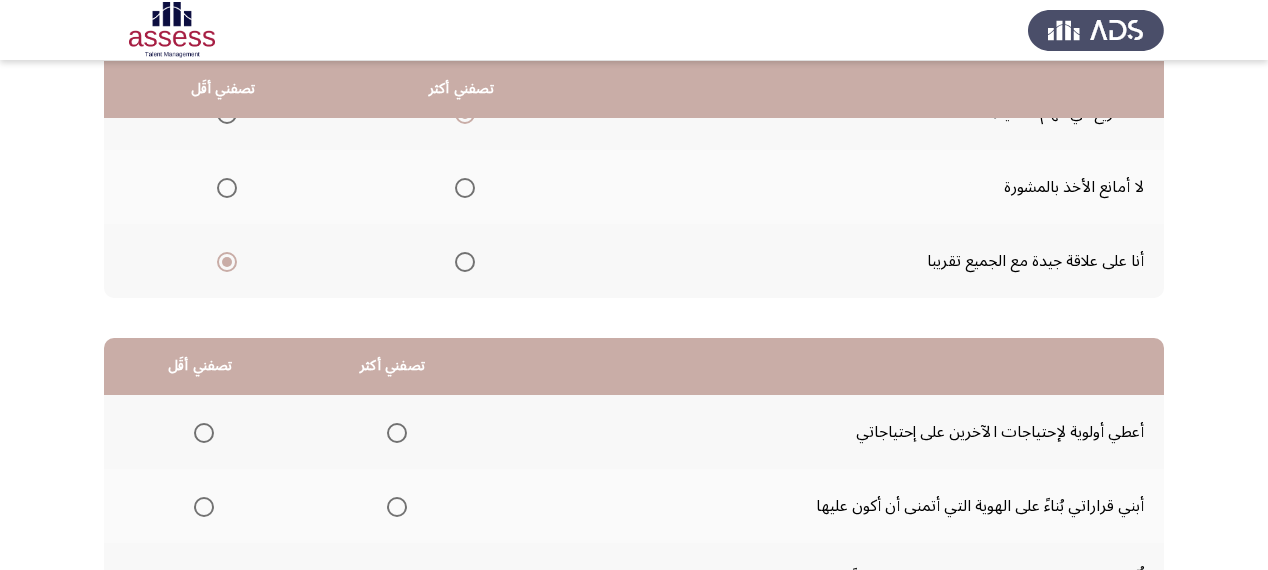 scroll, scrollTop: 436, scrollLeft: 0, axis: vertical 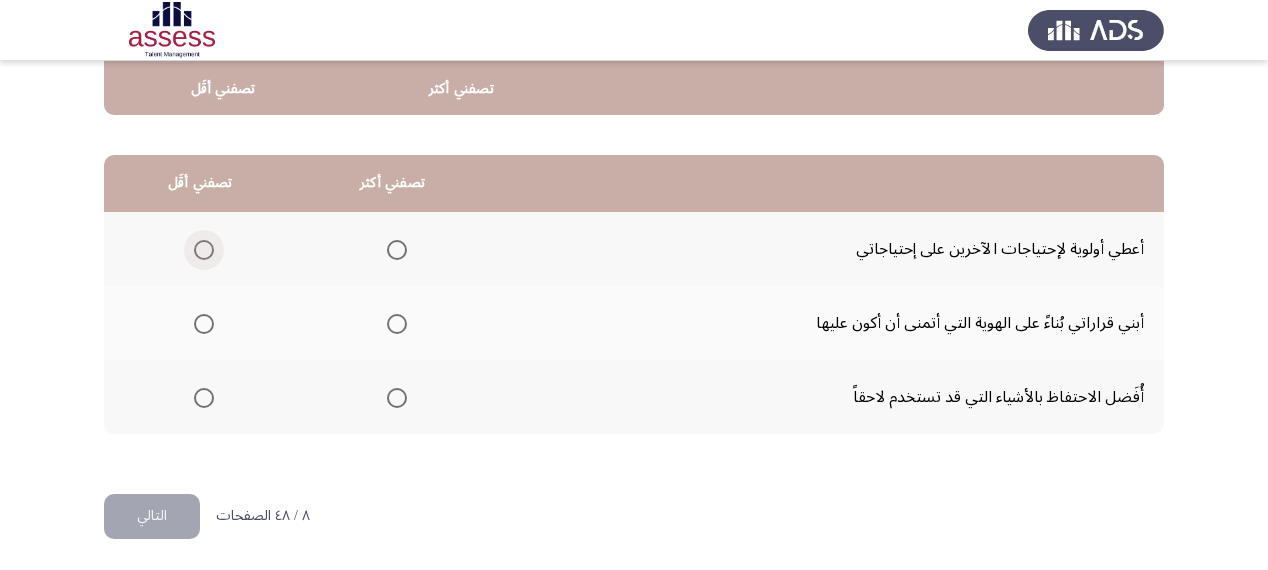 click at bounding box center (204, 250) 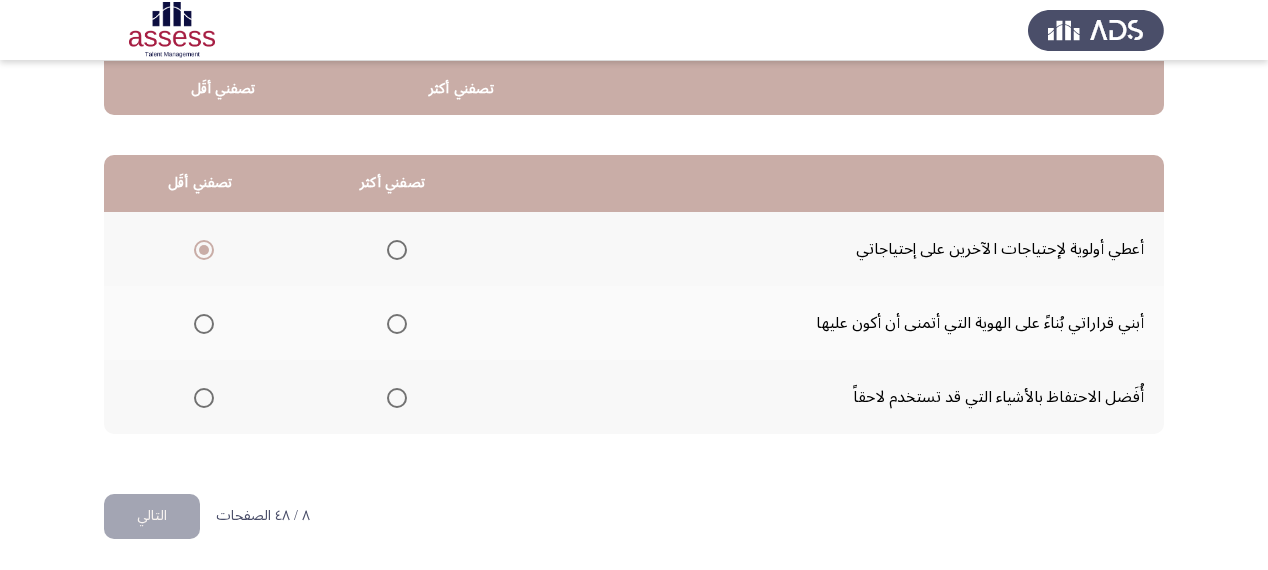click at bounding box center [397, 398] 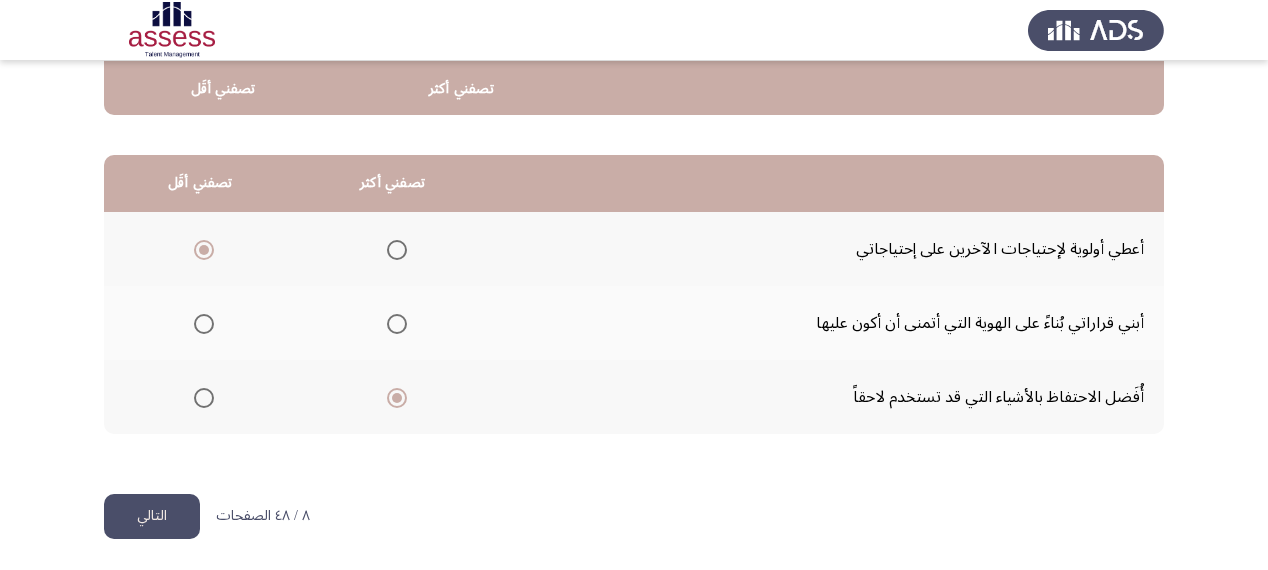 click at bounding box center (397, 324) 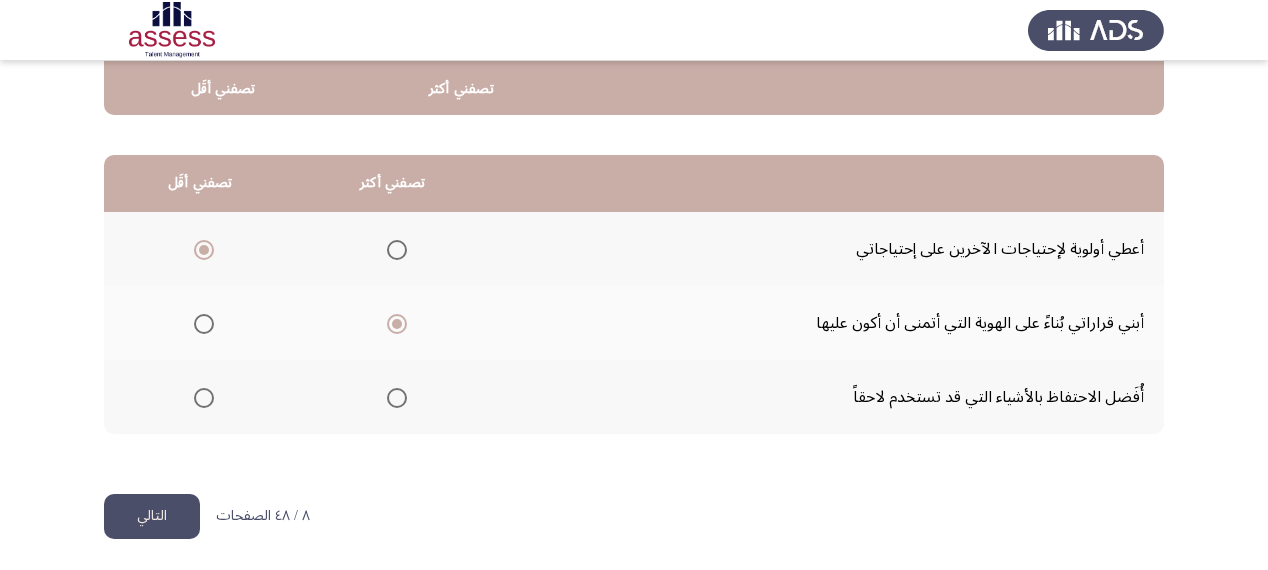 click on "التالي" 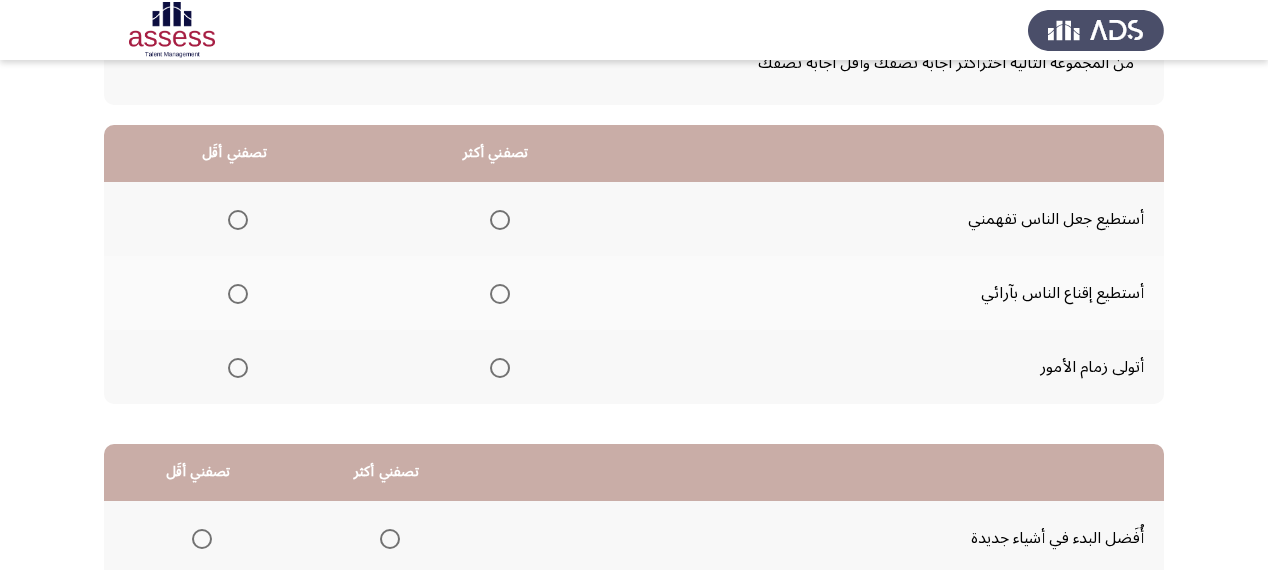 scroll, scrollTop: 160, scrollLeft: 0, axis: vertical 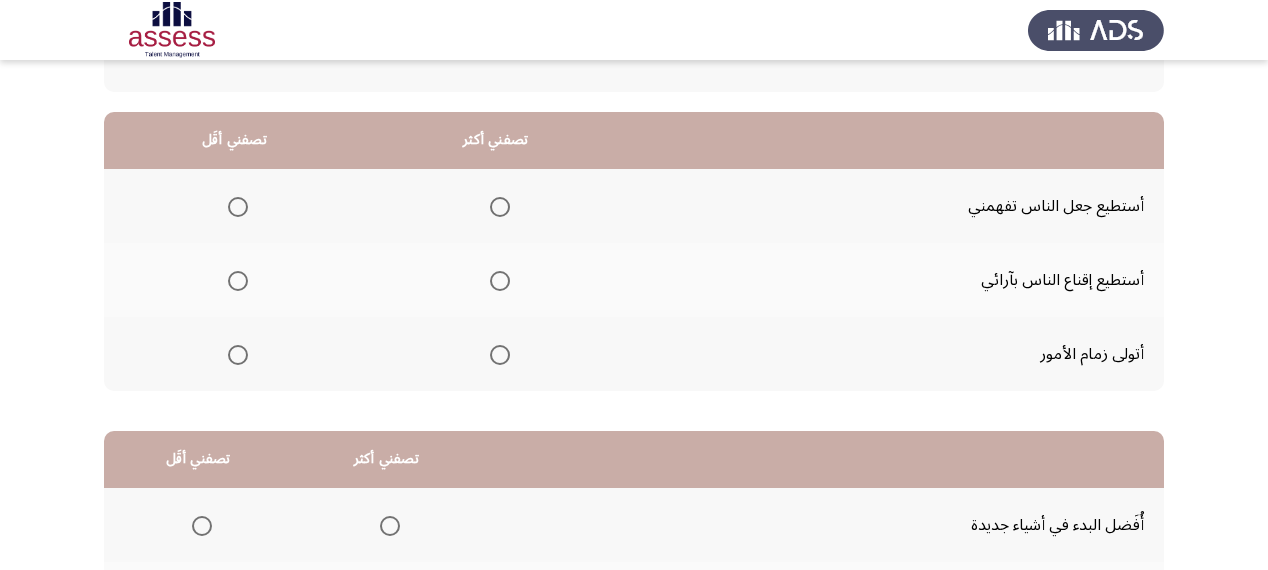 click at bounding box center [500, 281] 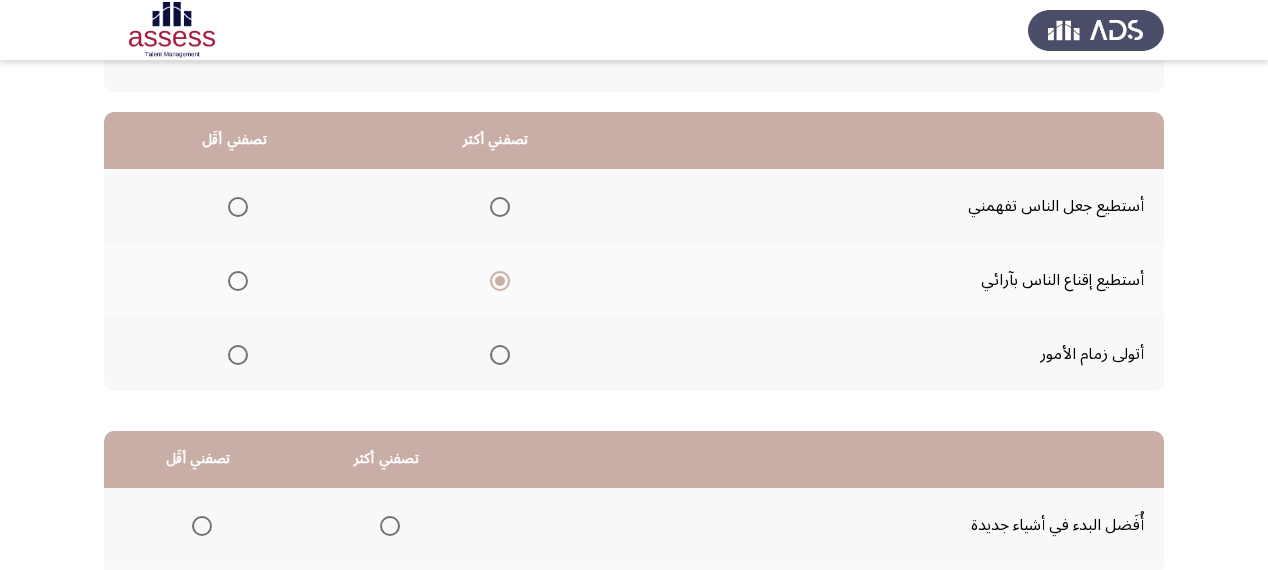 click at bounding box center (500, 355) 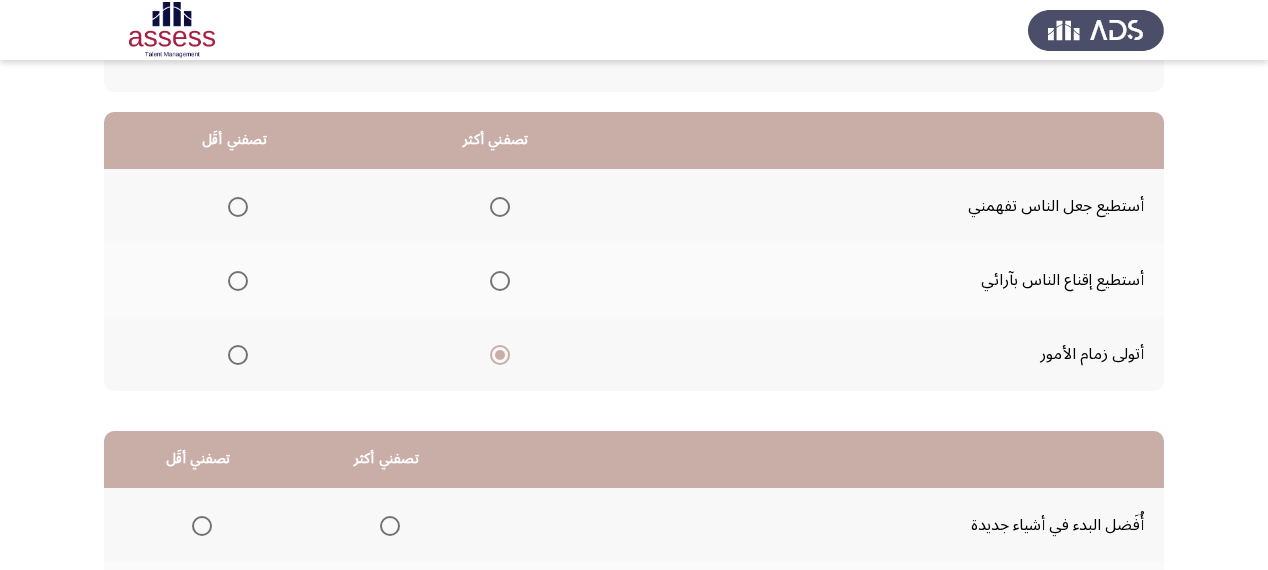 click at bounding box center (238, 207) 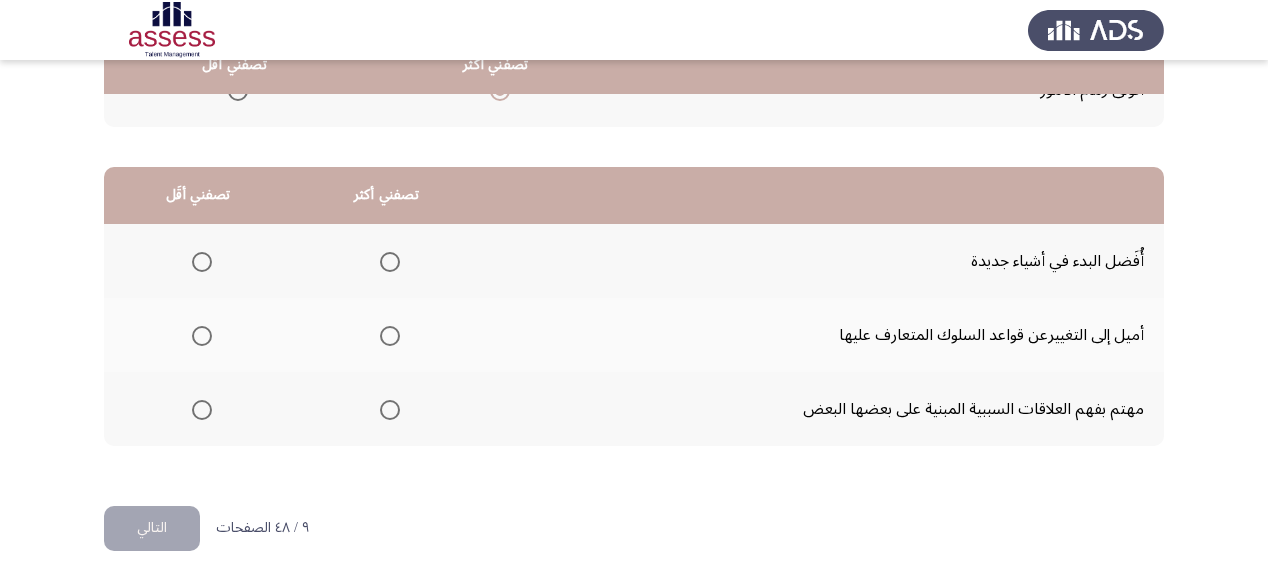 scroll, scrollTop: 436, scrollLeft: 0, axis: vertical 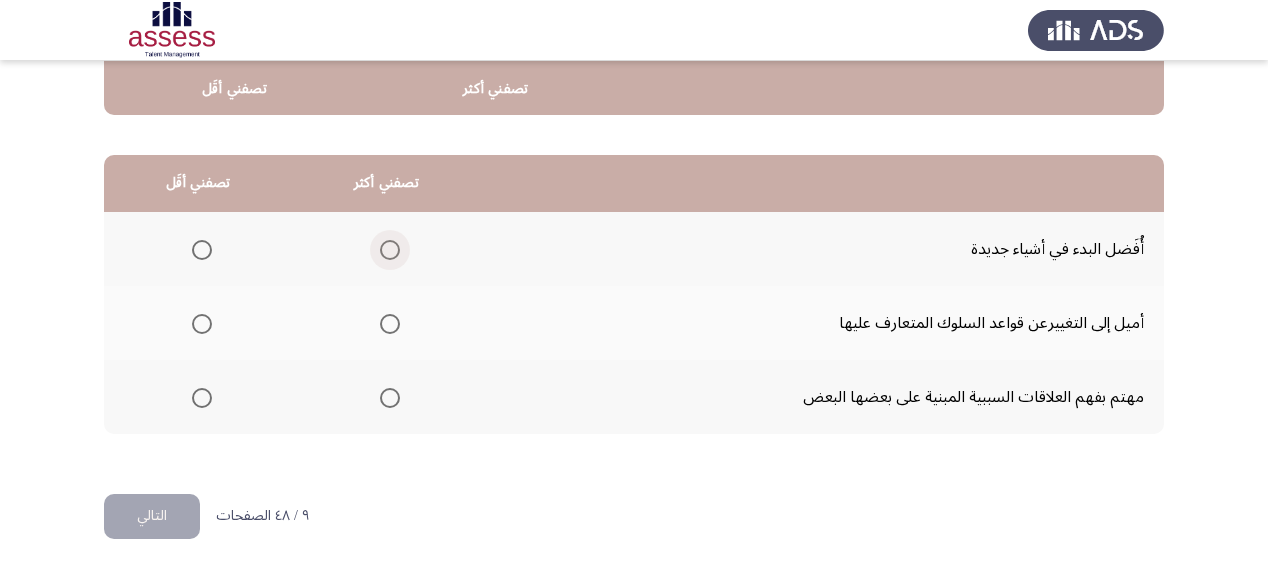 click at bounding box center (390, 250) 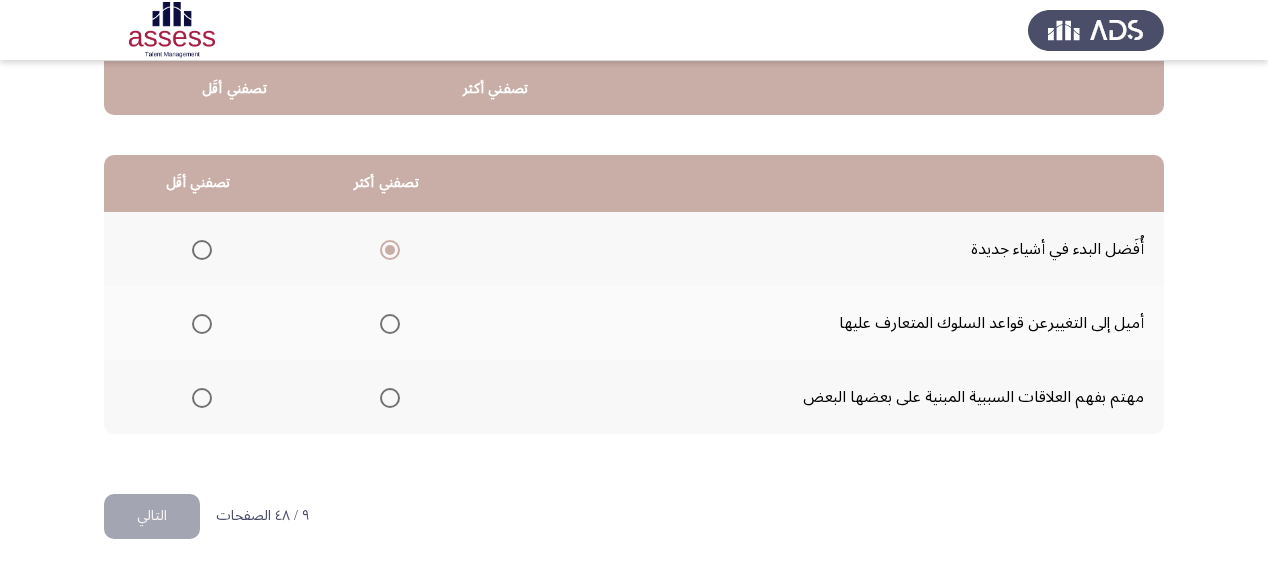 click 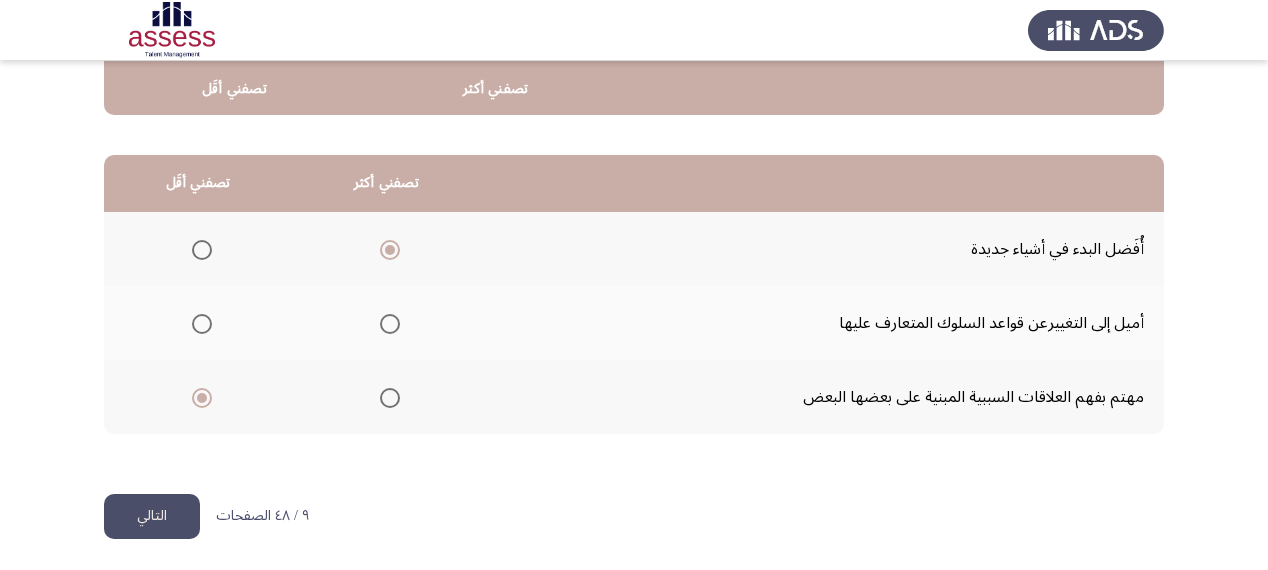 click on "التالي" 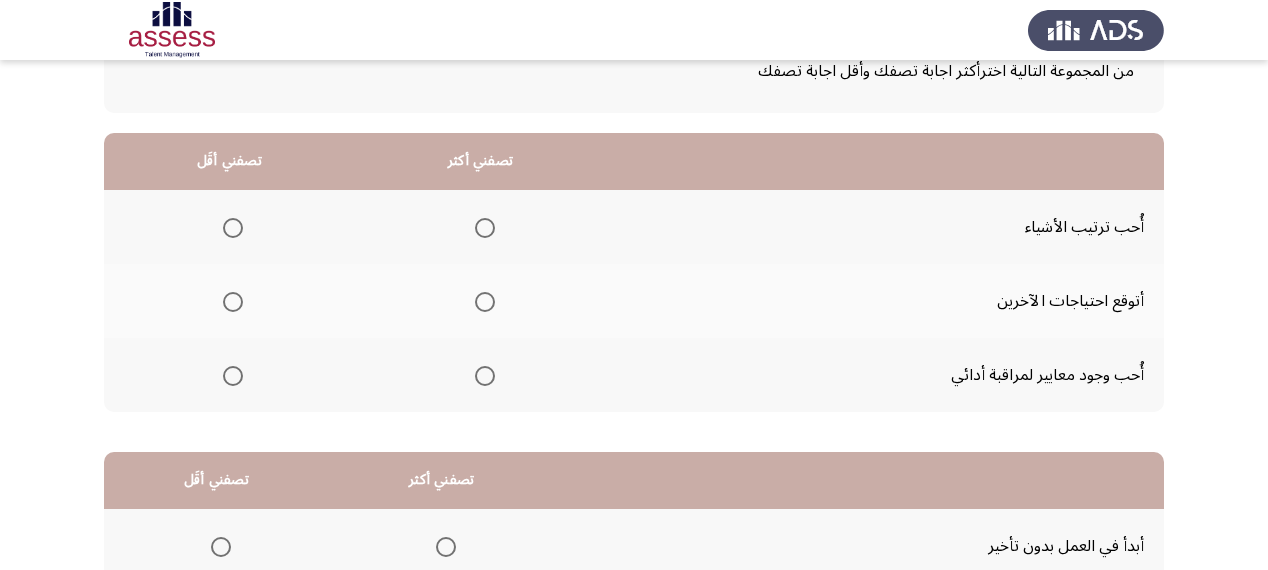 scroll, scrollTop: 160, scrollLeft: 0, axis: vertical 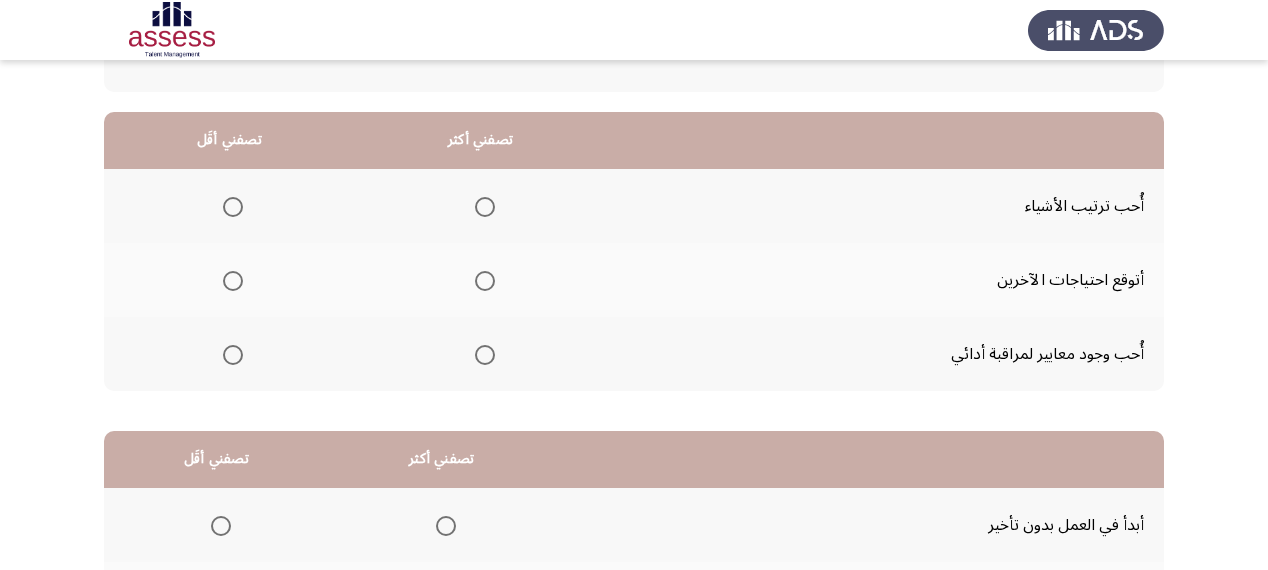 click at bounding box center [485, 207] 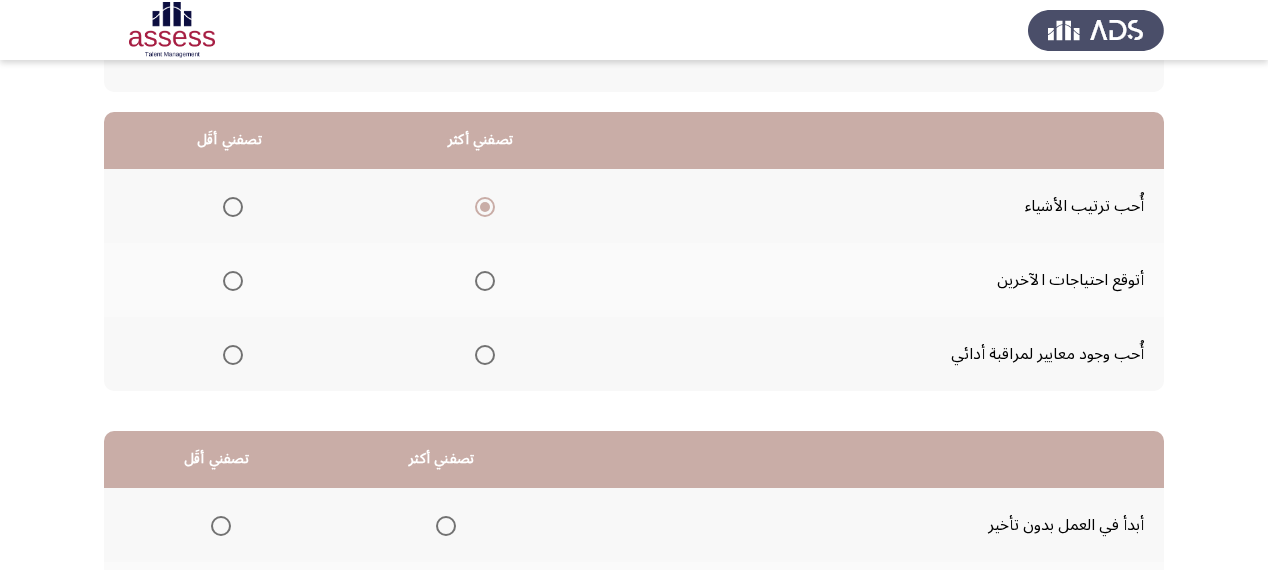 click at bounding box center [233, 281] 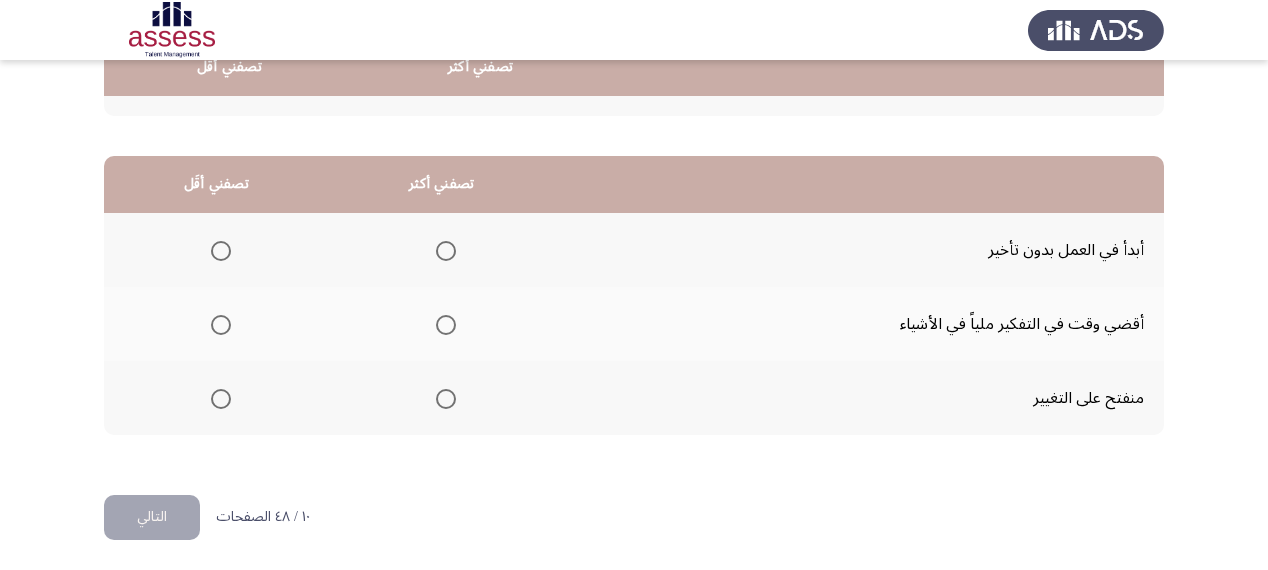 scroll, scrollTop: 436, scrollLeft: 0, axis: vertical 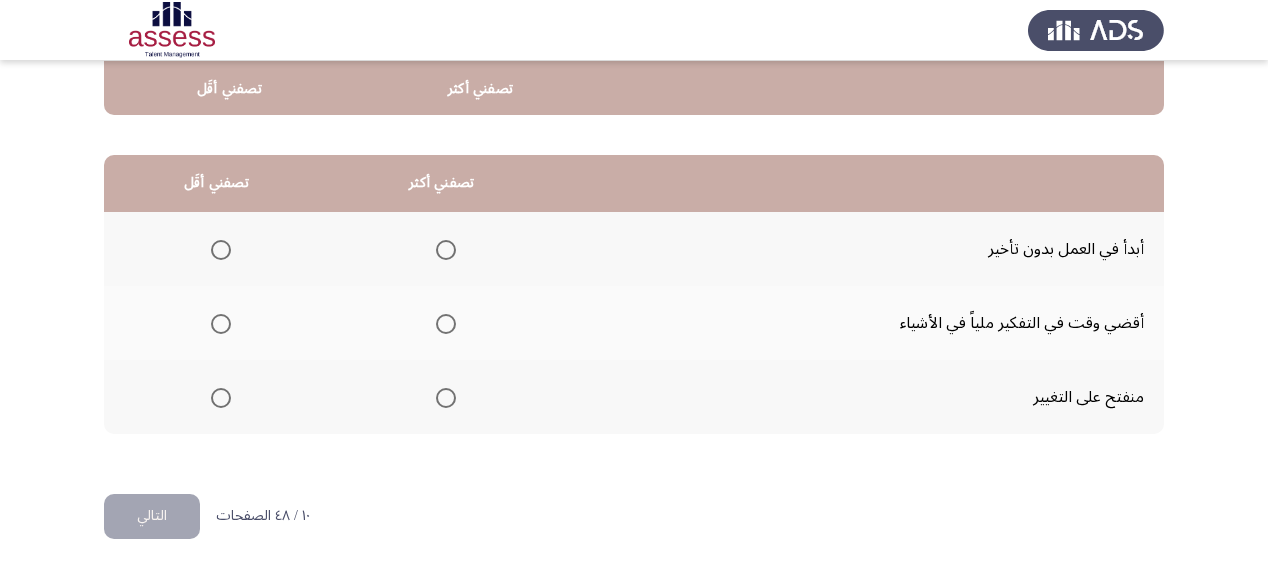 click at bounding box center [446, 250] 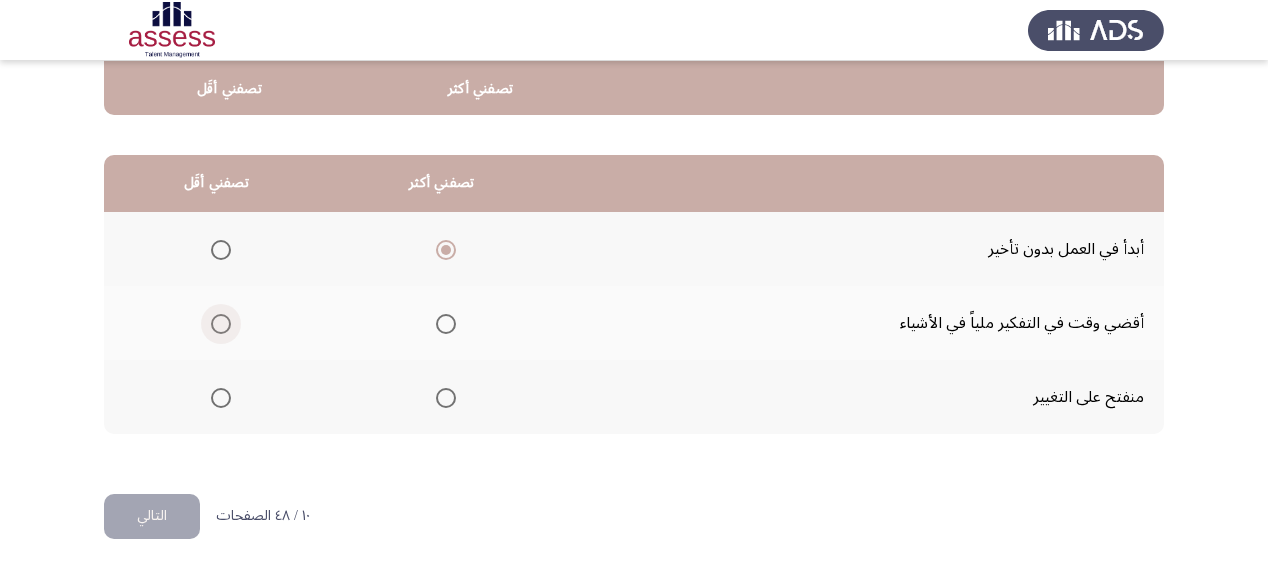 click at bounding box center (221, 324) 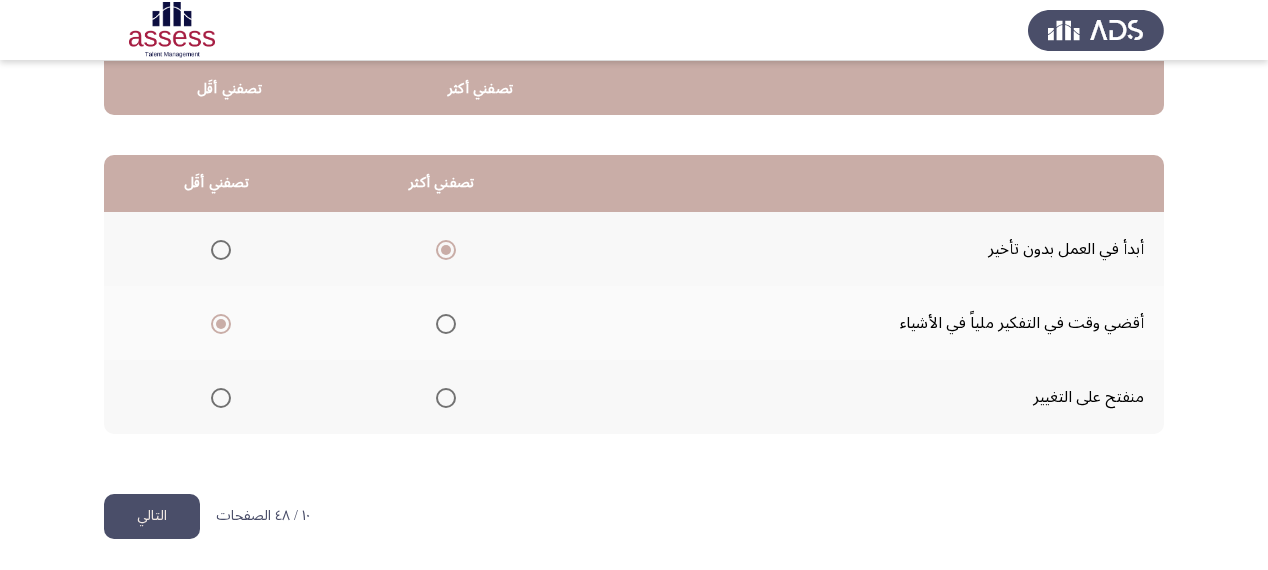 click on "التالي" 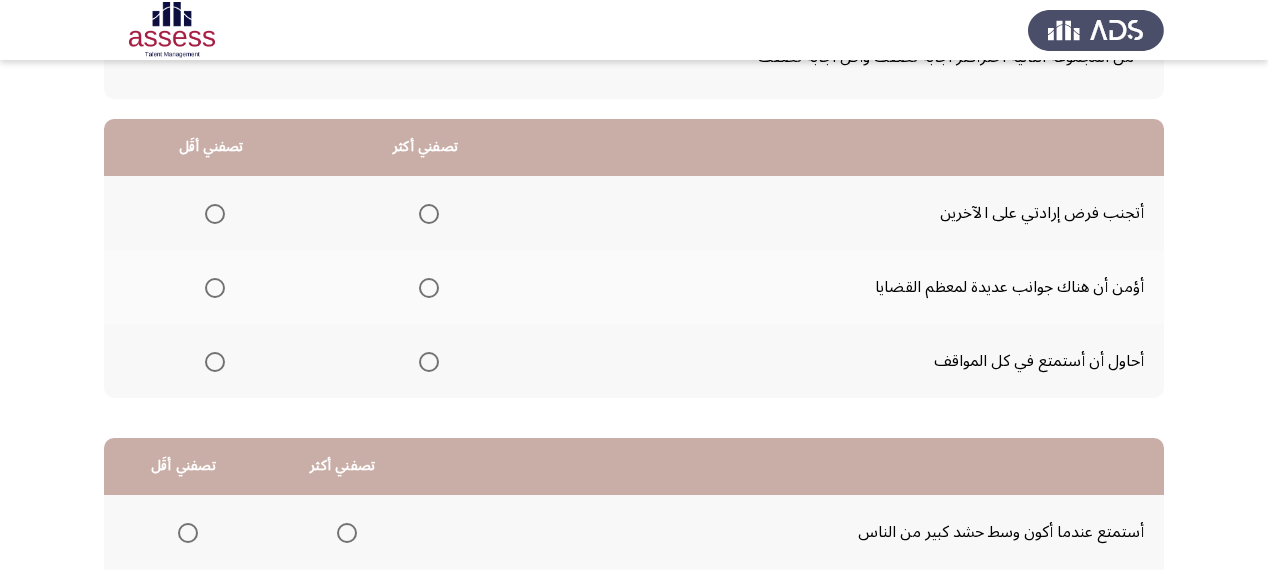 scroll, scrollTop: 160, scrollLeft: 0, axis: vertical 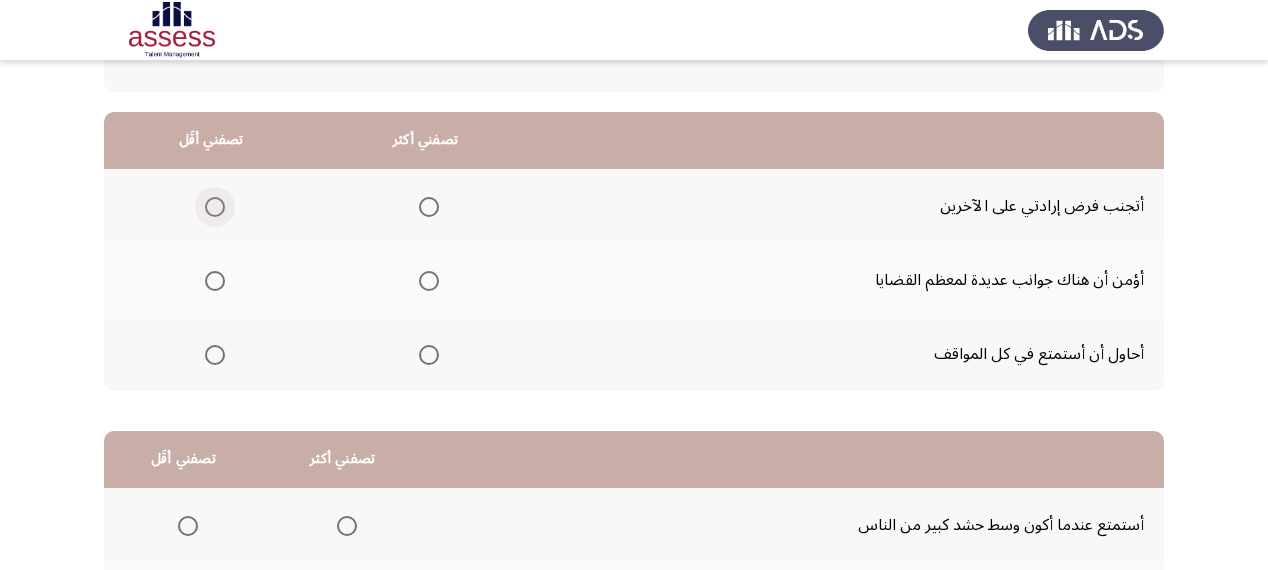 click at bounding box center (215, 207) 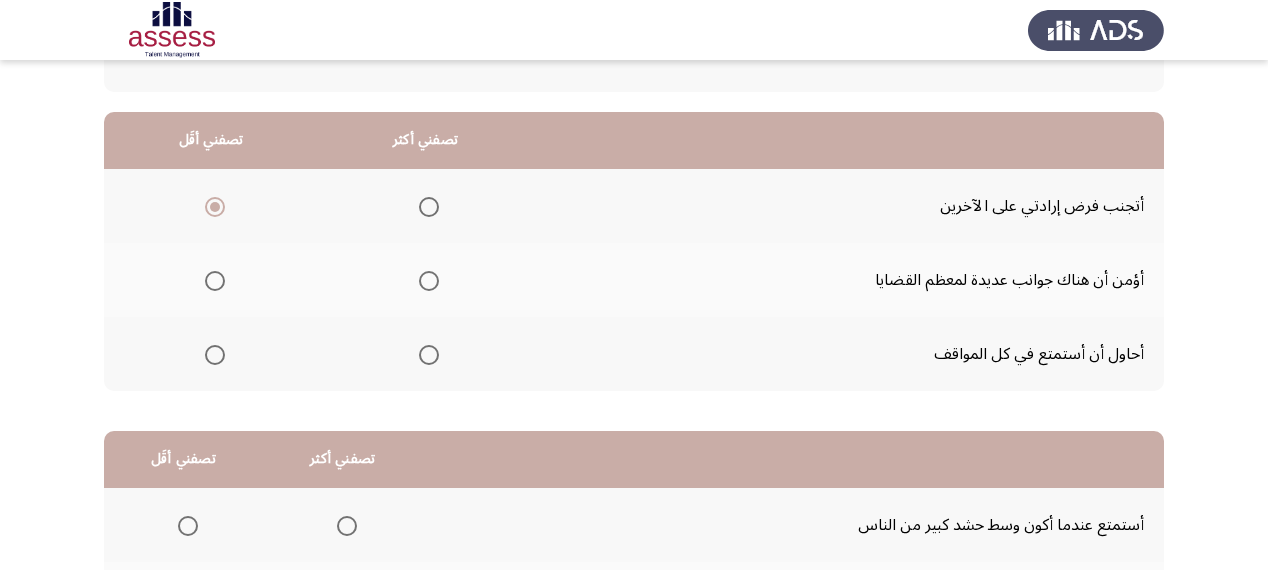 click at bounding box center [429, 281] 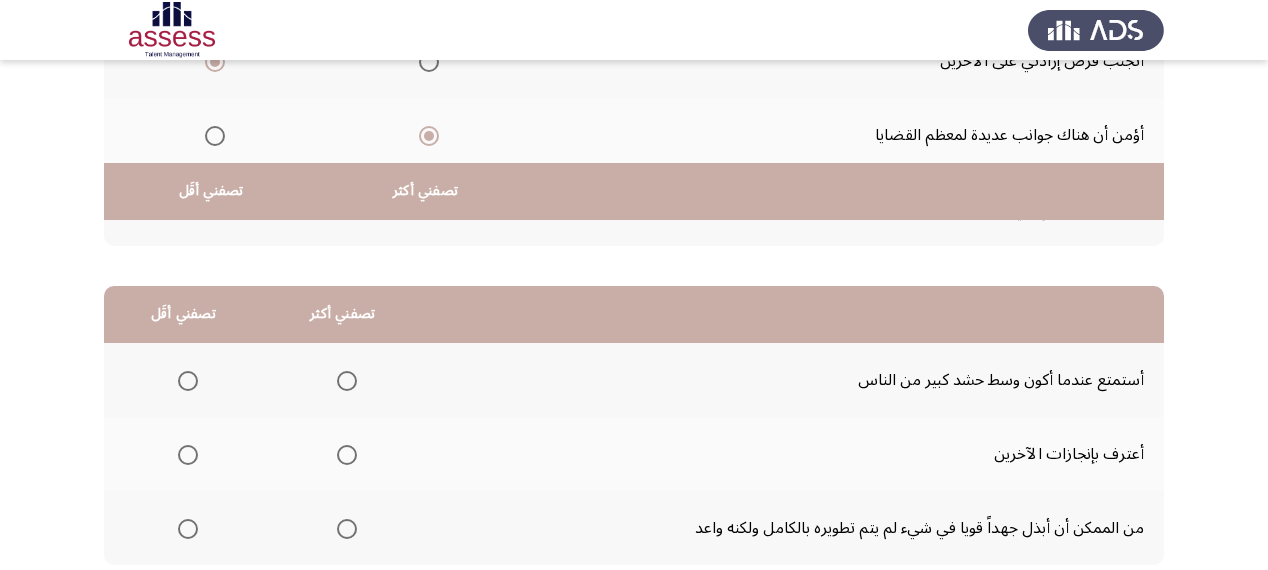 scroll, scrollTop: 436, scrollLeft: 0, axis: vertical 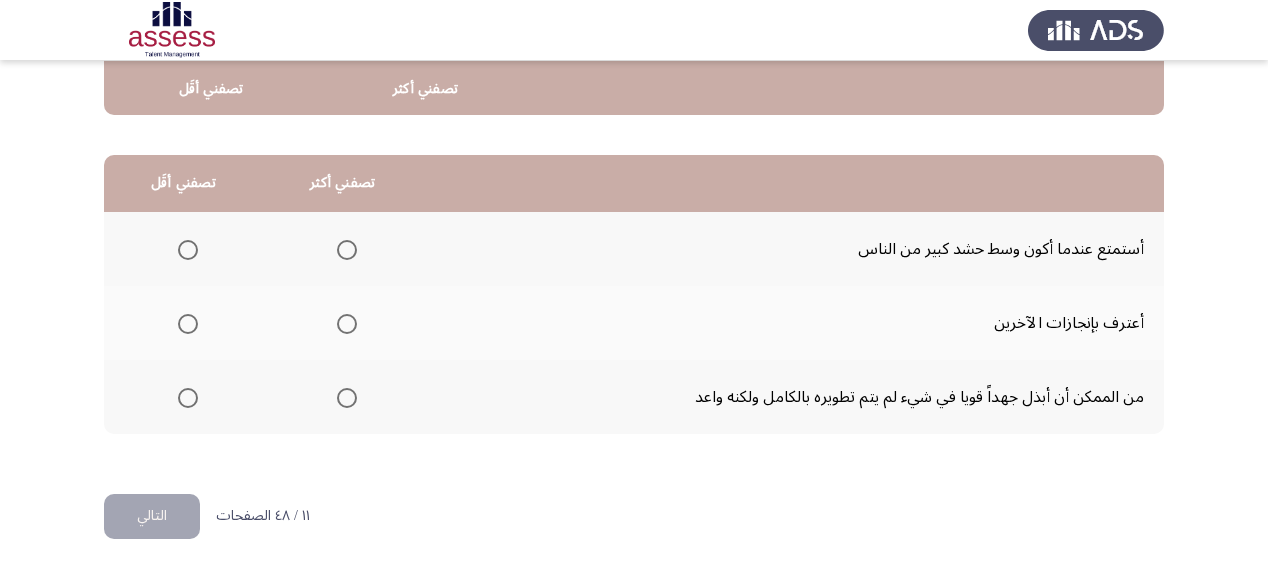 click at bounding box center [188, 250] 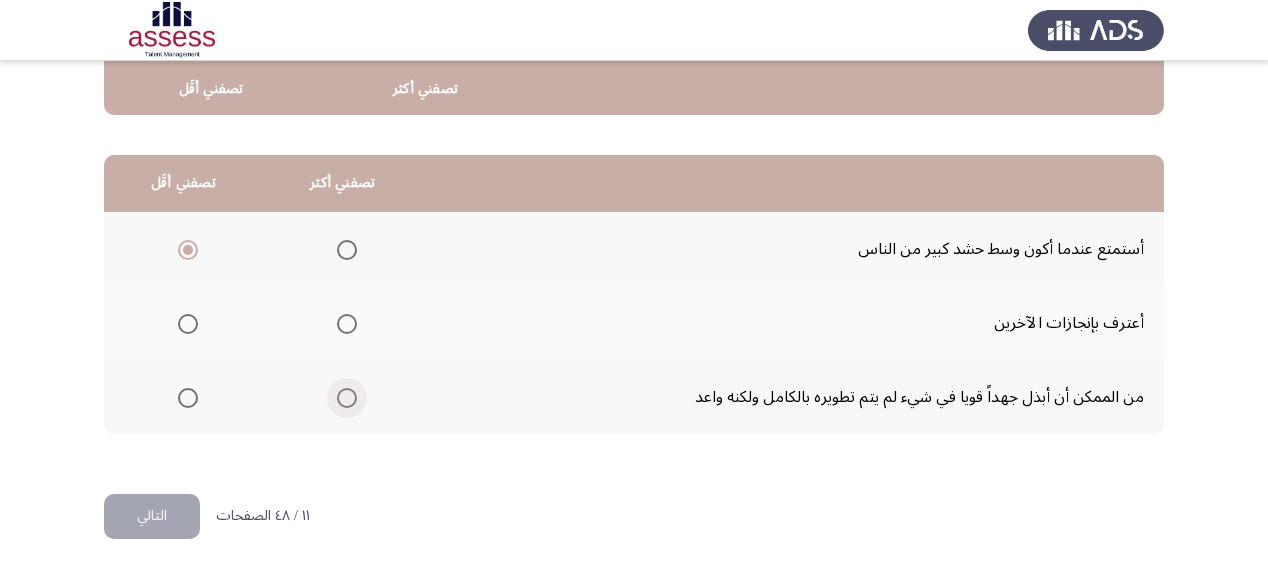 click at bounding box center (347, 398) 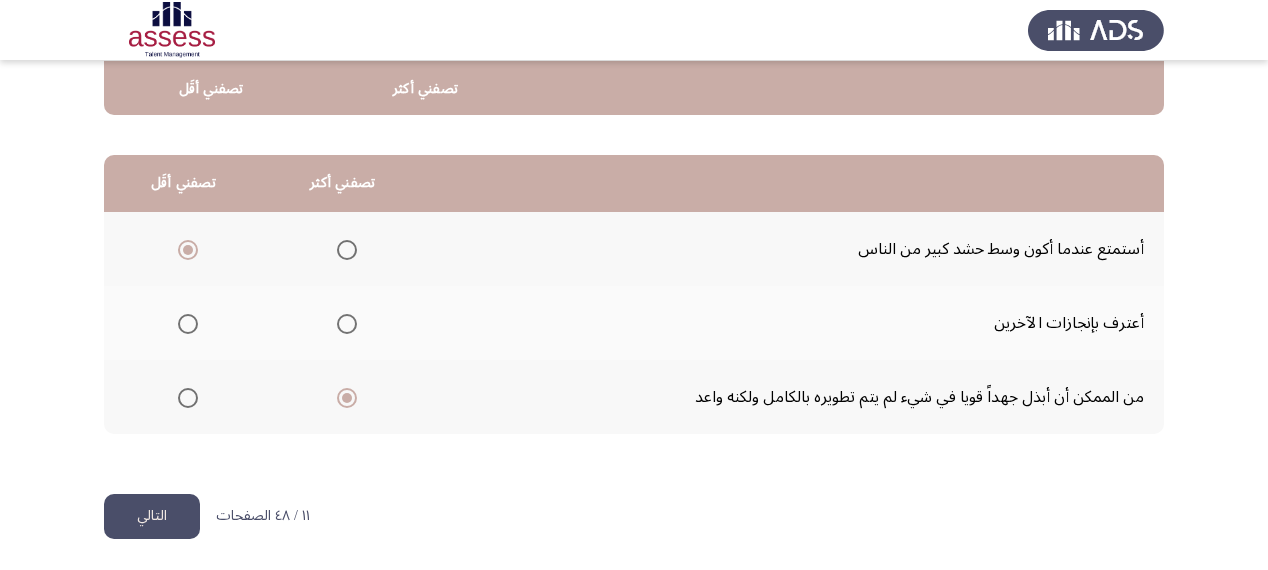 click on "التالي" 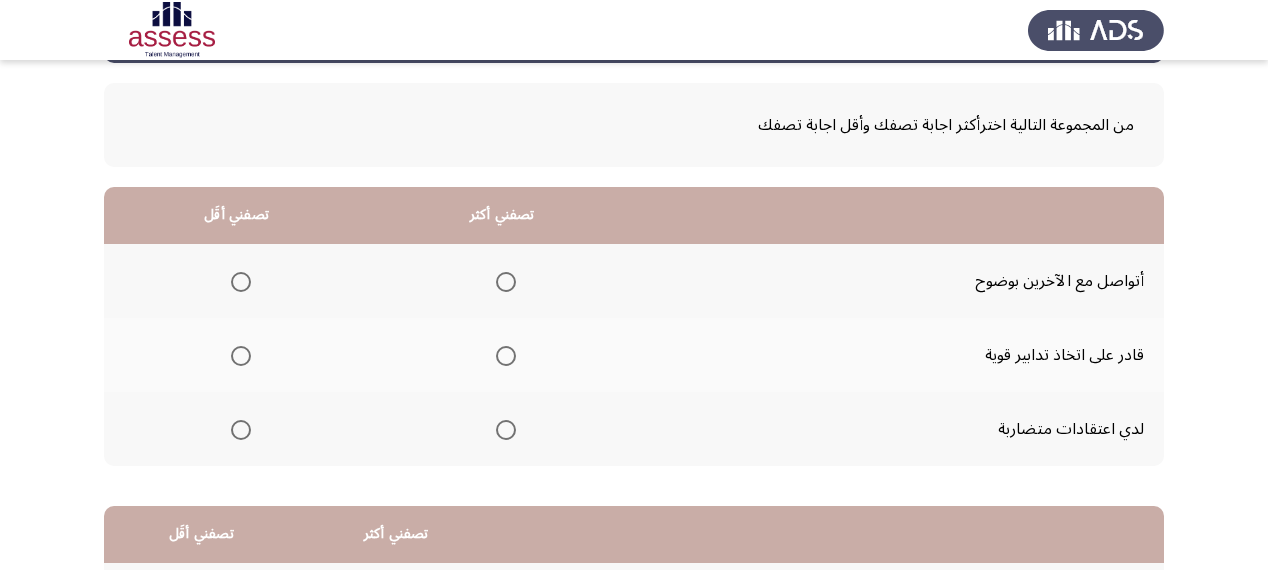 scroll, scrollTop: 80, scrollLeft: 0, axis: vertical 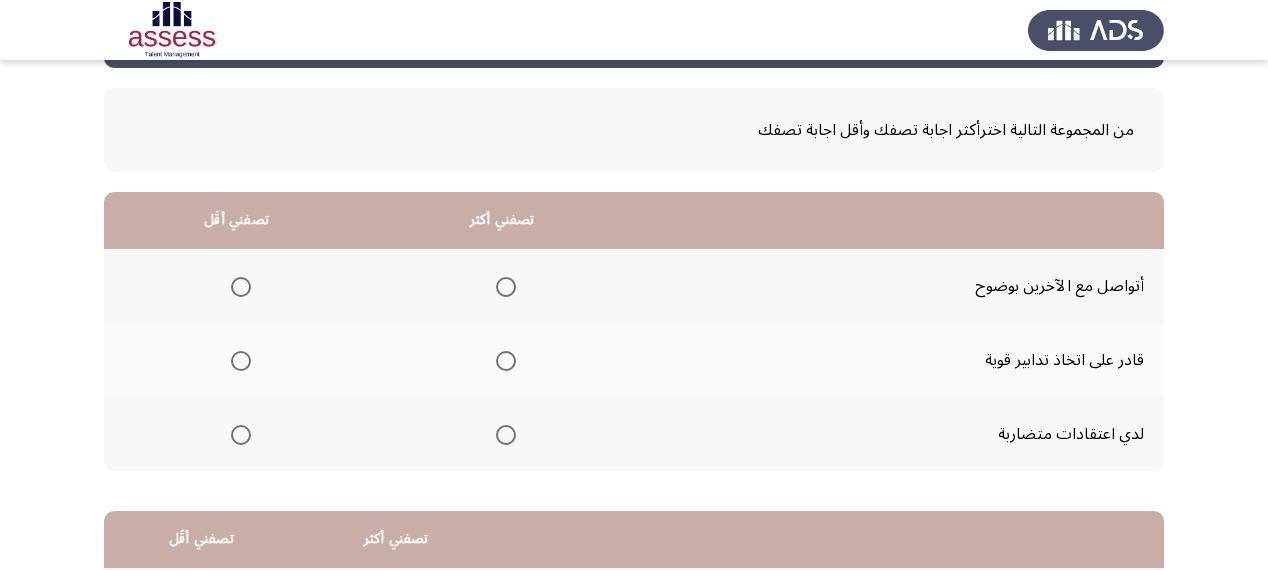 click at bounding box center (241, 435) 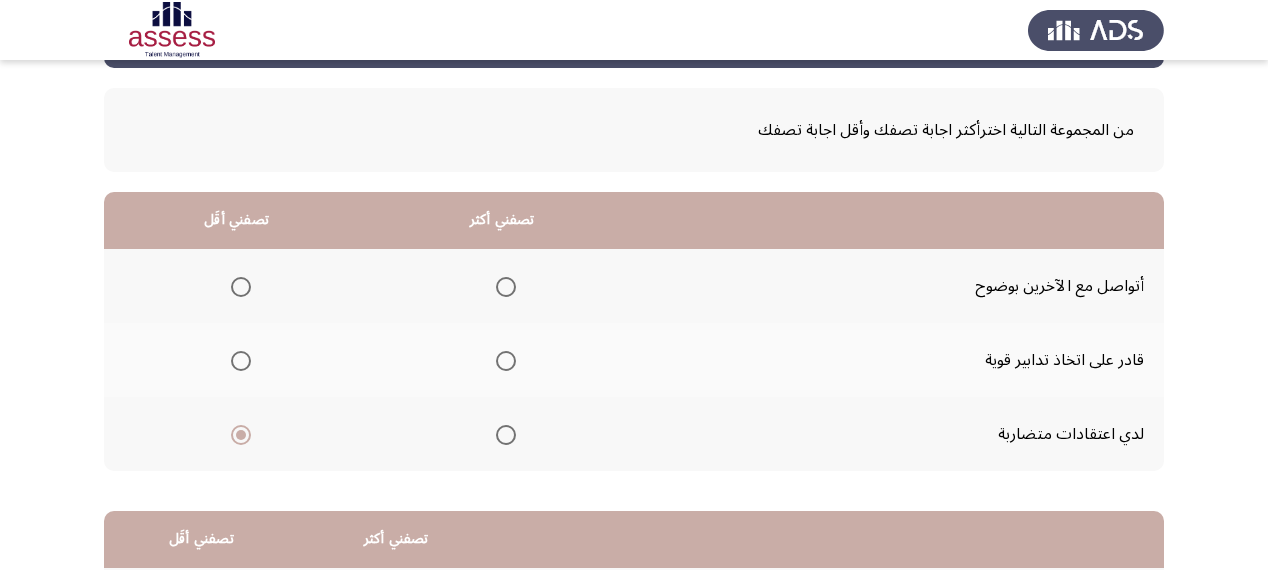 click 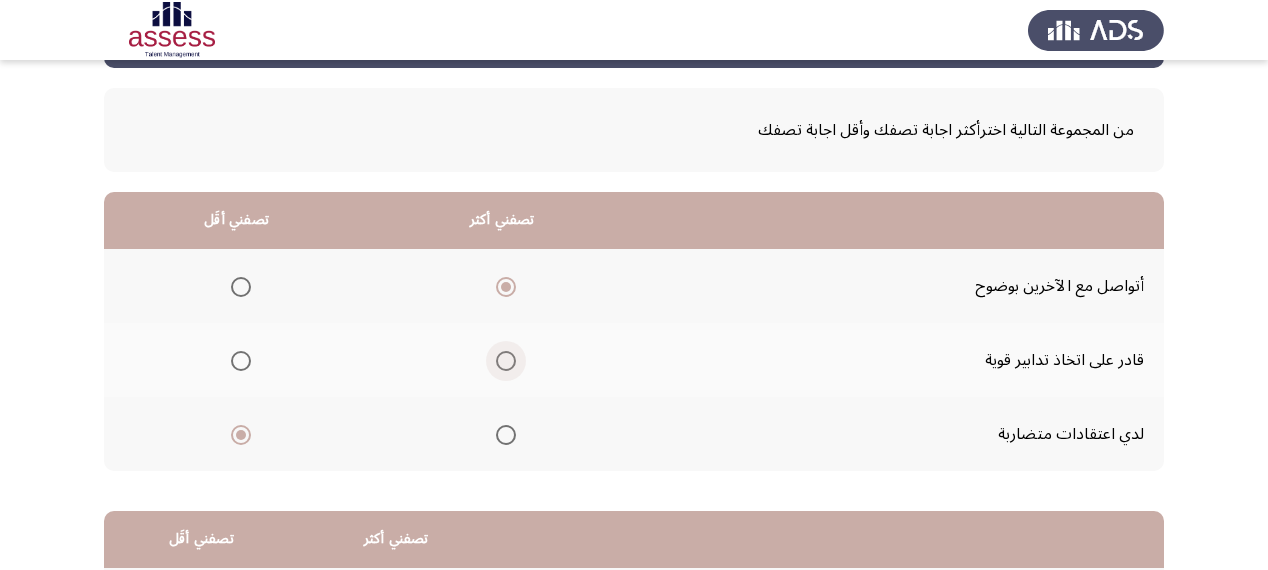 click at bounding box center [506, 361] 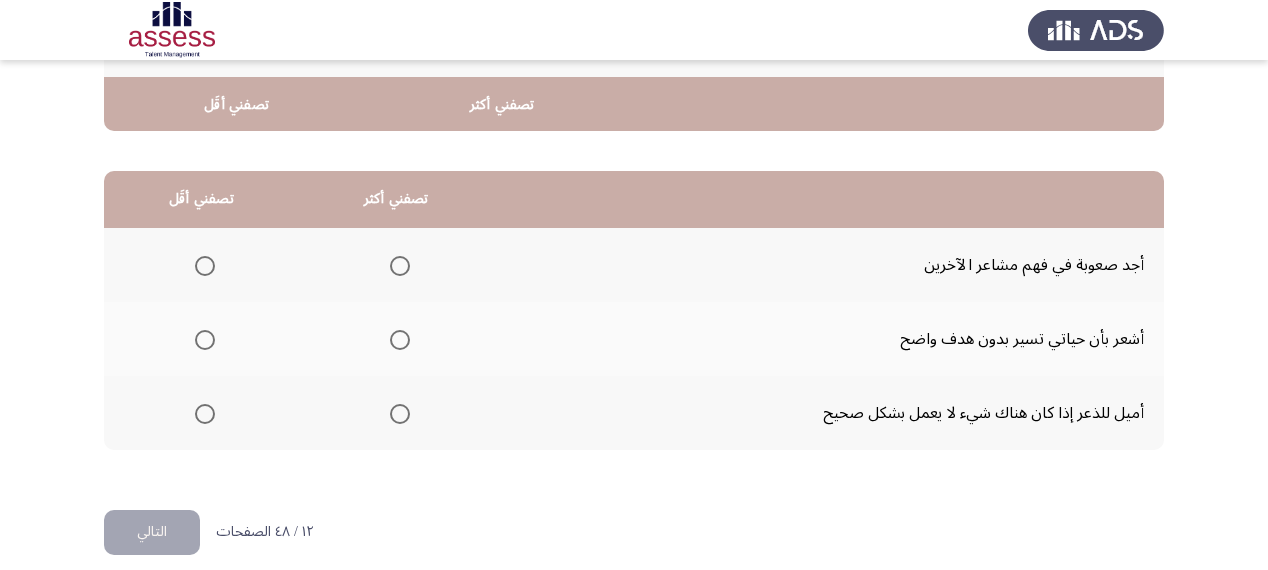 scroll, scrollTop: 436, scrollLeft: 0, axis: vertical 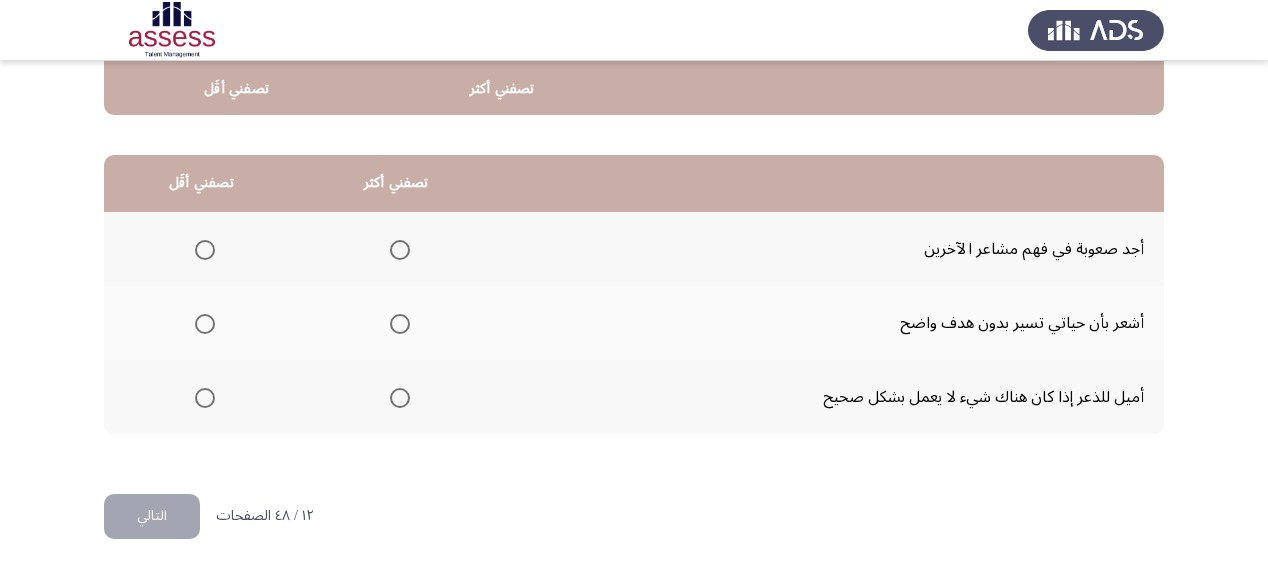 click at bounding box center [205, 324] 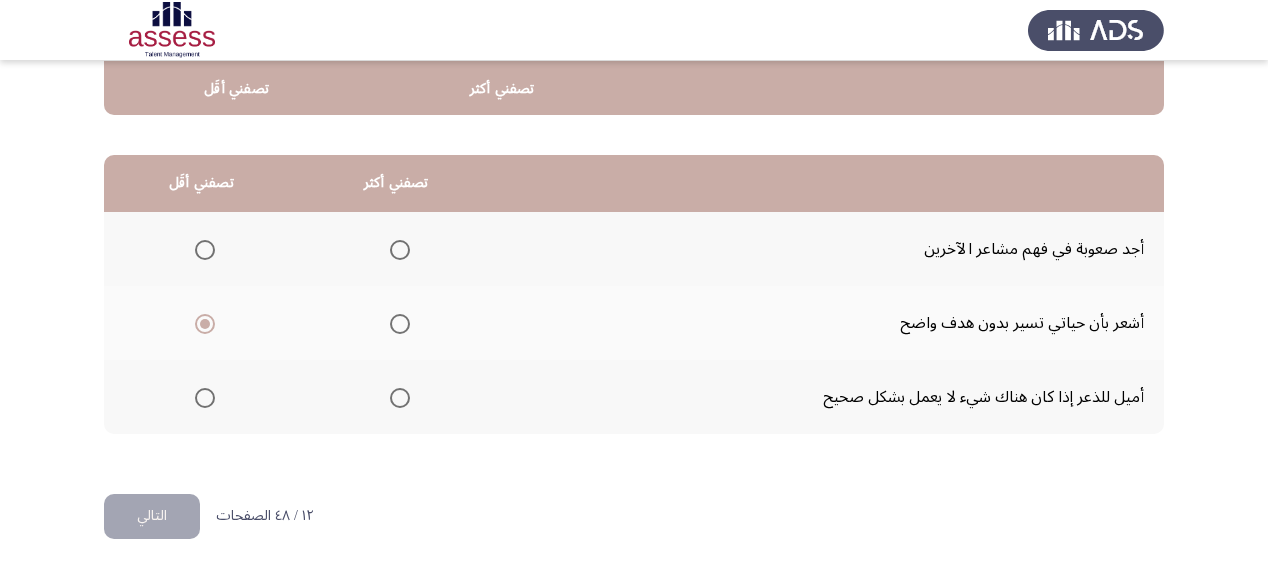 click at bounding box center [400, 250] 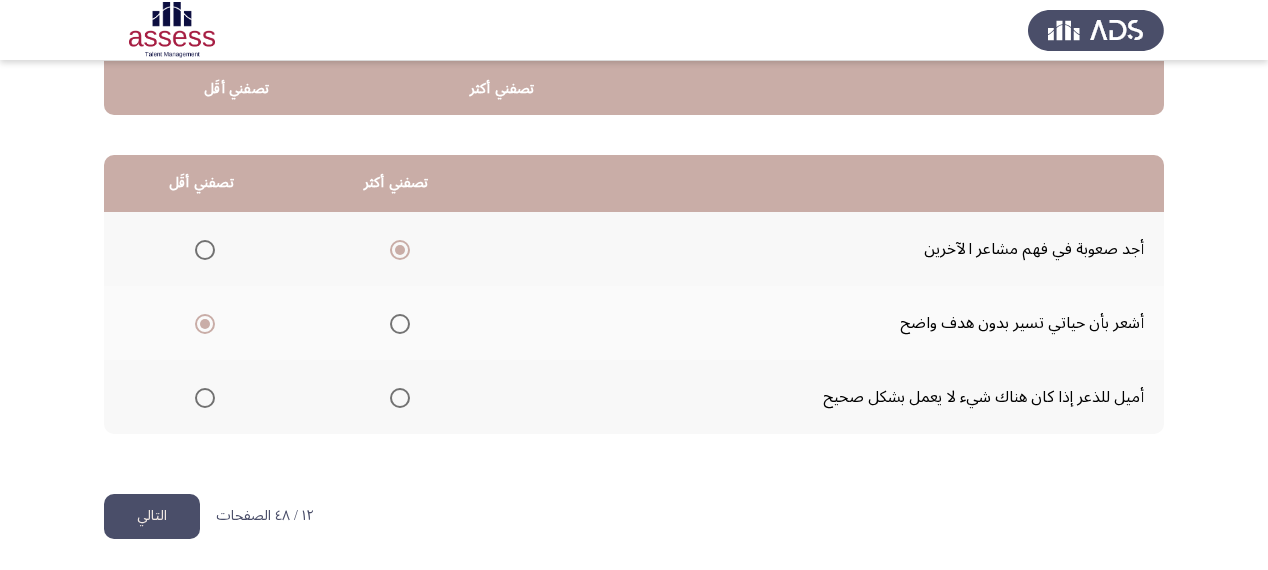 click on "التالي" 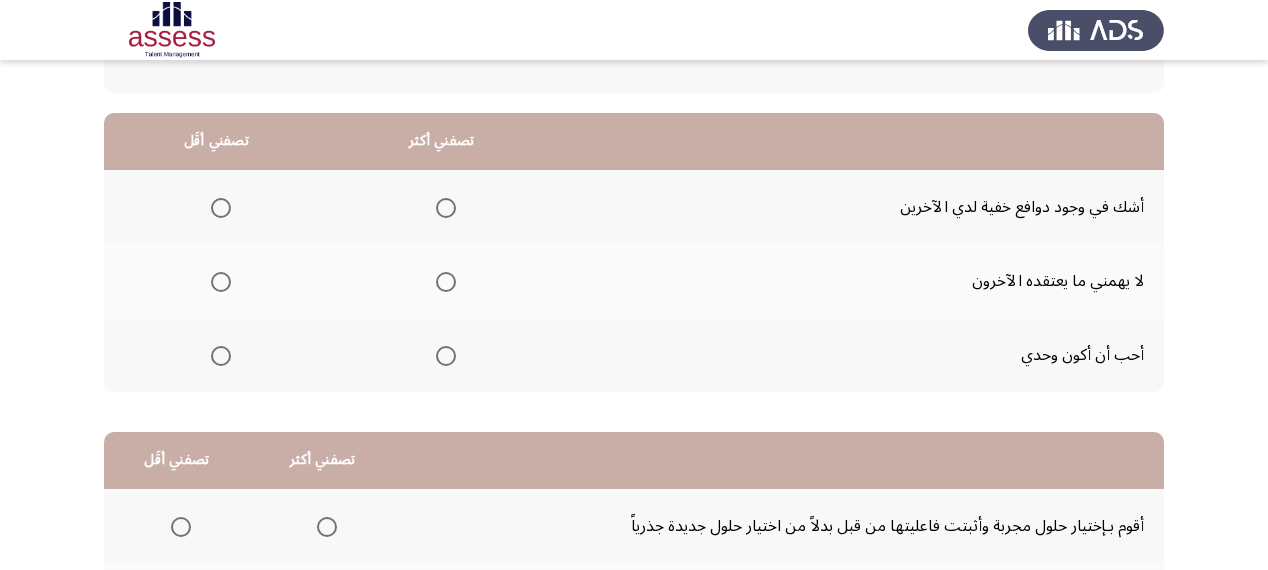 scroll, scrollTop: 160, scrollLeft: 0, axis: vertical 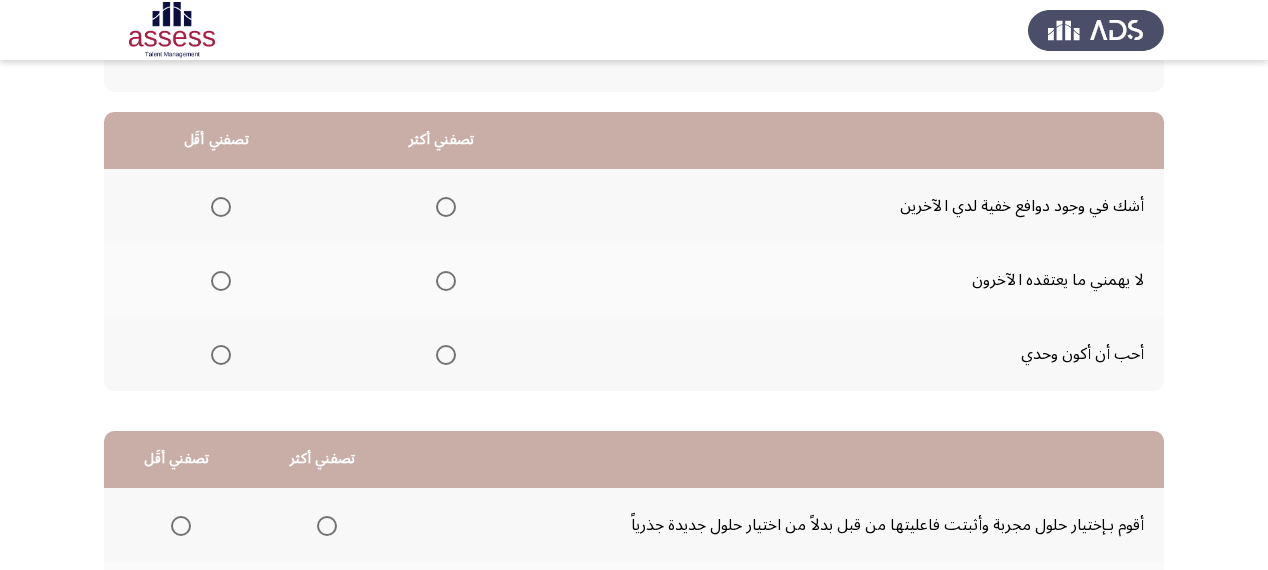 click at bounding box center (446, 281) 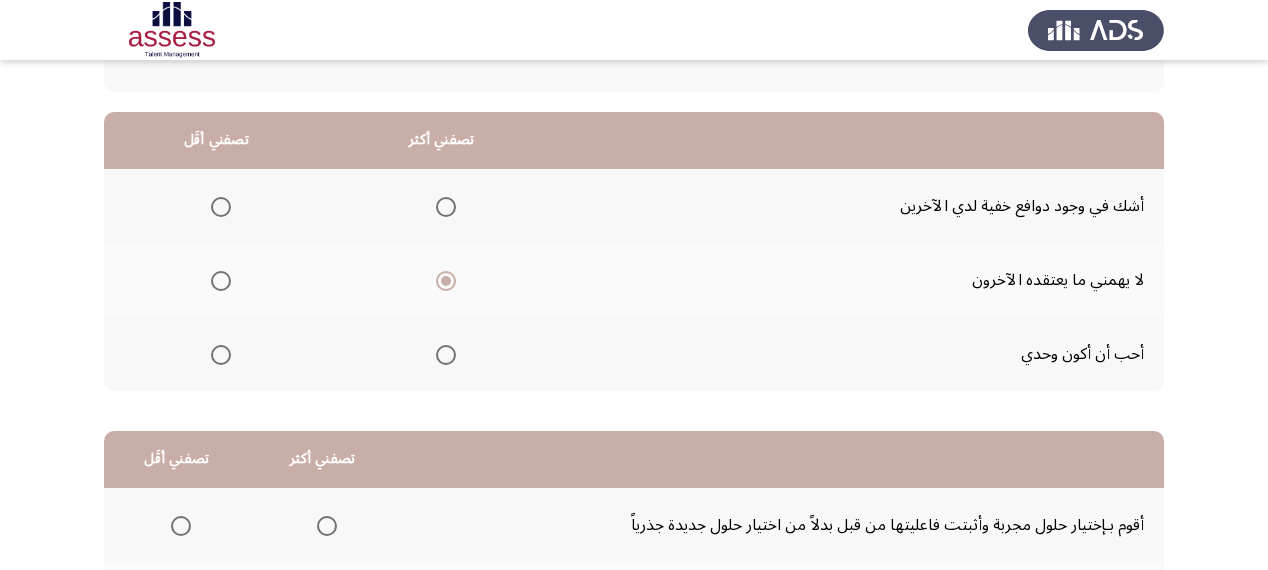 click at bounding box center (221, 355) 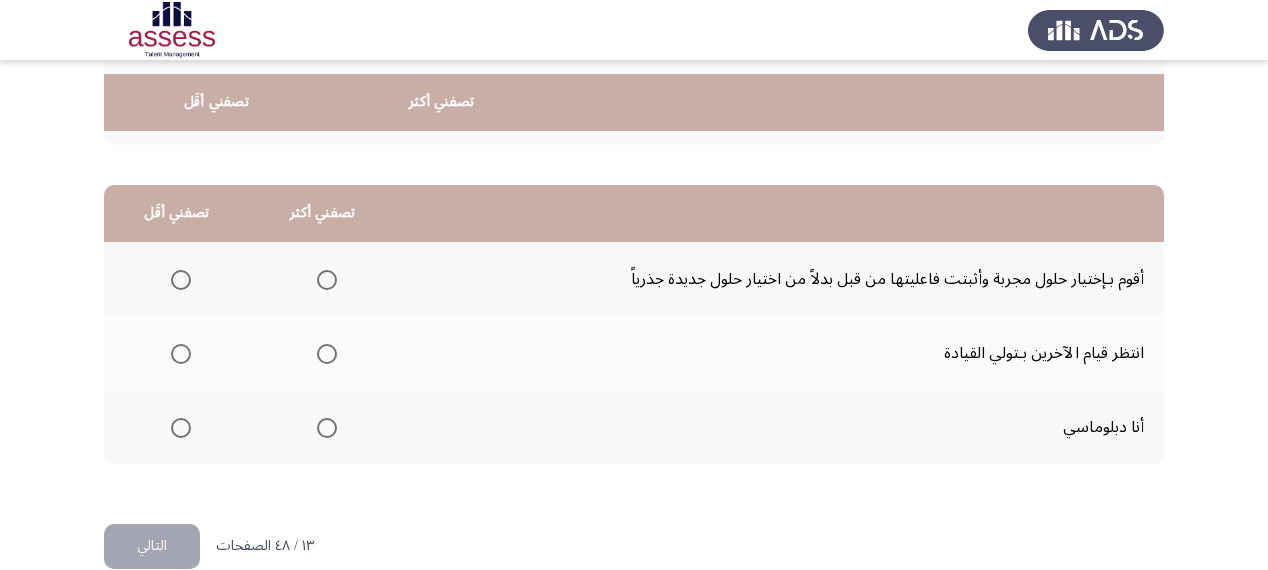 scroll, scrollTop: 436, scrollLeft: 0, axis: vertical 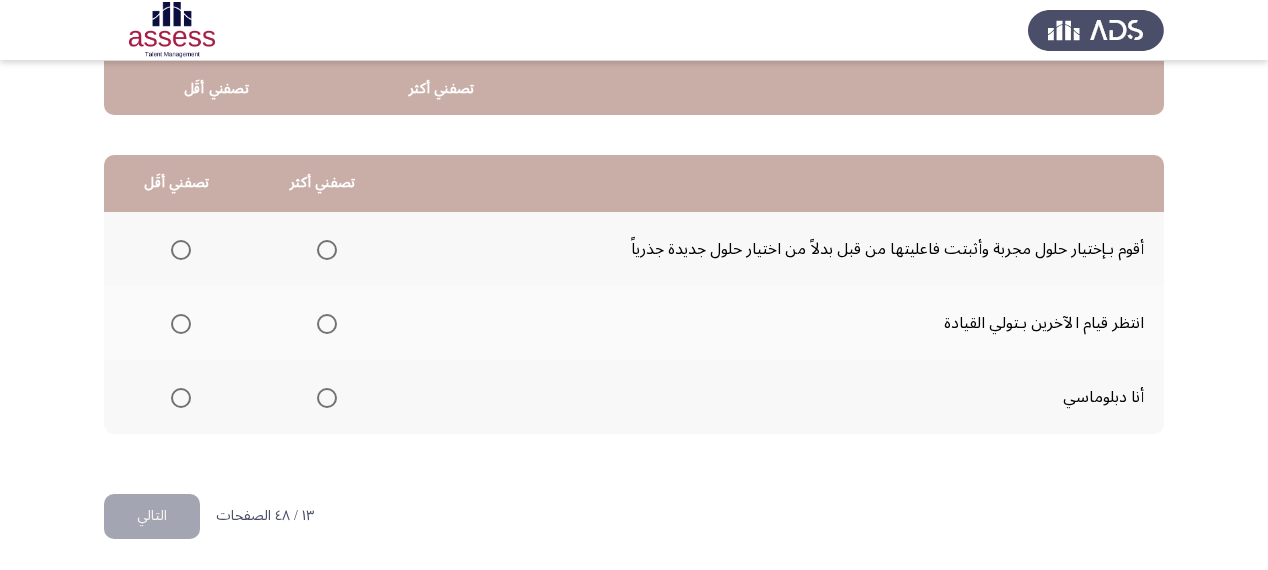 click at bounding box center (181, 250) 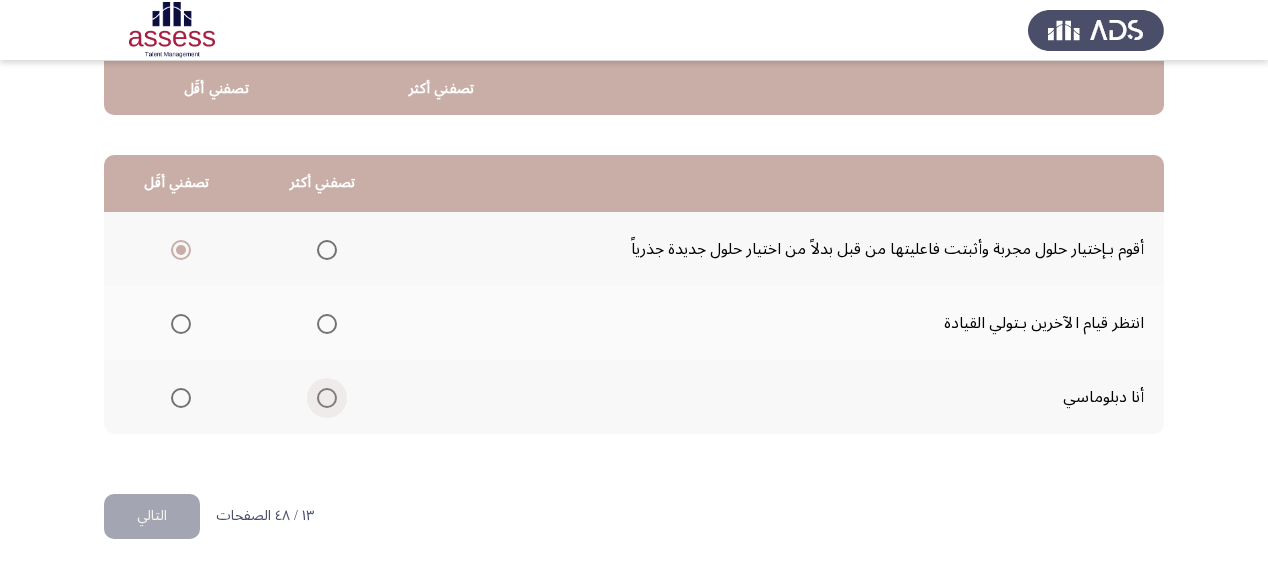 click at bounding box center (327, 398) 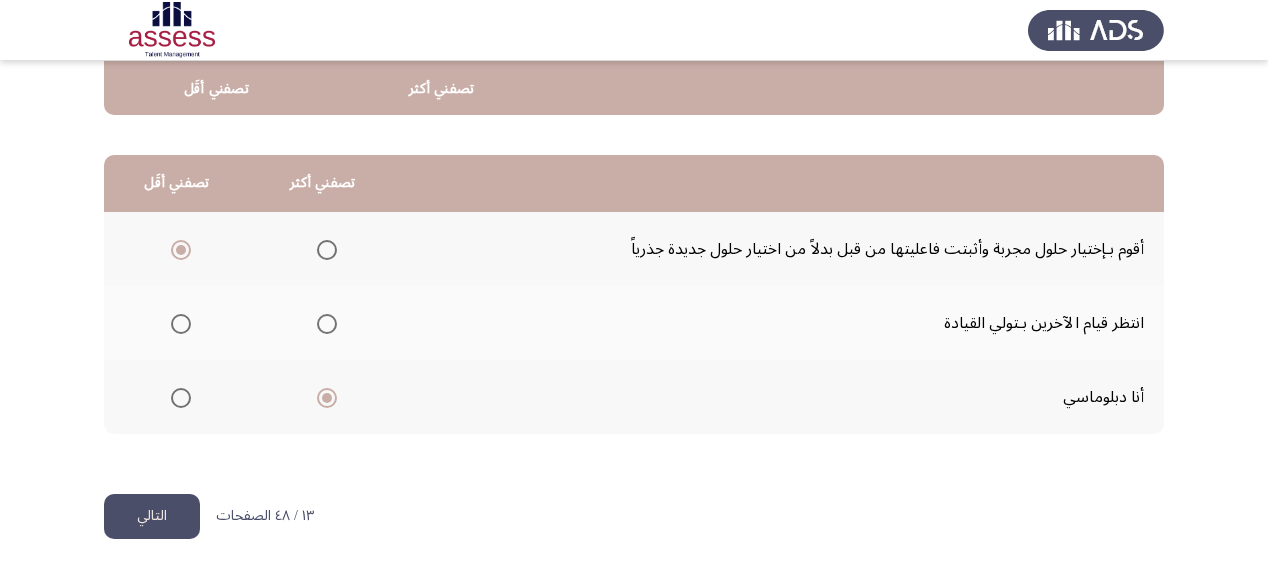 click on "التالي" 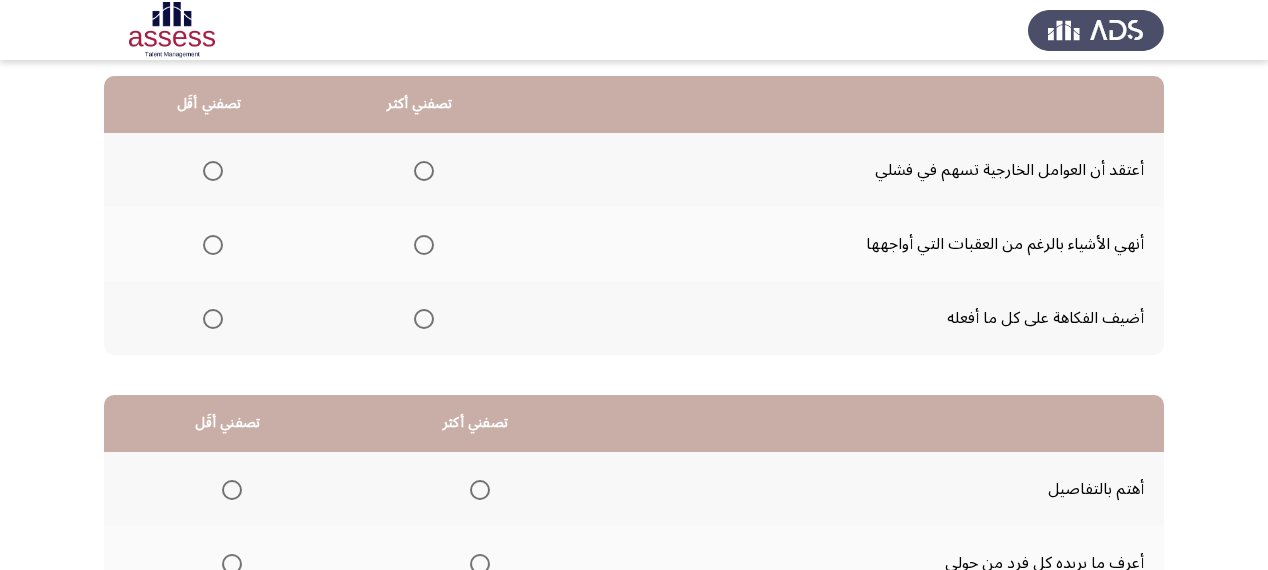 scroll, scrollTop: 160, scrollLeft: 0, axis: vertical 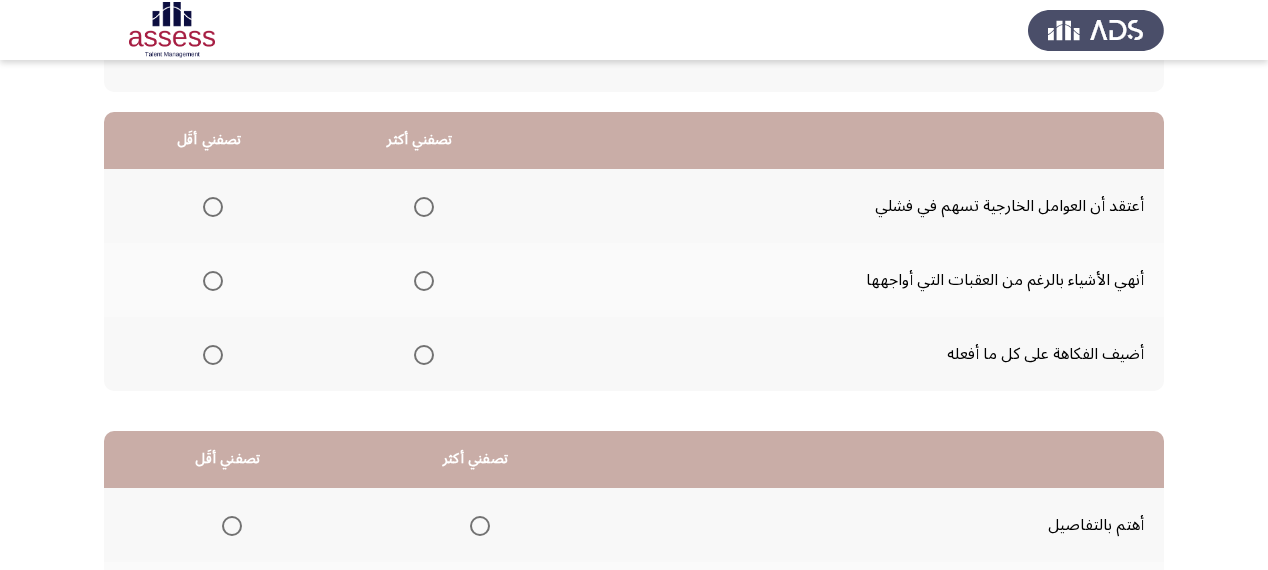 click at bounding box center [213, 207] 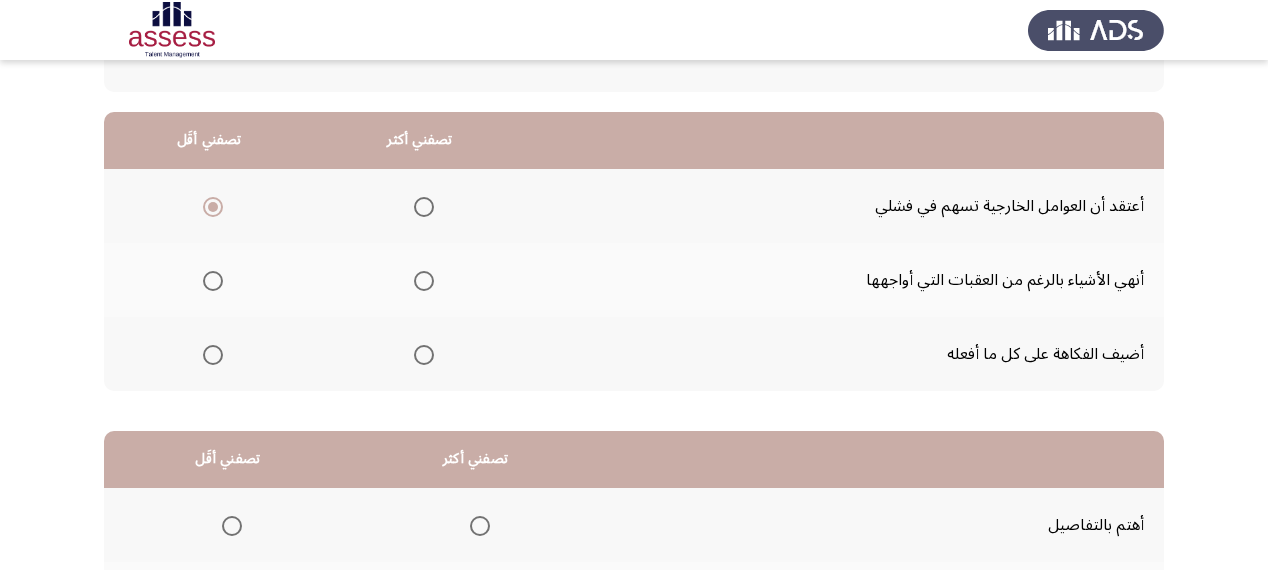 click at bounding box center [424, 281] 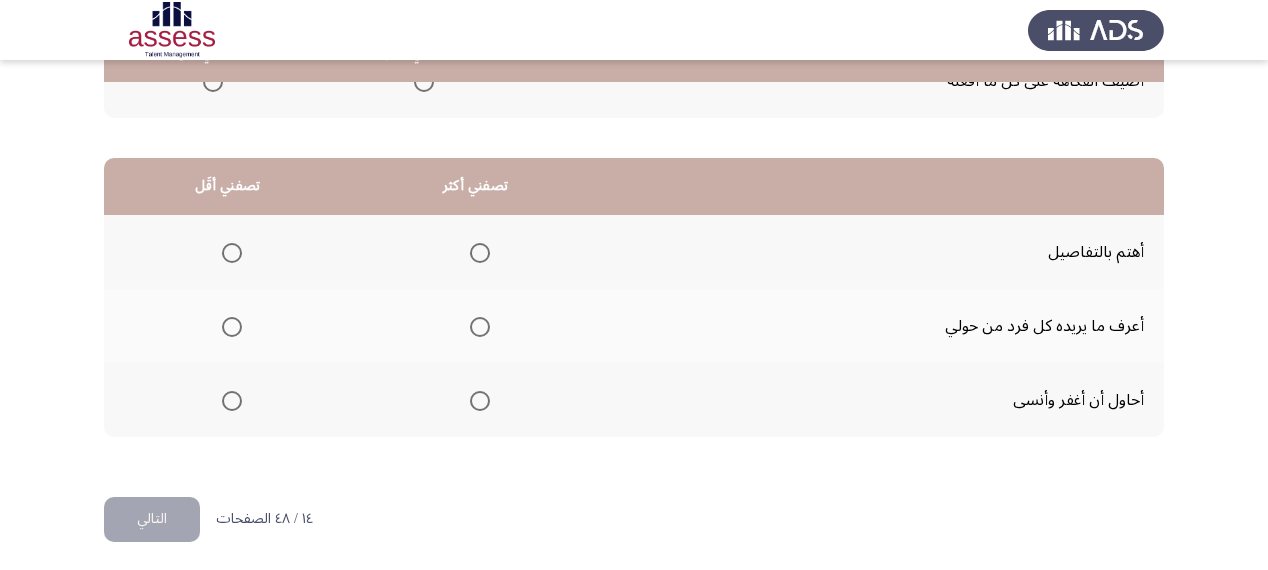 scroll, scrollTop: 436, scrollLeft: 0, axis: vertical 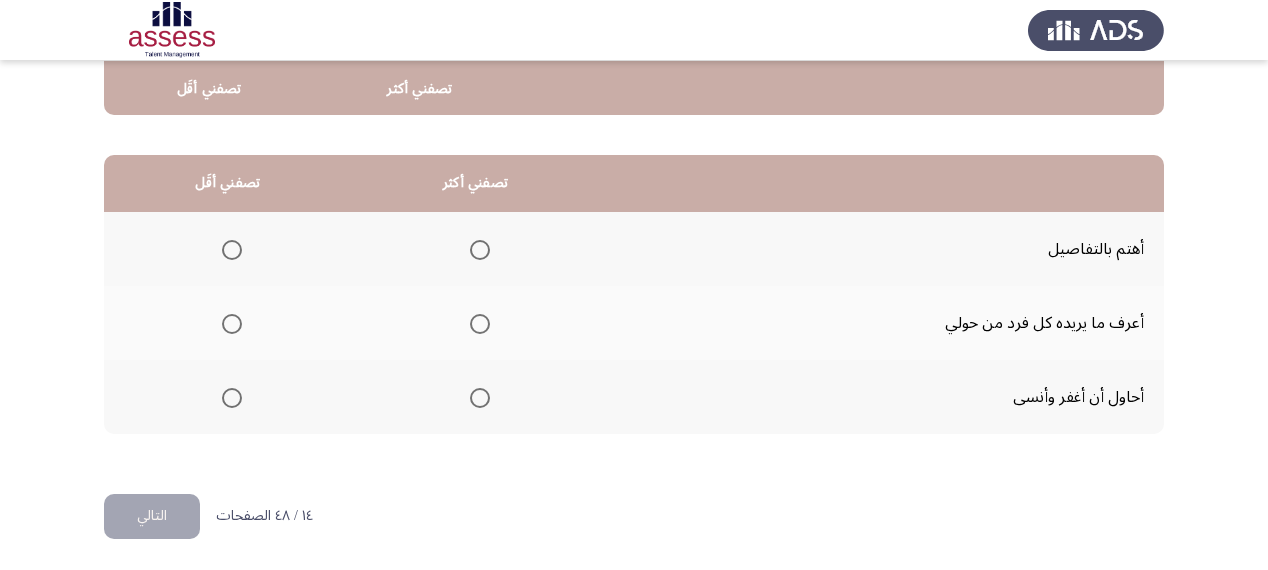 click at bounding box center [232, 398] 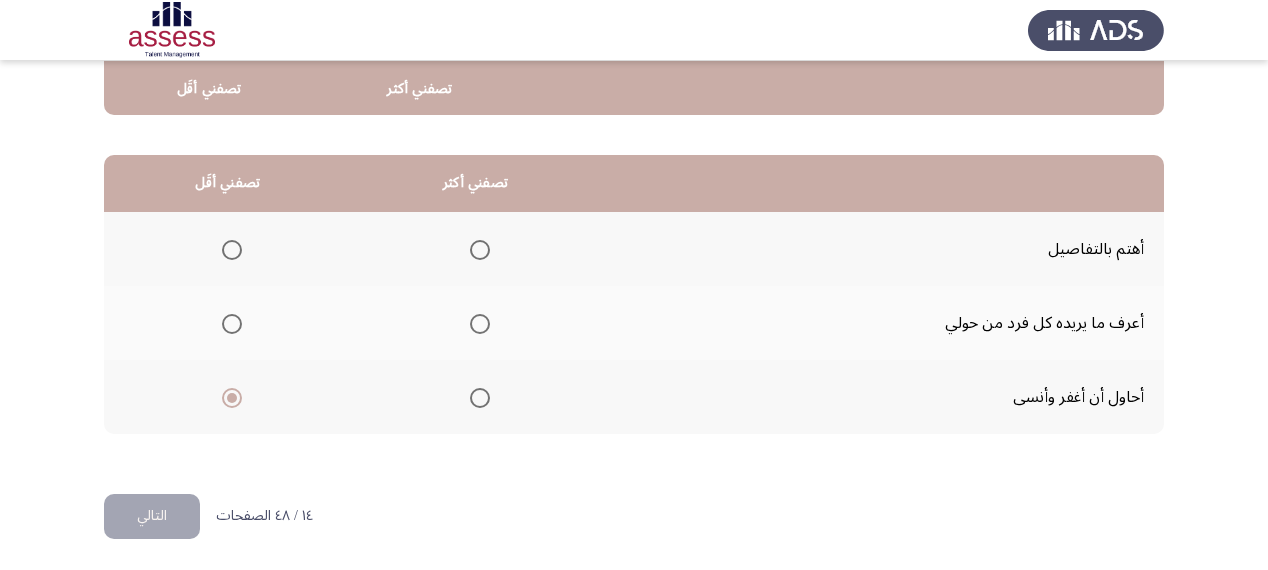 click at bounding box center [480, 250] 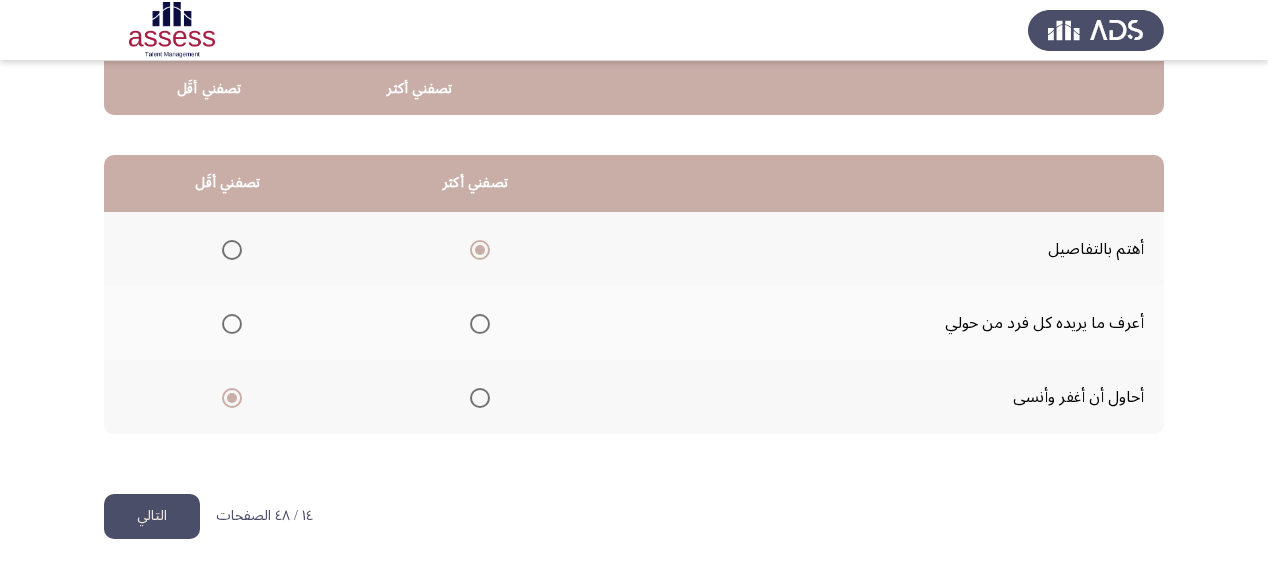 click on "التالي" 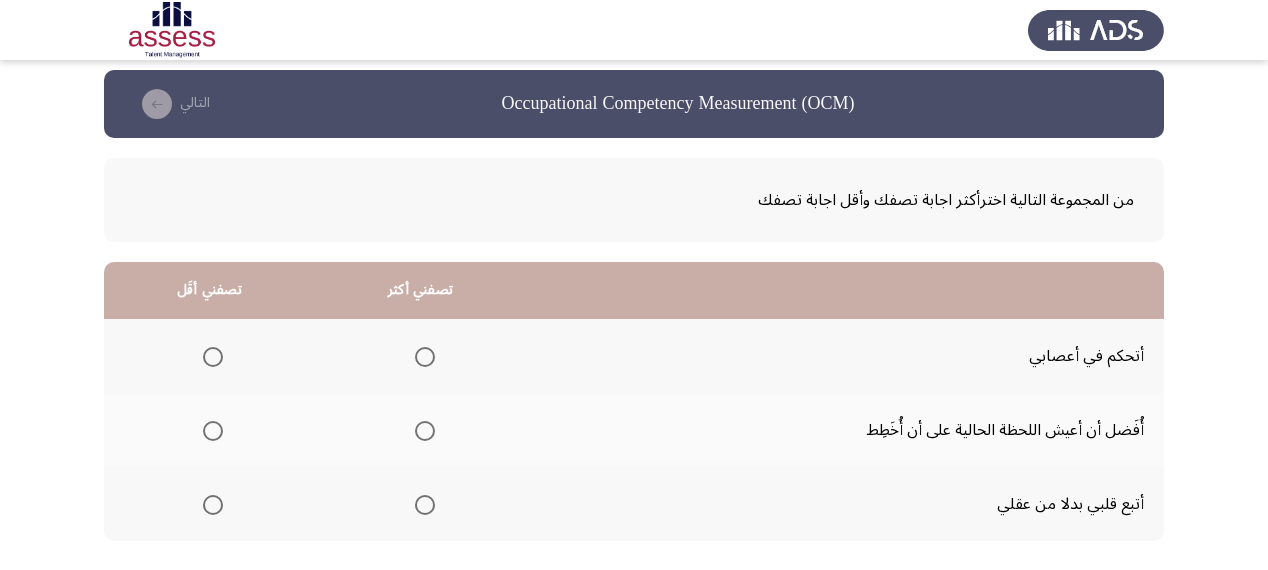 scroll, scrollTop: 80, scrollLeft: 0, axis: vertical 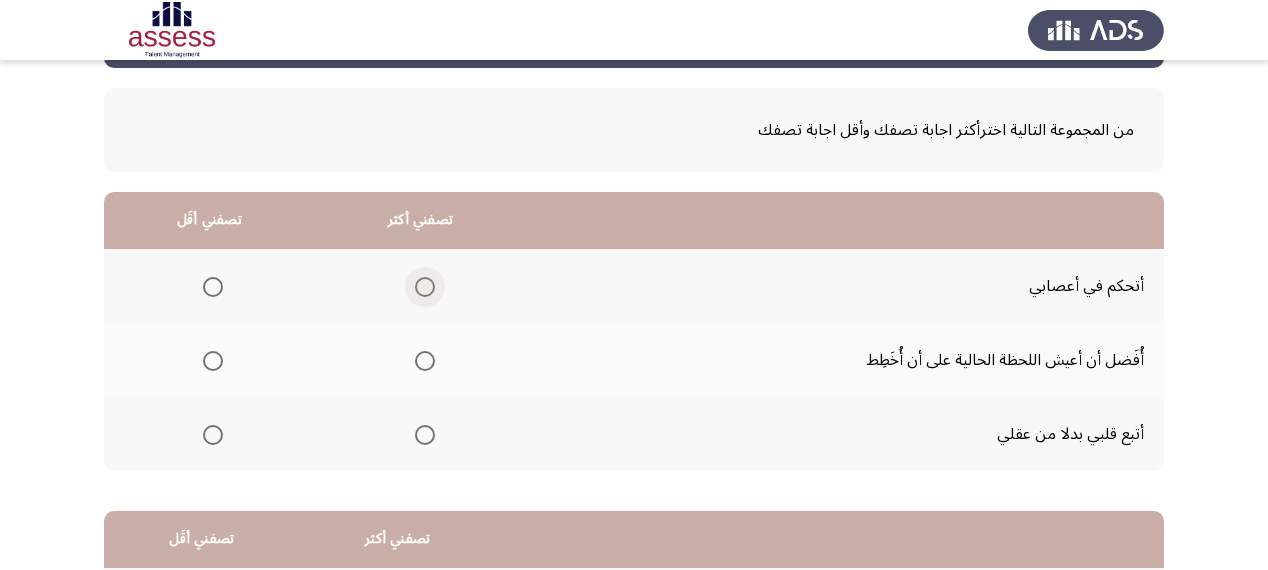 click at bounding box center (425, 287) 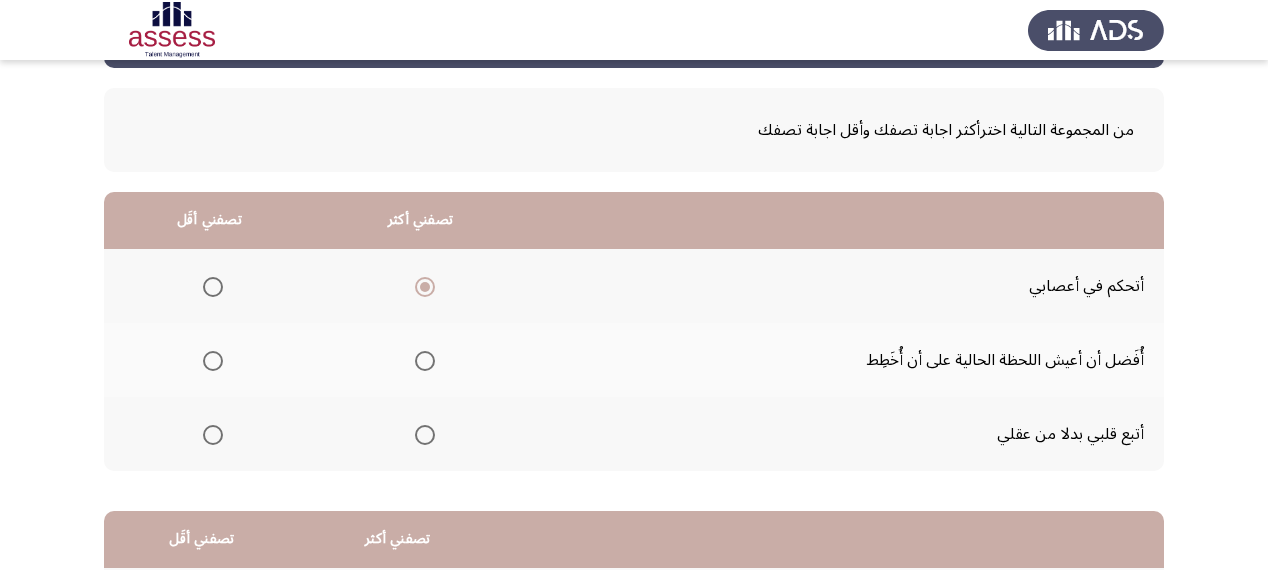 click at bounding box center [213, 361] 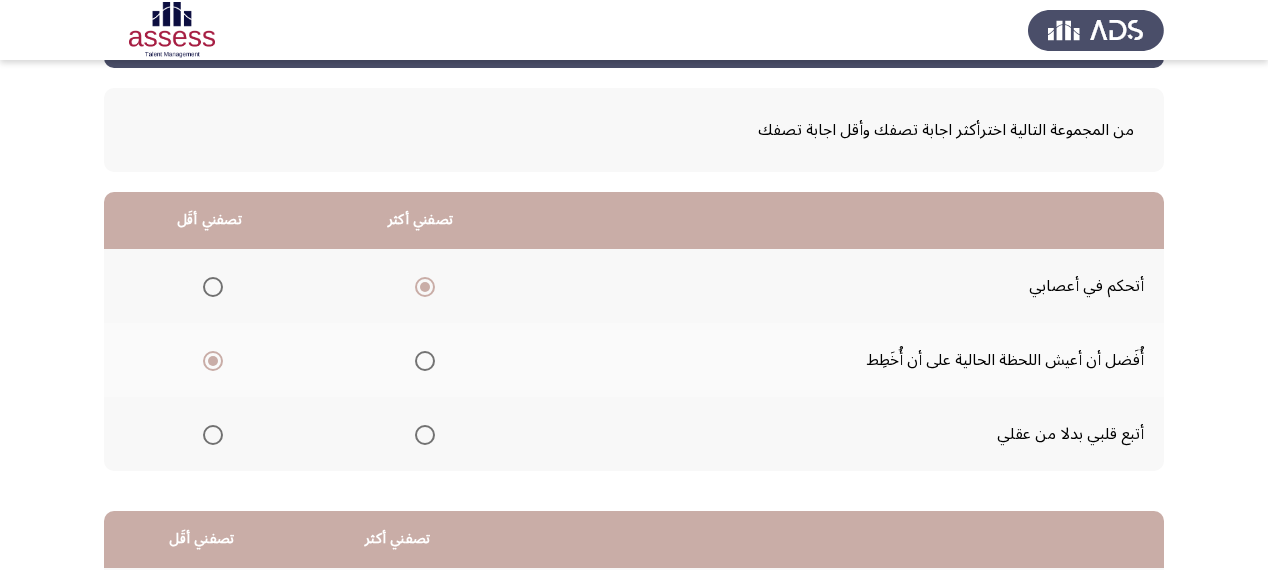 click at bounding box center (213, 435) 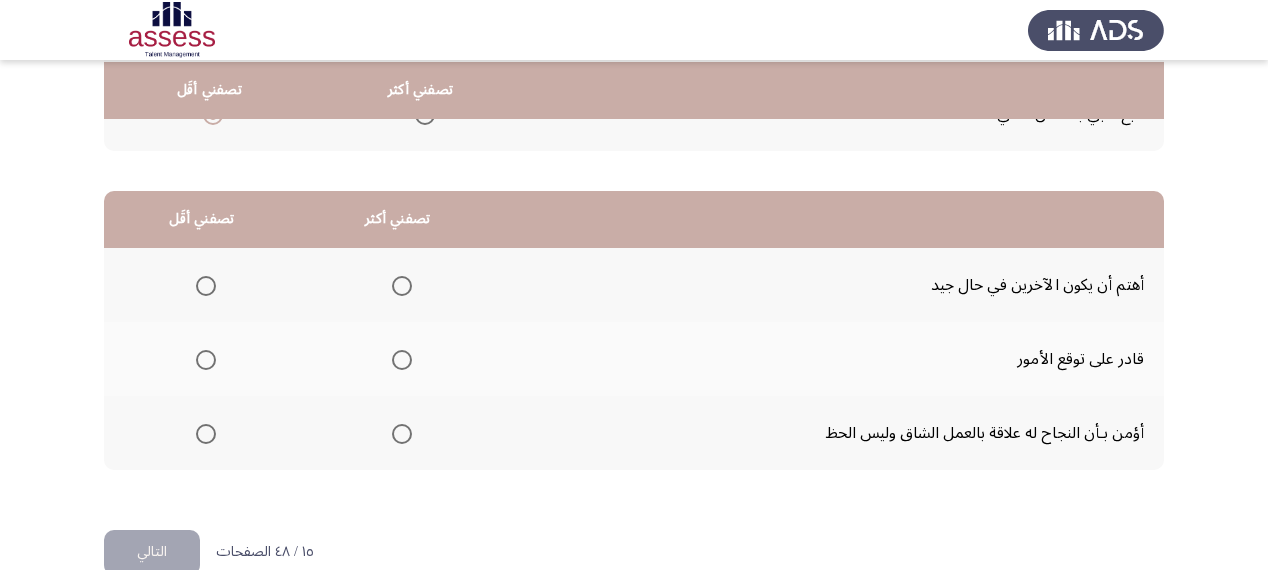 scroll, scrollTop: 436, scrollLeft: 0, axis: vertical 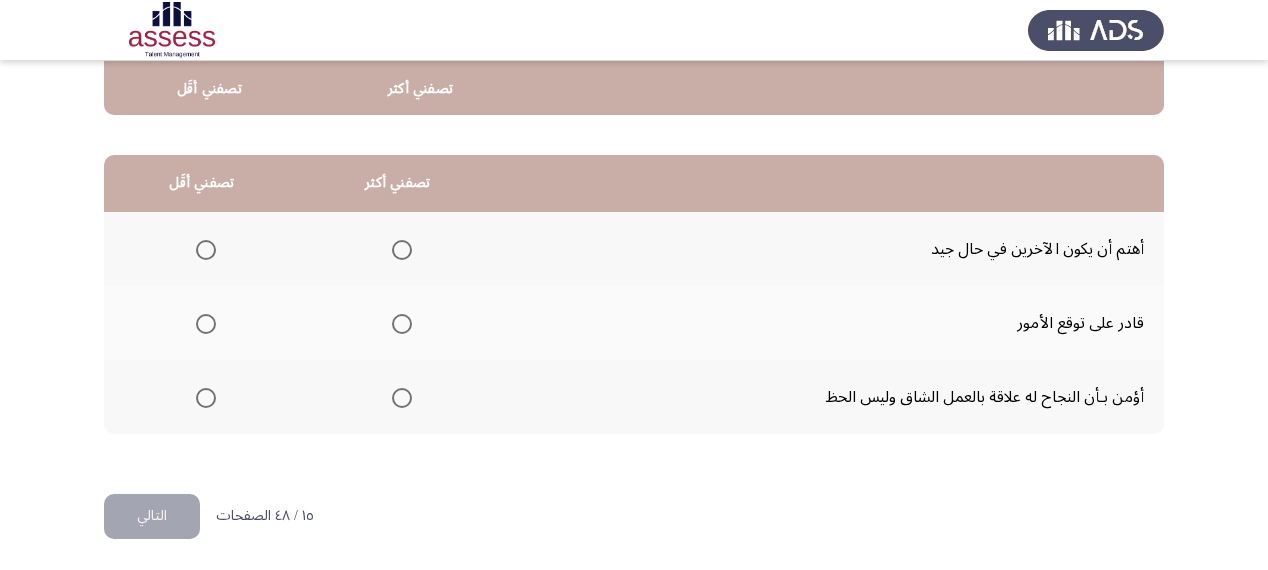 click at bounding box center [402, 398] 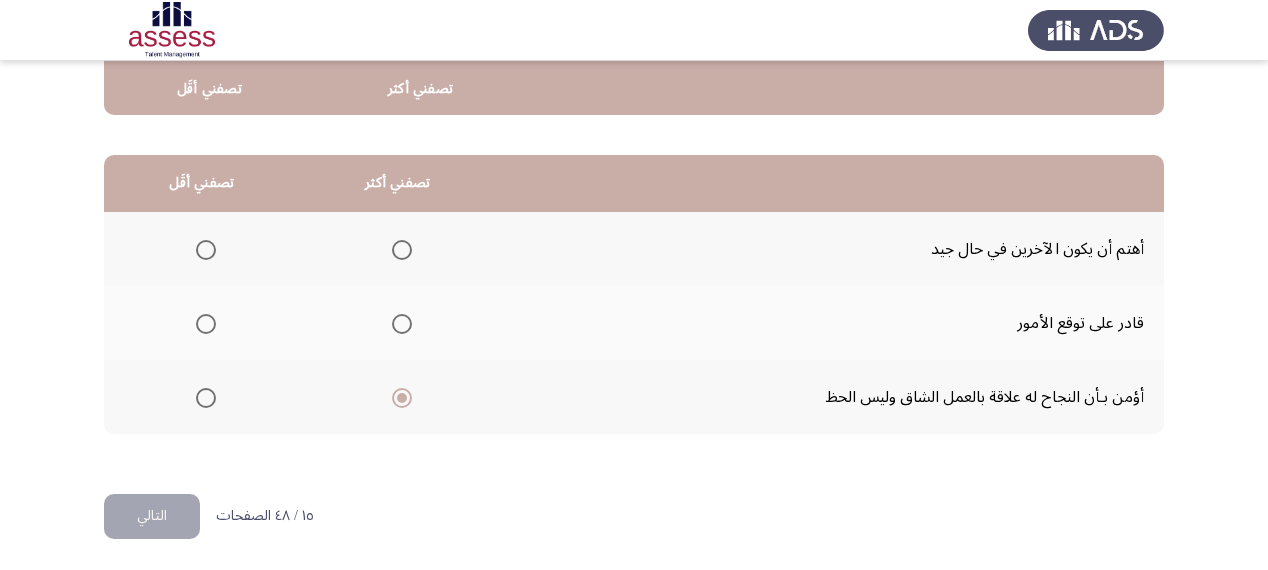click at bounding box center (202, 324) 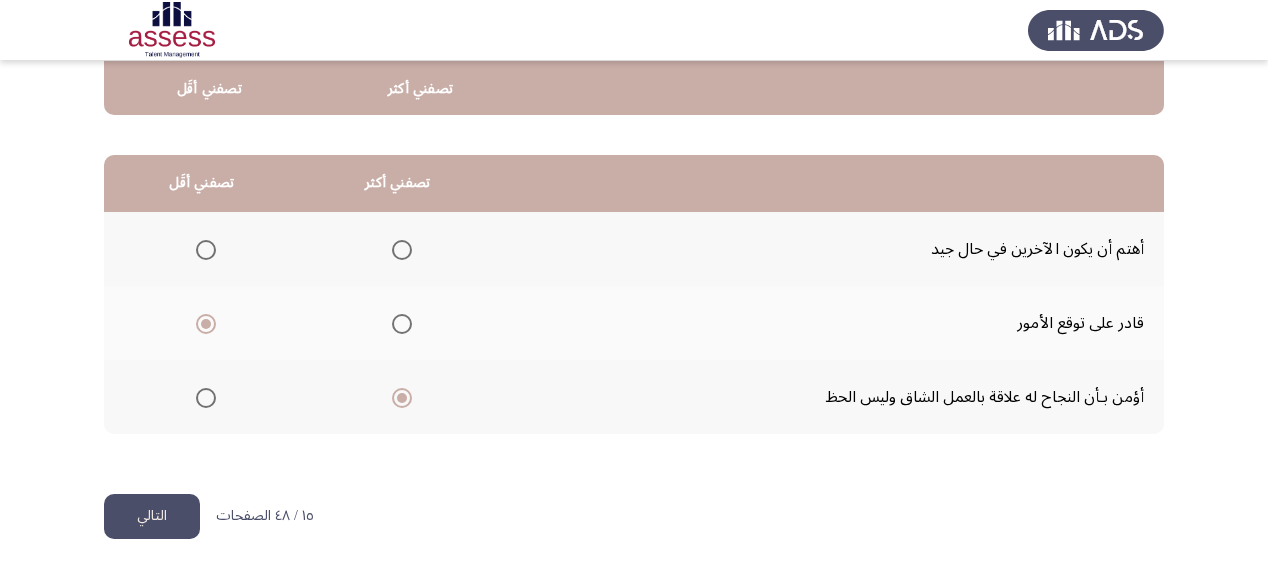 click at bounding box center [206, 250] 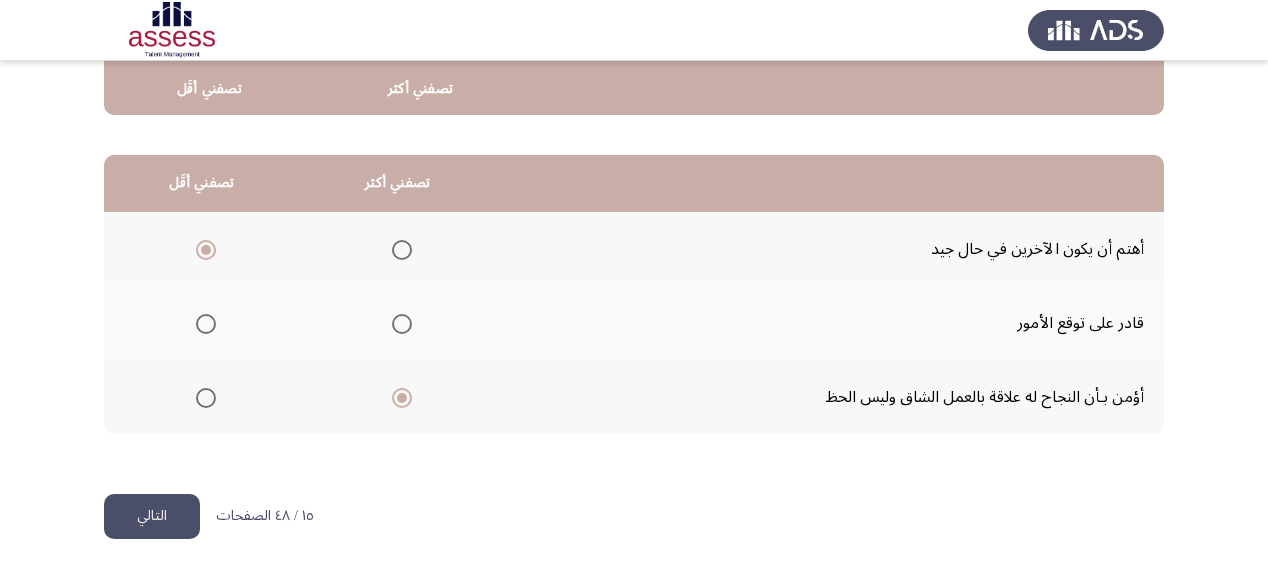 click on "التالي" 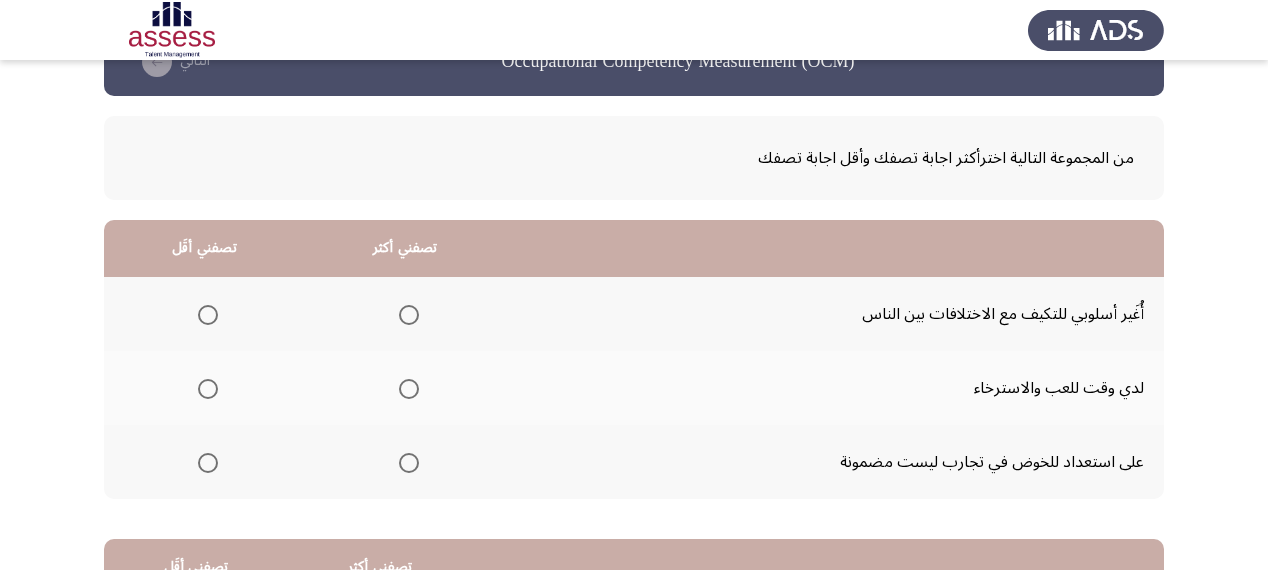scroll, scrollTop: 160, scrollLeft: 0, axis: vertical 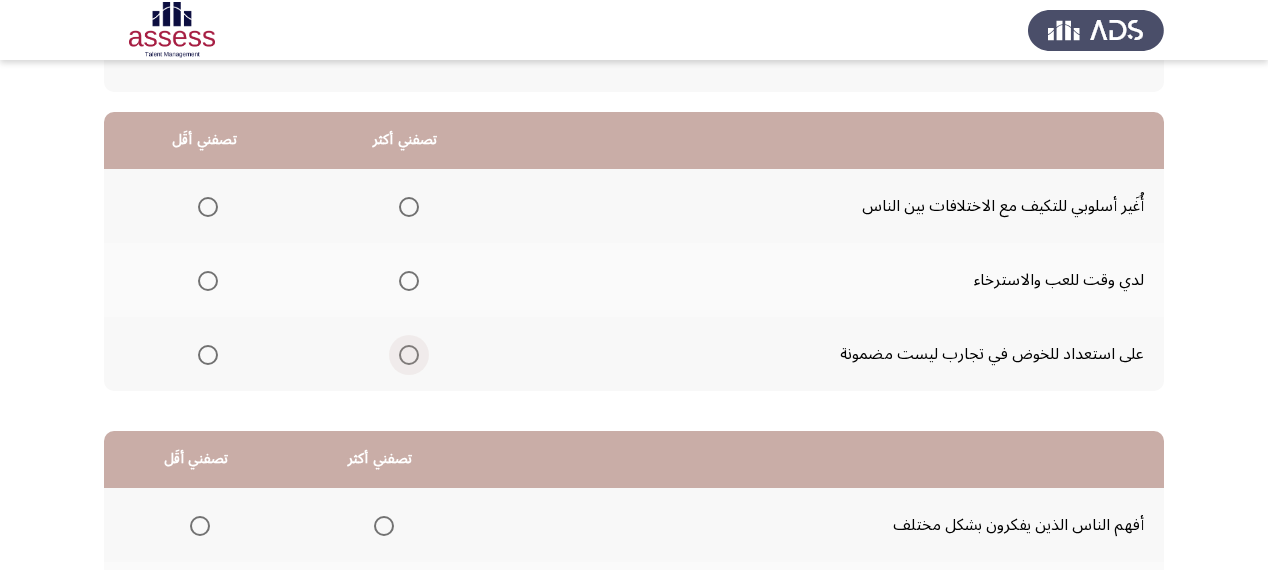 click at bounding box center (409, 355) 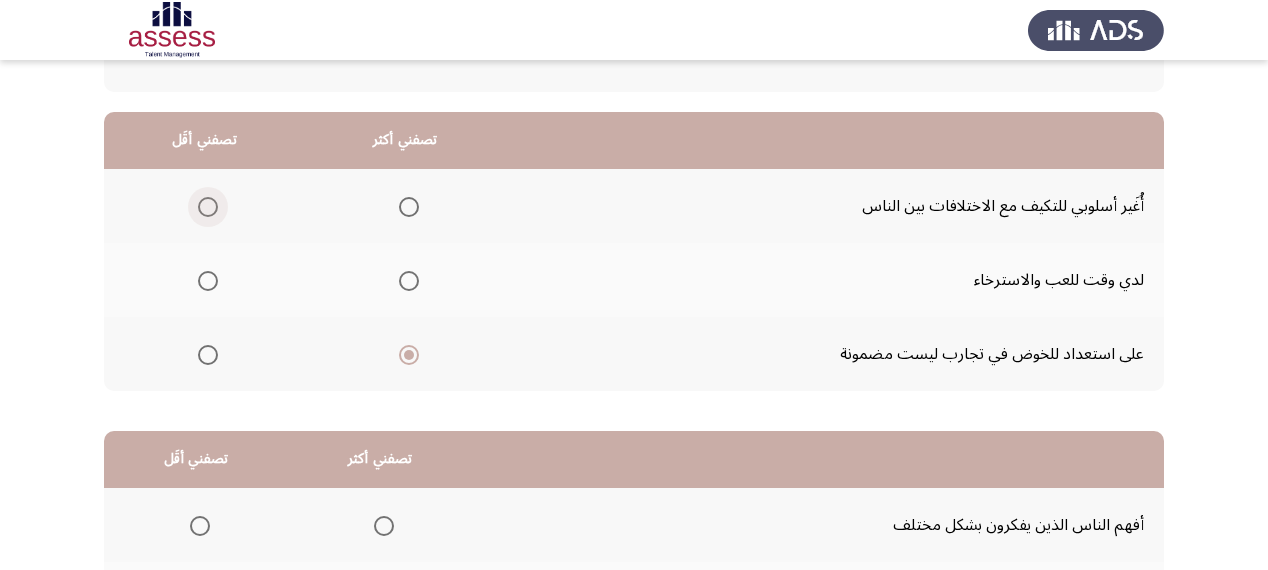 click at bounding box center [208, 207] 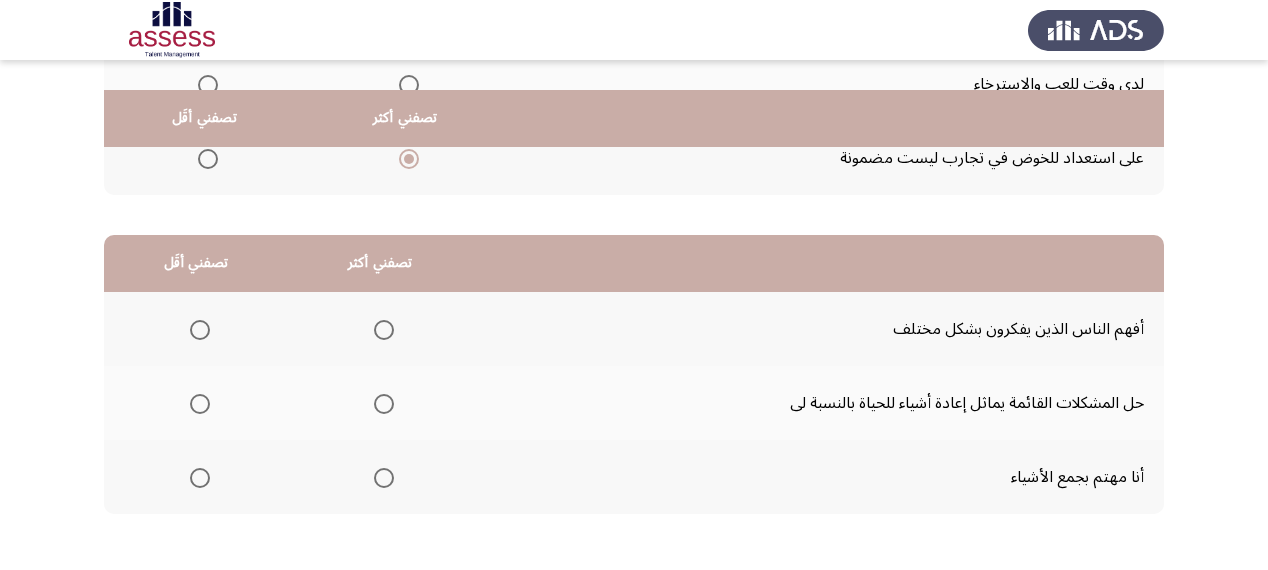 scroll, scrollTop: 436, scrollLeft: 0, axis: vertical 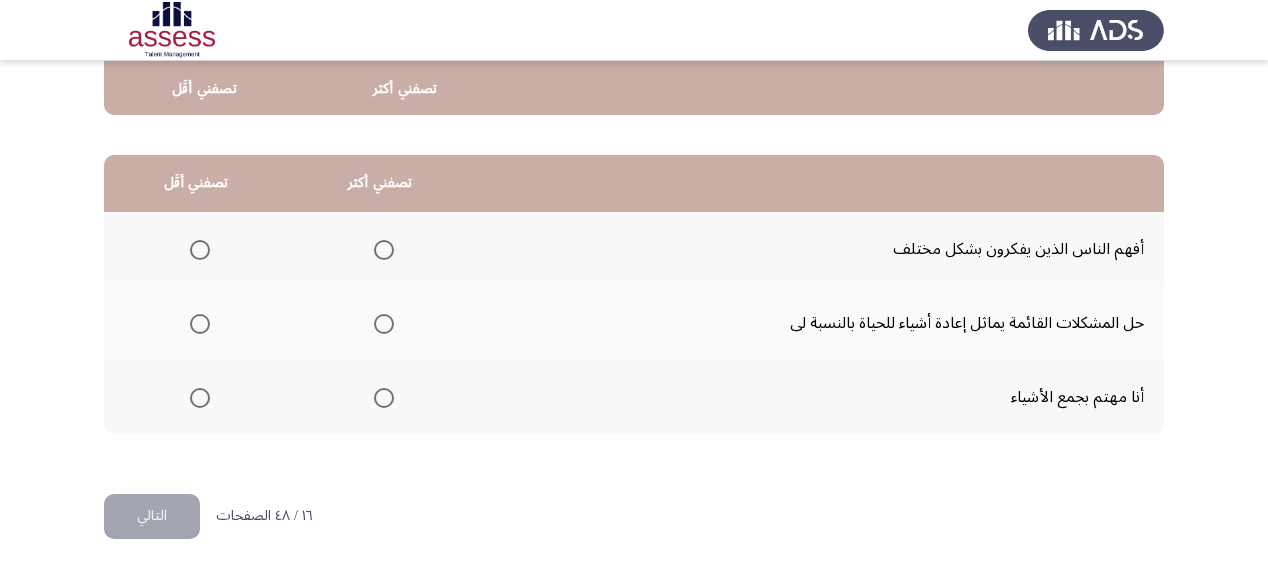 click at bounding box center [384, 324] 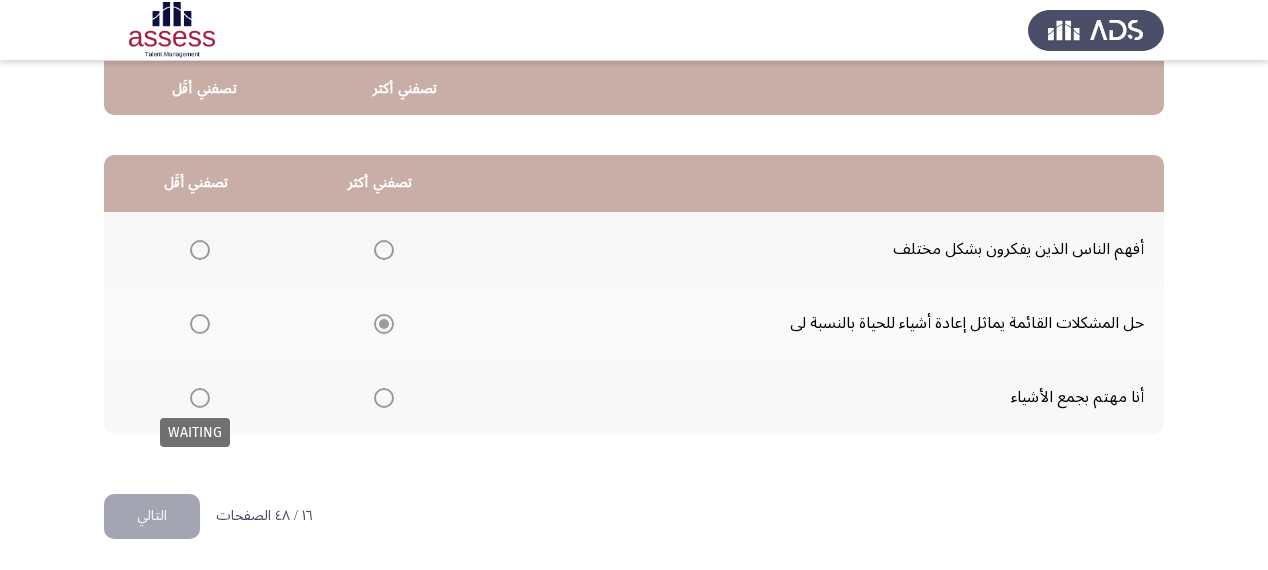 click at bounding box center (200, 398) 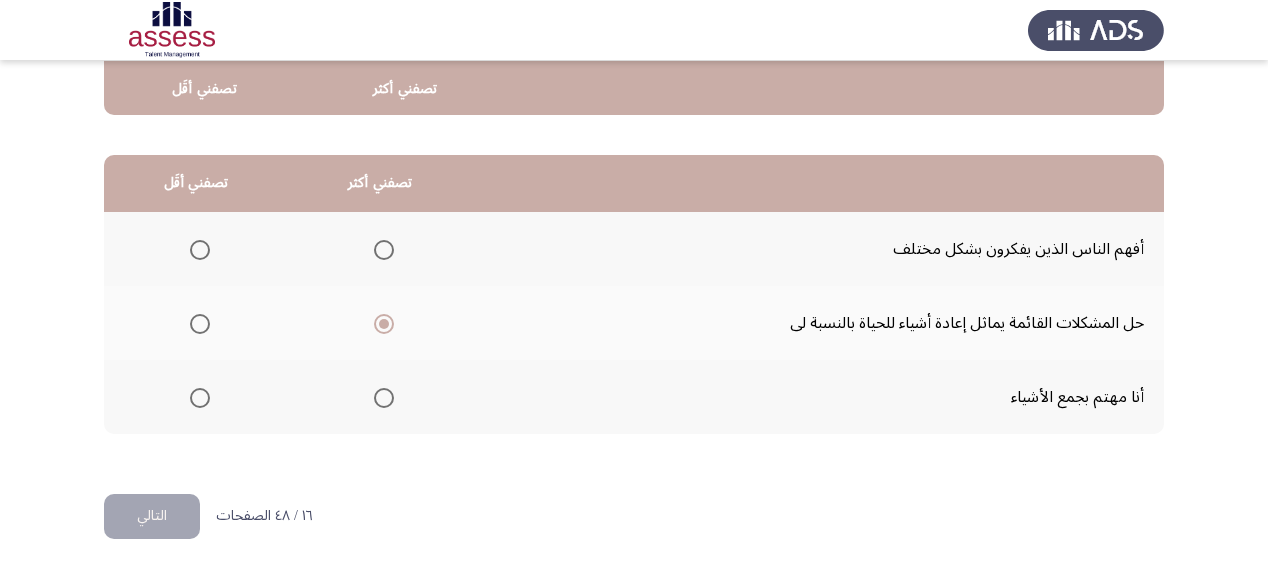 click at bounding box center (200, 398) 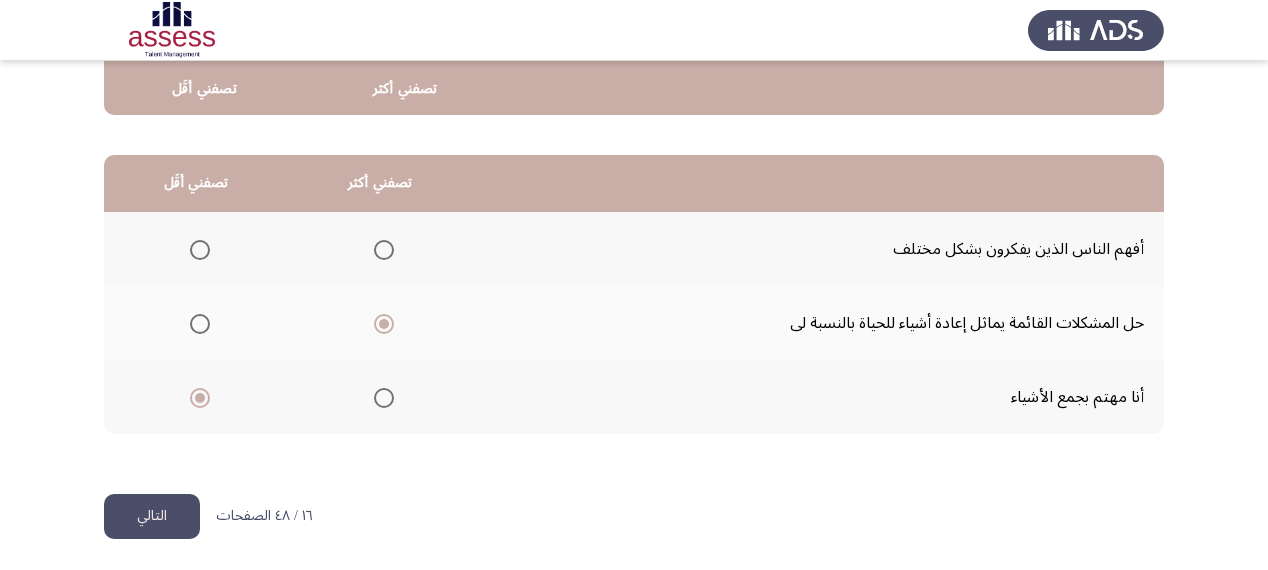 click on "التالي" 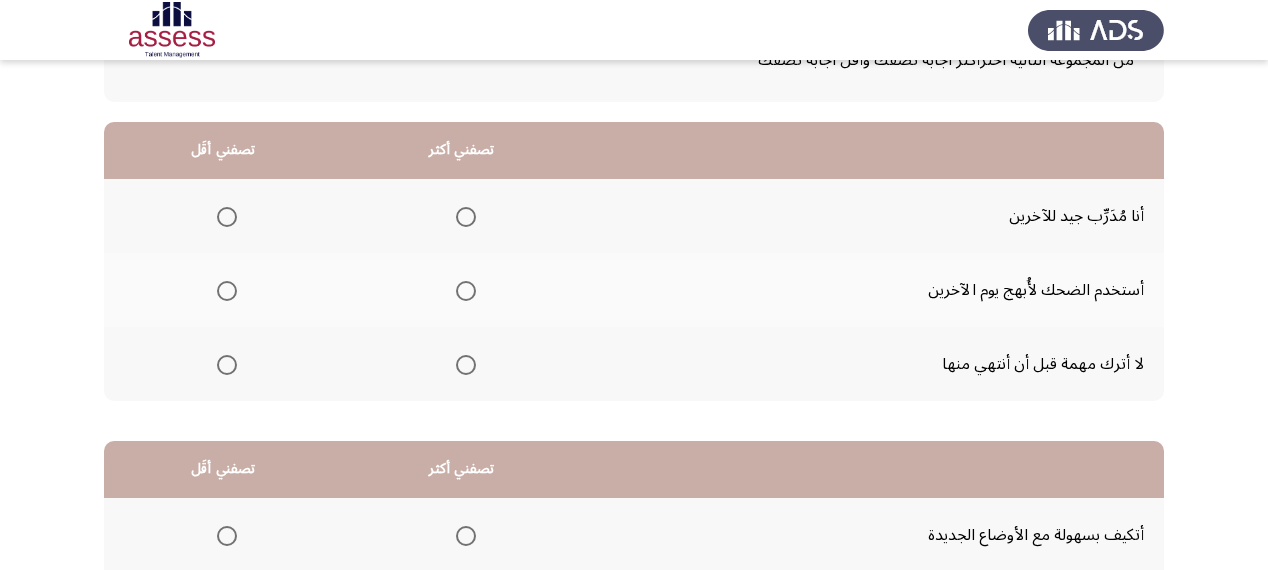 scroll, scrollTop: 160, scrollLeft: 0, axis: vertical 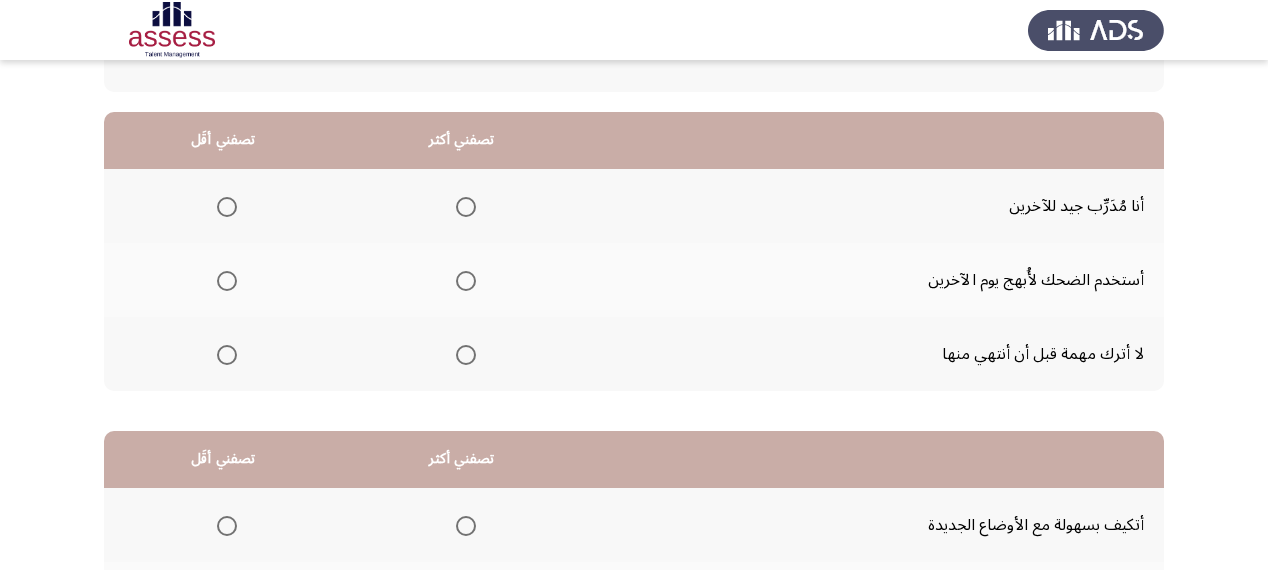 click 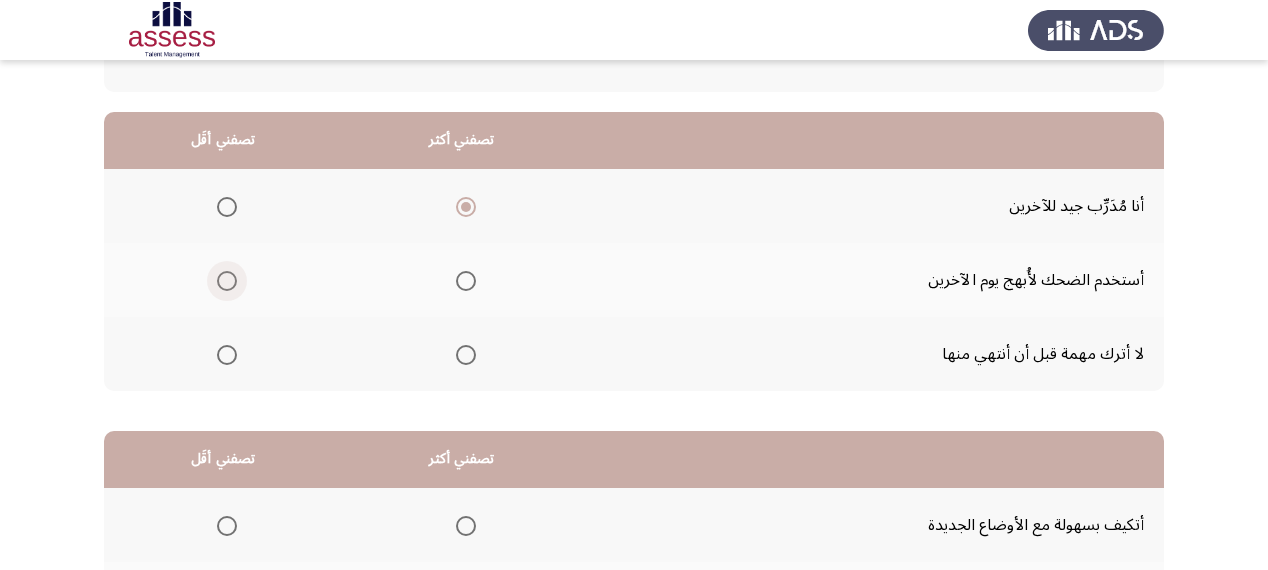 click at bounding box center [227, 281] 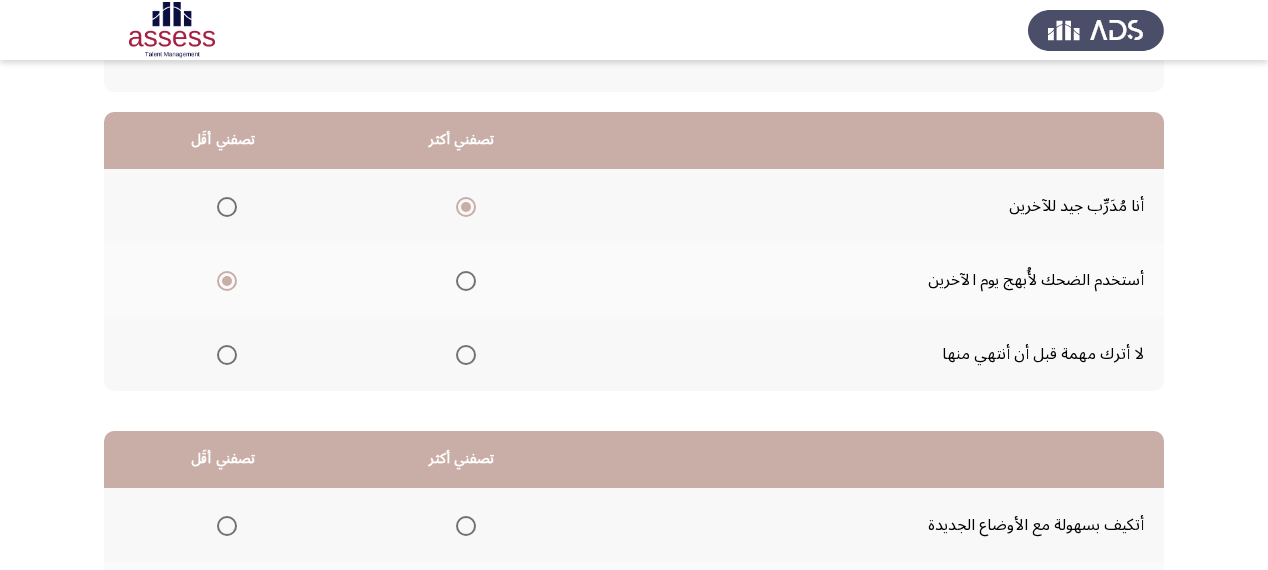 click at bounding box center [466, 355] 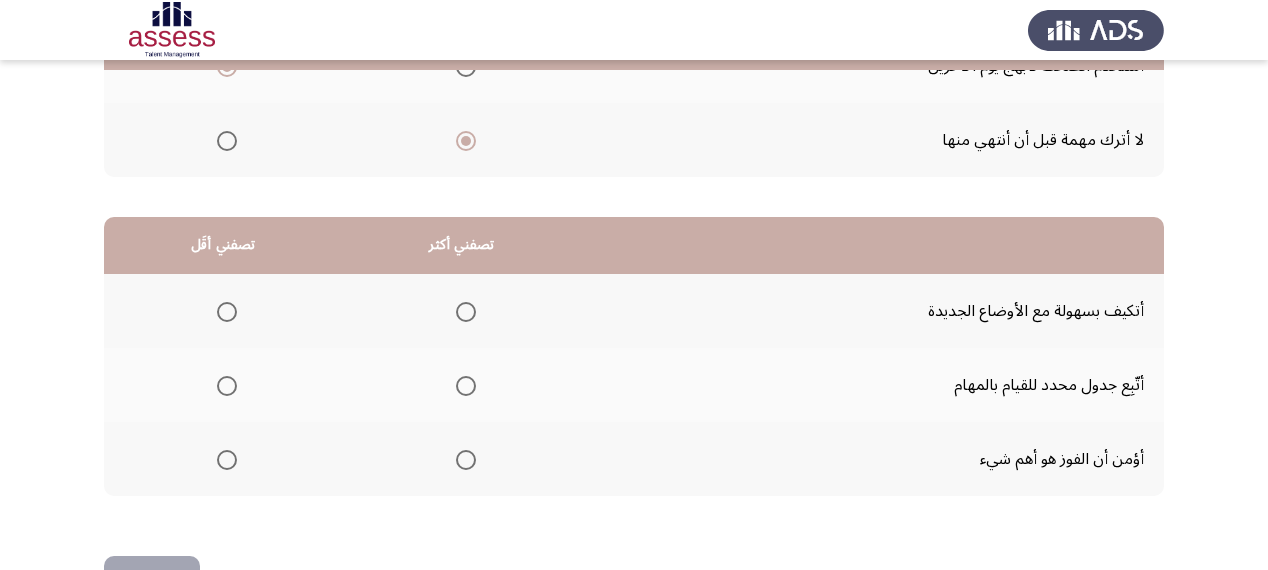 scroll, scrollTop: 436, scrollLeft: 0, axis: vertical 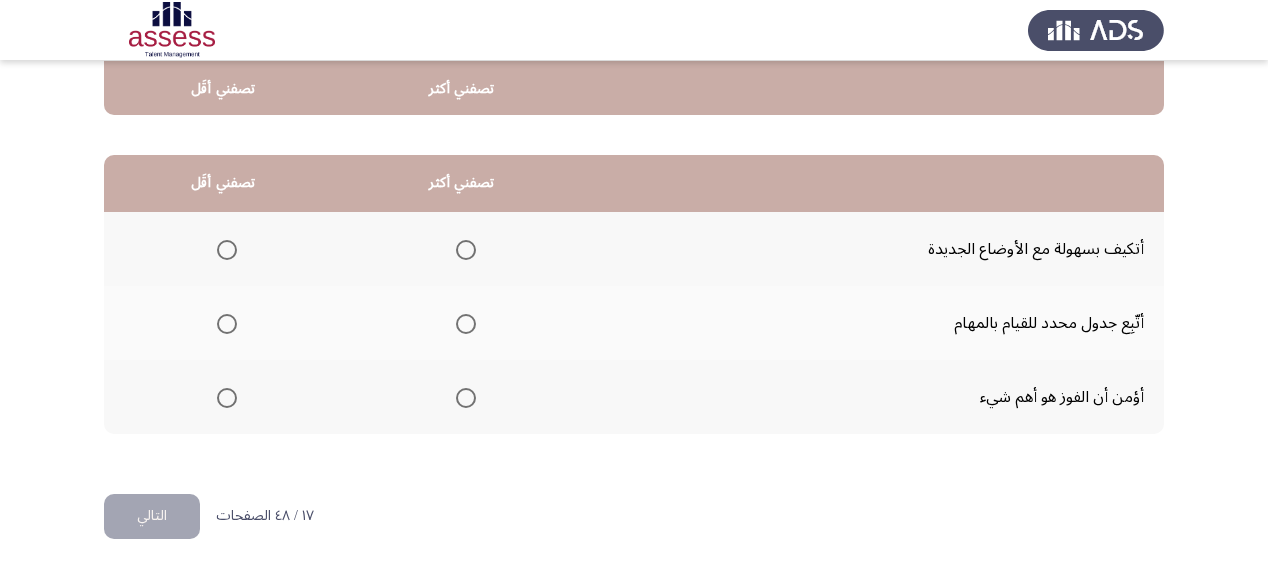click at bounding box center (466, 324) 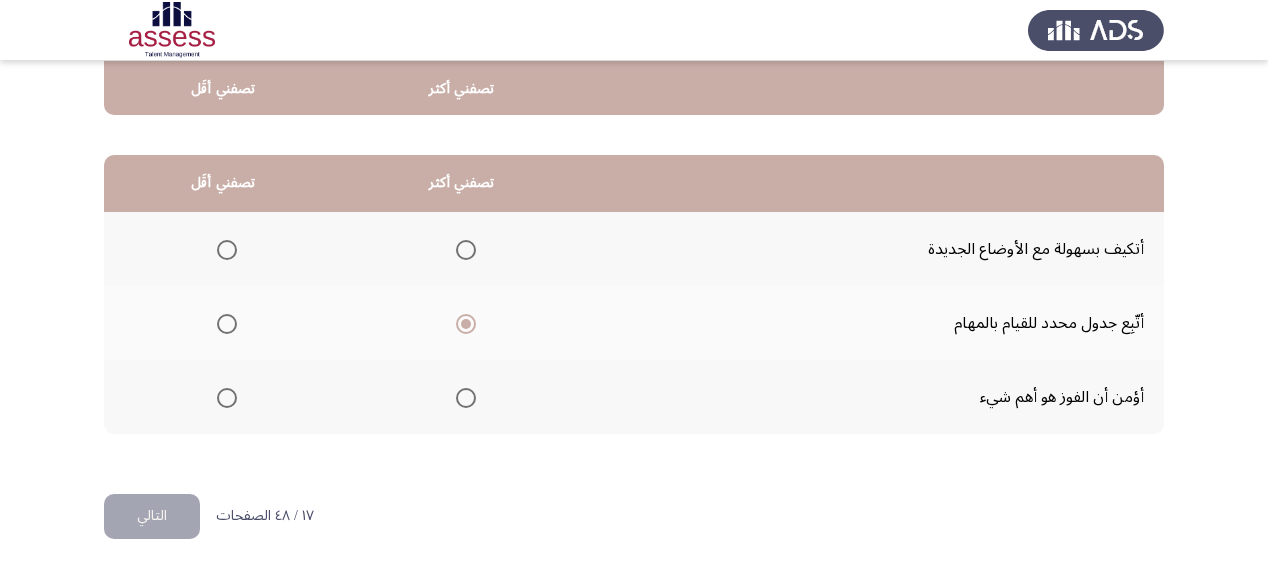 click at bounding box center [227, 250] 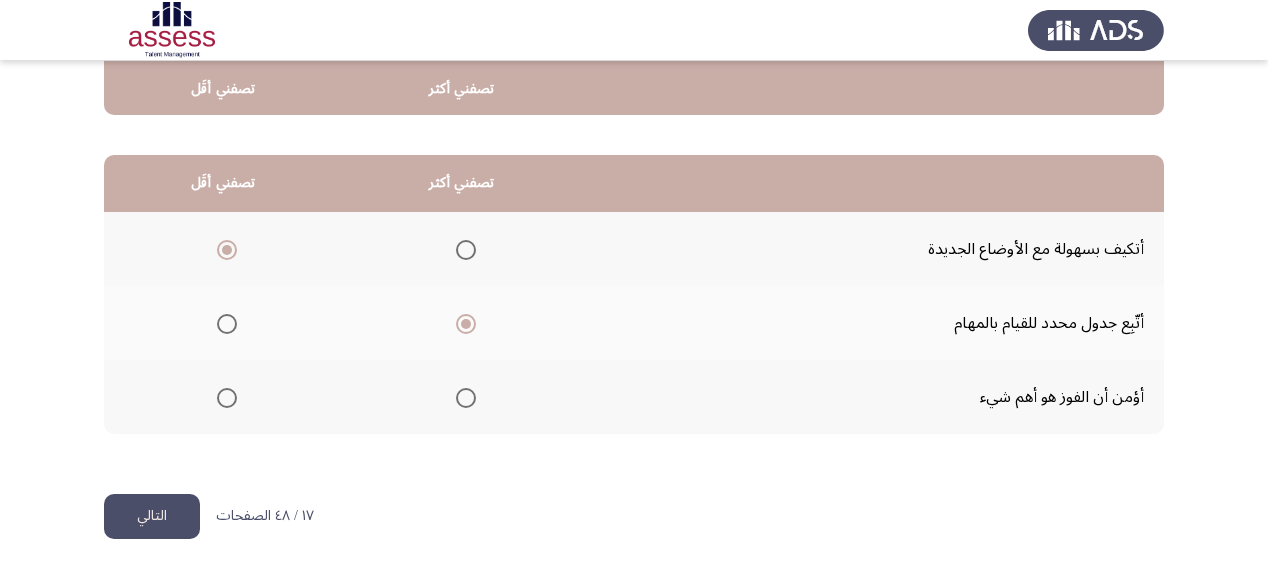 click on "التالي" 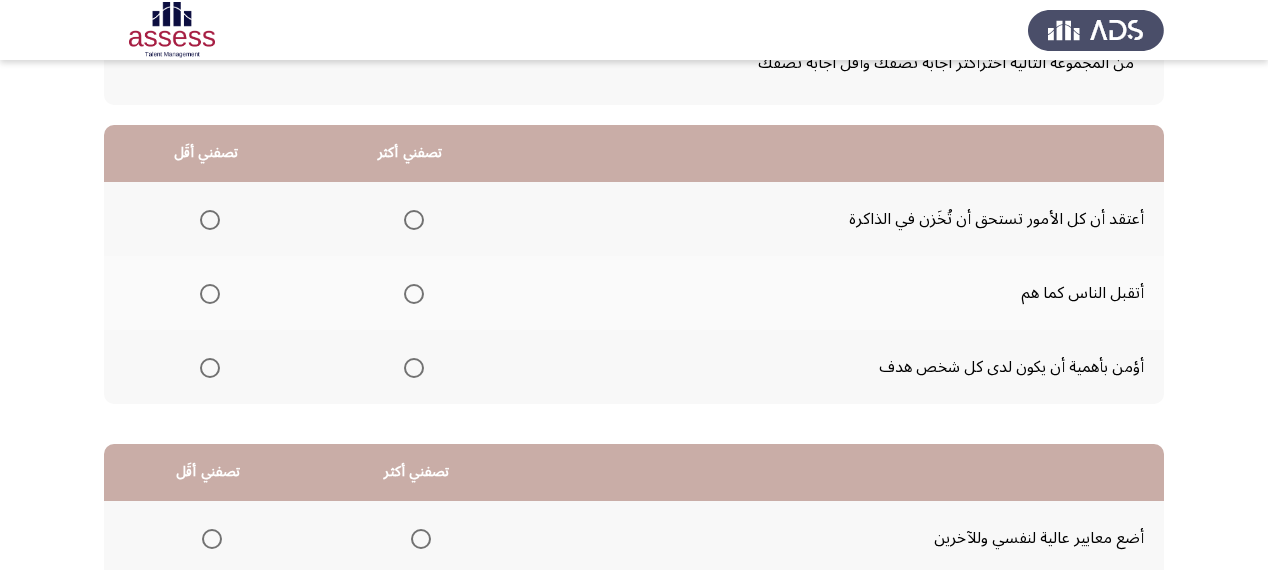 scroll, scrollTop: 160, scrollLeft: 0, axis: vertical 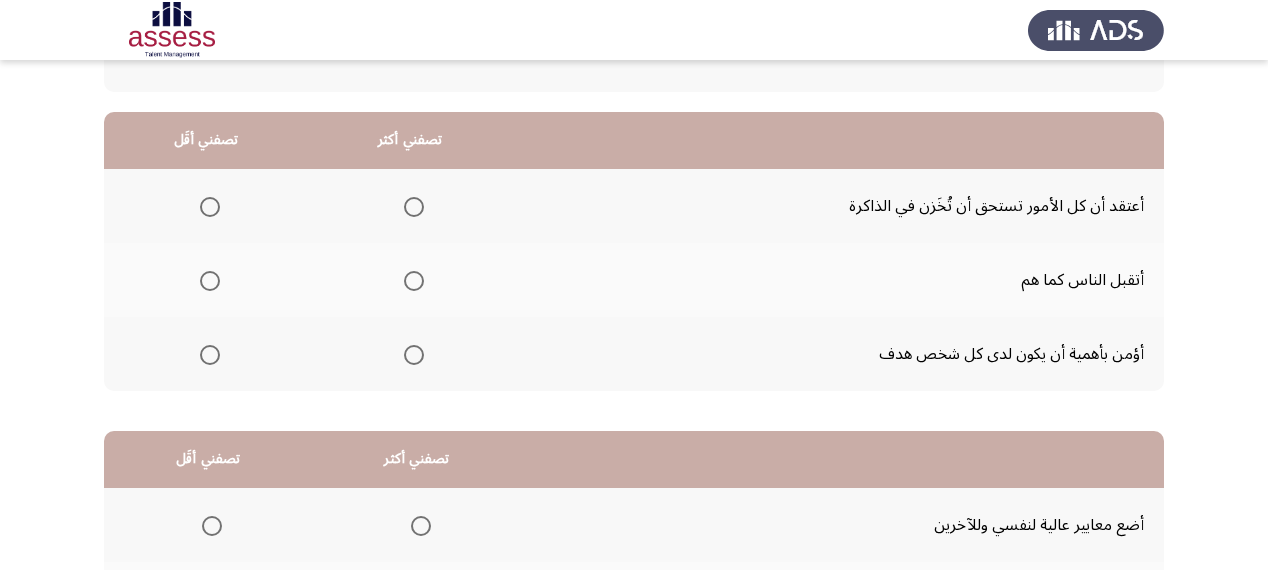 click at bounding box center [414, 355] 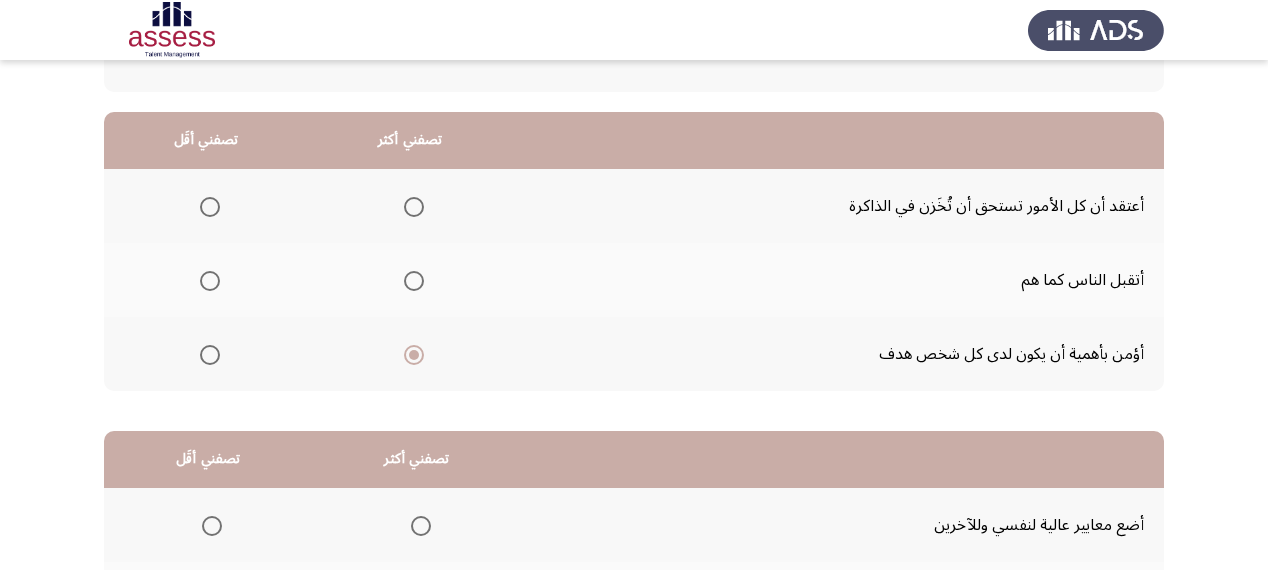 click at bounding box center (210, 207) 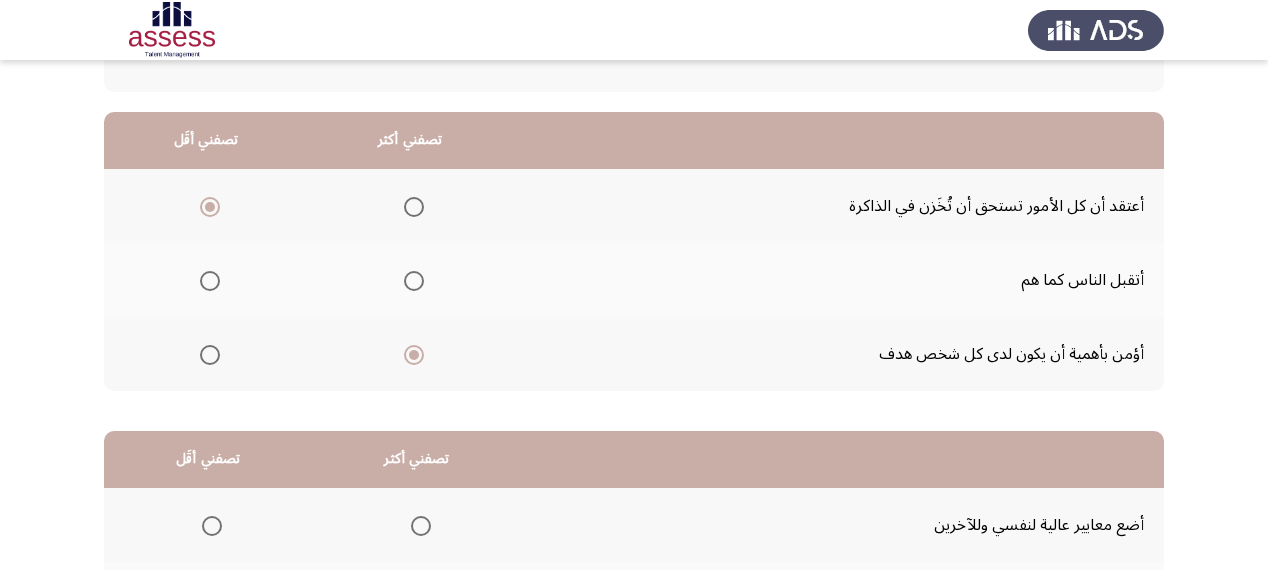 click at bounding box center (414, 281) 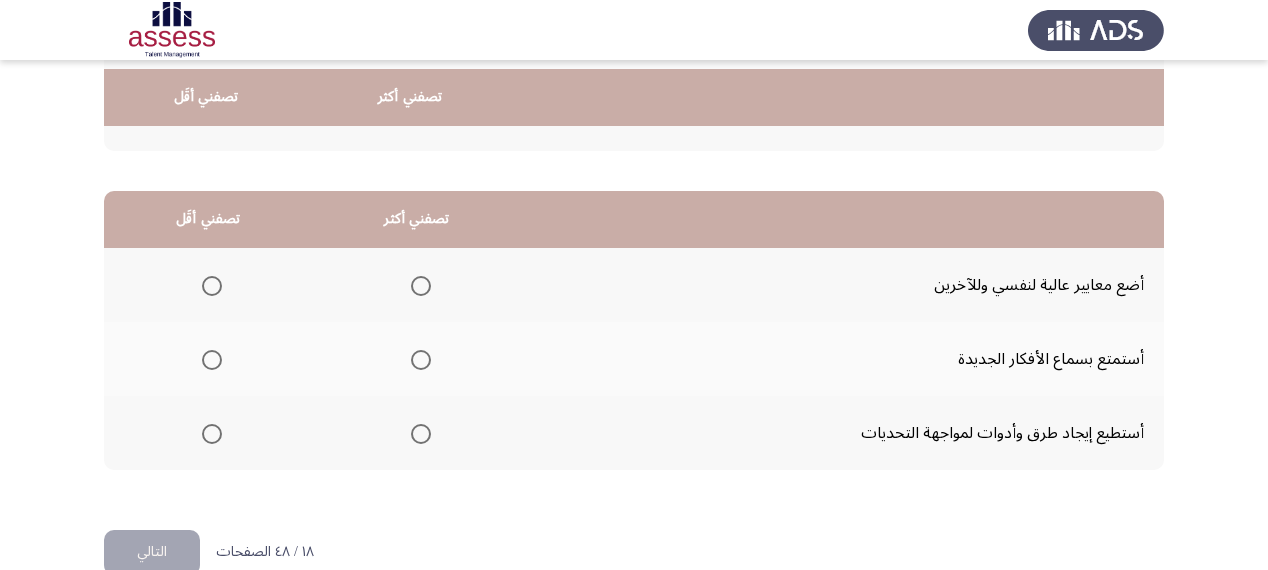 scroll, scrollTop: 436, scrollLeft: 0, axis: vertical 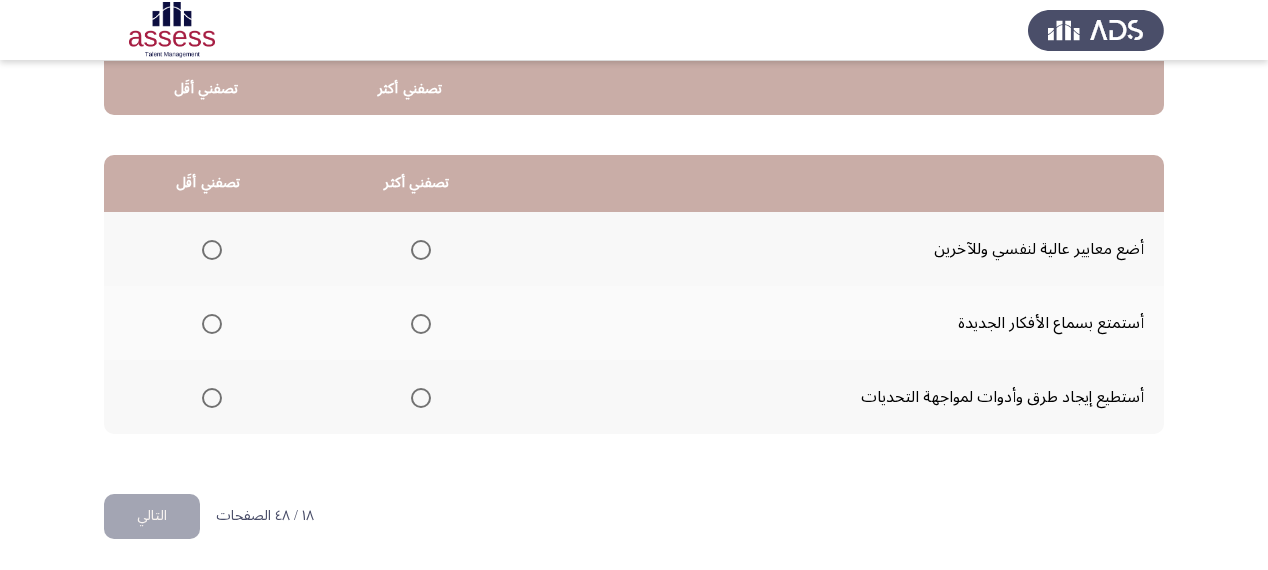 click at bounding box center [421, 250] 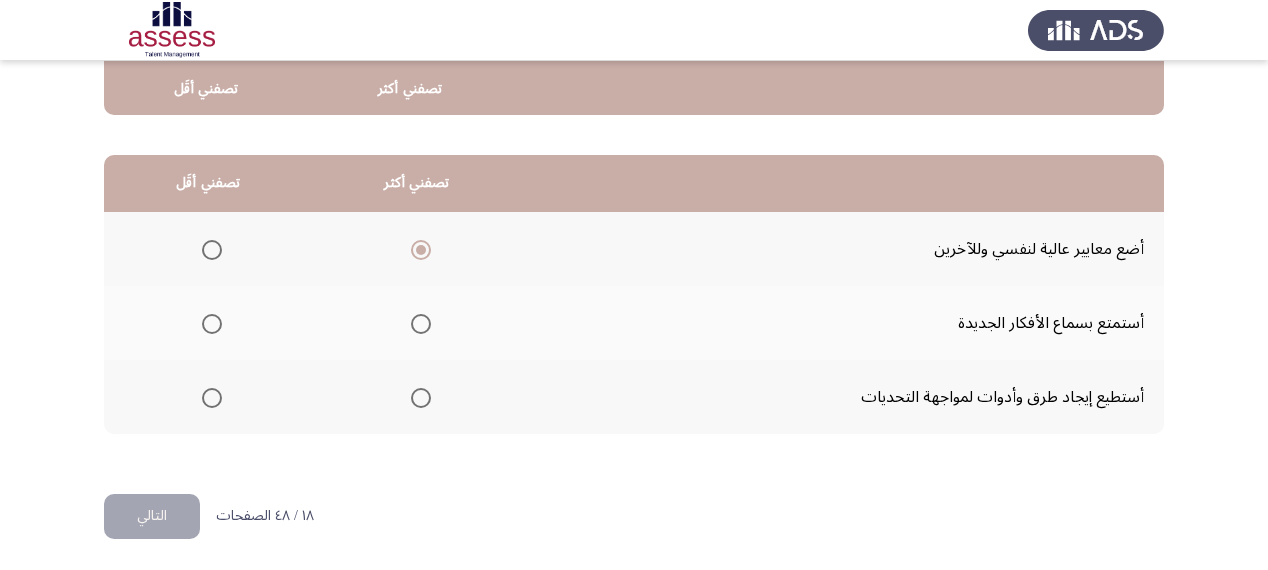click at bounding box center (212, 324) 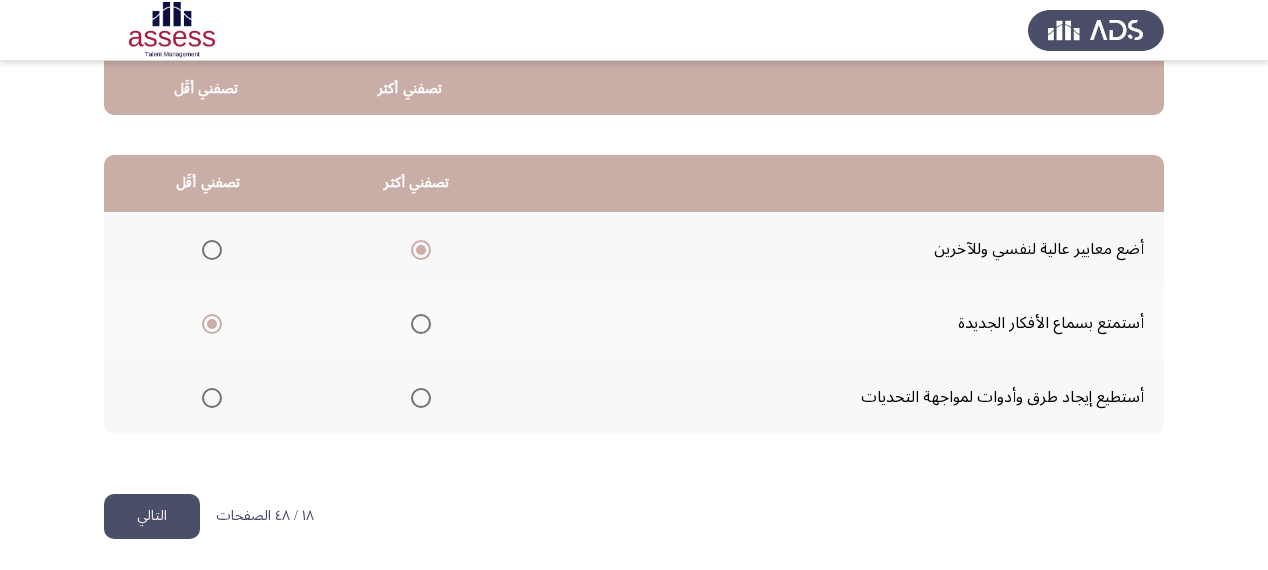 click on "التالي" 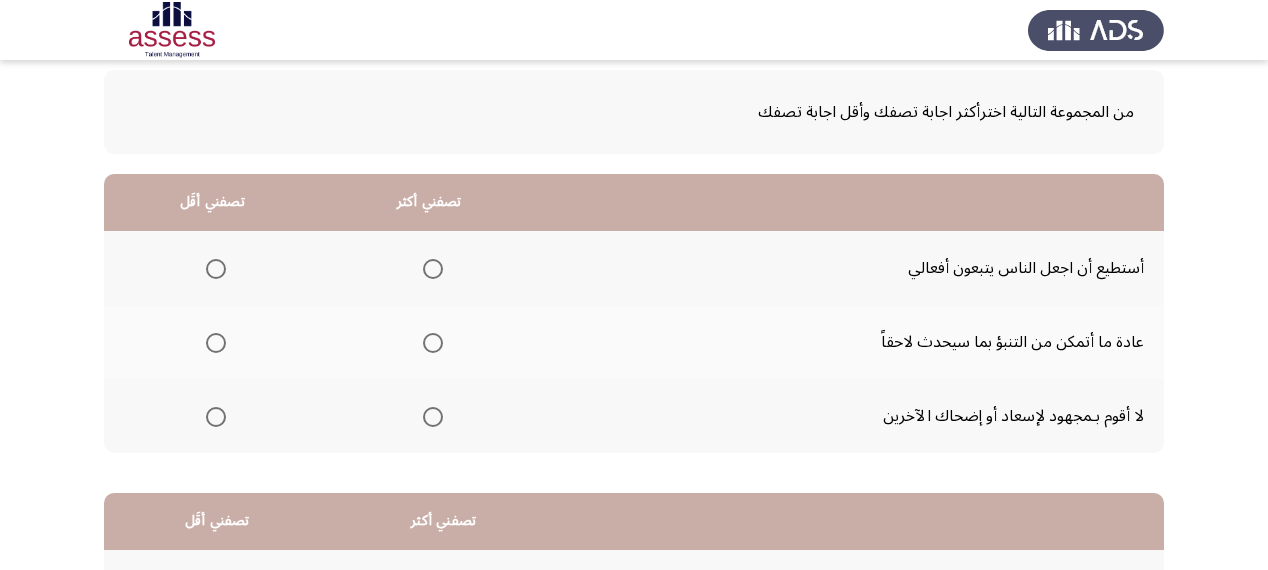 scroll, scrollTop: 80, scrollLeft: 0, axis: vertical 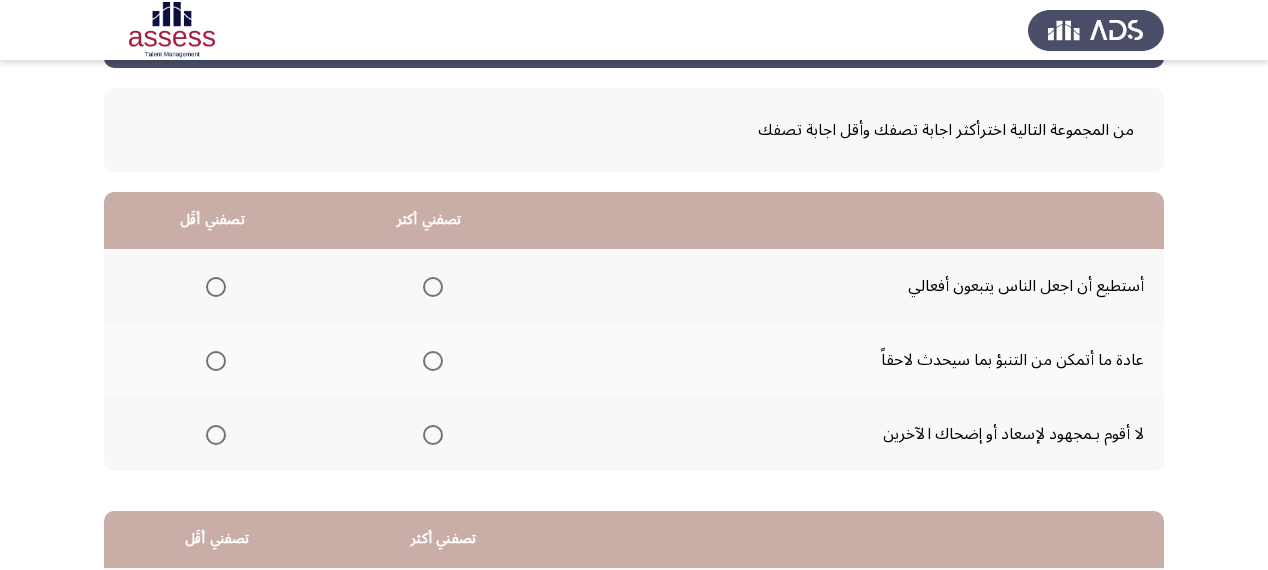 click at bounding box center (433, 287) 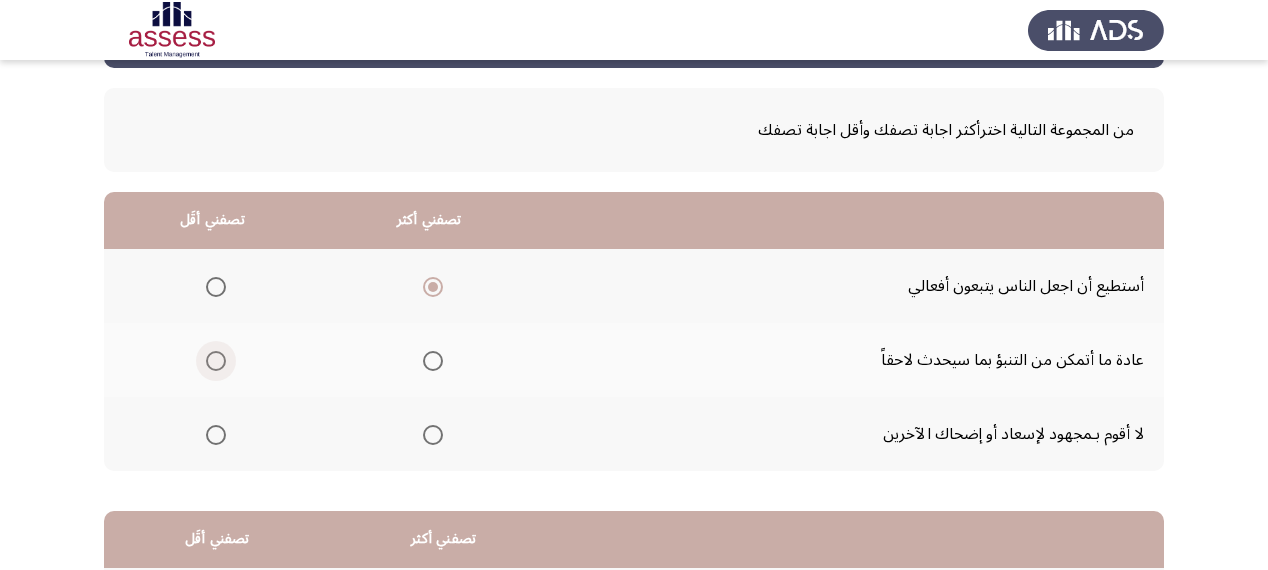 click at bounding box center [216, 361] 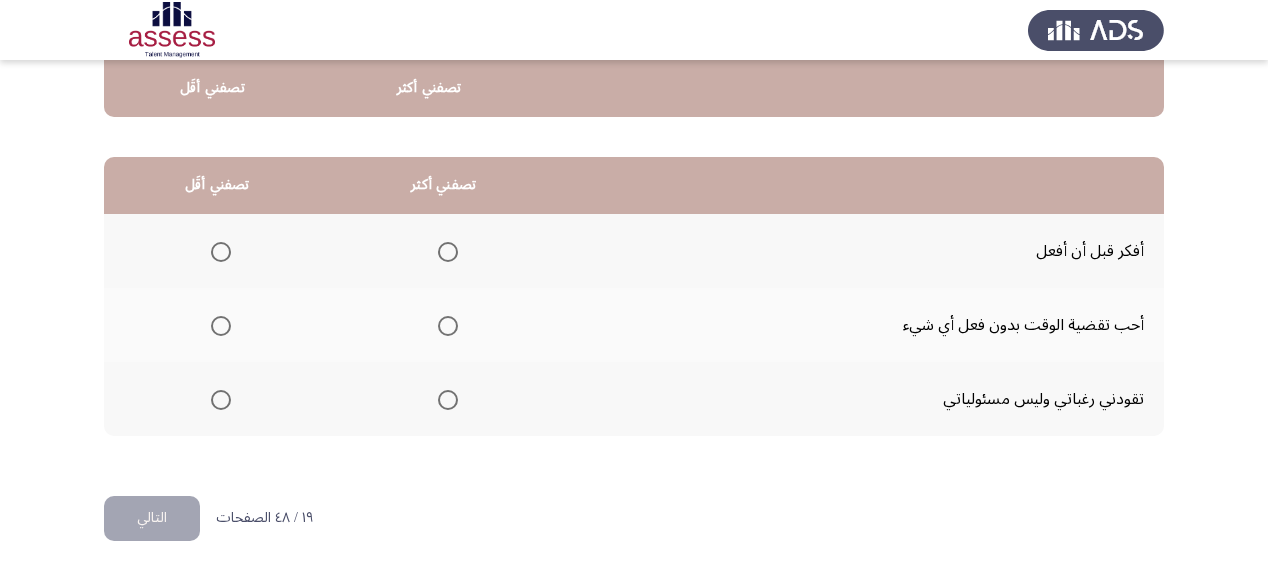 scroll, scrollTop: 436, scrollLeft: 0, axis: vertical 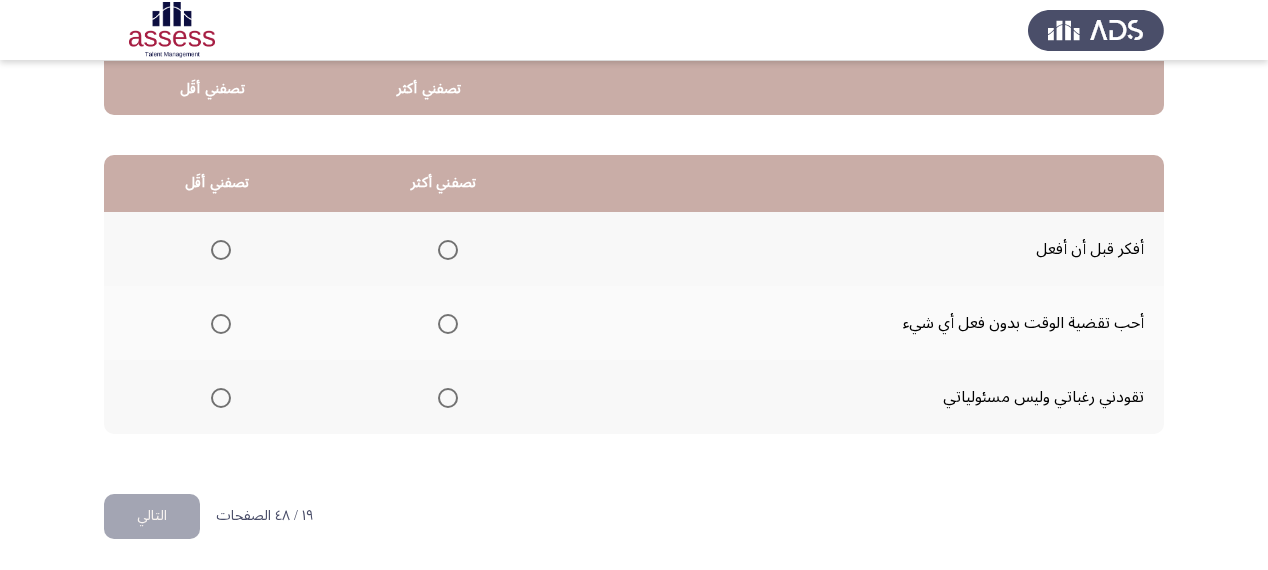 click at bounding box center [448, 250] 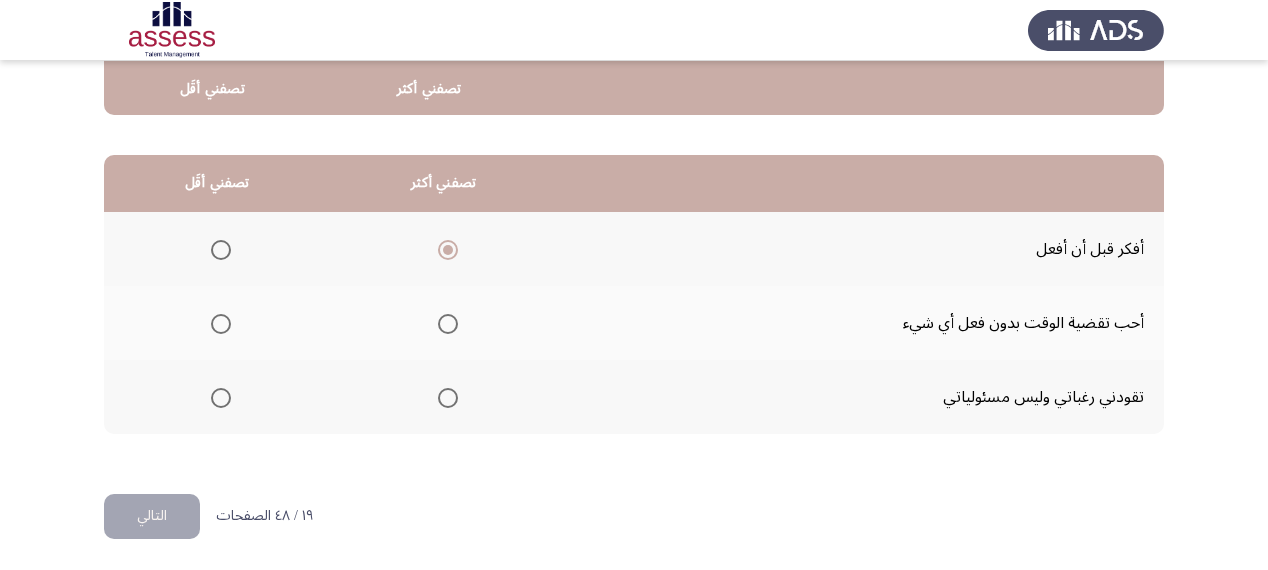 click at bounding box center [221, 324] 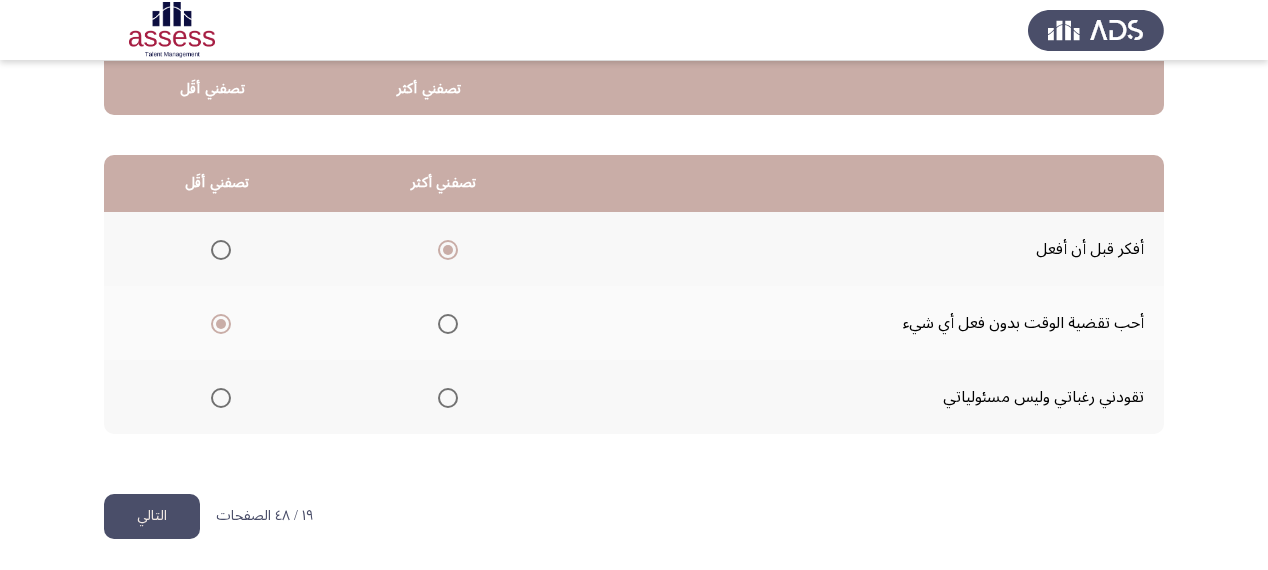 click at bounding box center [221, 398] 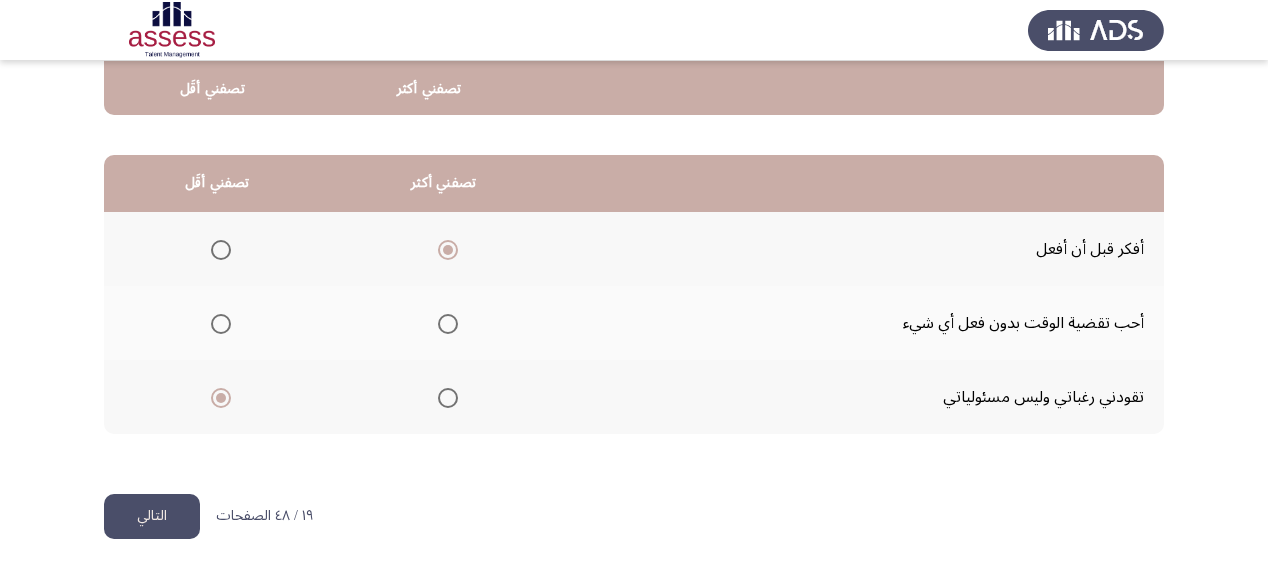 click on "التالي" 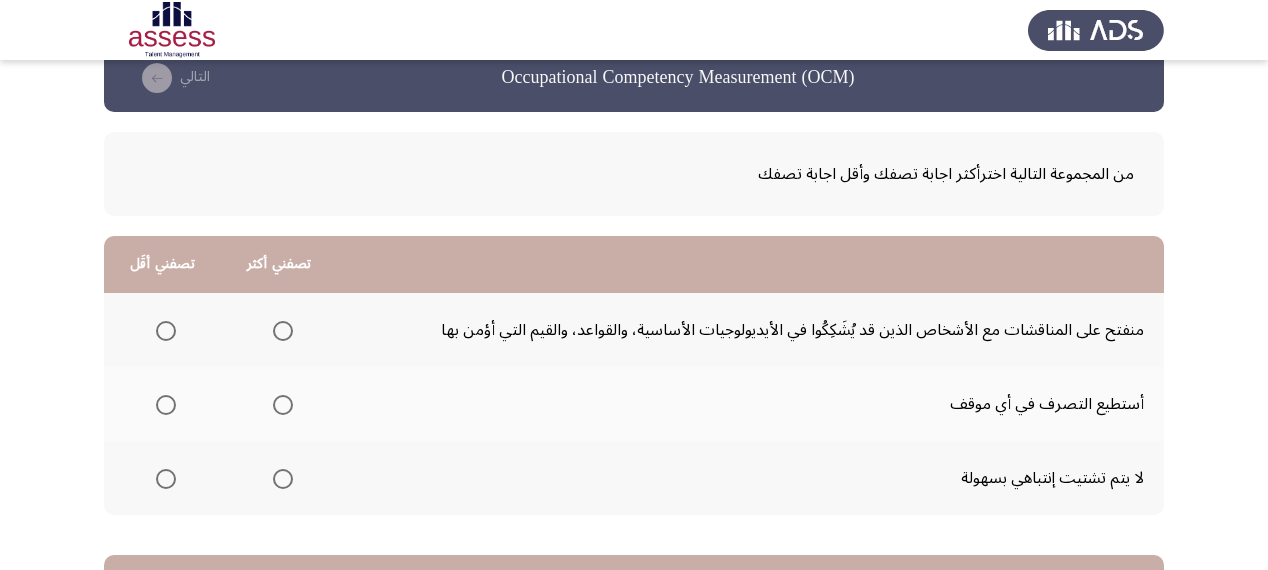 scroll, scrollTop: 116, scrollLeft: 0, axis: vertical 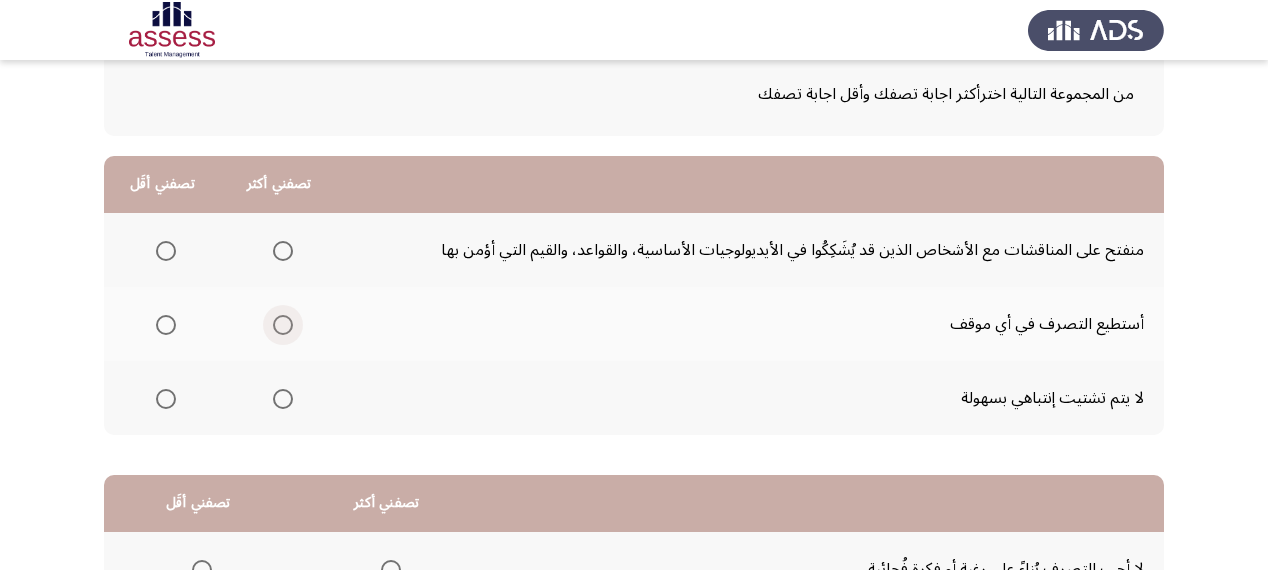click at bounding box center [283, 325] 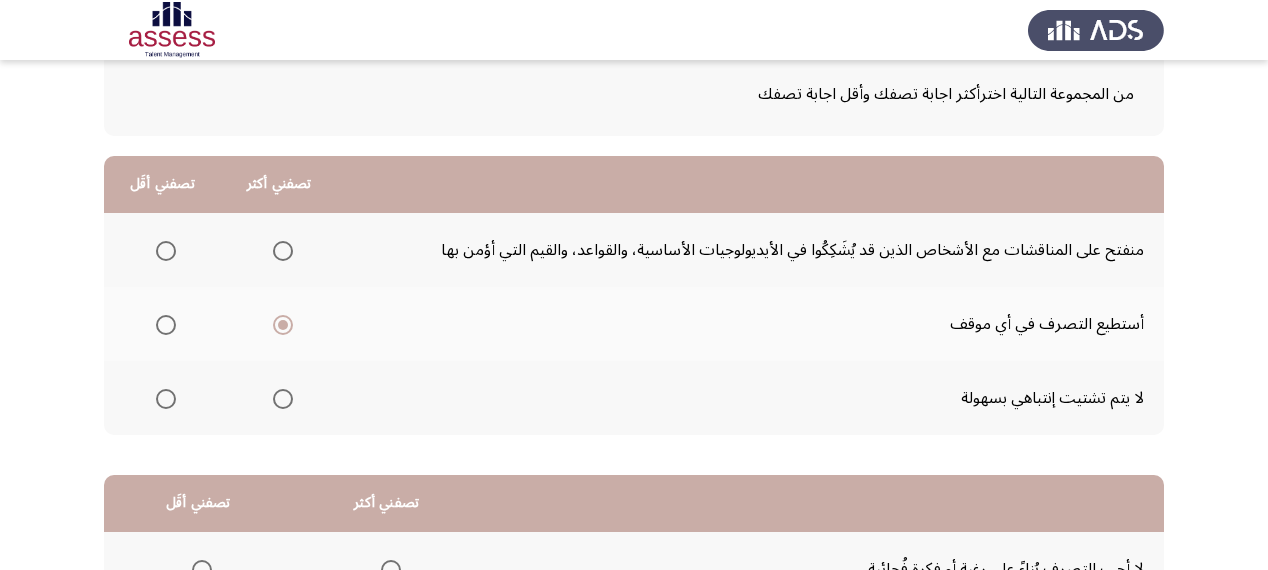 click at bounding box center [166, 251] 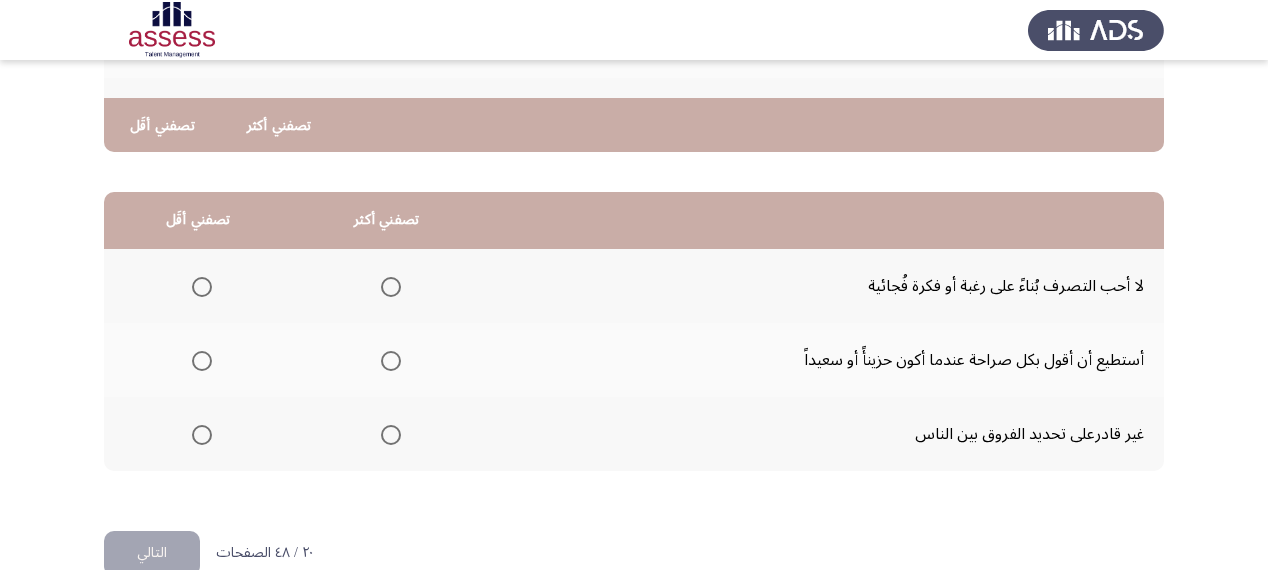 scroll, scrollTop: 436, scrollLeft: 0, axis: vertical 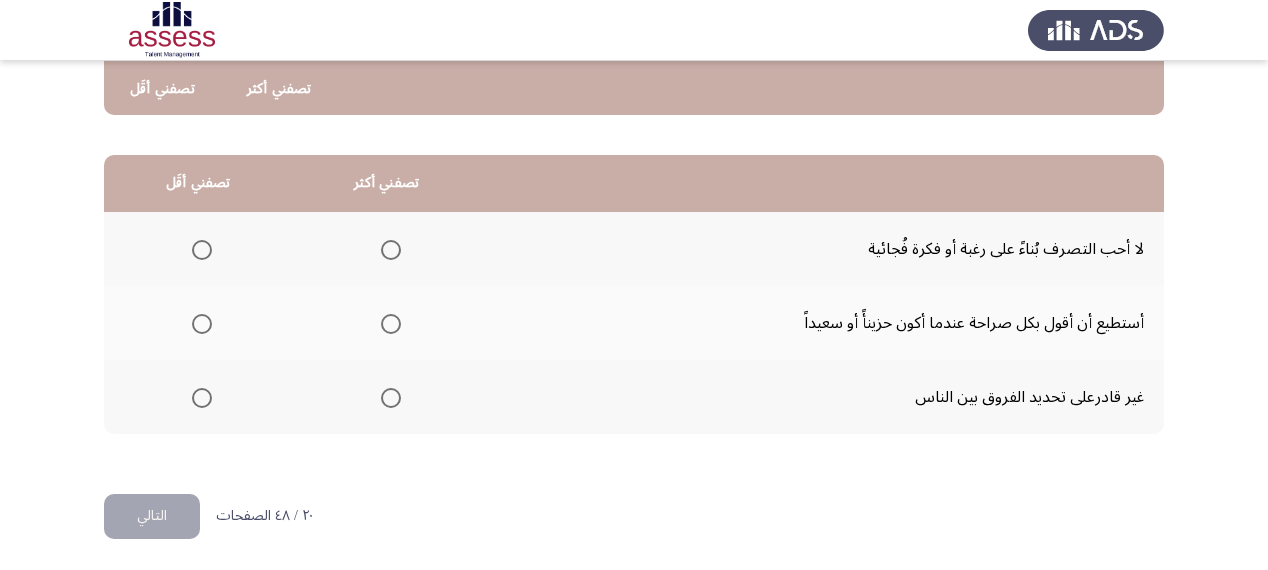 click at bounding box center (391, 324) 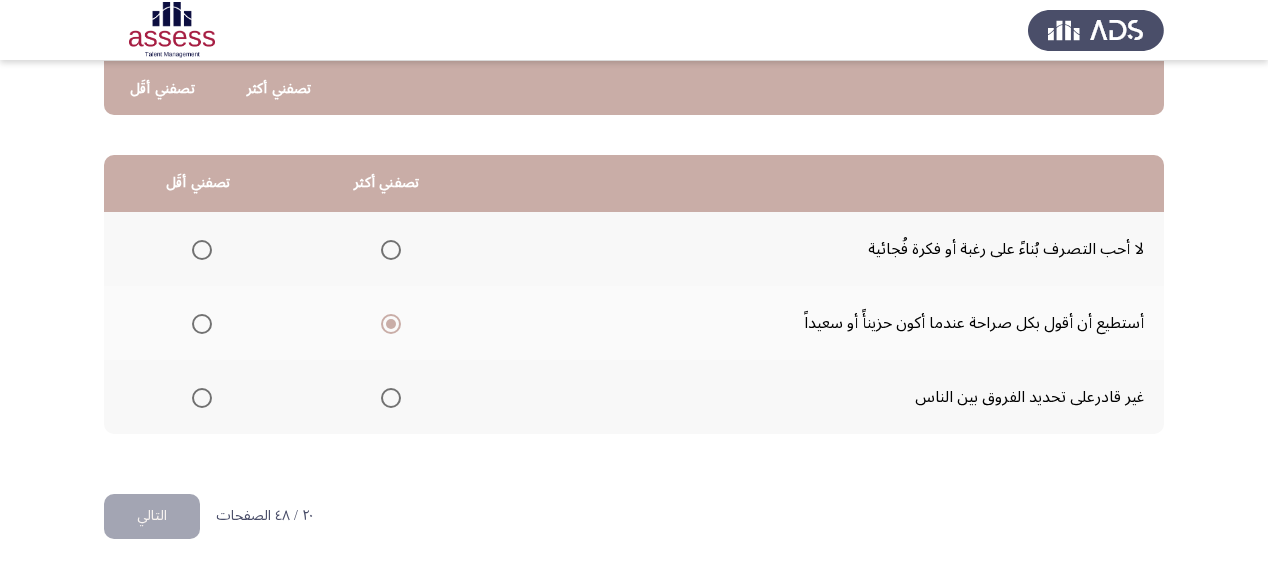 click 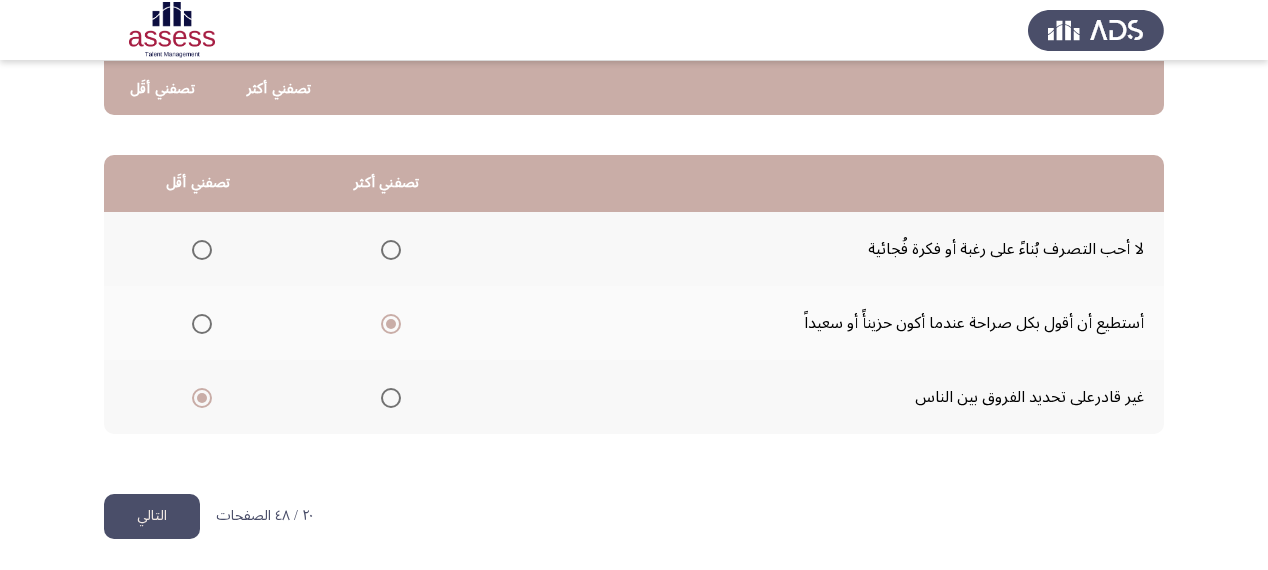 click on "التالي" 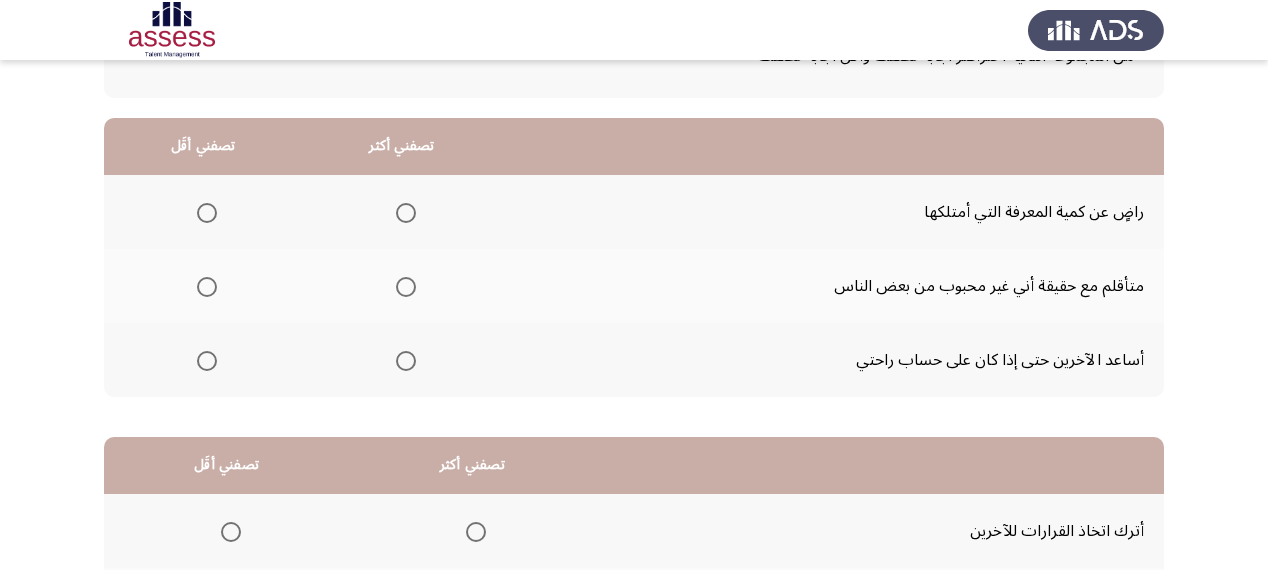 scroll, scrollTop: 160, scrollLeft: 0, axis: vertical 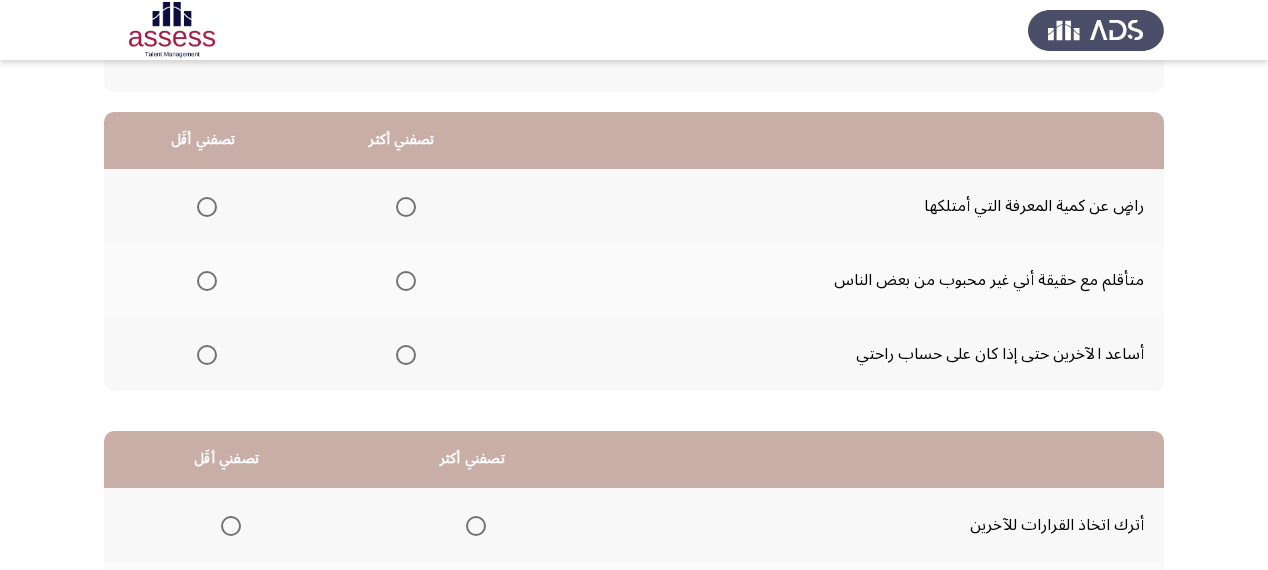 click at bounding box center [207, 207] 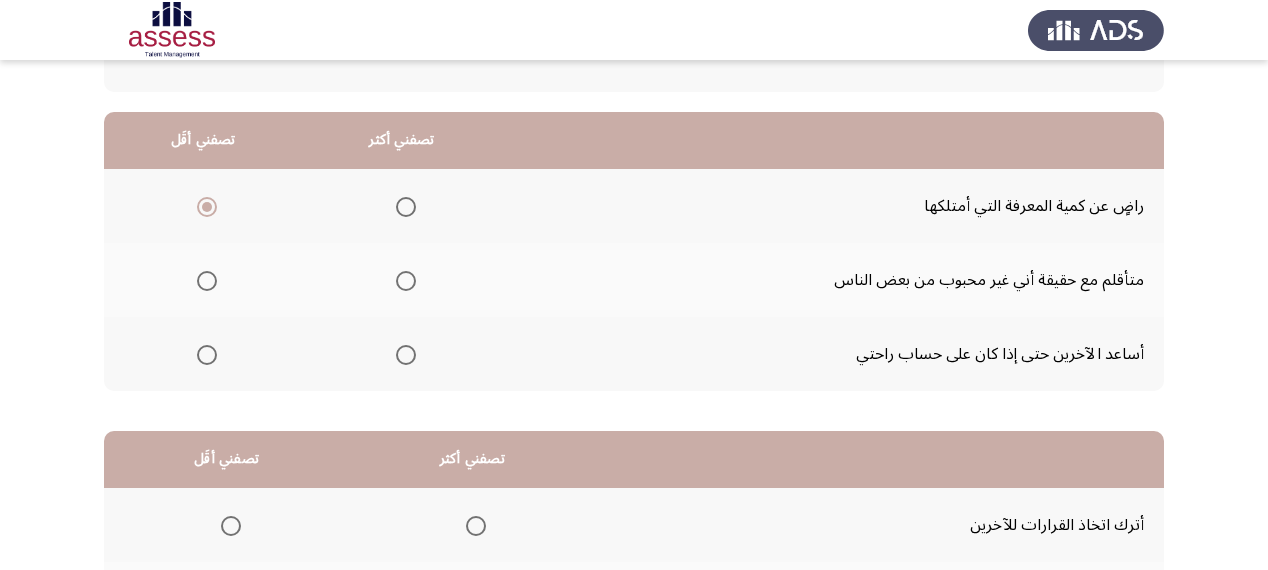click 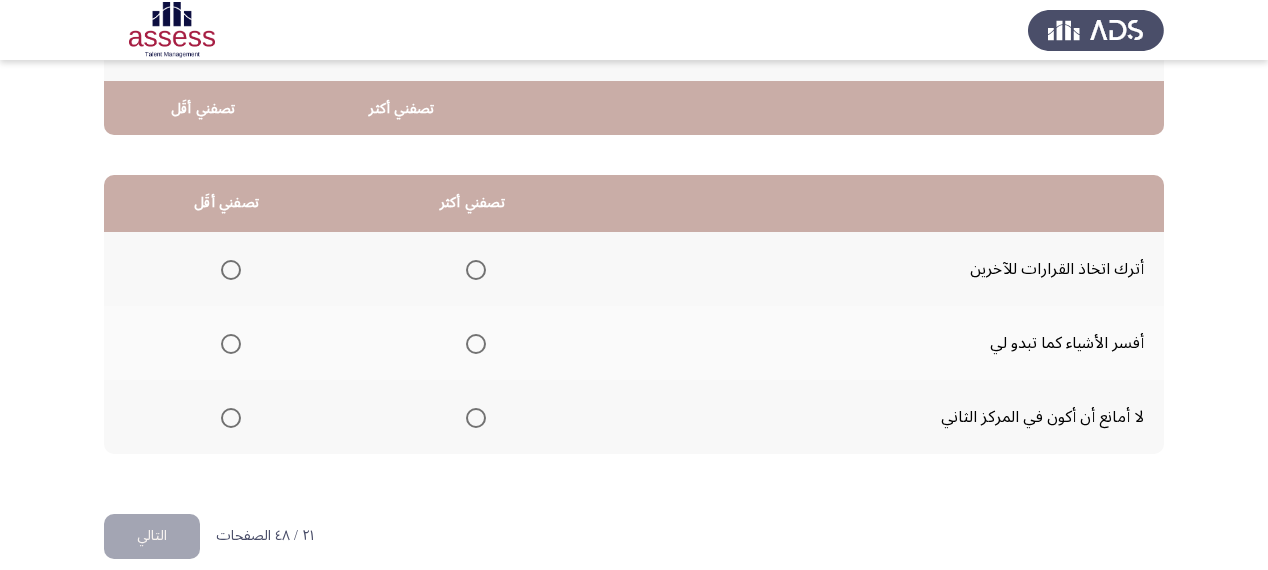 scroll, scrollTop: 436, scrollLeft: 0, axis: vertical 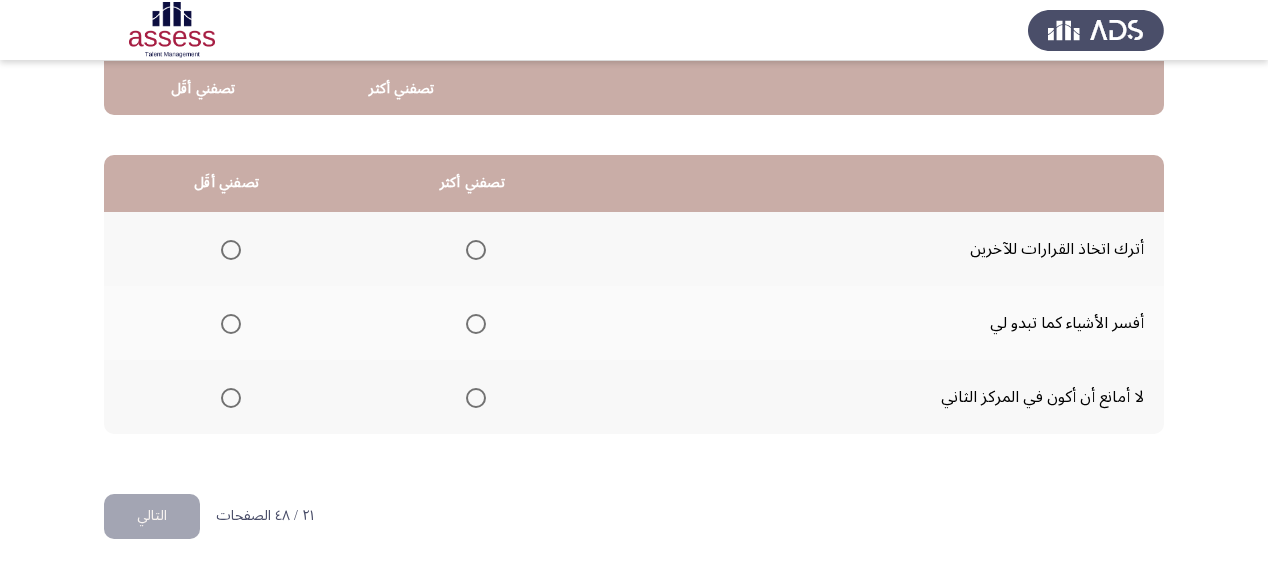 click at bounding box center [231, 250] 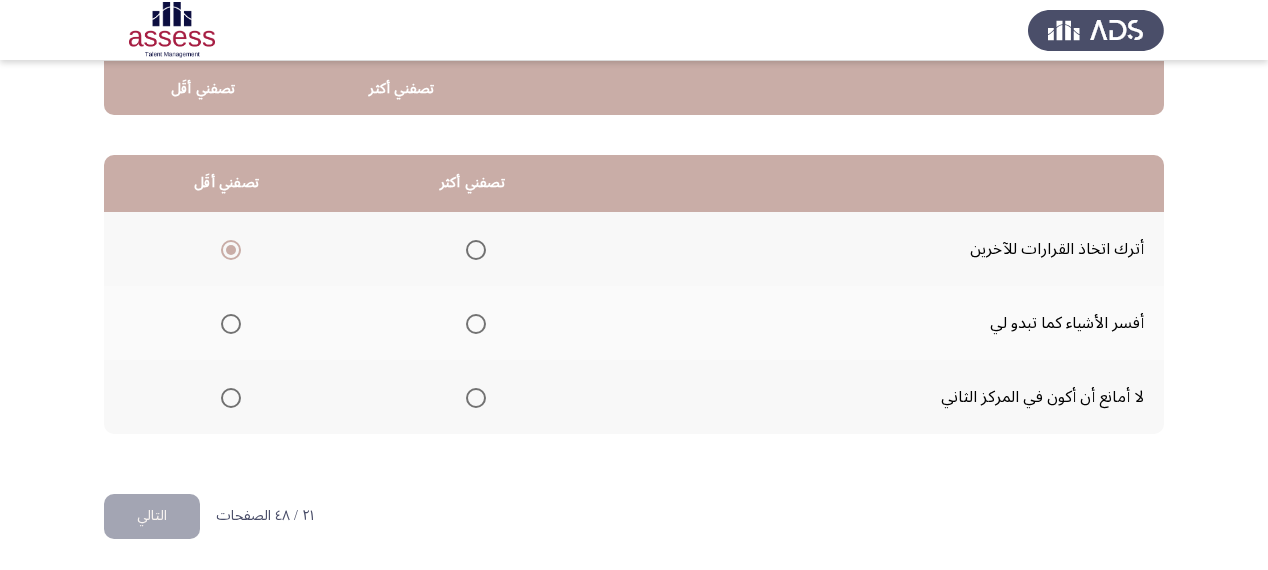 click at bounding box center [476, 324] 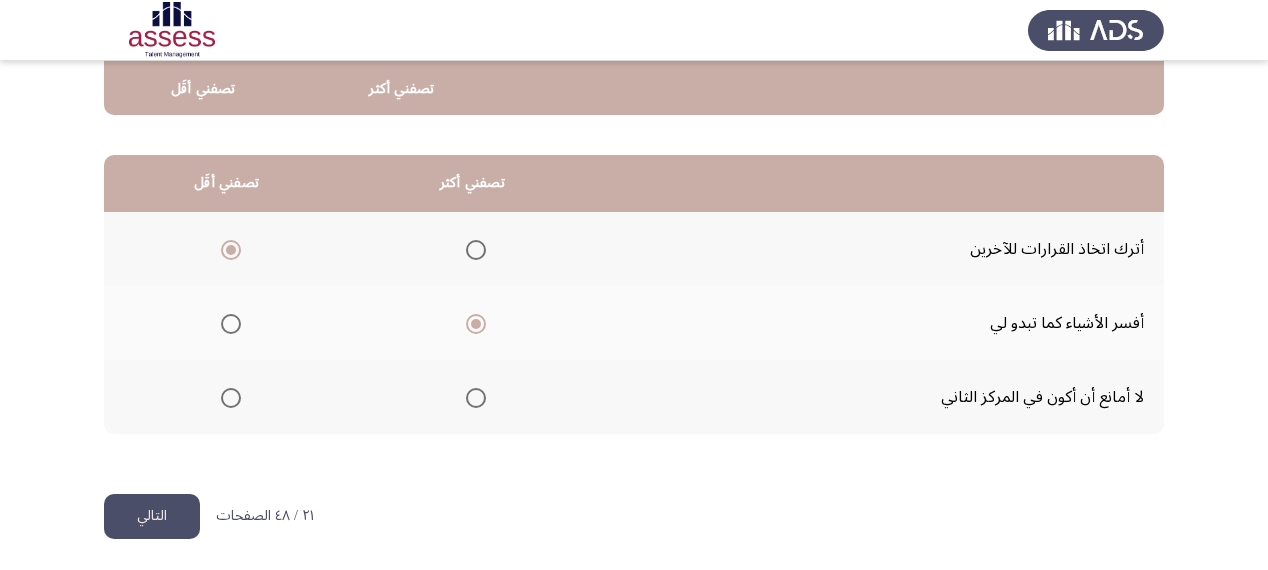 click on "التالي" 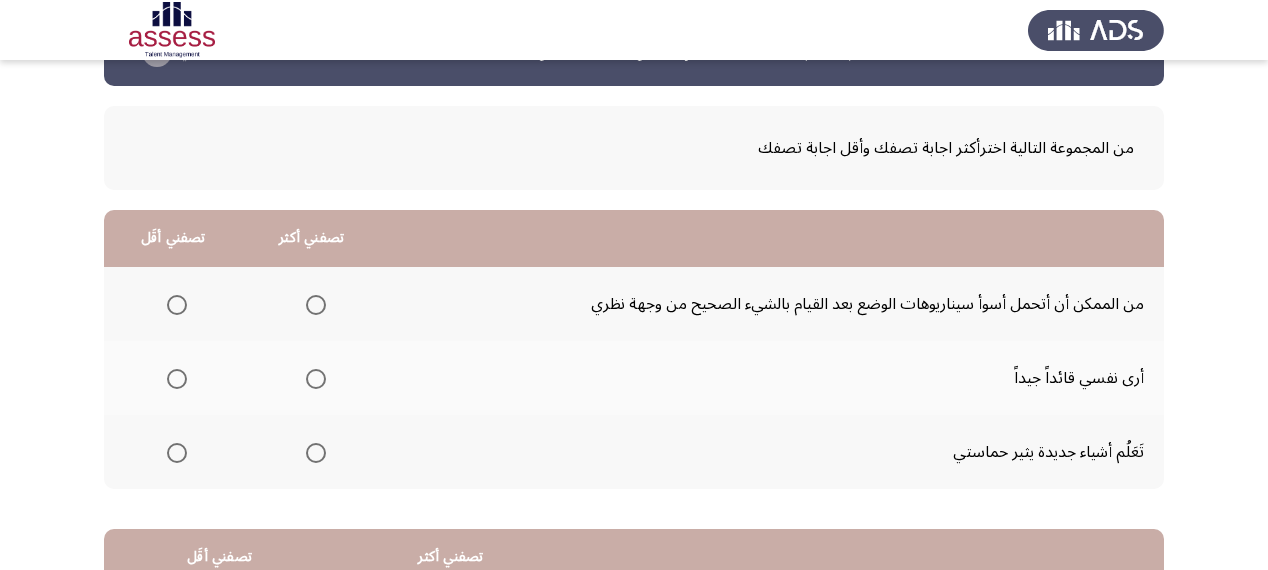 scroll, scrollTop: 160, scrollLeft: 0, axis: vertical 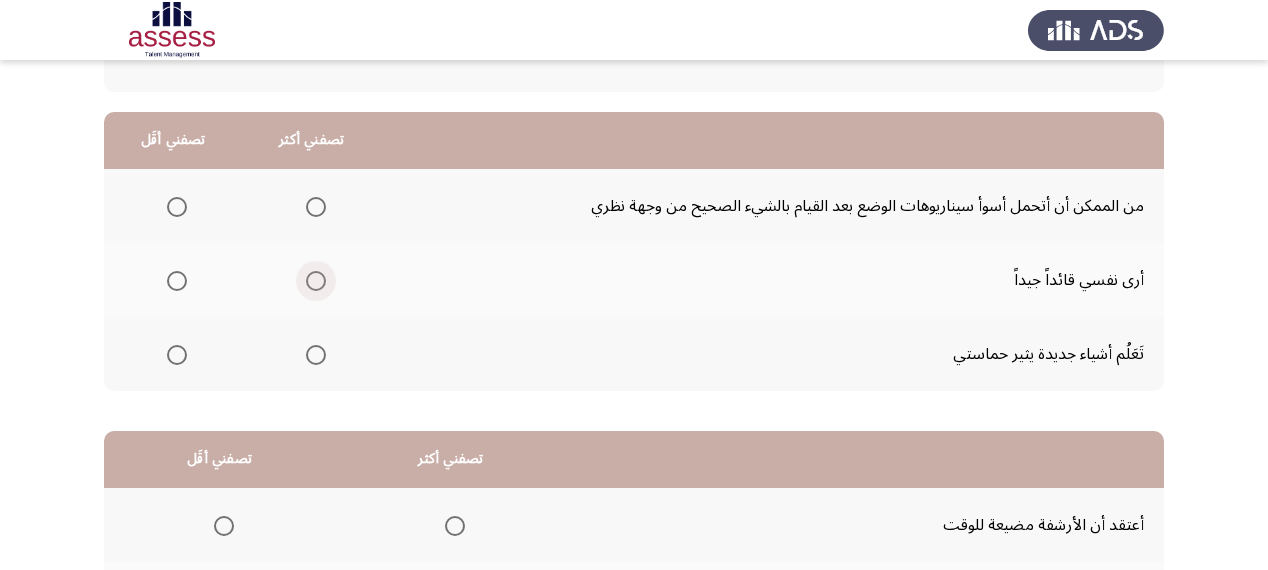 click at bounding box center [316, 281] 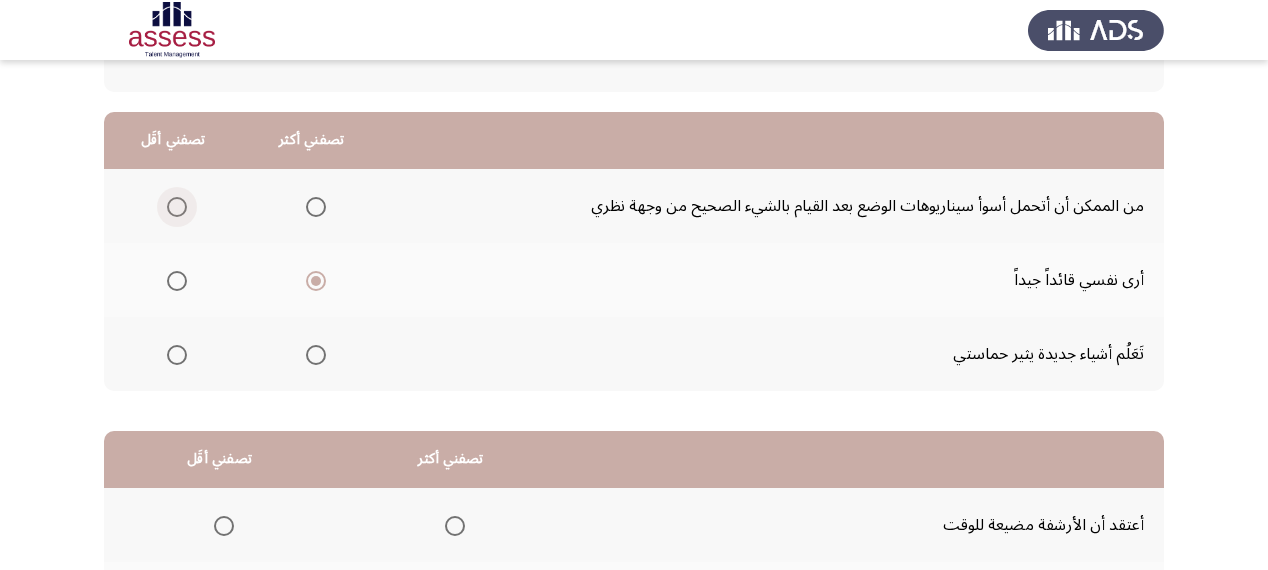 click at bounding box center (177, 207) 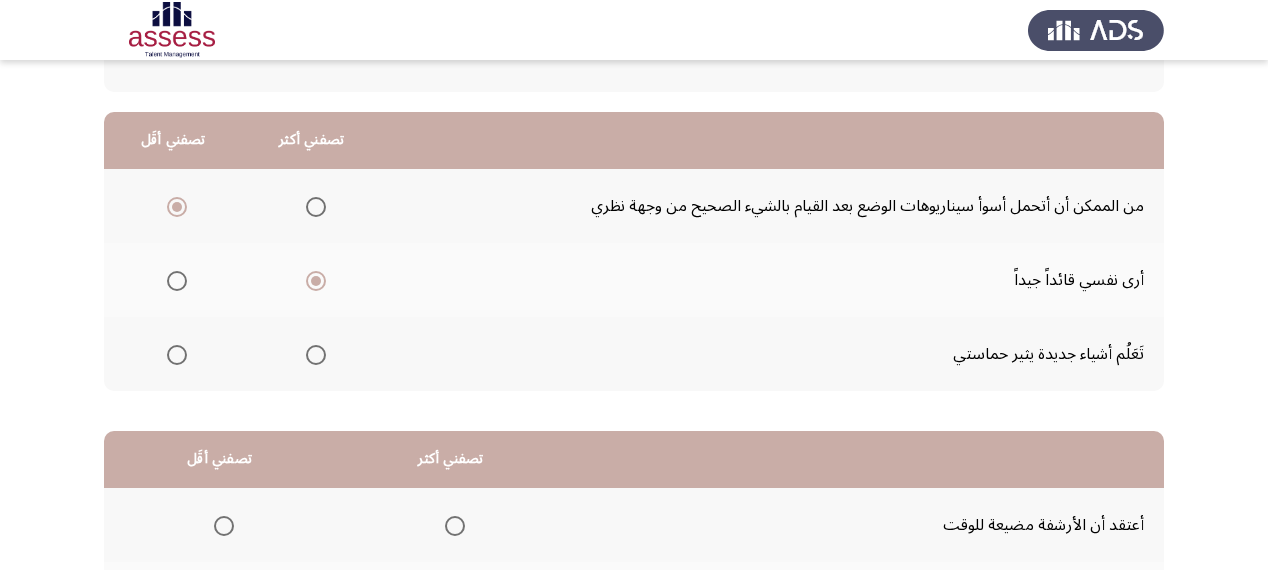 click at bounding box center (177, 355) 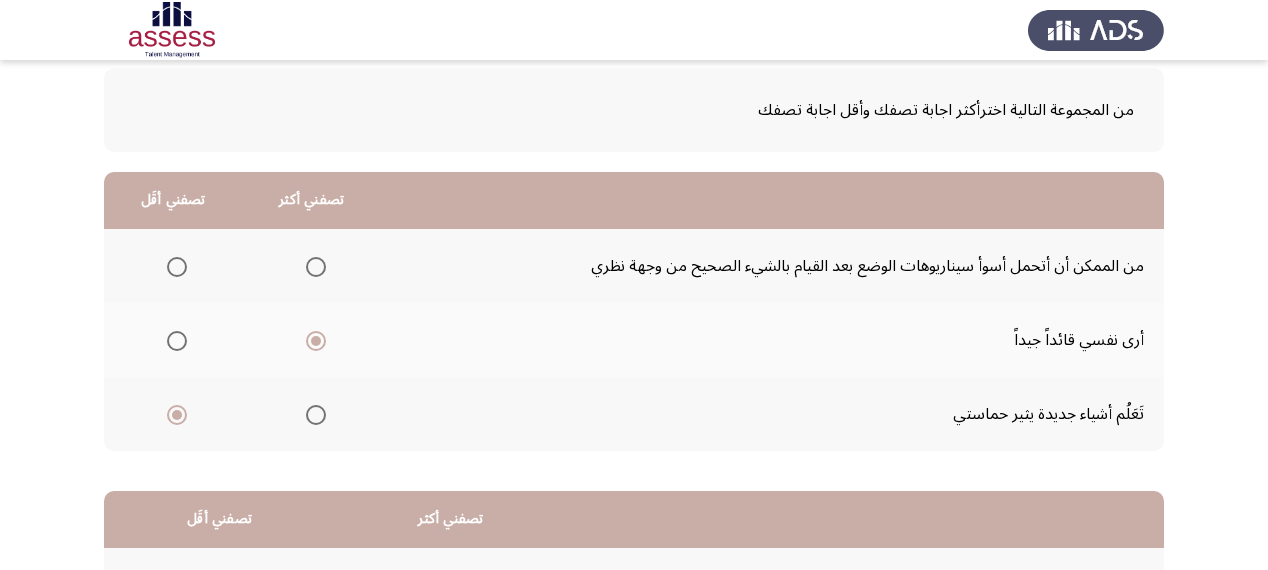 scroll, scrollTop: 80, scrollLeft: 0, axis: vertical 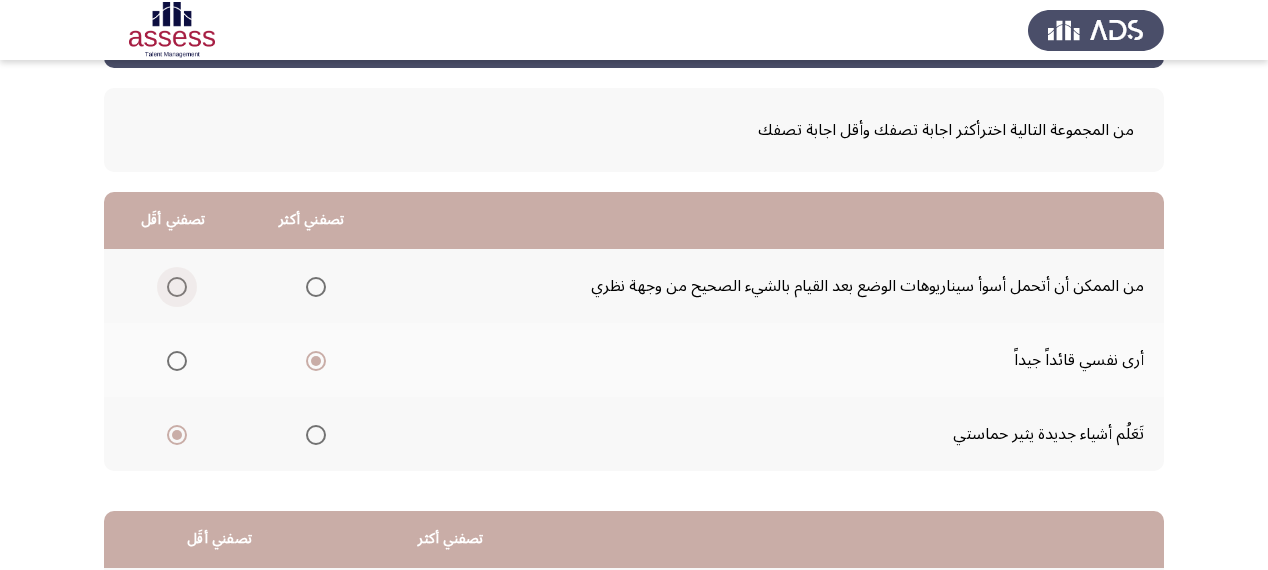 click at bounding box center [177, 287] 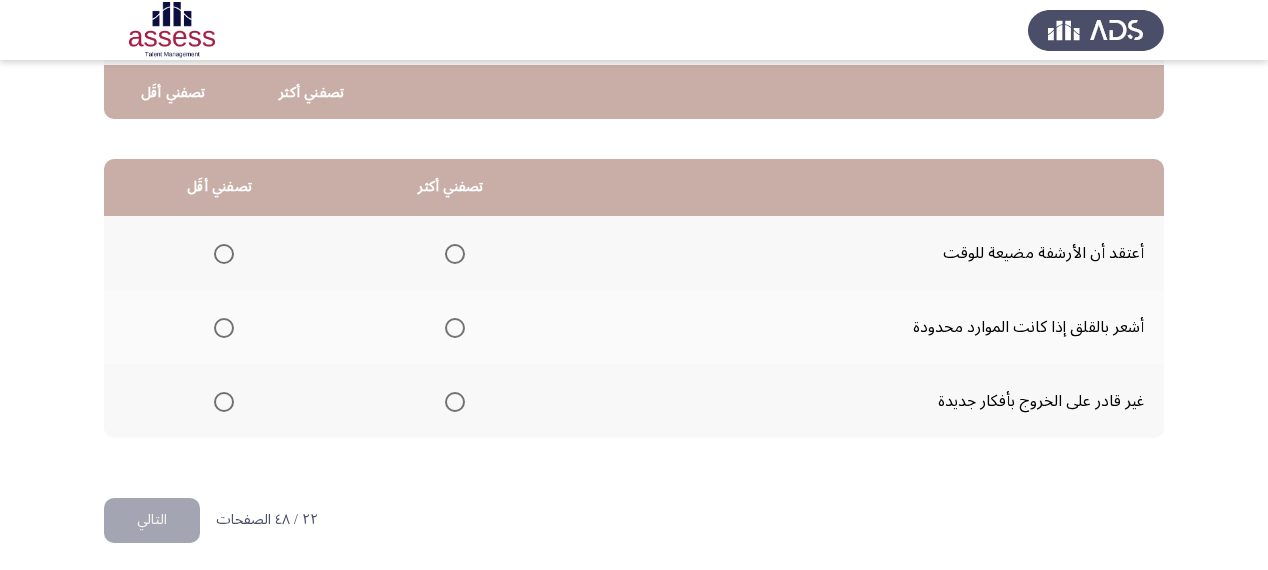scroll, scrollTop: 436, scrollLeft: 0, axis: vertical 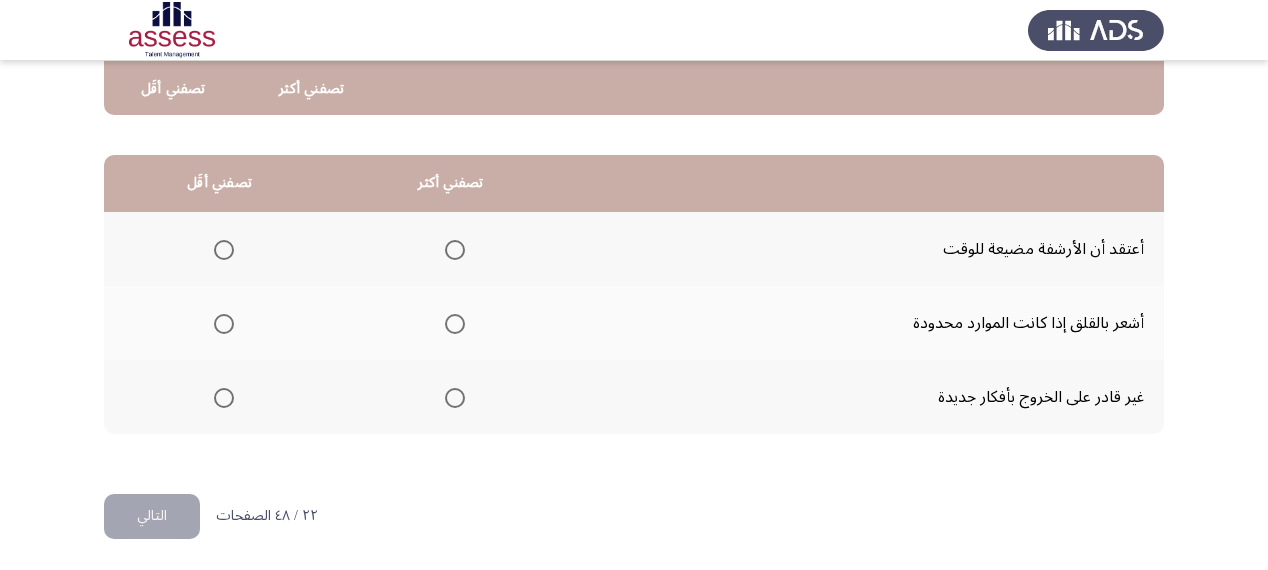 click at bounding box center (224, 398) 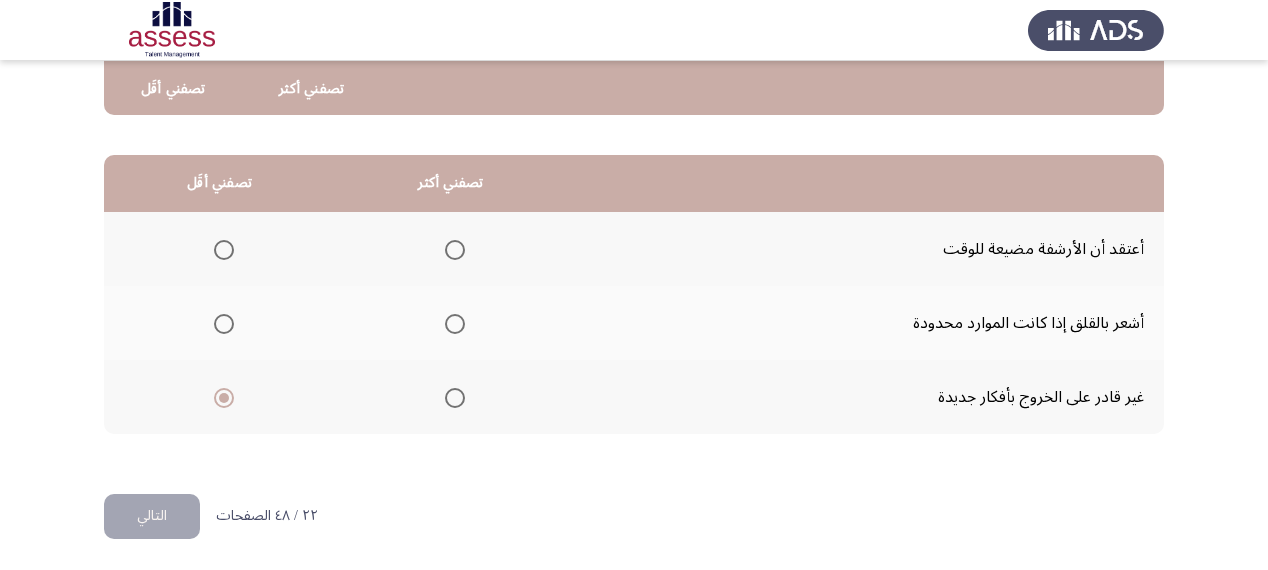 click at bounding box center [455, 324] 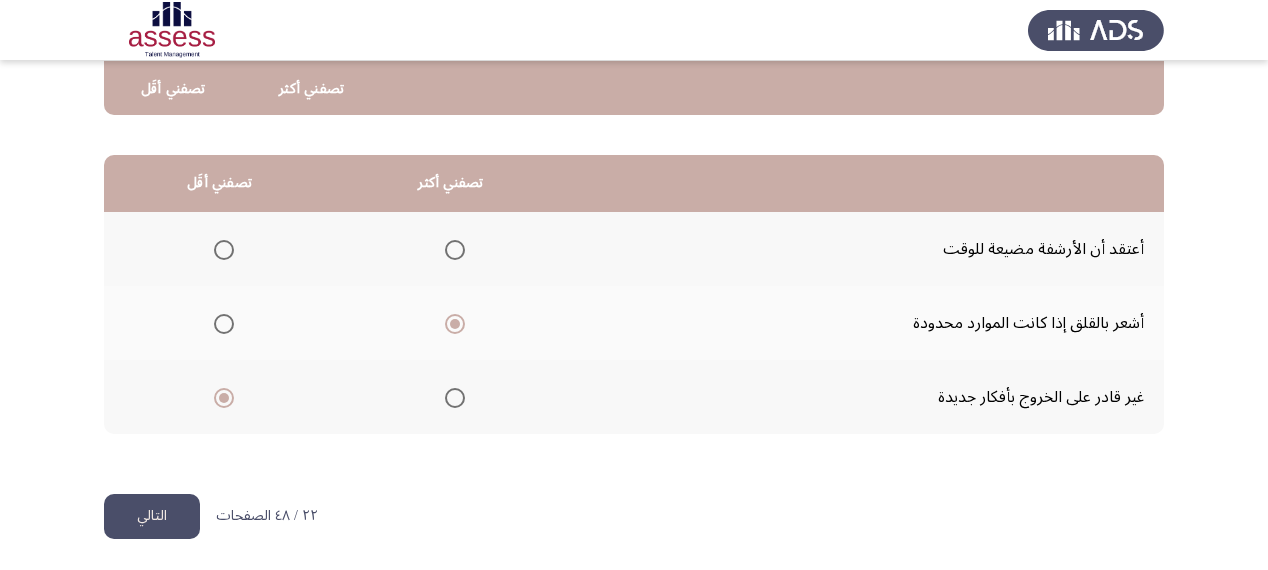 click on "التالي" 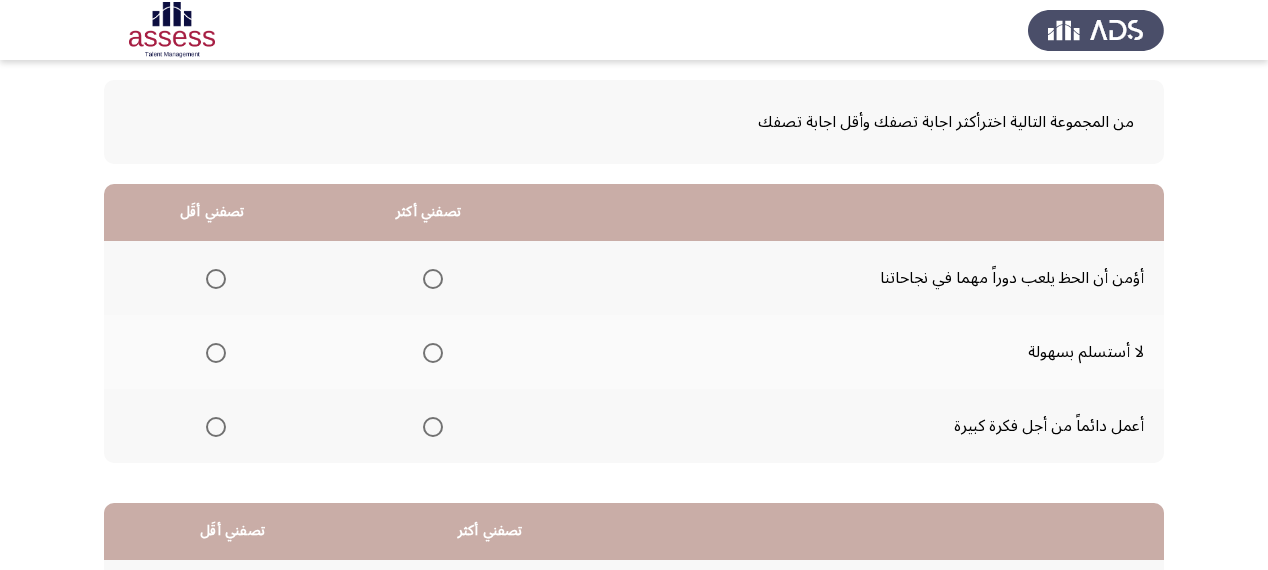 scroll, scrollTop: 116, scrollLeft: 0, axis: vertical 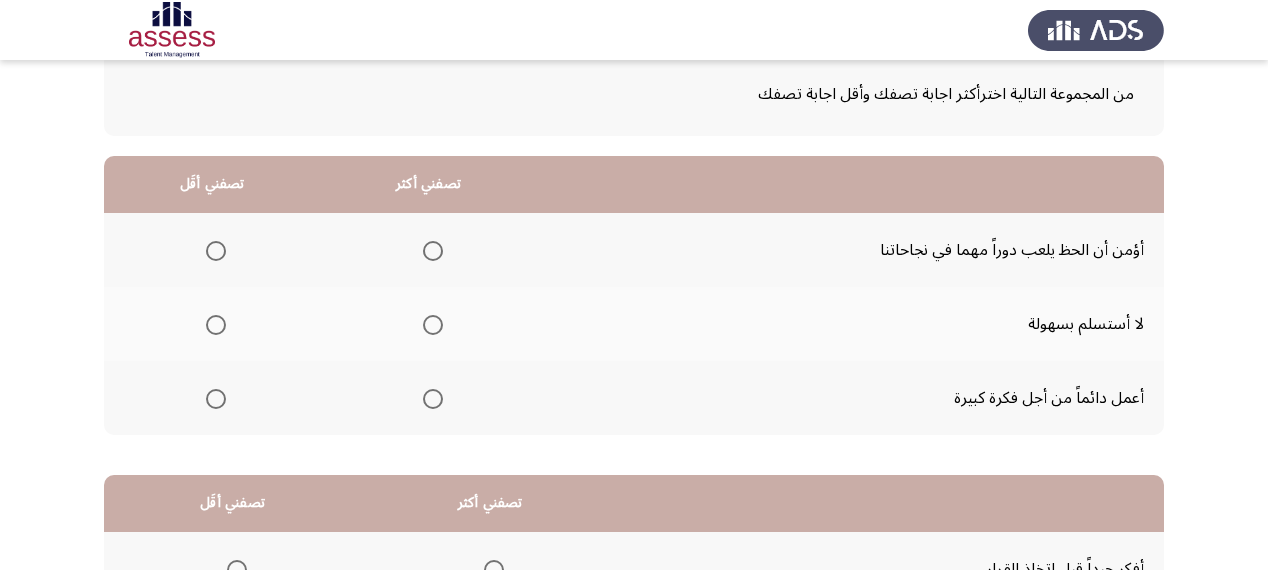 click at bounding box center [429, 325] 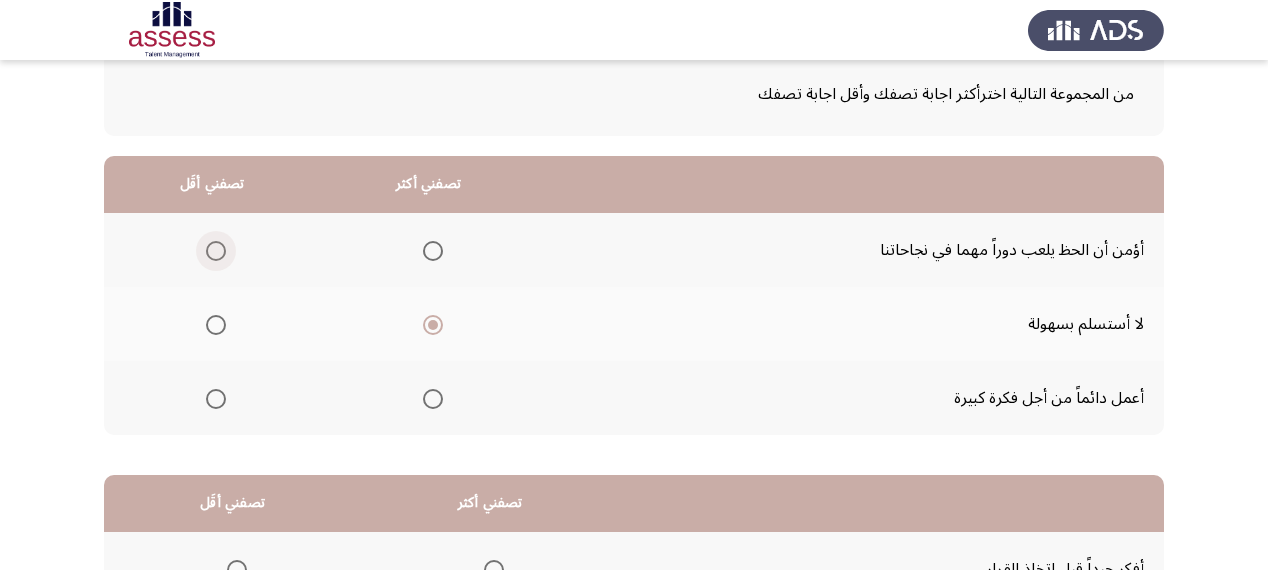 click at bounding box center [216, 251] 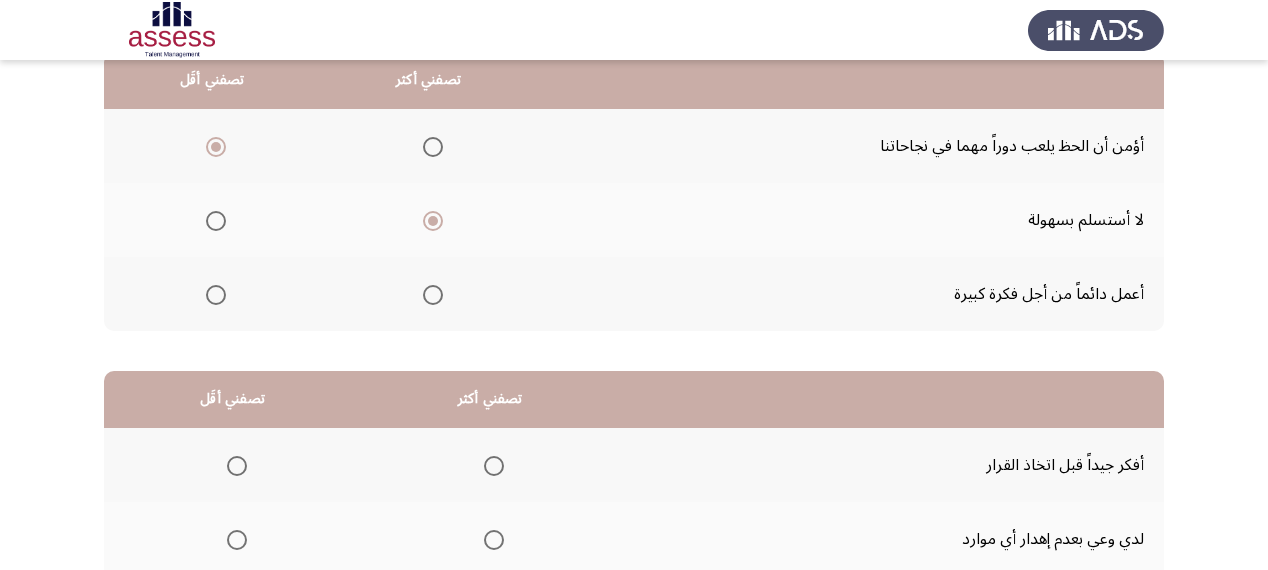 scroll, scrollTop: 436, scrollLeft: 0, axis: vertical 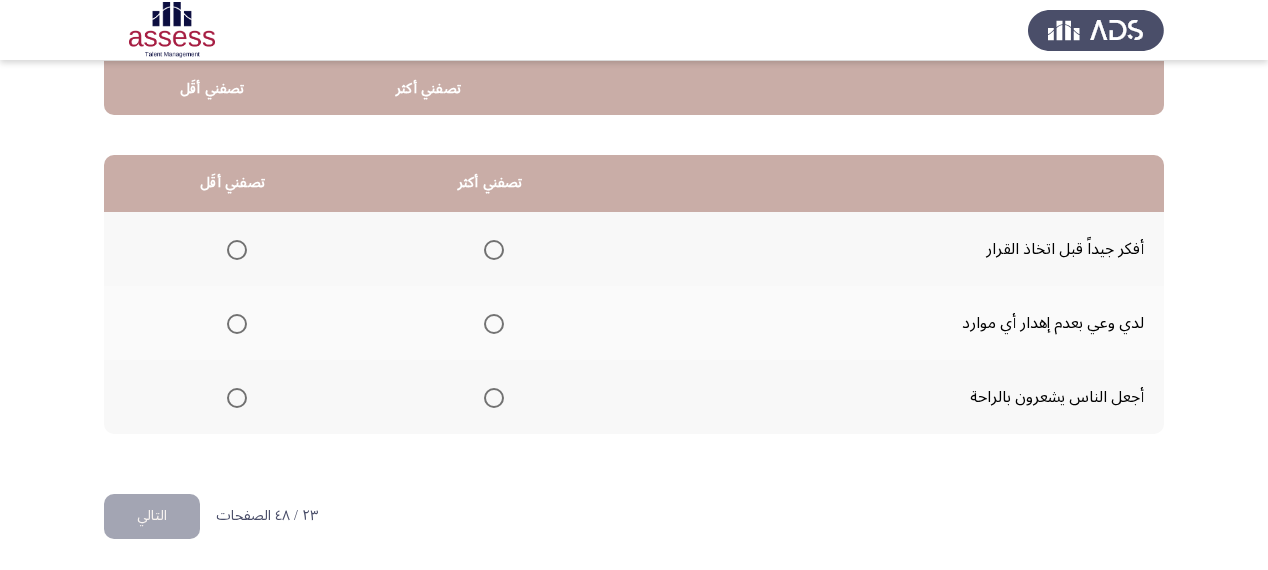 click at bounding box center [494, 250] 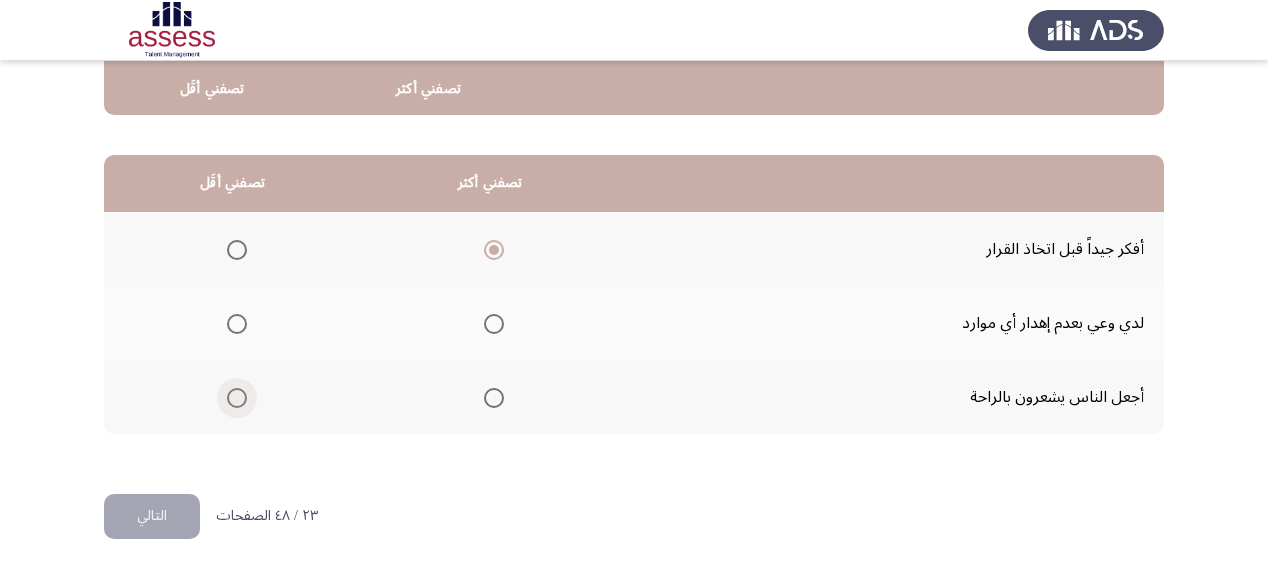 click at bounding box center (237, 398) 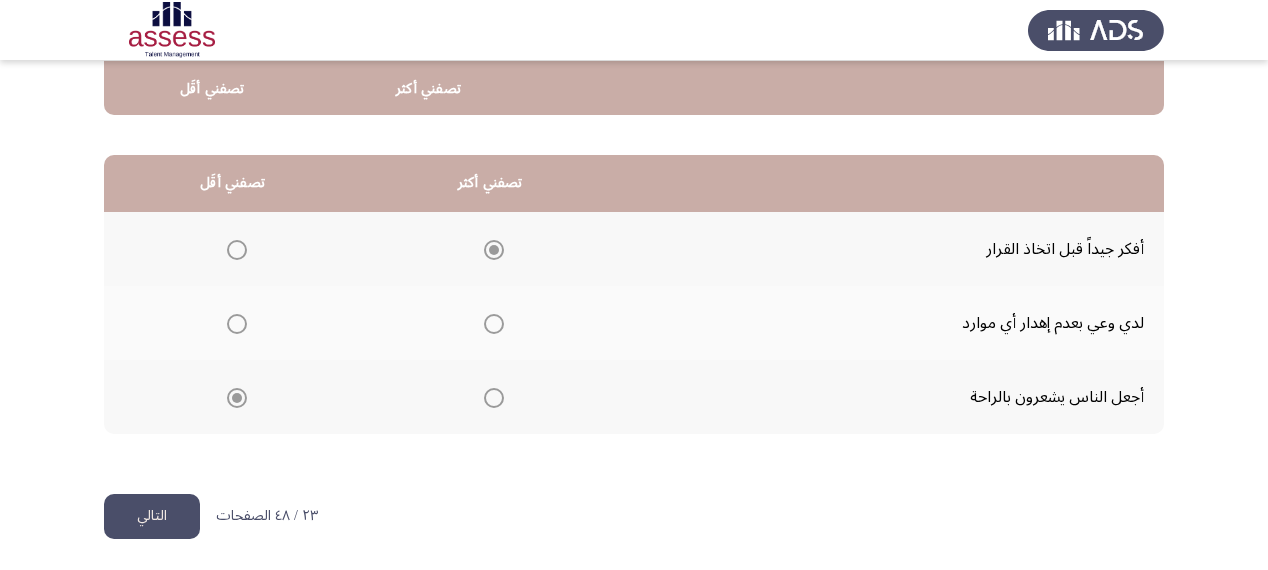 click on "التالي" 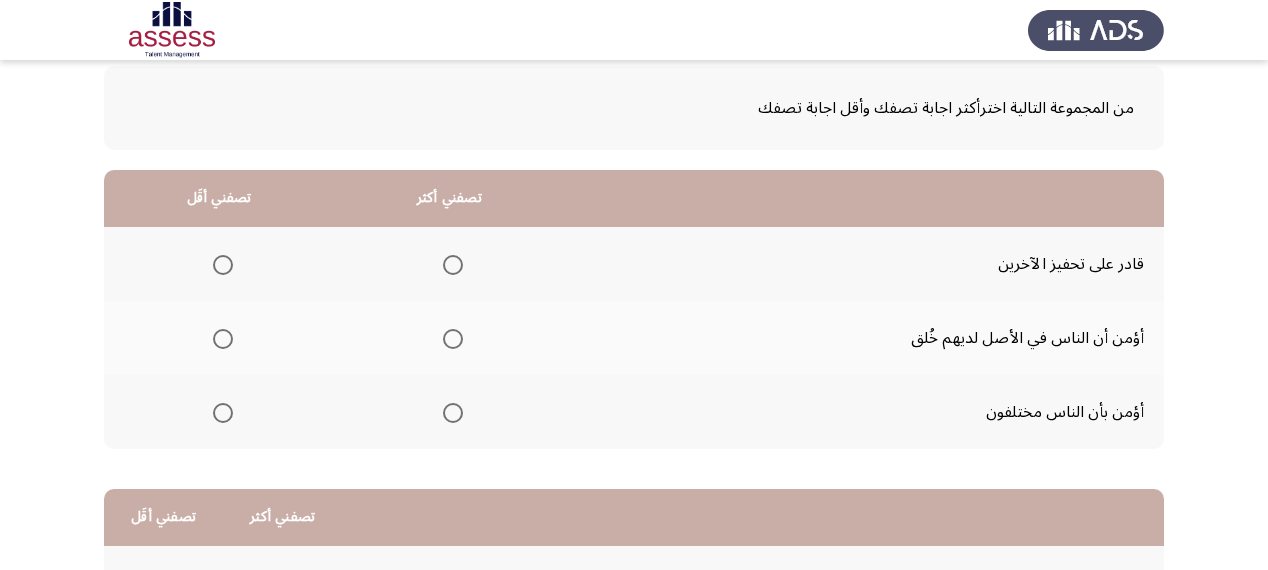 scroll, scrollTop: 160, scrollLeft: 0, axis: vertical 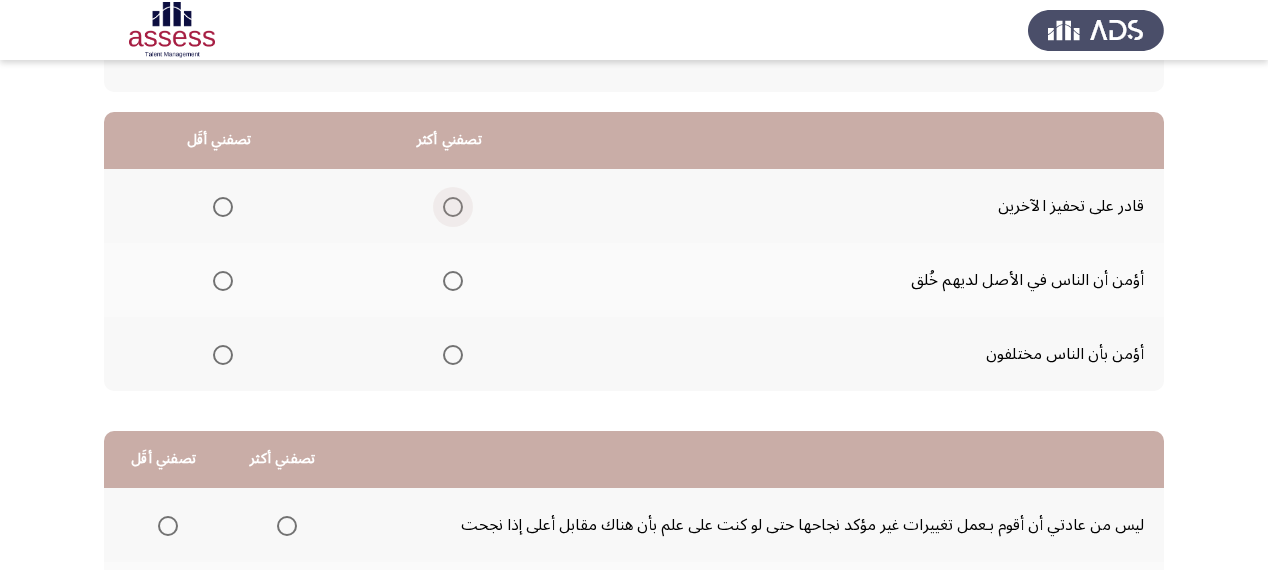 click at bounding box center (453, 207) 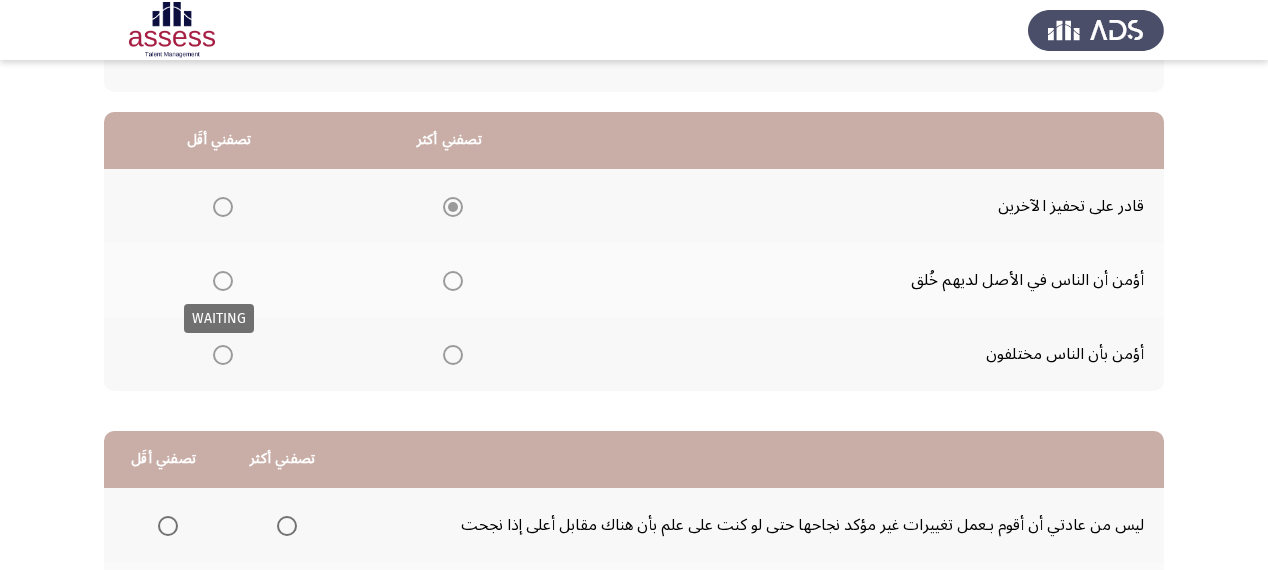 click at bounding box center [223, 281] 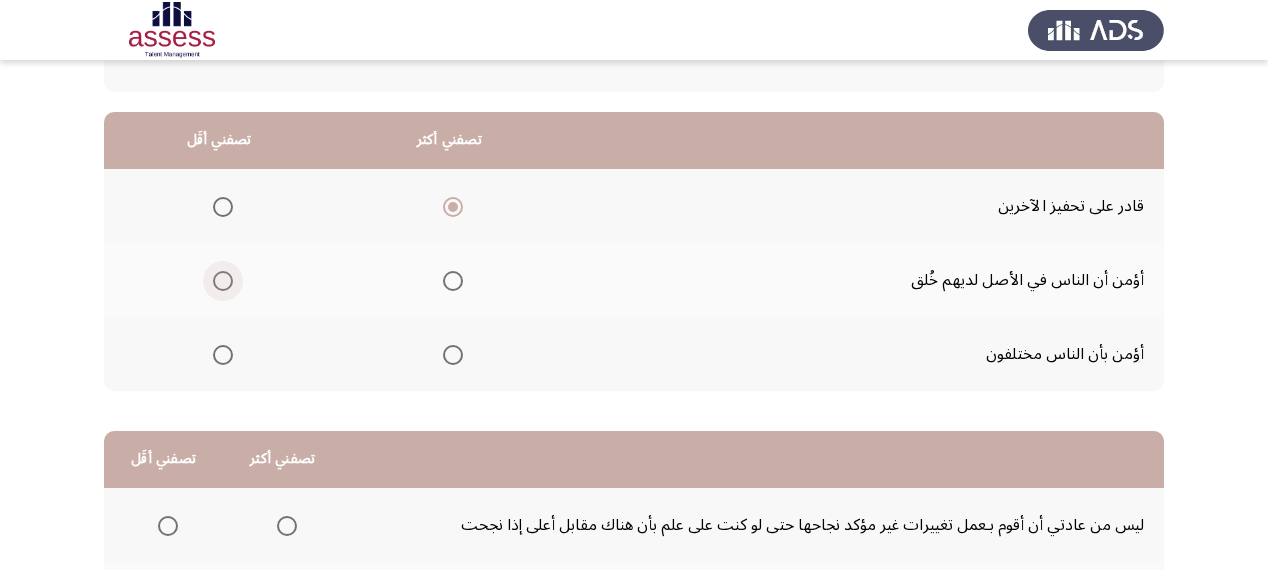 click at bounding box center [223, 281] 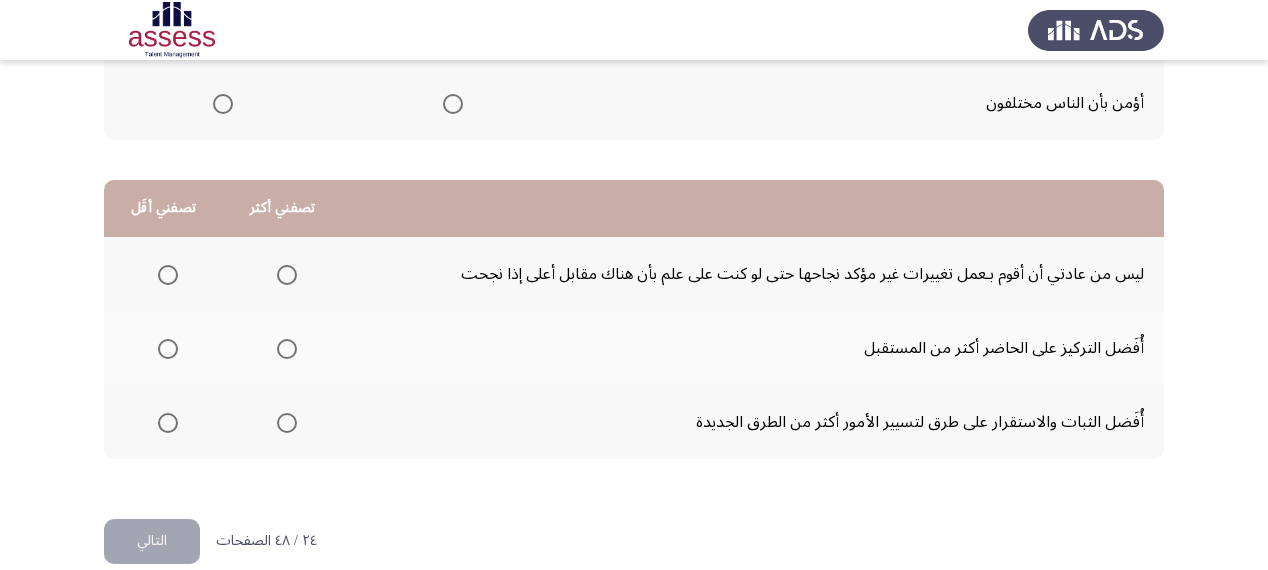 scroll, scrollTop: 436, scrollLeft: 0, axis: vertical 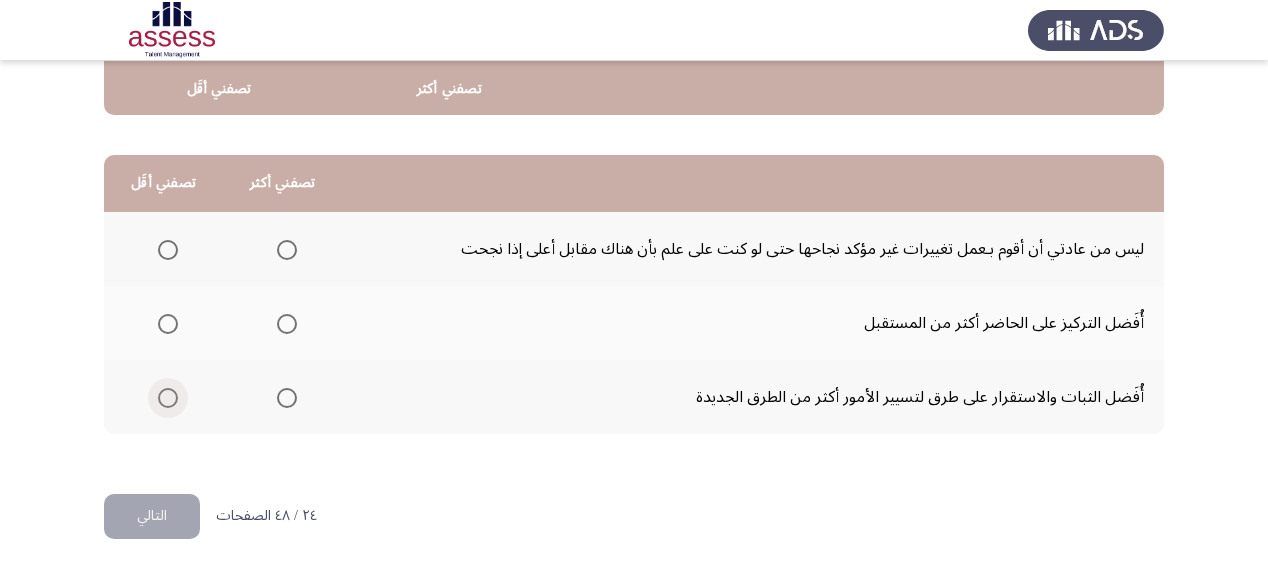 click at bounding box center [168, 398] 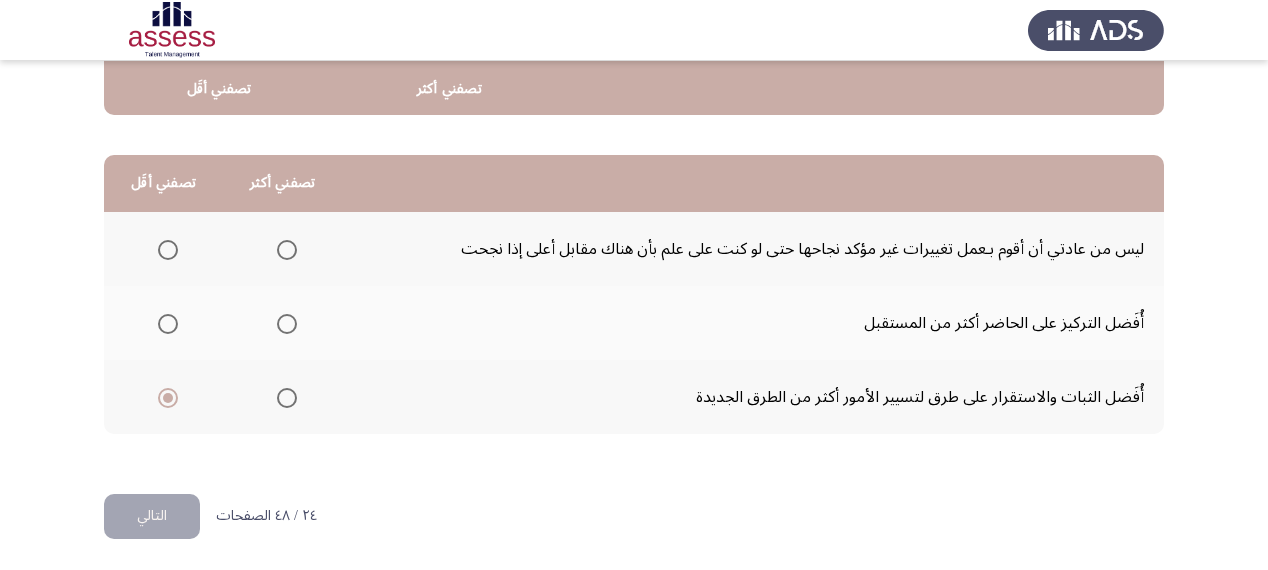 click at bounding box center [287, 250] 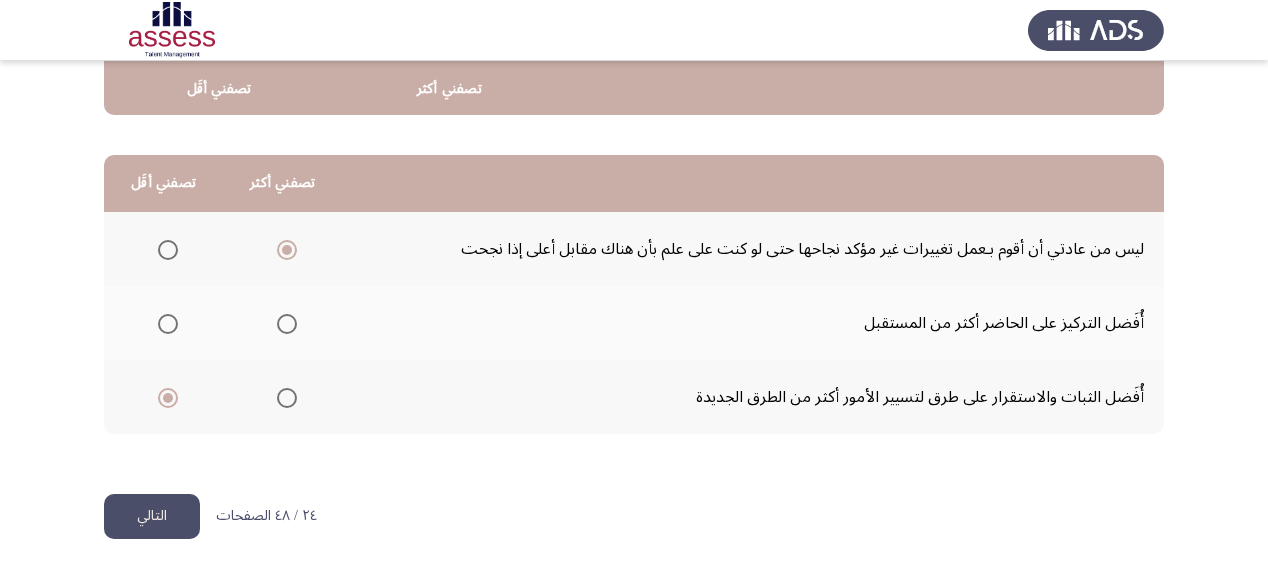 click at bounding box center (287, 324) 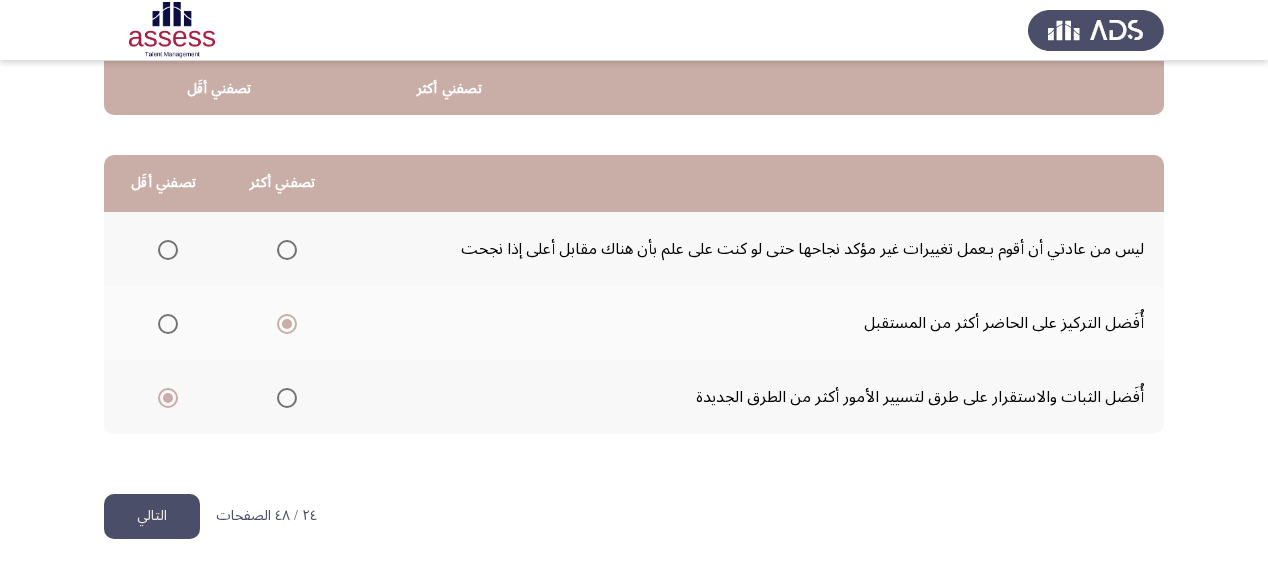 click on "التالي" 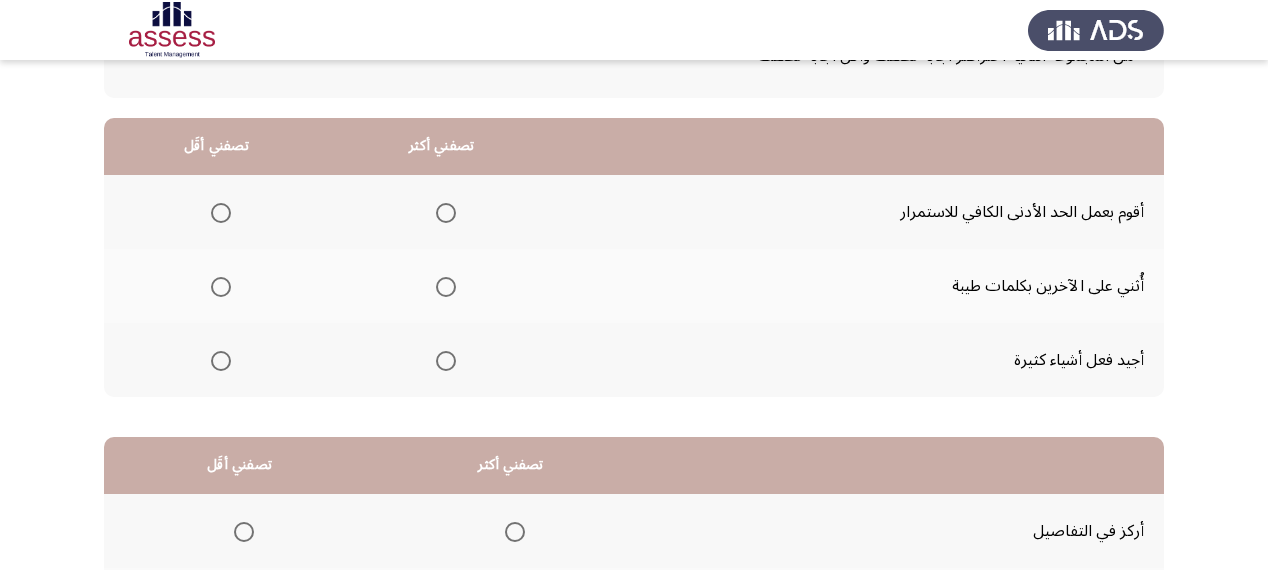scroll, scrollTop: 160, scrollLeft: 0, axis: vertical 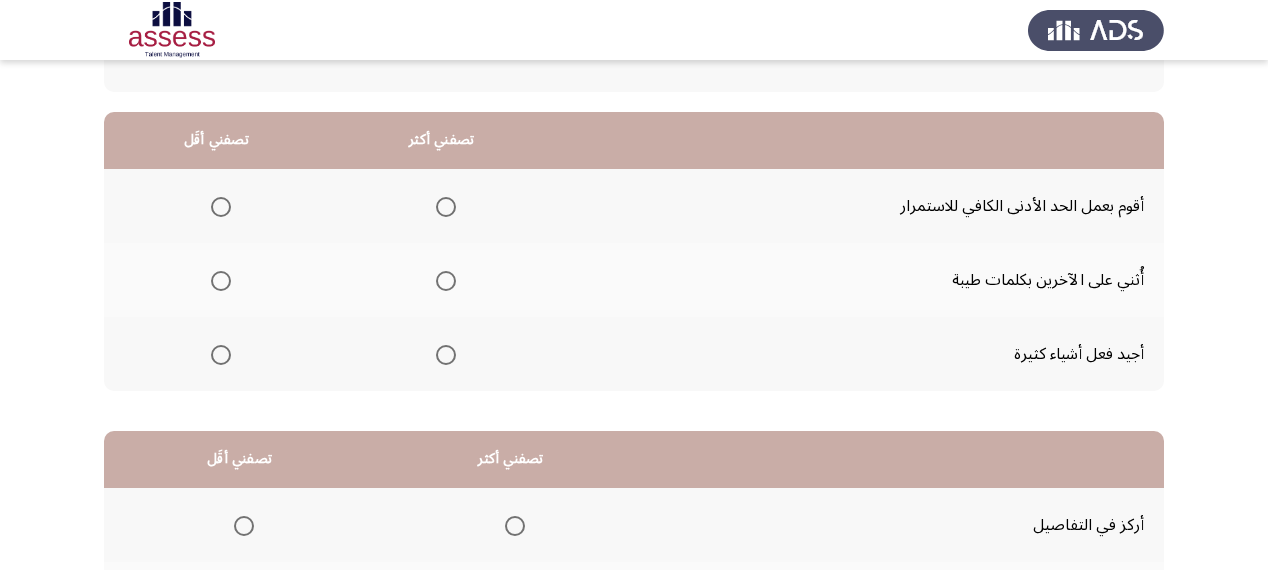 click at bounding box center [446, 355] 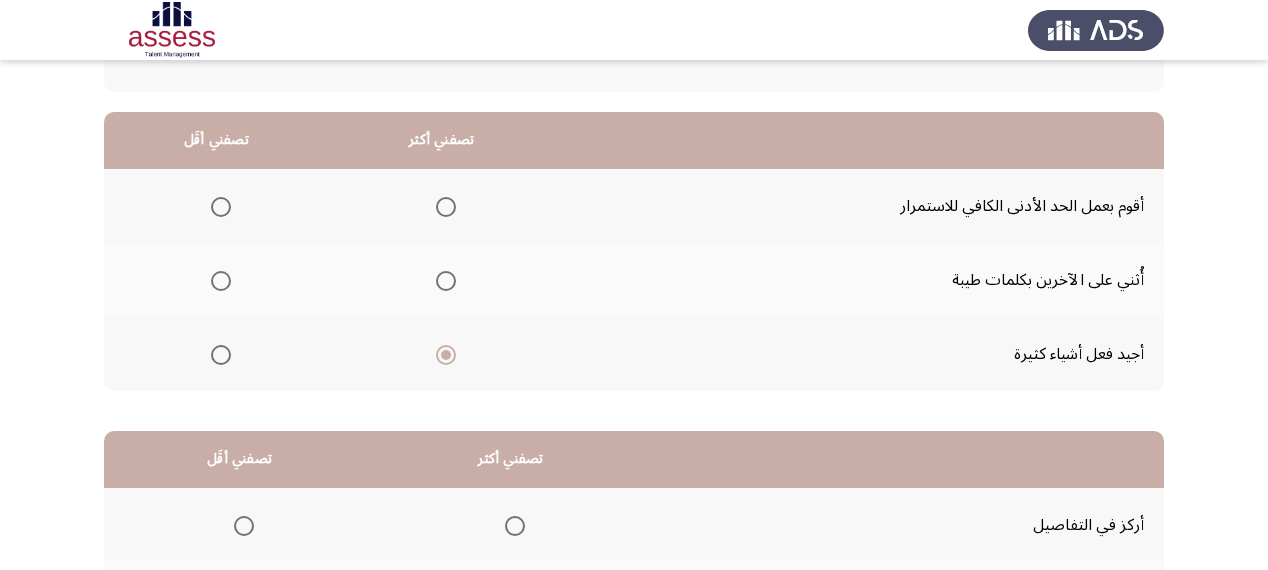 click at bounding box center [221, 207] 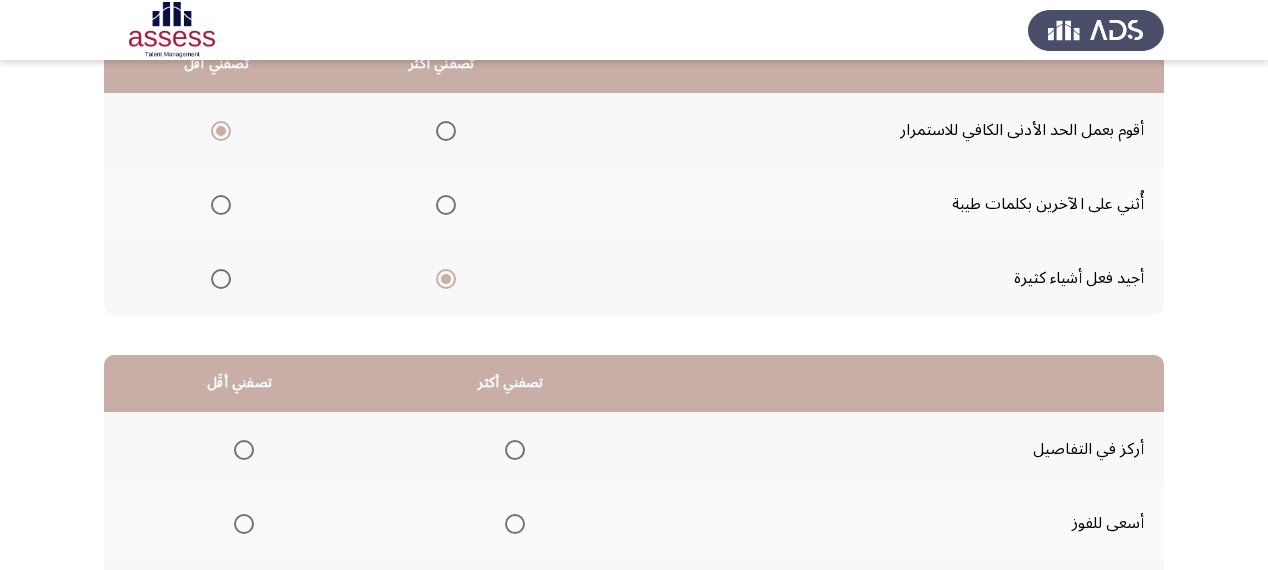 scroll, scrollTop: 436, scrollLeft: 0, axis: vertical 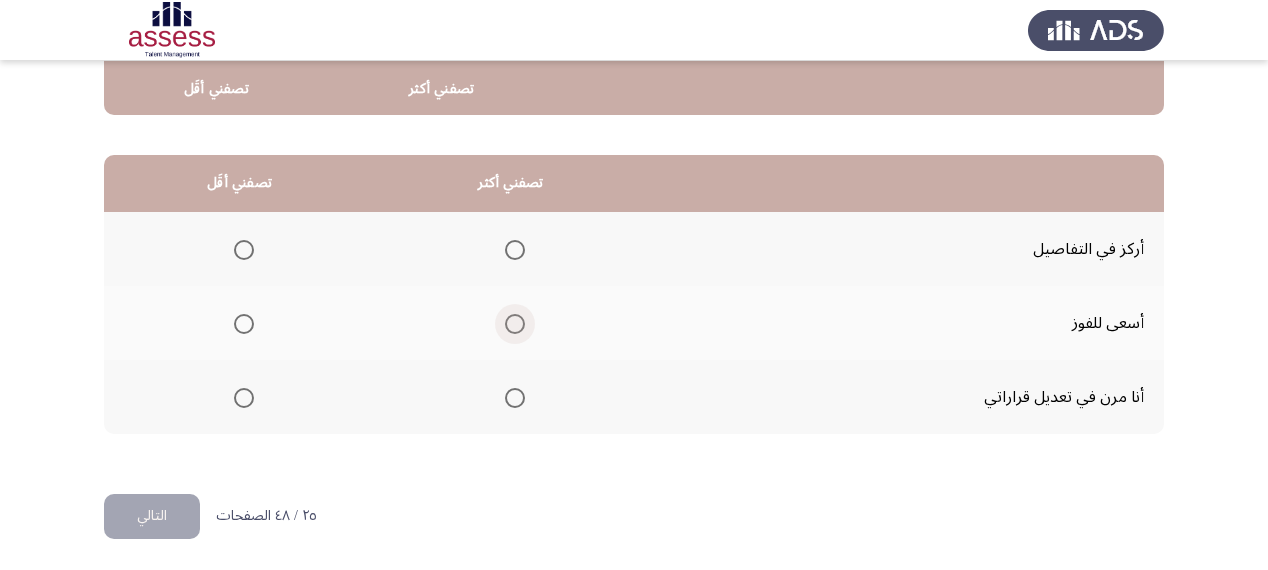 click at bounding box center (515, 324) 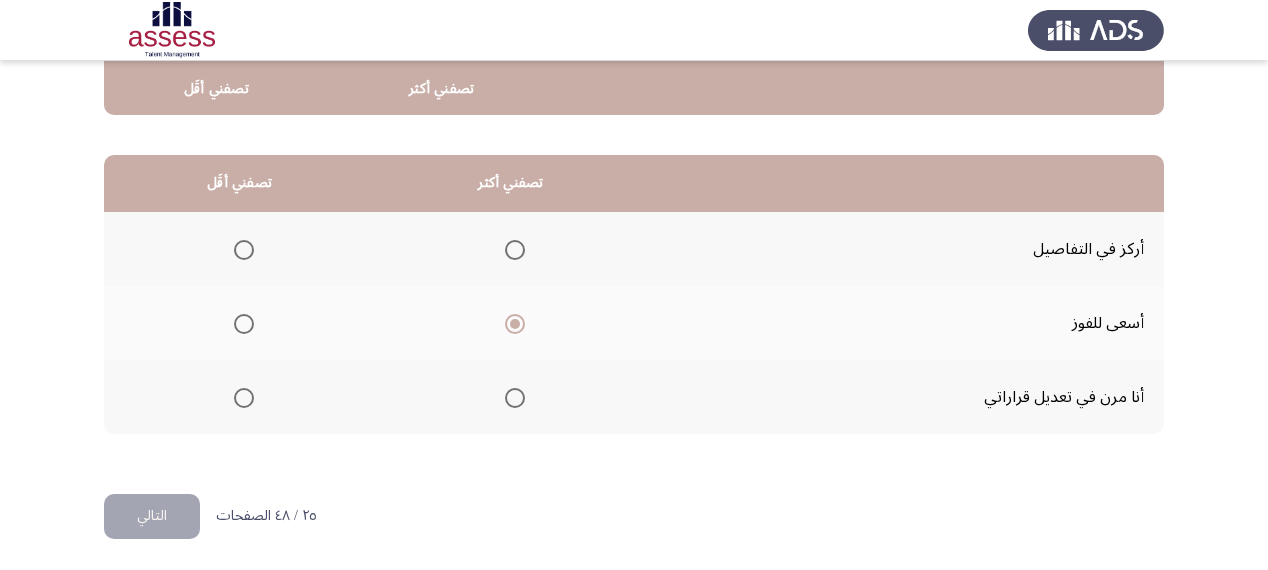 click at bounding box center [244, 398] 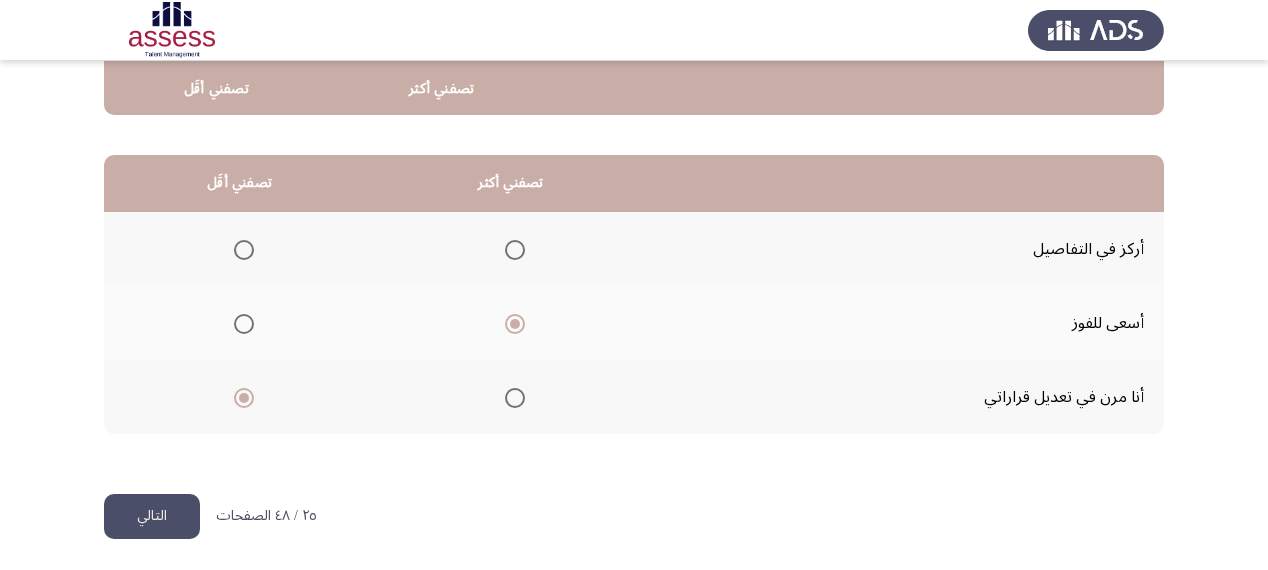 click on "التالي" 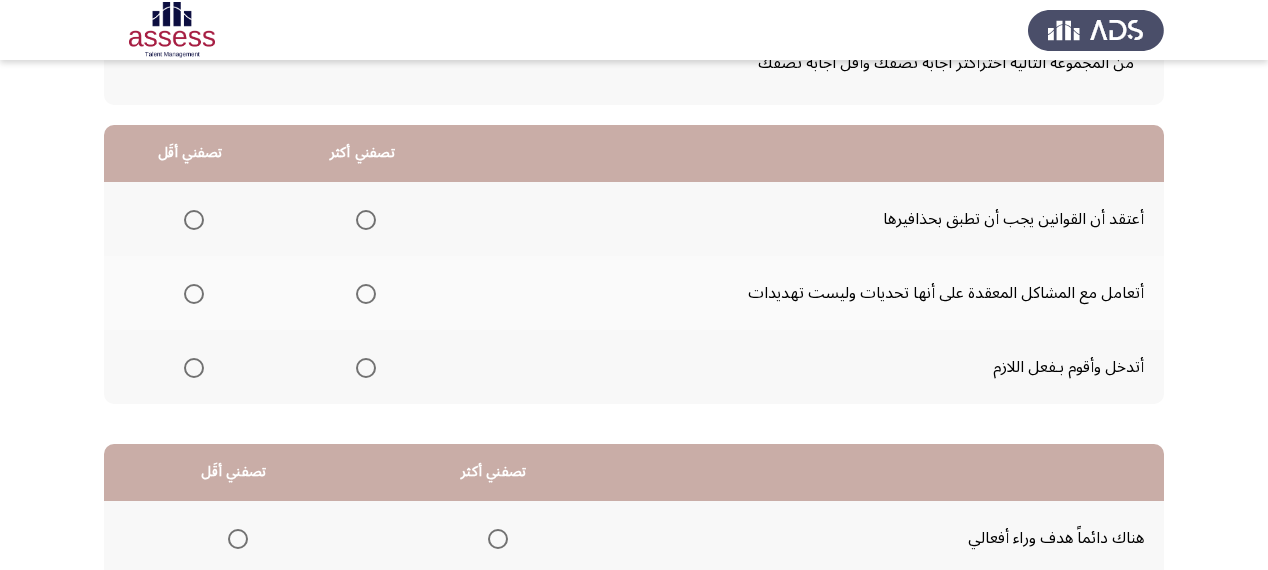 scroll, scrollTop: 160, scrollLeft: 0, axis: vertical 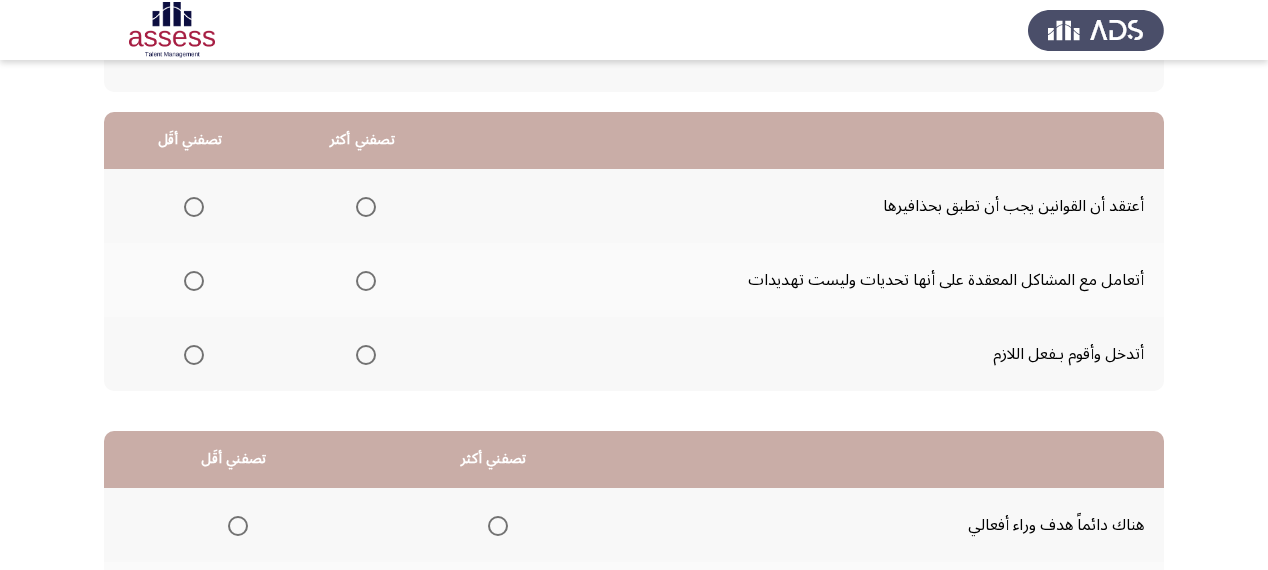 click at bounding box center (366, 355) 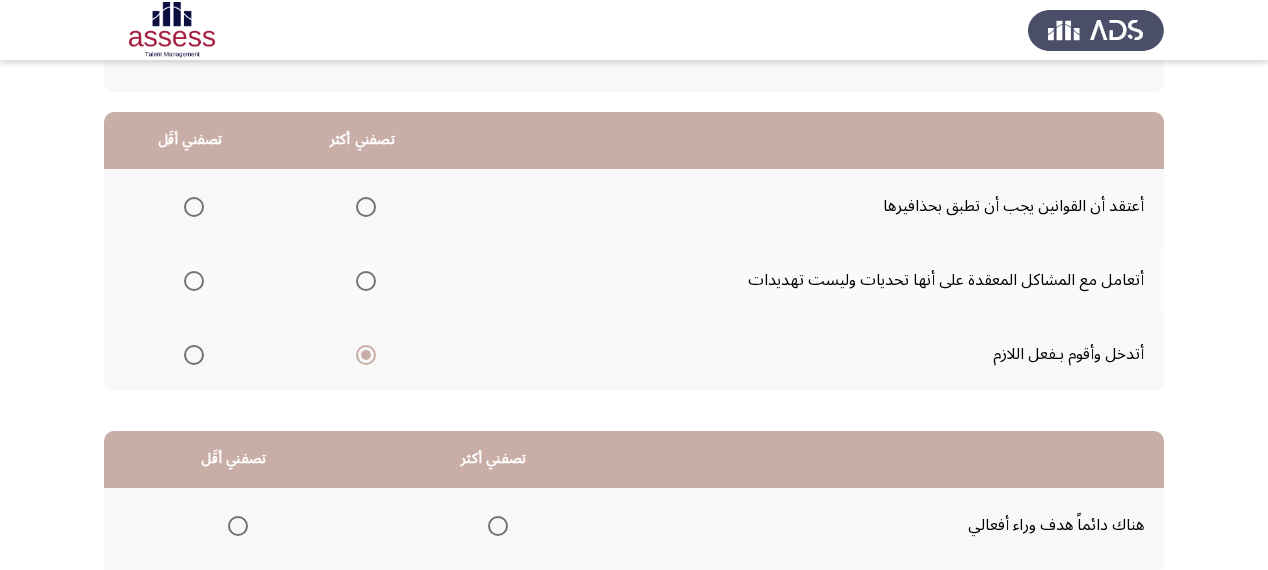 click at bounding box center (194, 207) 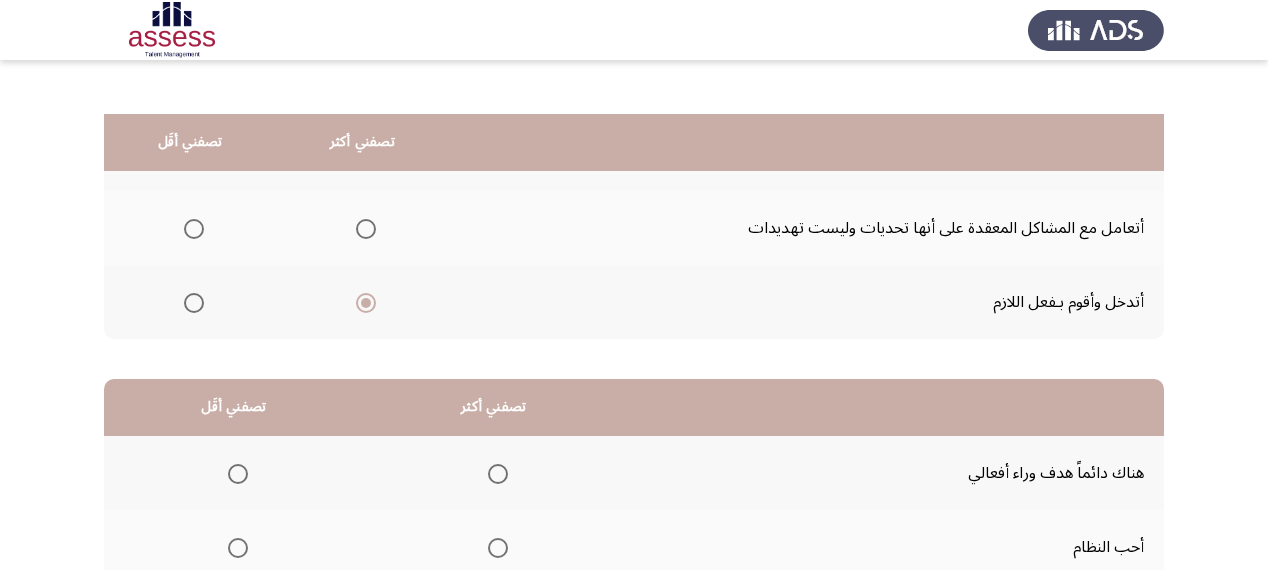 scroll, scrollTop: 436, scrollLeft: 0, axis: vertical 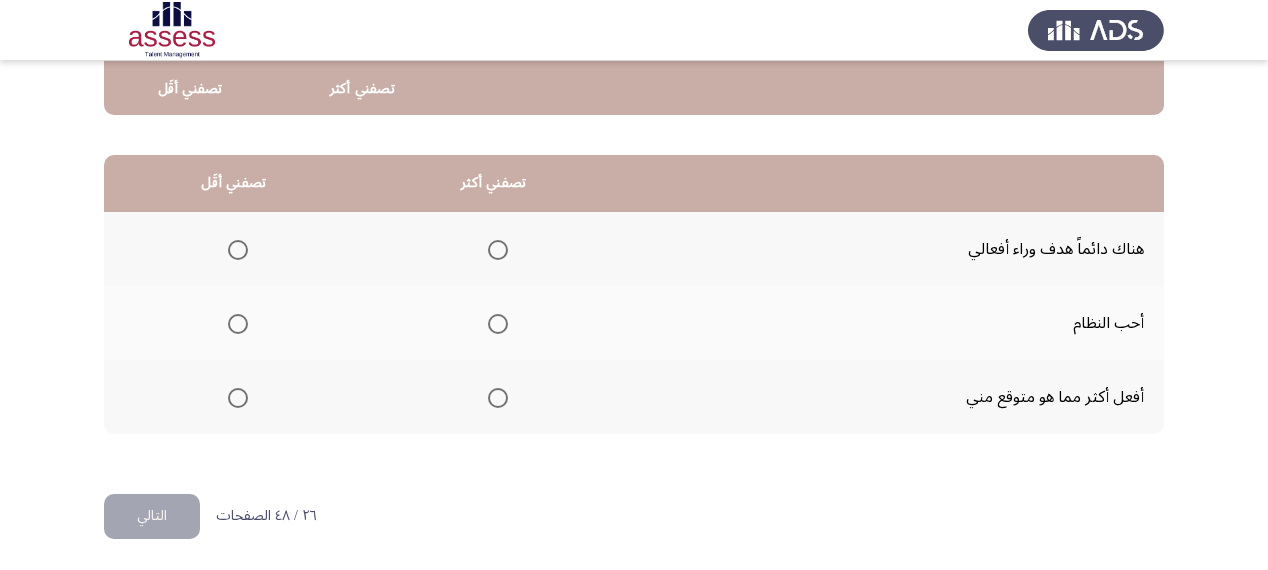 click at bounding box center (498, 398) 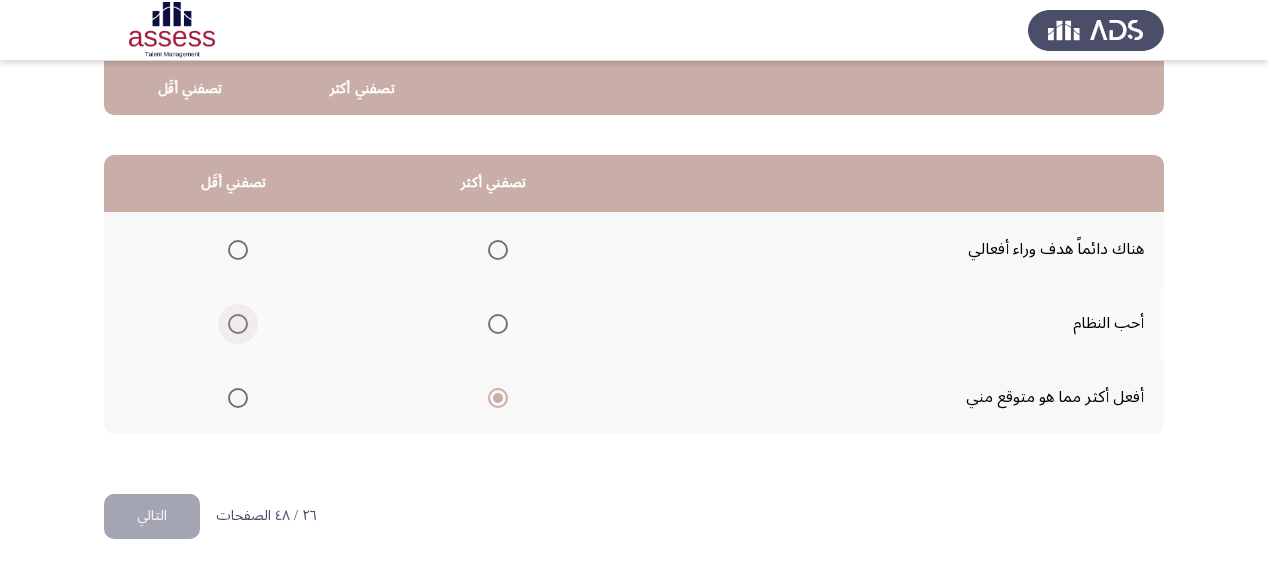 click at bounding box center (238, 324) 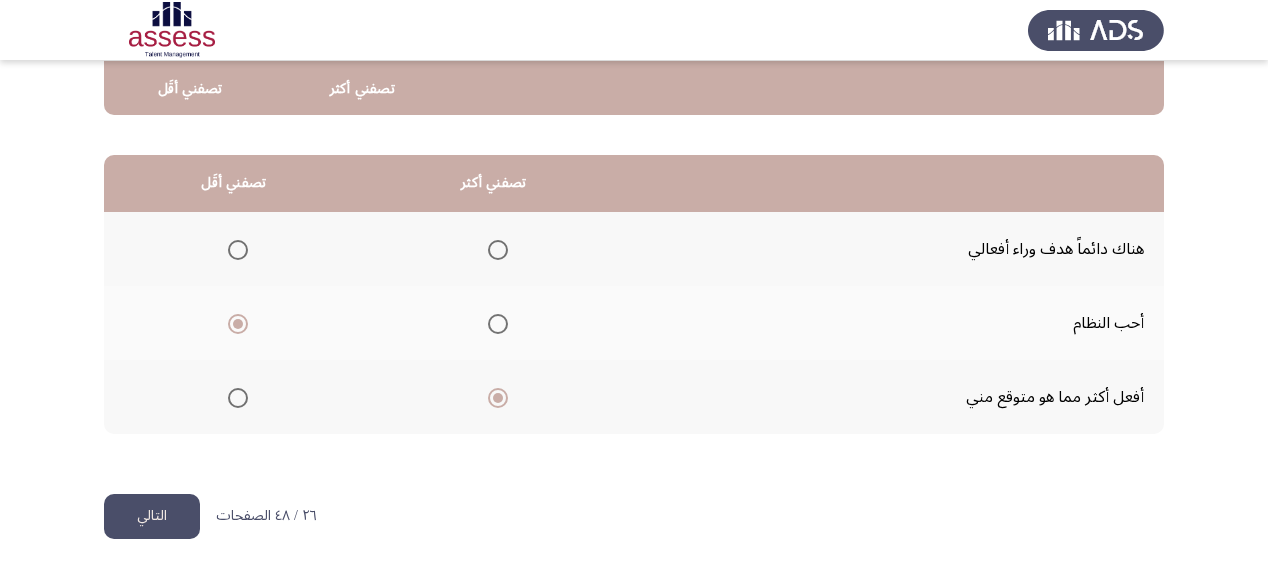 click at bounding box center (238, 250) 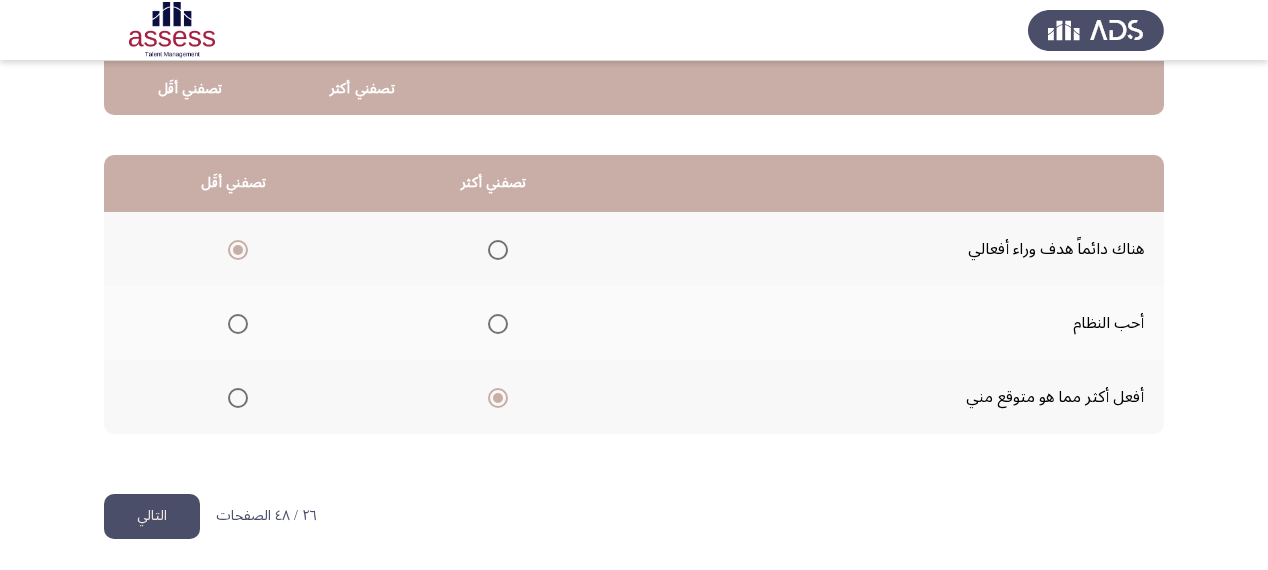 click on "التالي" 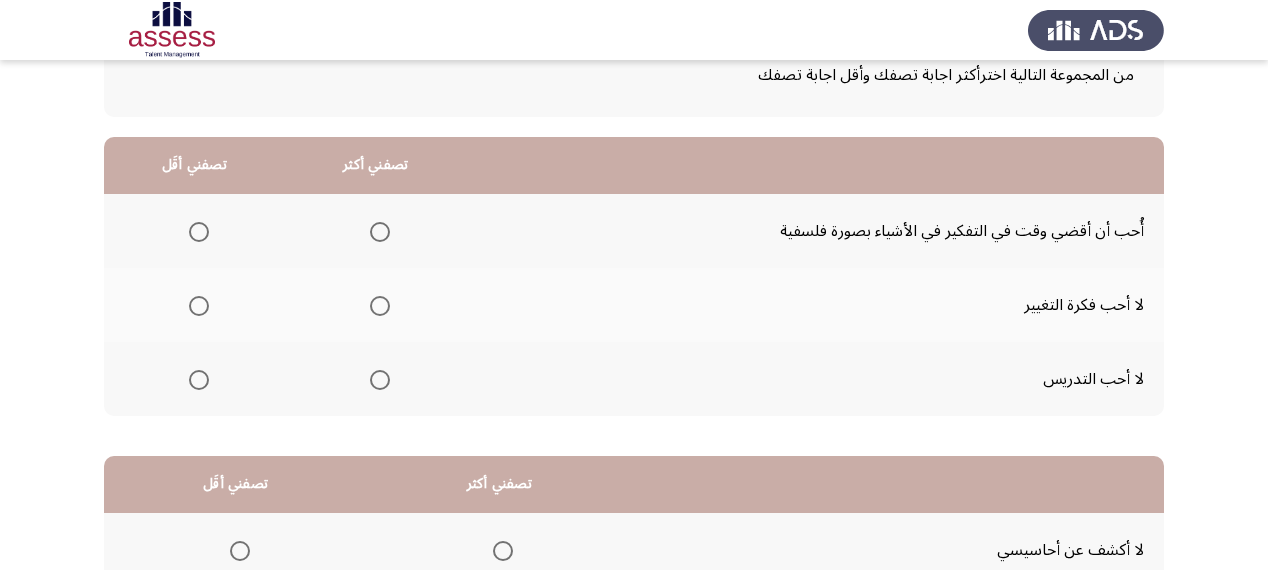 scroll, scrollTop: 160, scrollLeft: 0, axis: vertical 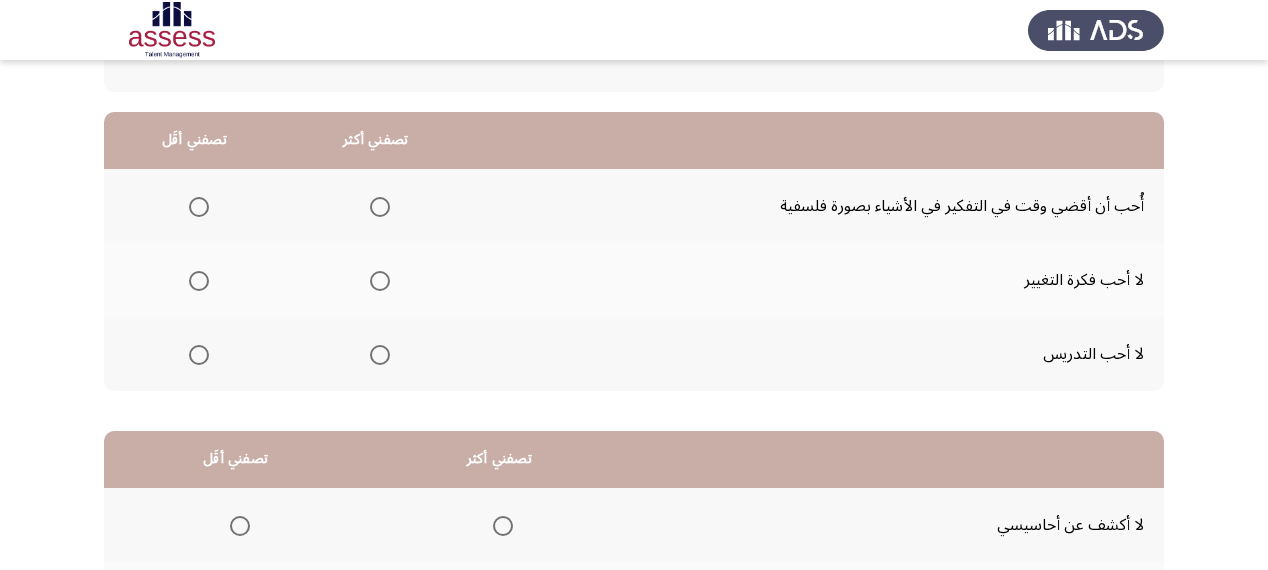 click at bounding box center [199, 281] 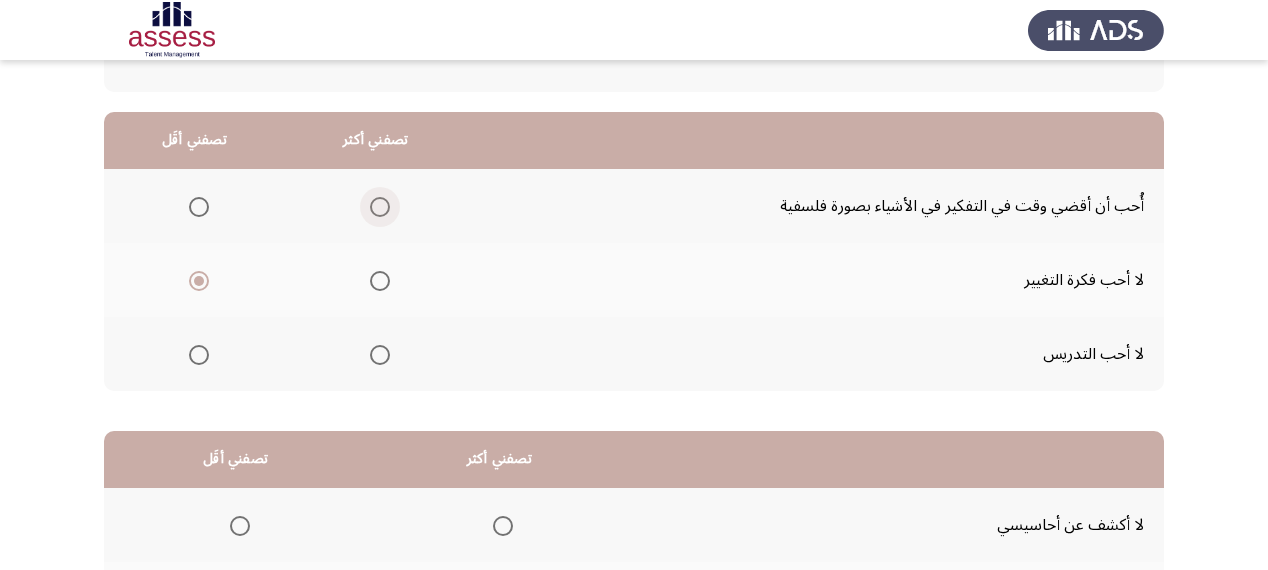 click at bounding box center [380, 207] 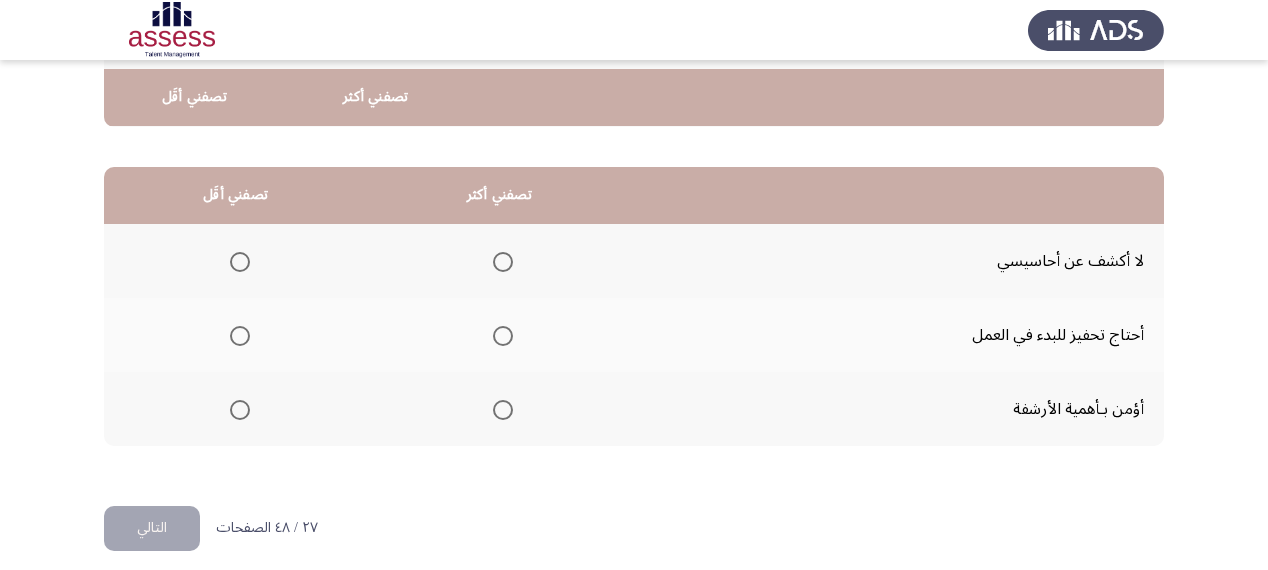 scroll, scrollTop: 436, scrollLeft: 0, axis: vertical 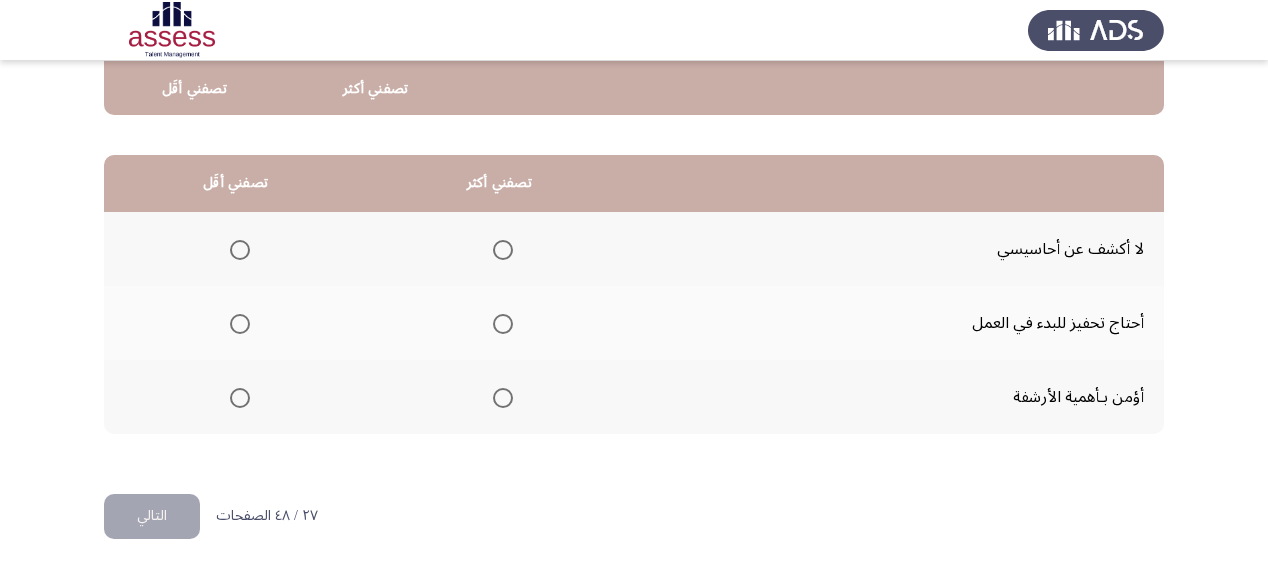 click at bounding box center (503, 398) 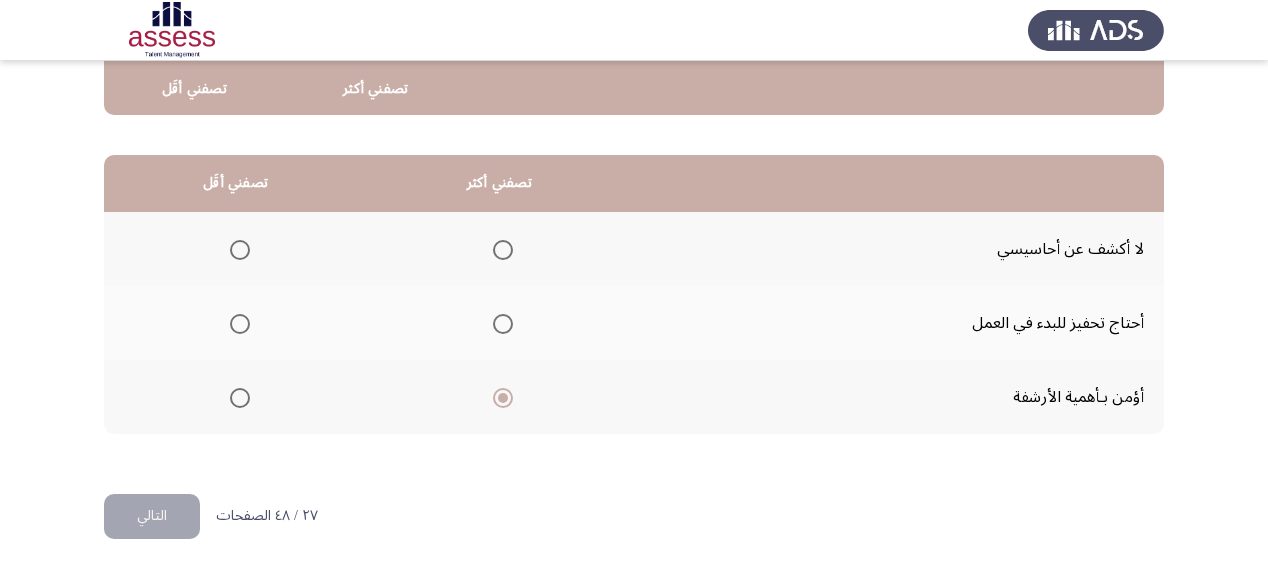 click at bounding box center [240, 250] 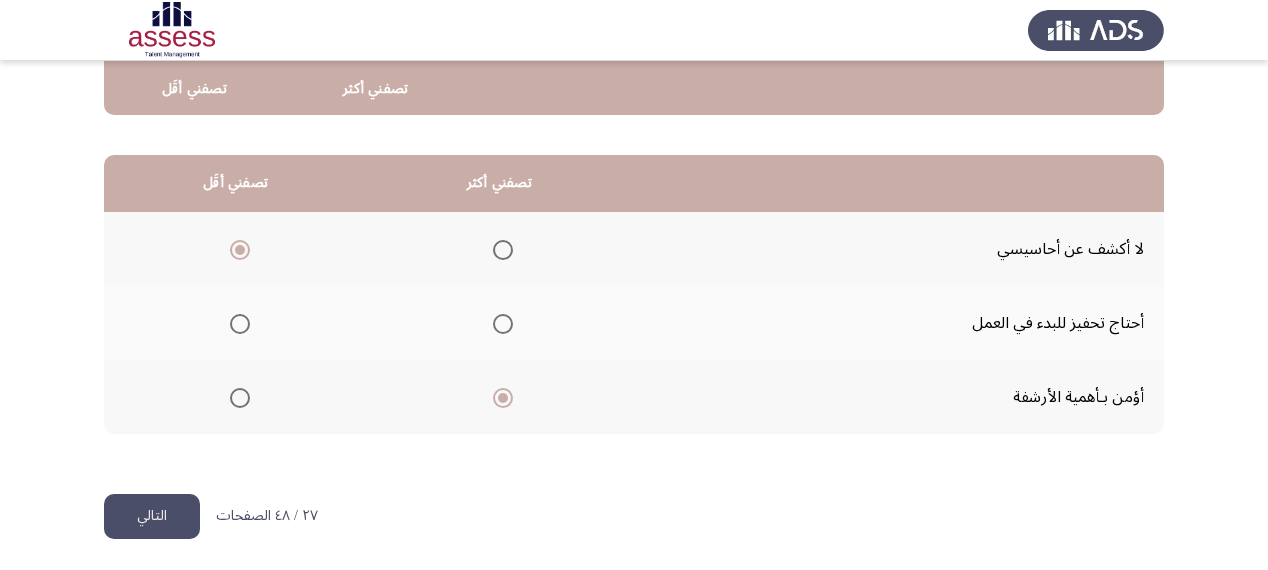 click on "التالي" 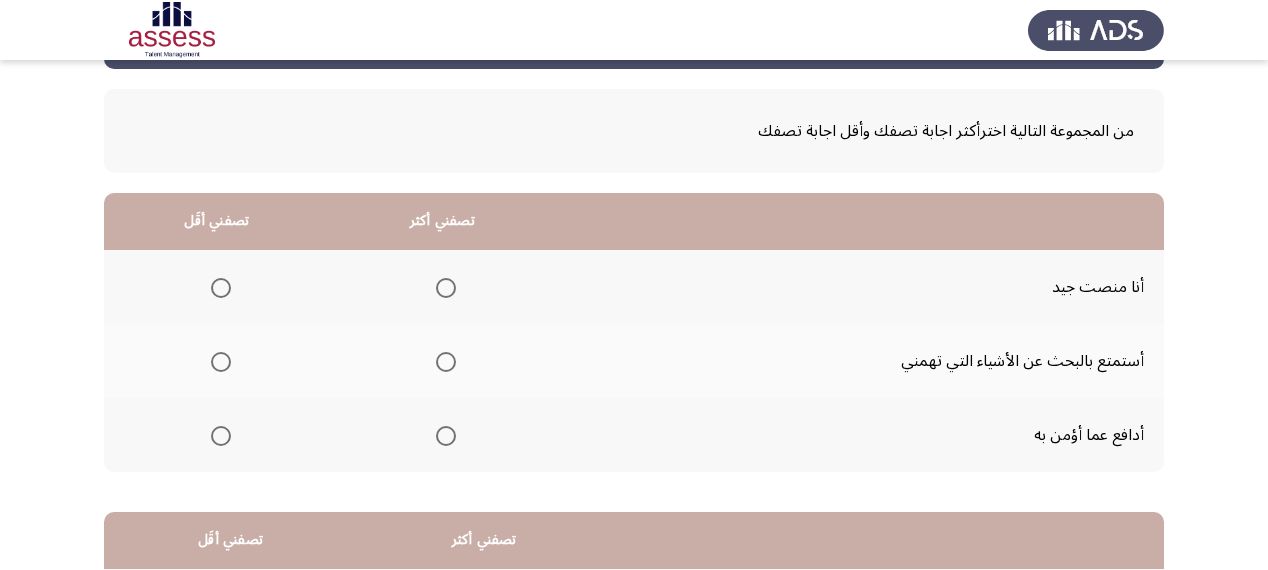 scroll, scrollTop: 80, scrollLeft: 0, axis: vertical 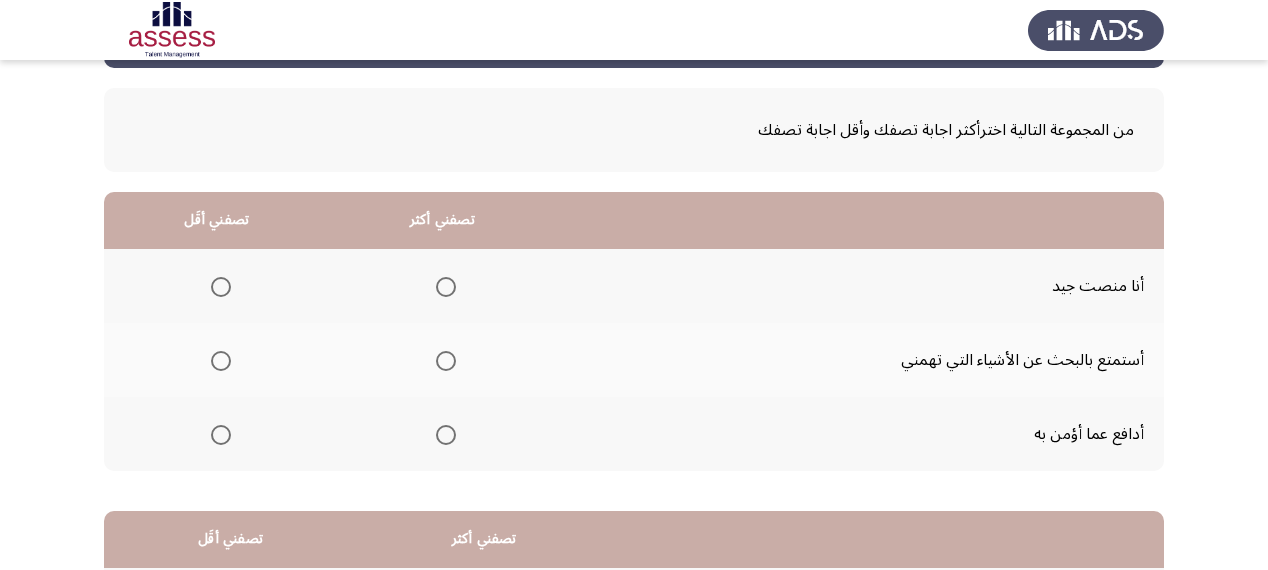 click at bounding box center [446, 435] 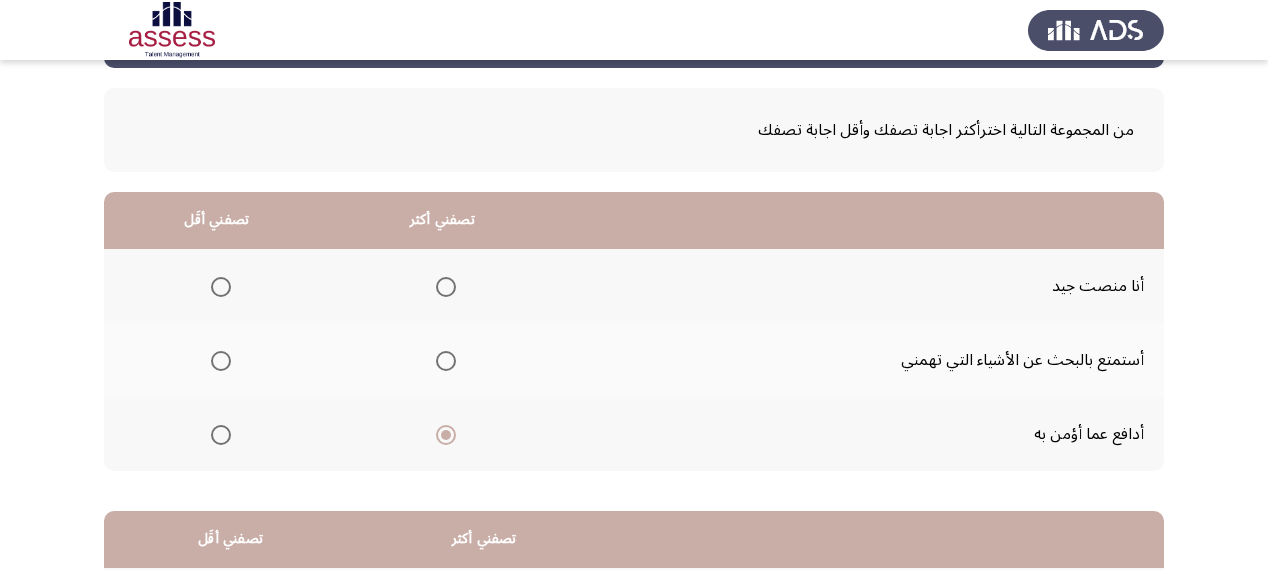 click 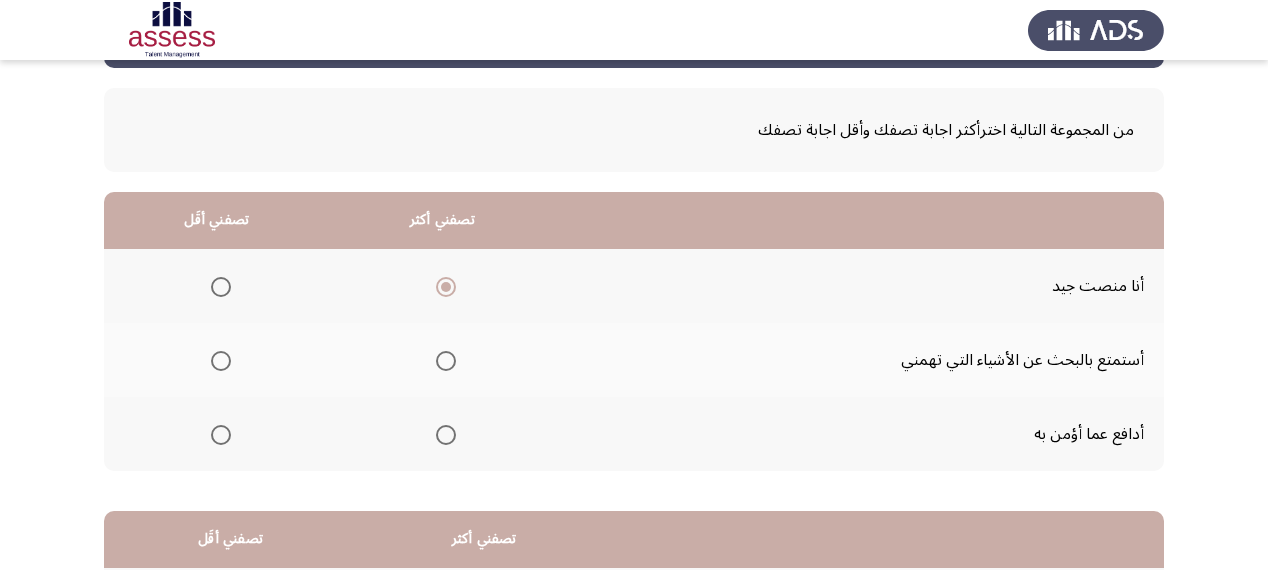 click at bounding box center (221, 361) 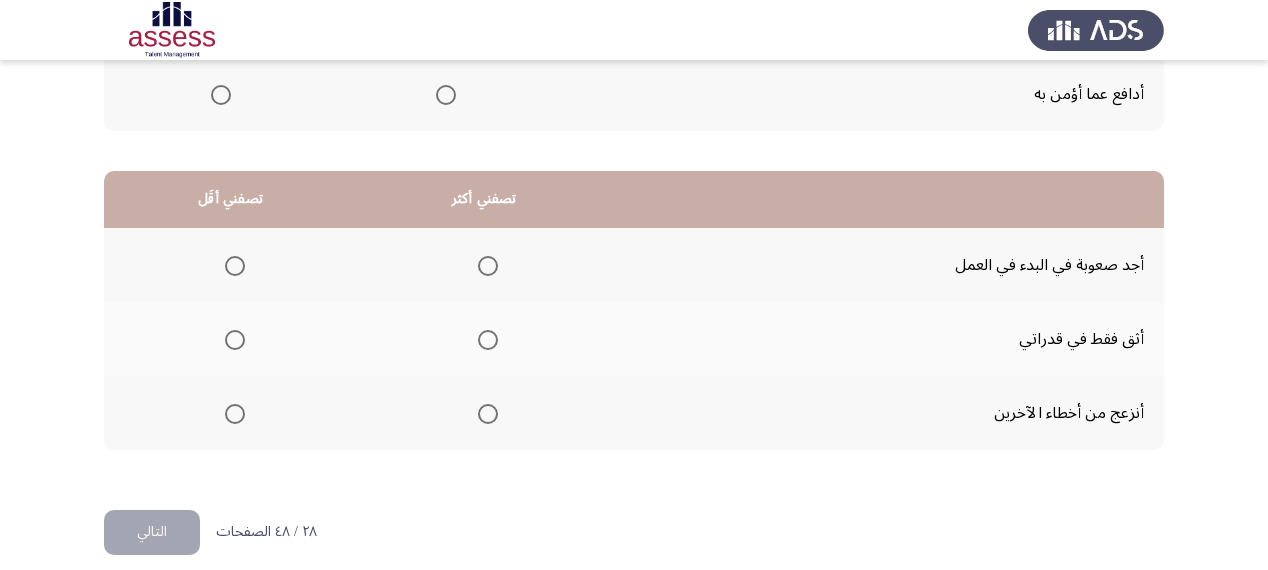 scroll, scrollTop: 436, scrollLeft: 0, axis: vertical 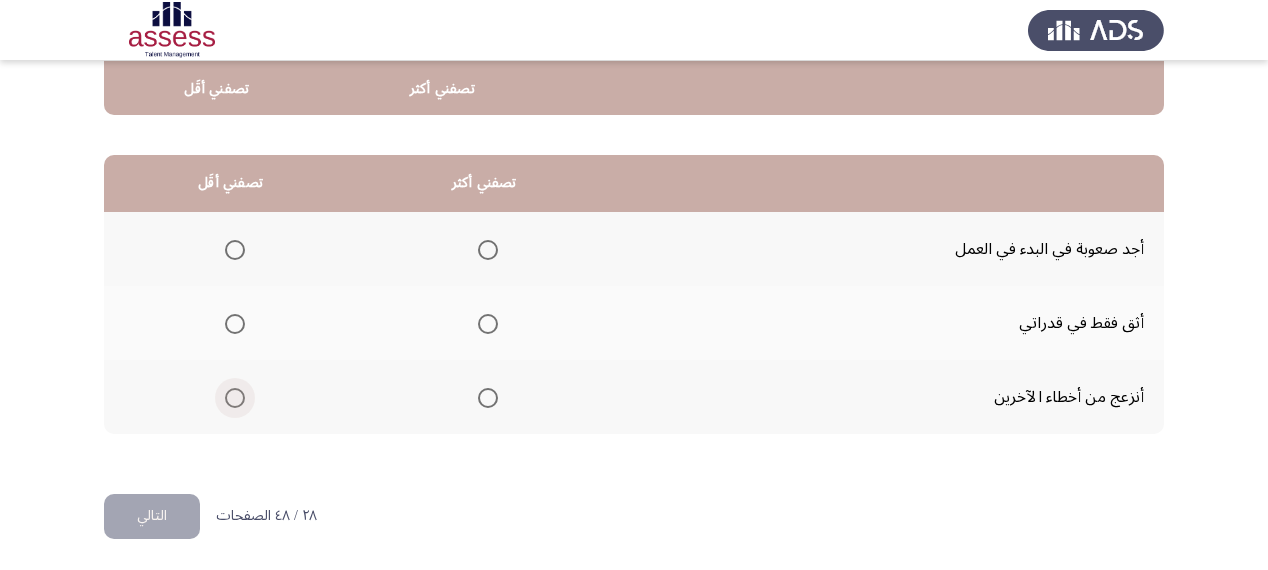click at bounding box center (235, 398) 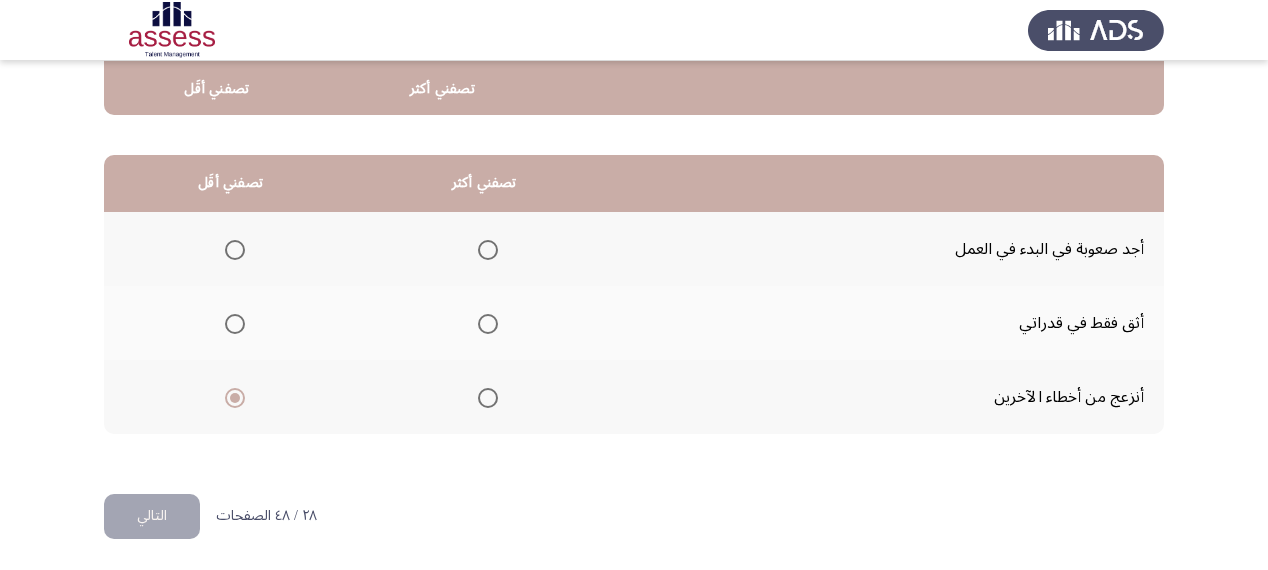click 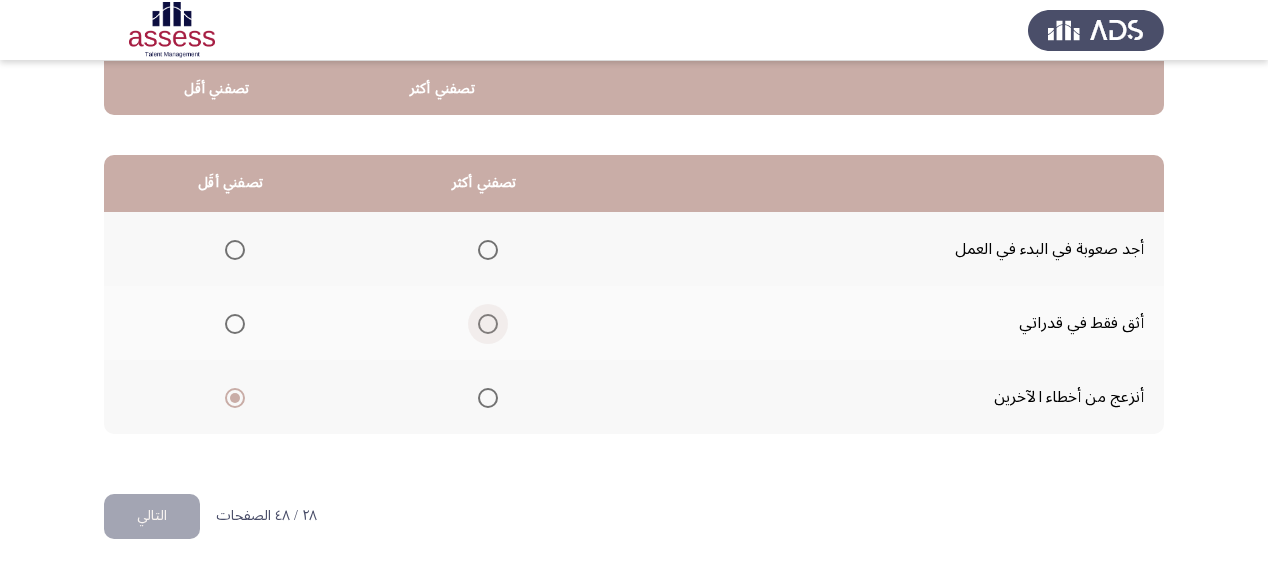click at bounding box center (488, 324) 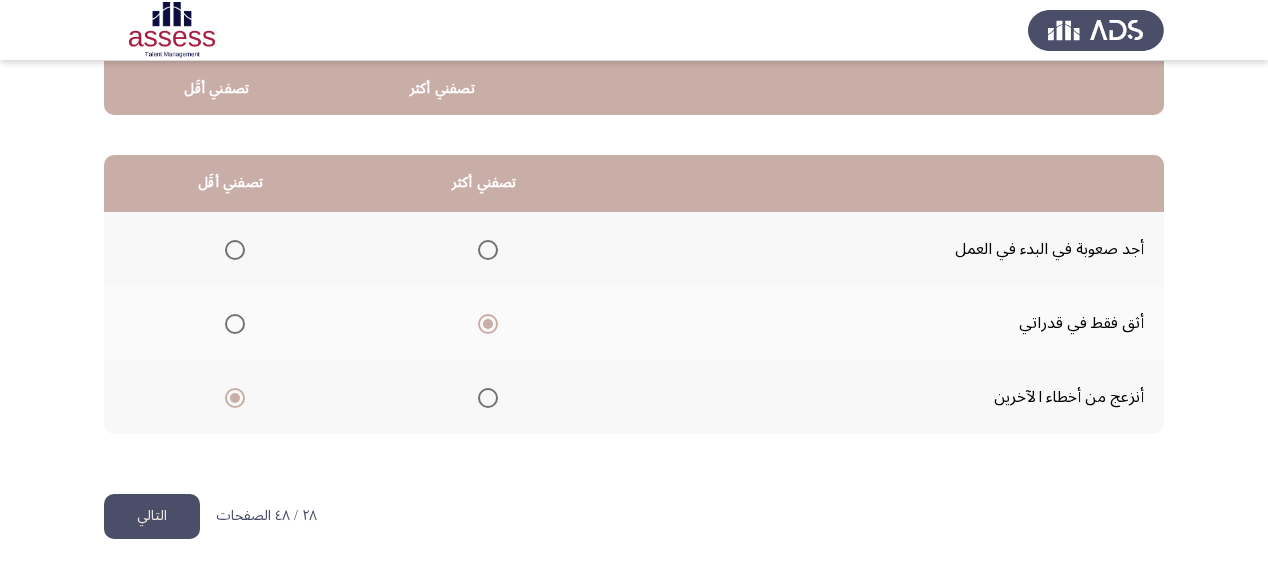 click at bounding box center [235, 250] 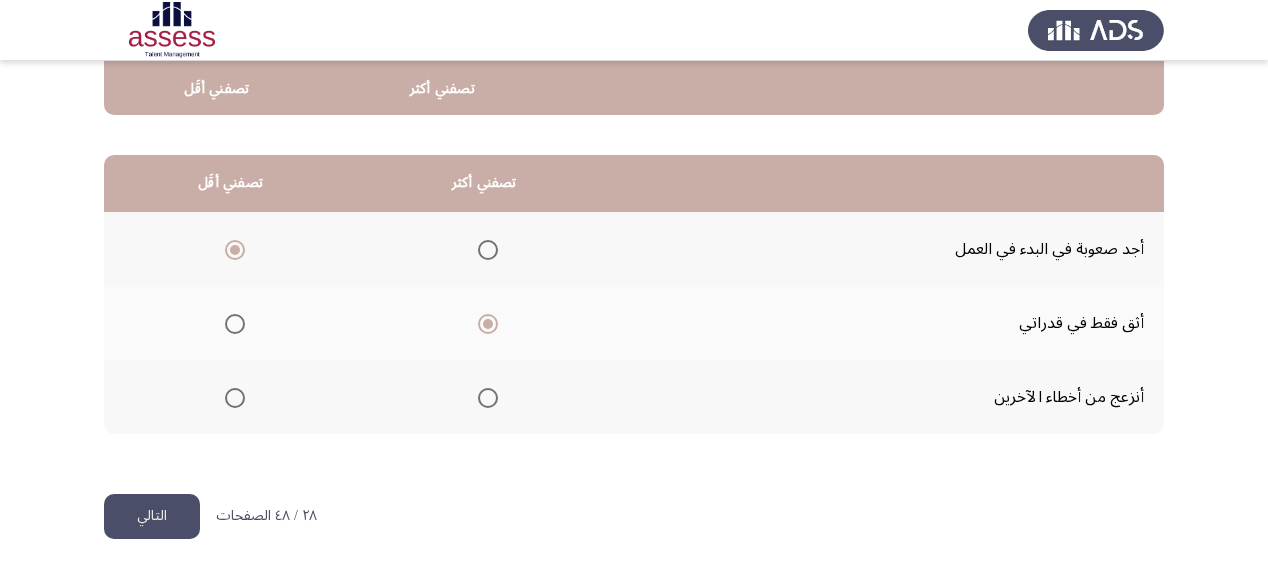click on "التالي" 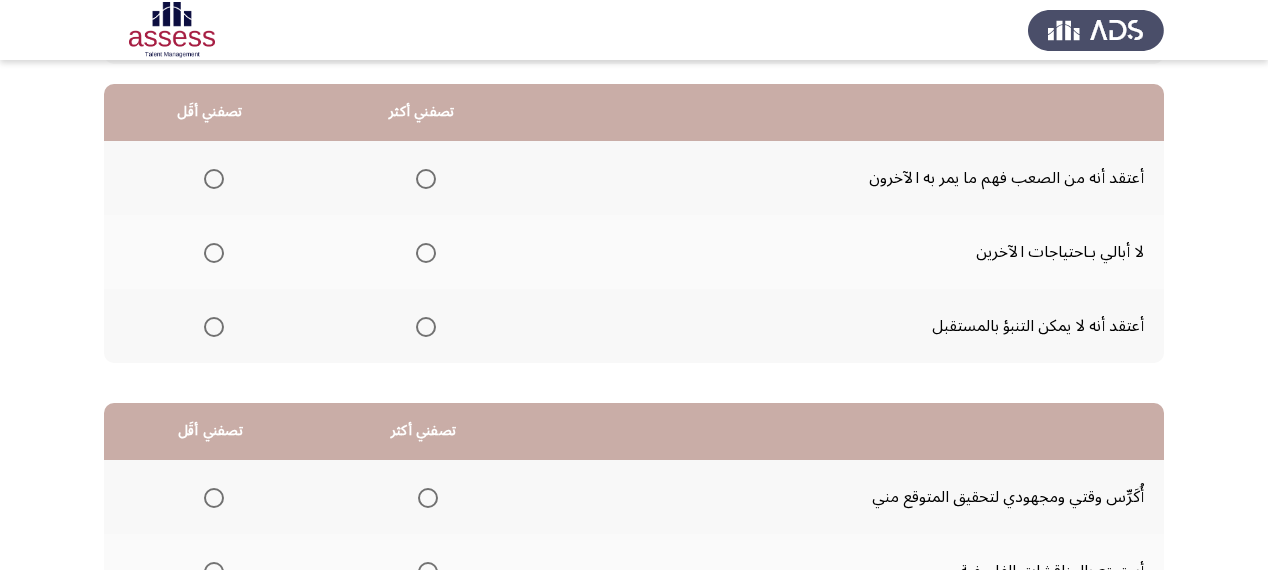 scroll, scrollTop: 160, scrollLeft: 0, axis: vertical 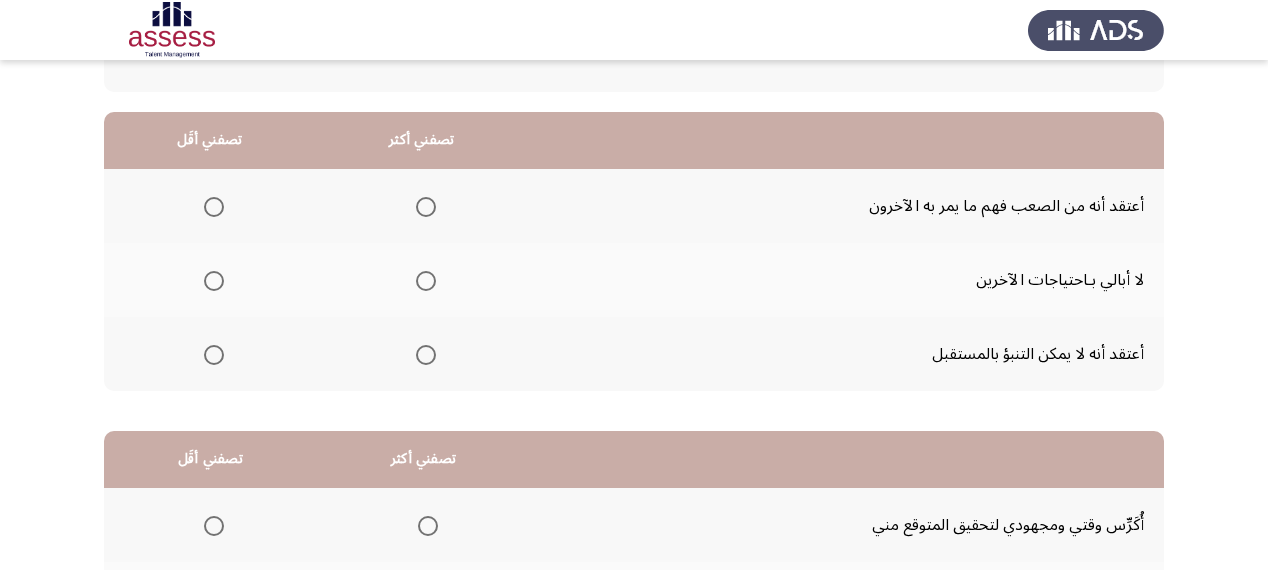 click at bounding box center (214, 207) 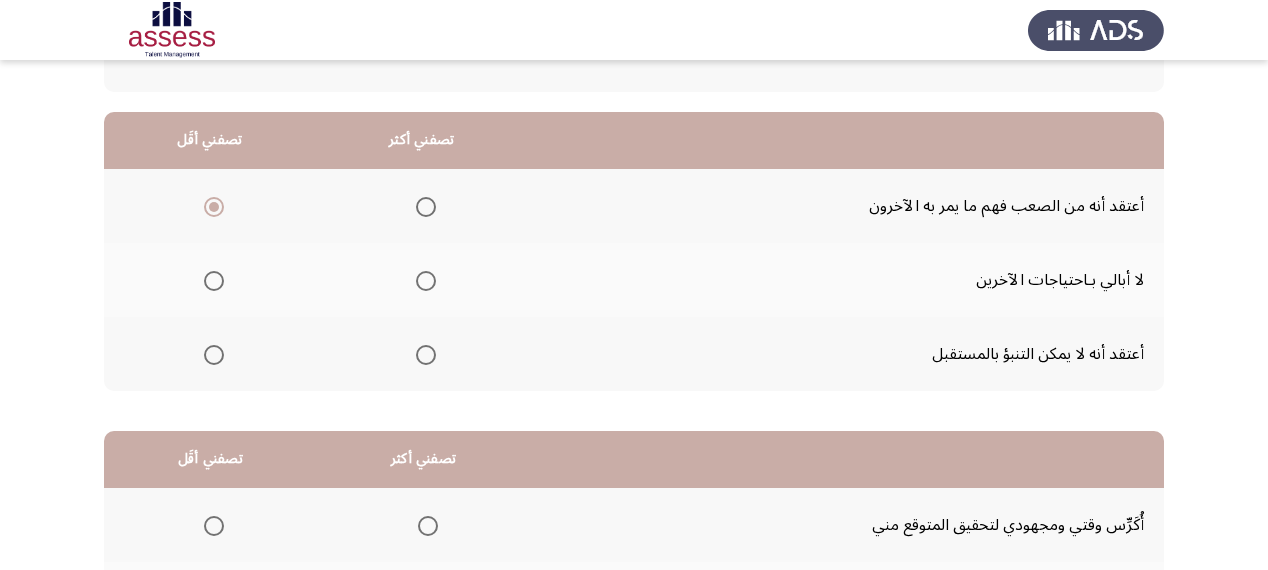 click at bounding box center [426, 281] 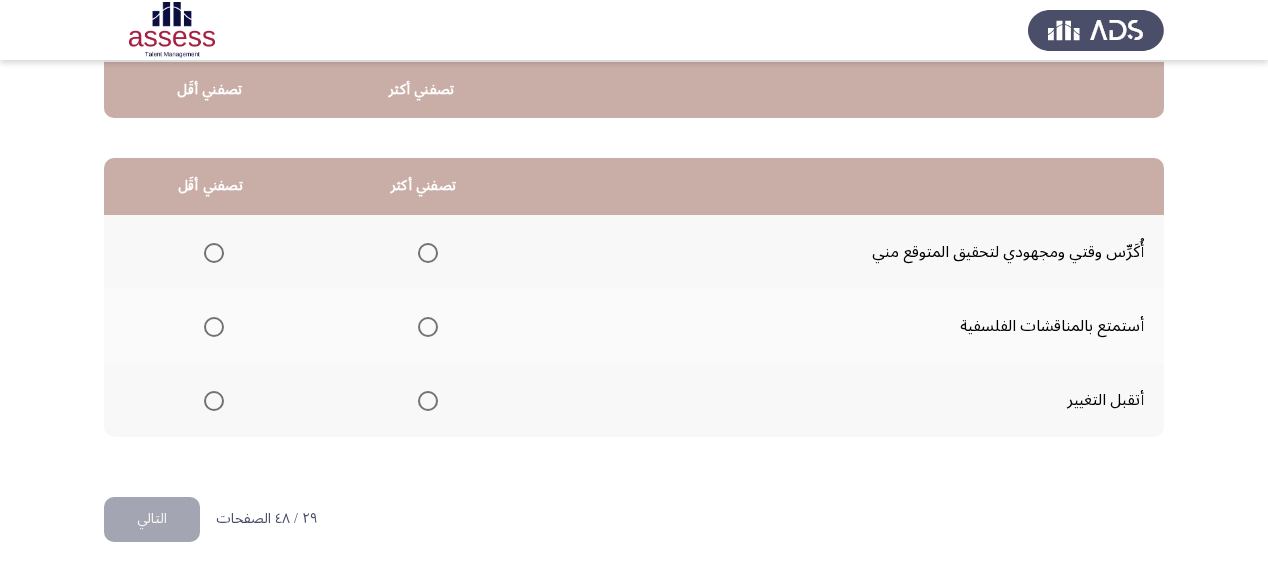 scroll, scrollTop: 436, scrollLeft: 0, axis: vertical 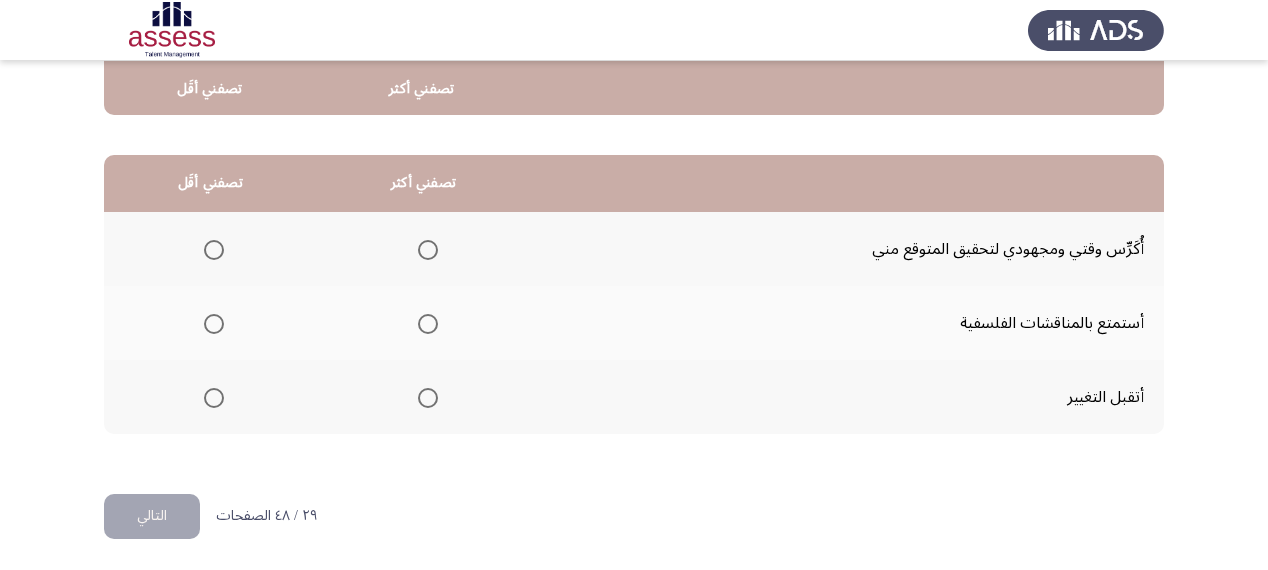 click at bounding box center [428, 398] 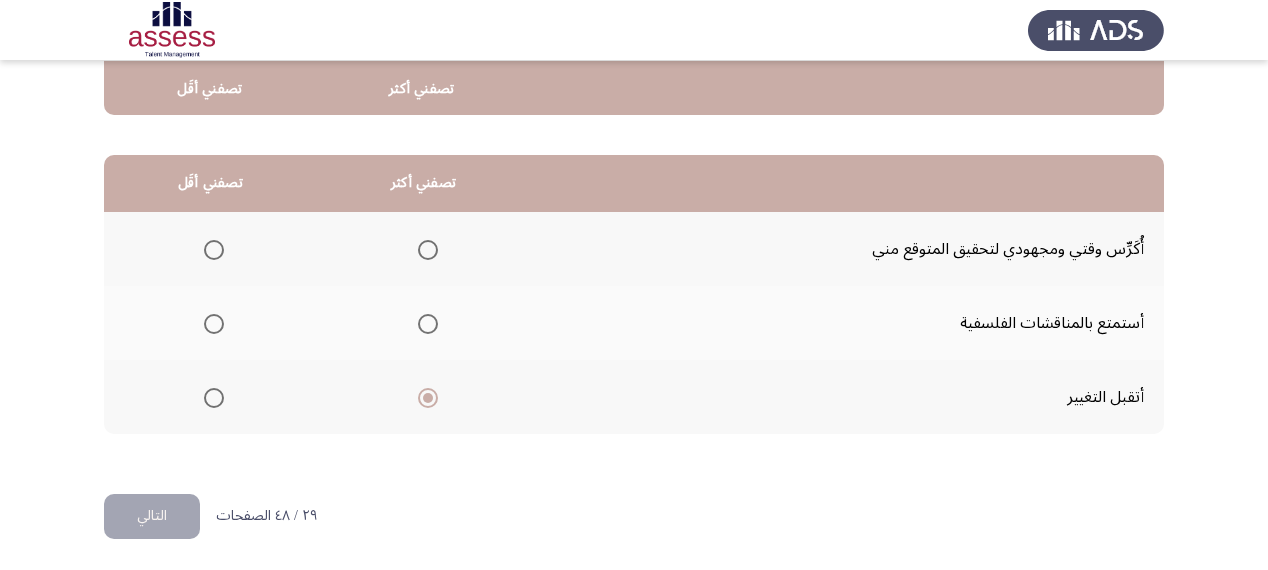 click at bounding box center [214, 324] 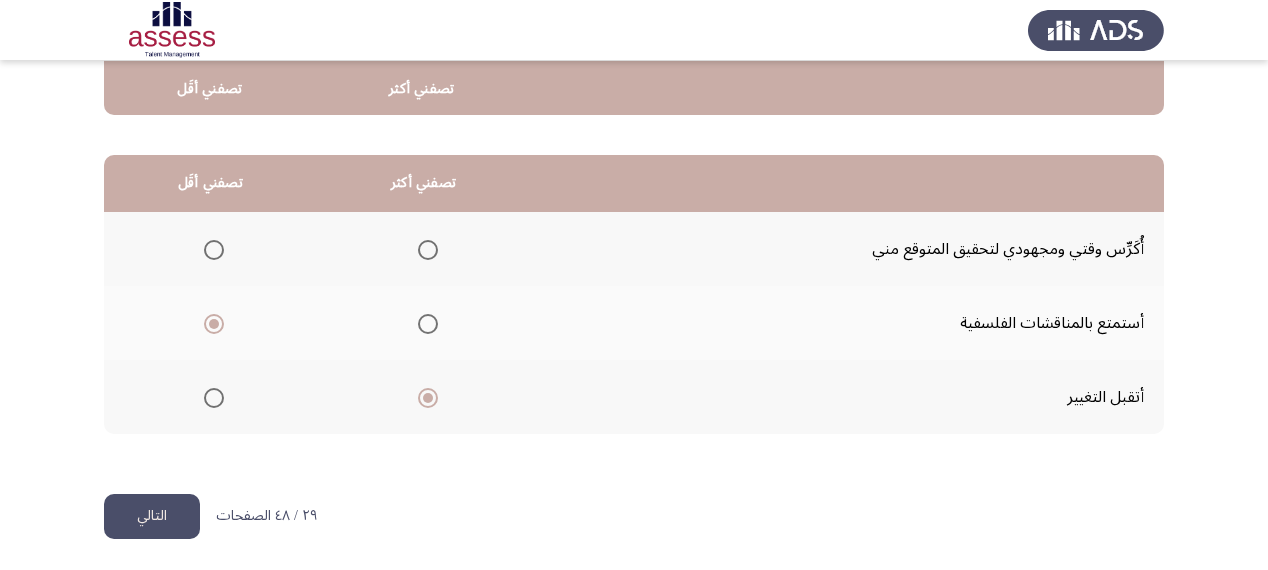 click on "التالي" 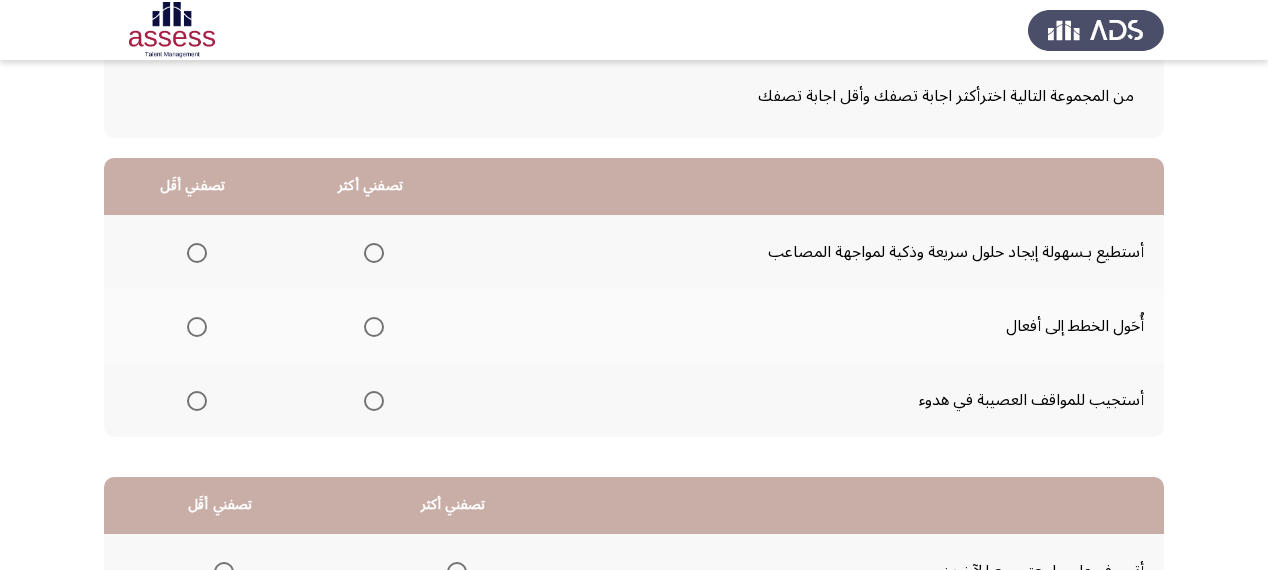 scroll, scrollTop: 160, scrollLeft: 0, axis: vertical 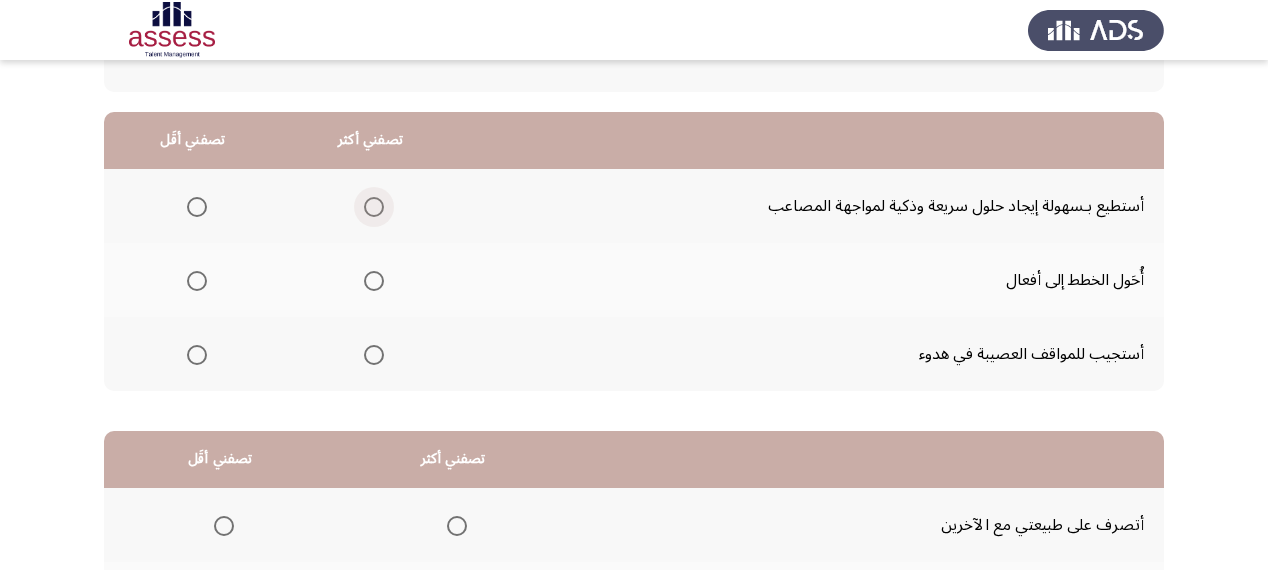 click at bounding box center [374, 207] 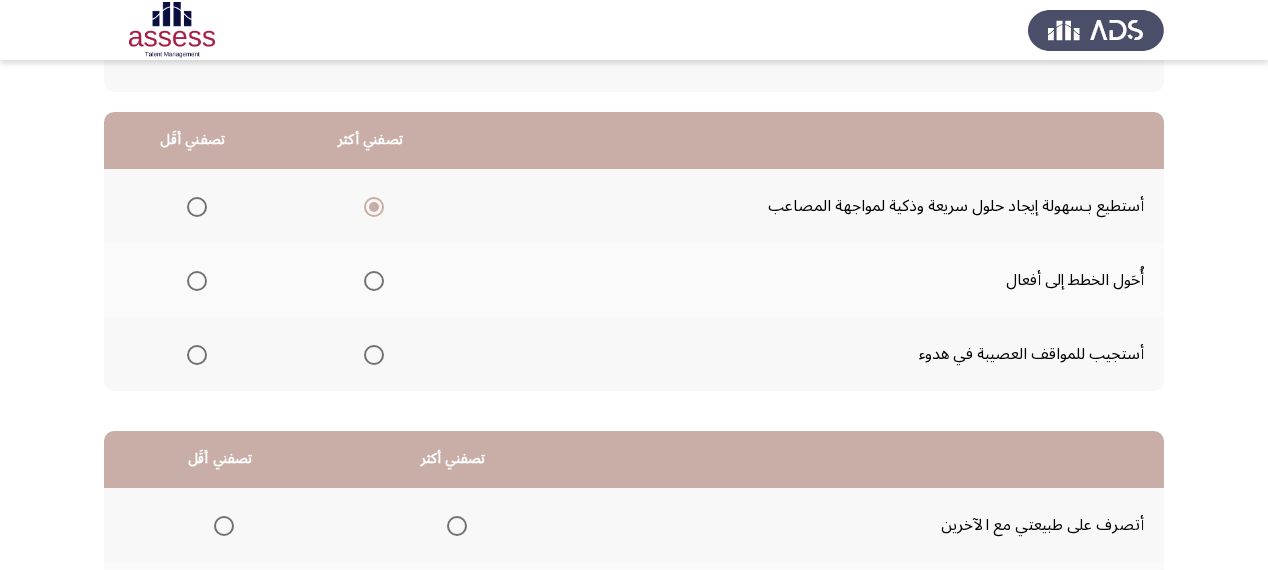 click at bounding box center (374, 281) 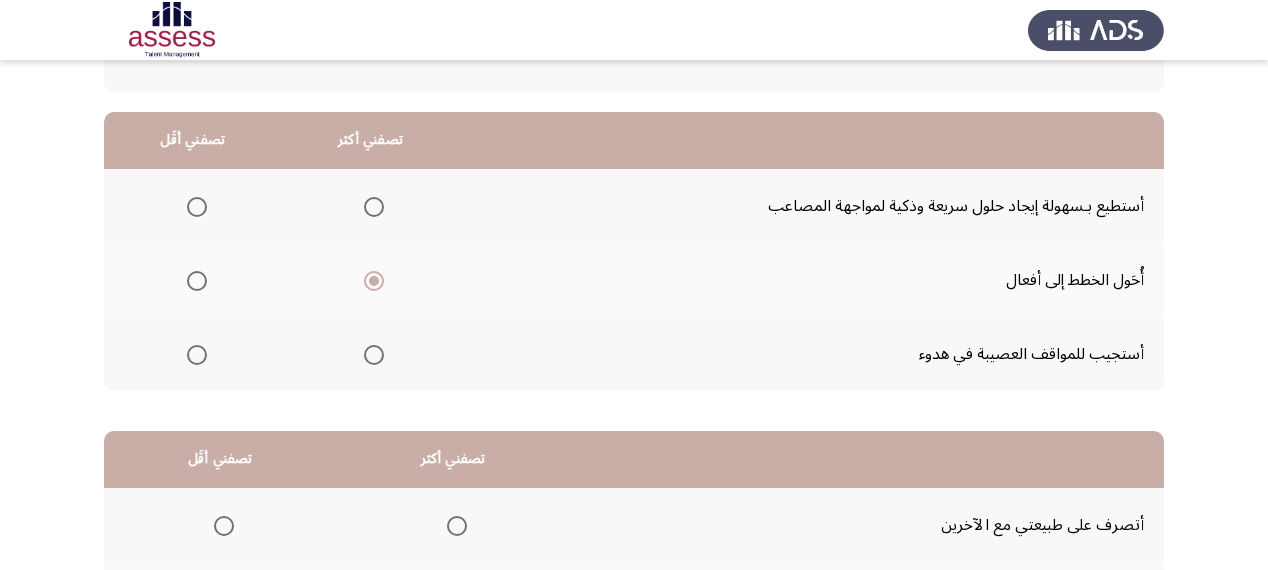 click at bounding box center [197, 207] 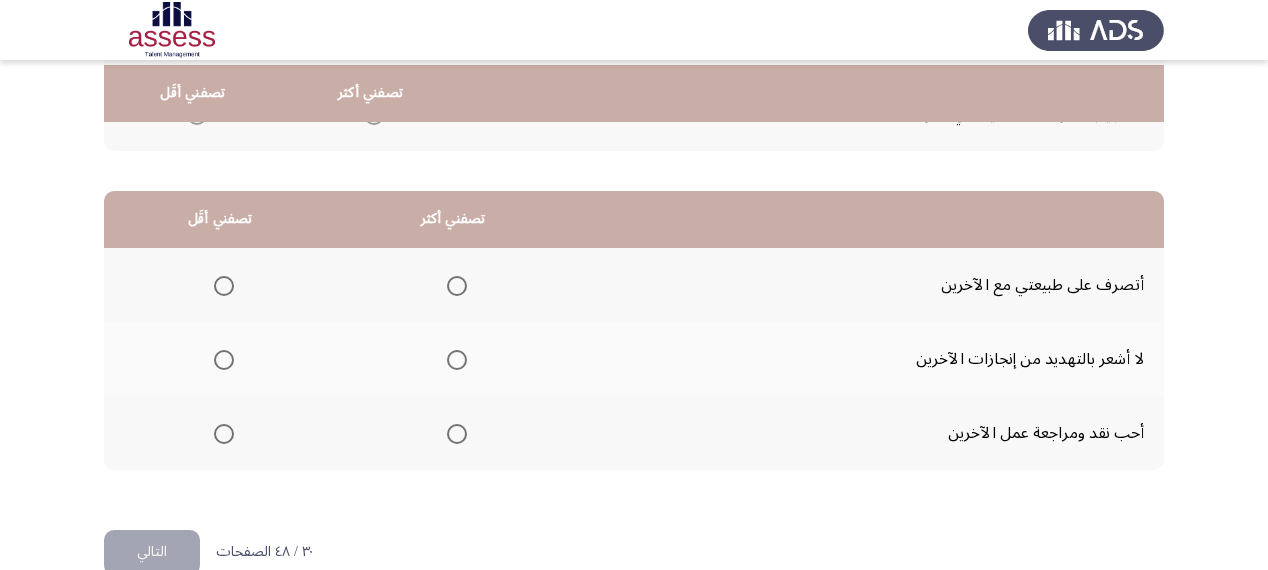 scroll, scrollTop: 436, scrollLeft: 0, axis: vertical 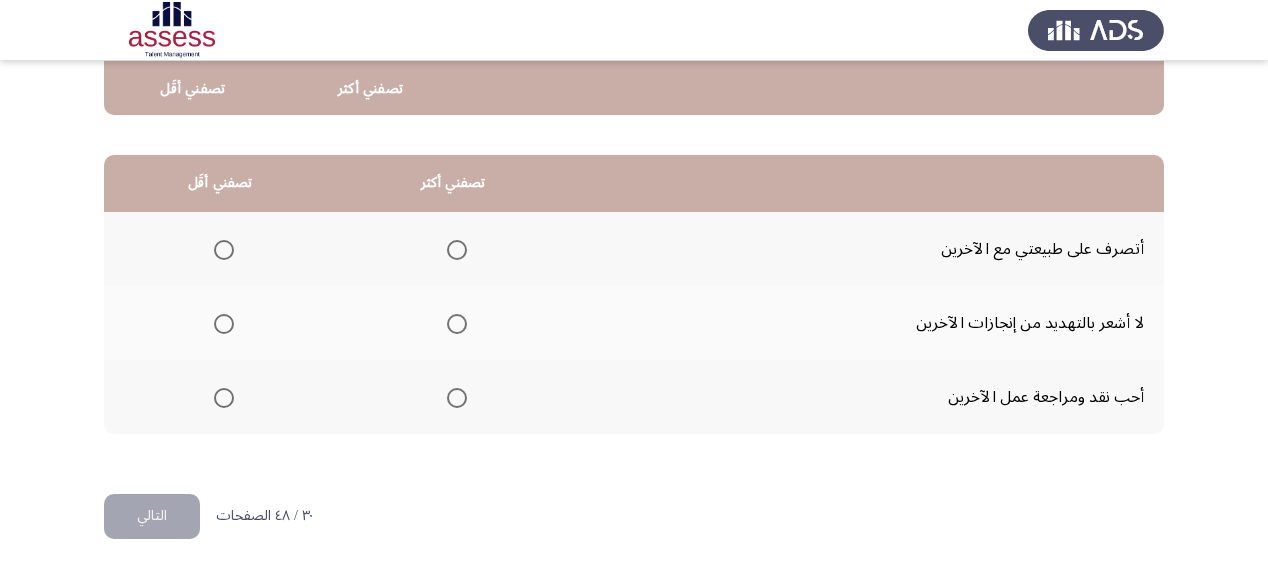 click at bounding box center (457, 324) 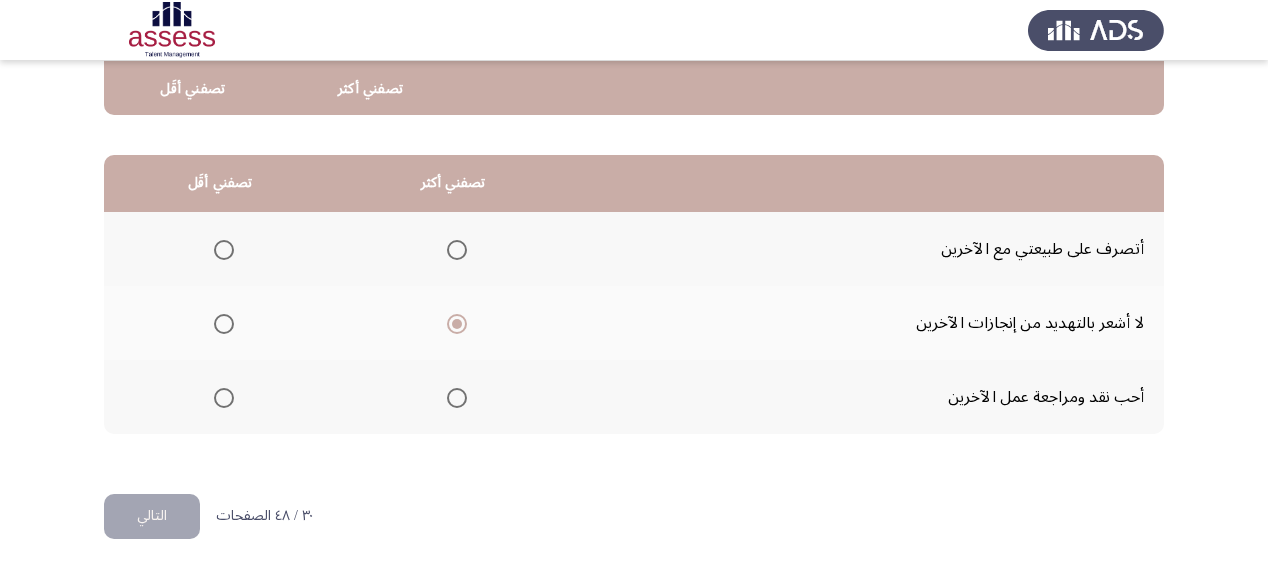 click at bounding box center [457, 398] 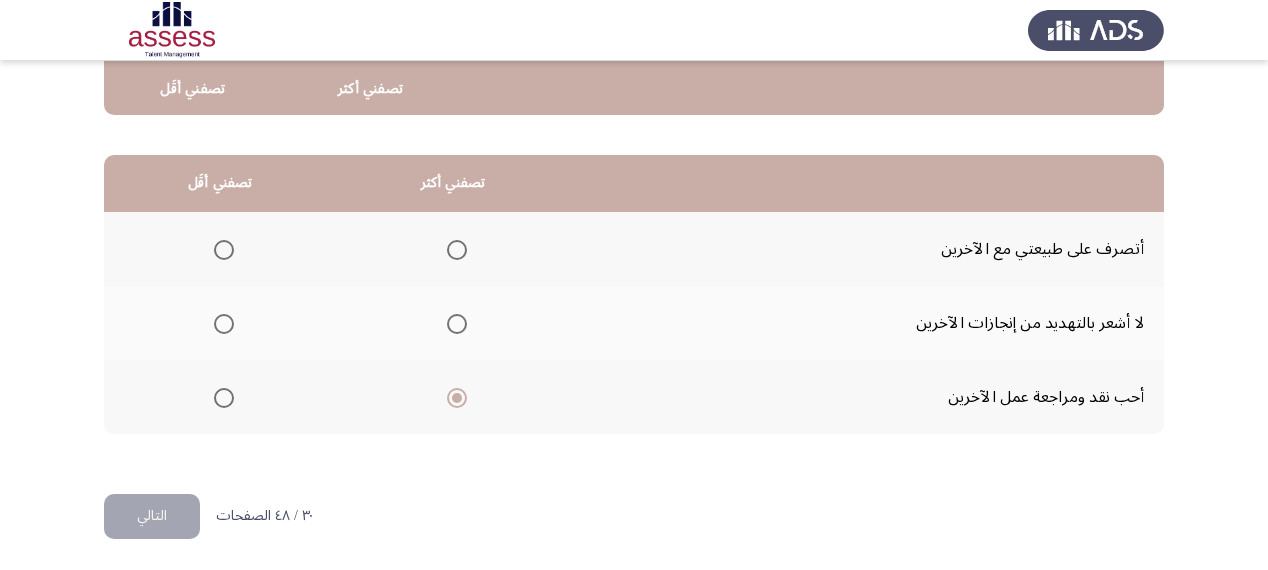 click at bounding box center [224, 250] 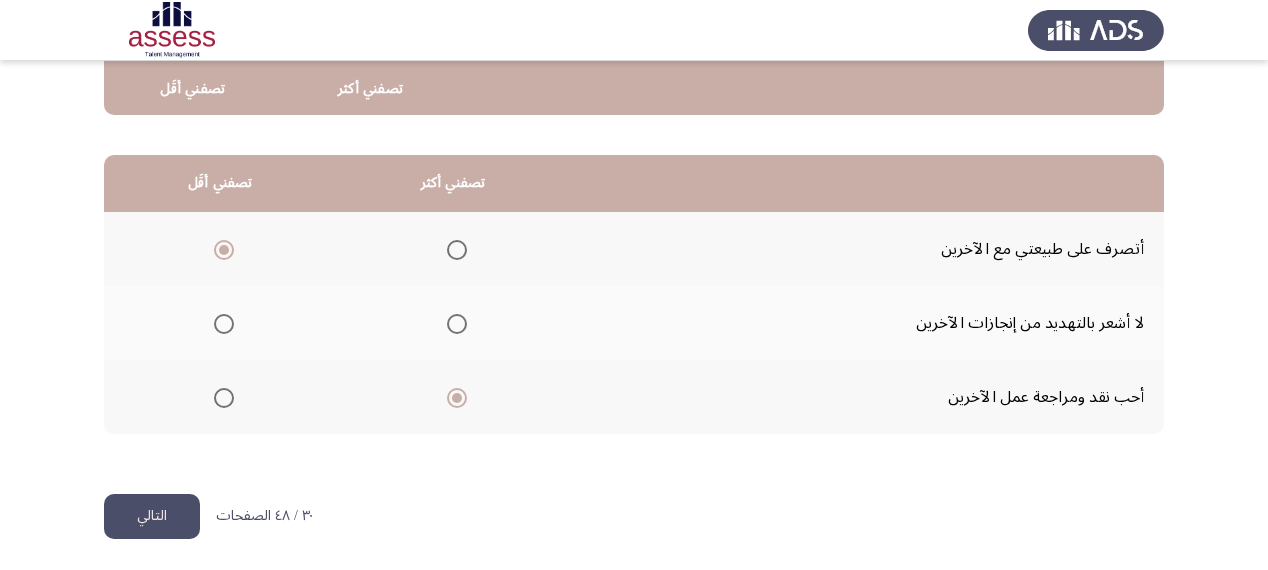 click on "التالي" 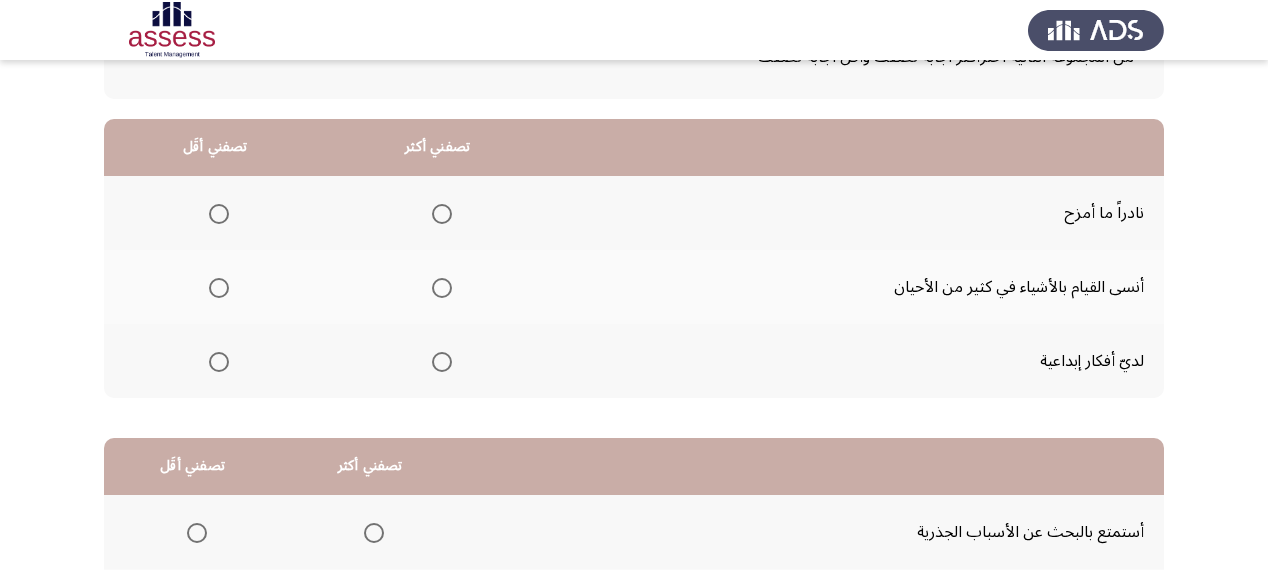 scroll, scrollTop: 160, scrollLeft: 0, axis: vertical 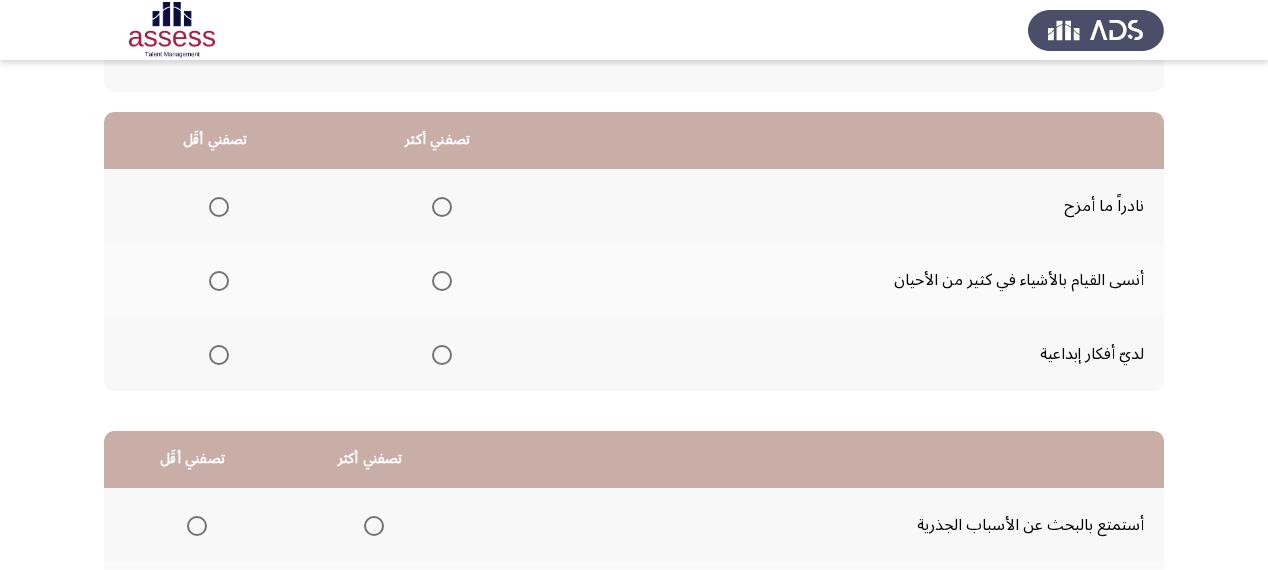 click at bounding box center (442, 355) 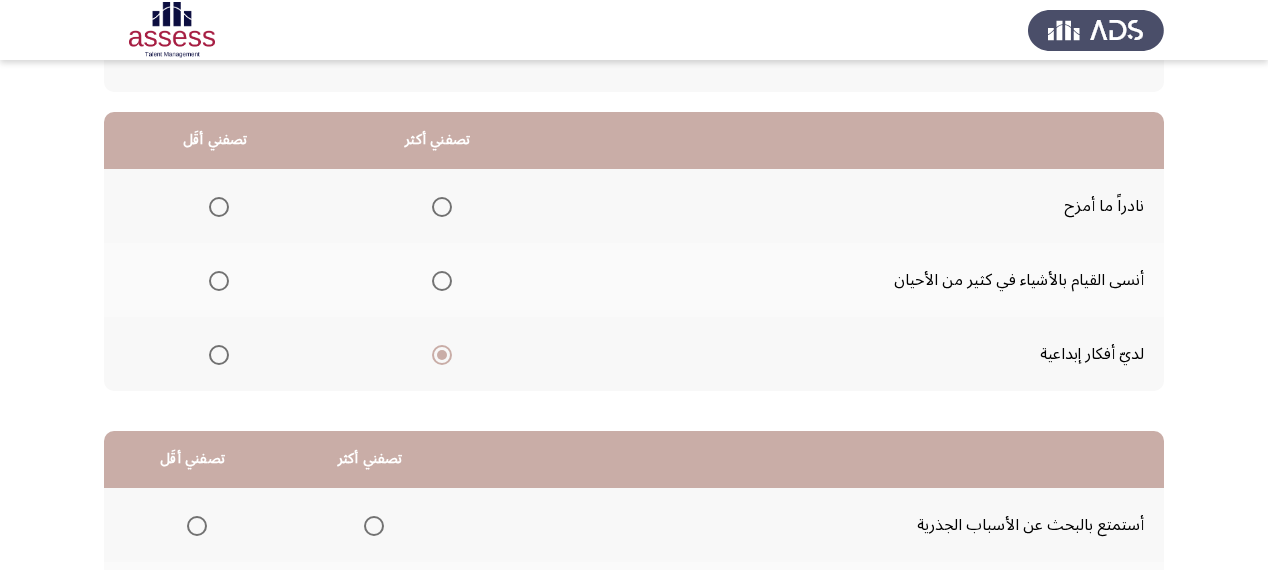 click at bounding box center (219, 281) 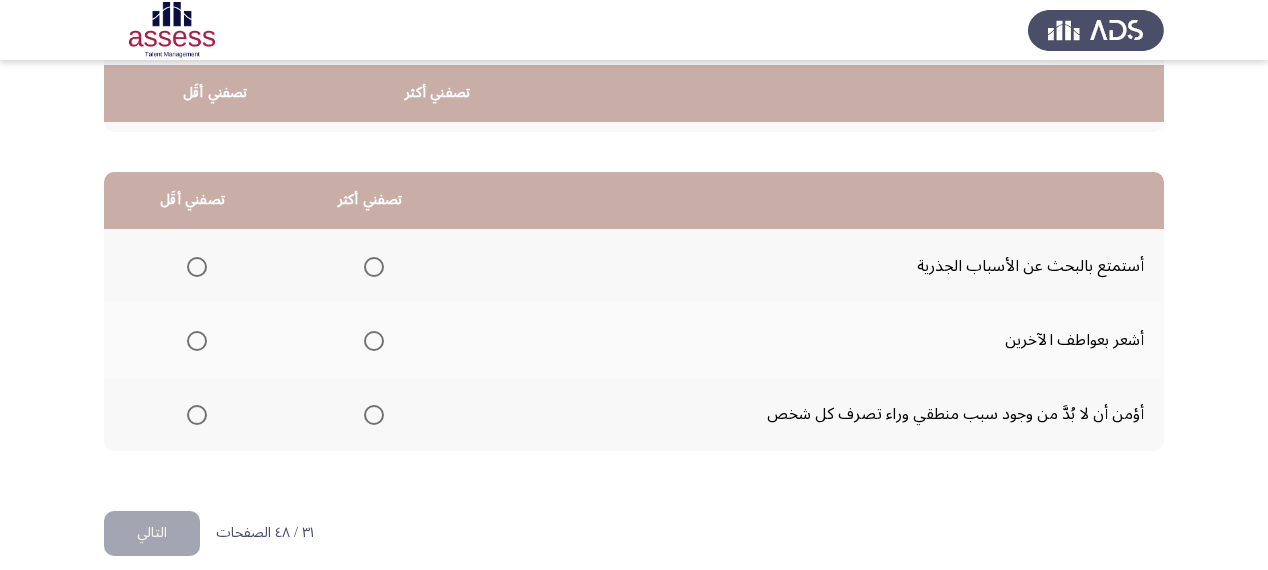 scroll, scrollTop: 436, scrollLeft: 0, axis: vertical 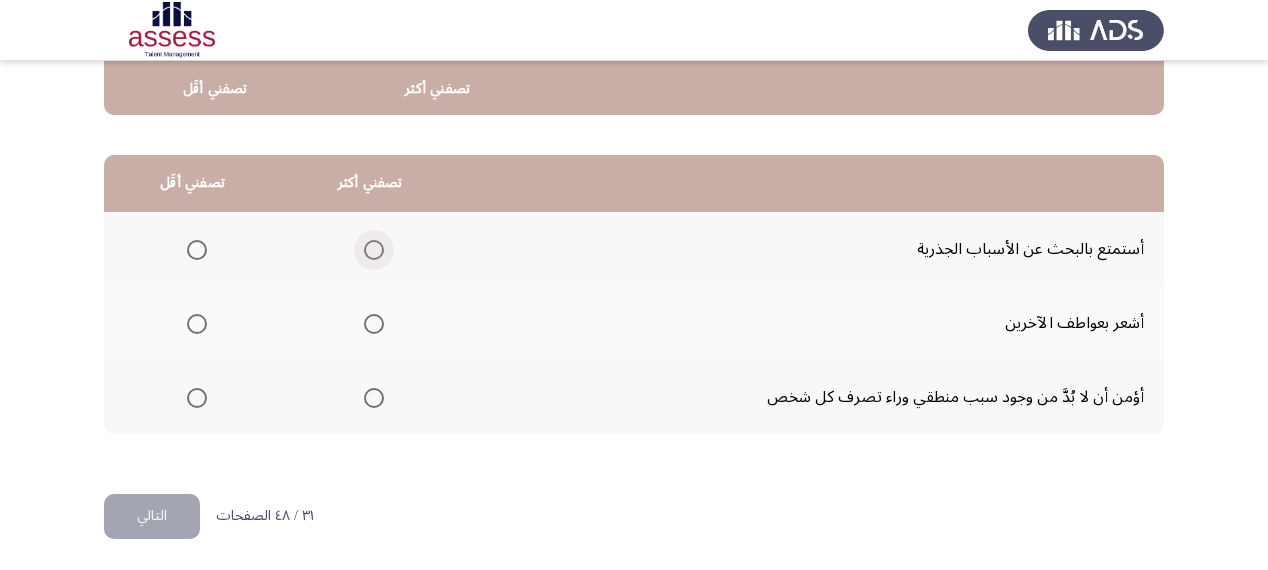 click at bounding box center [374, 250] 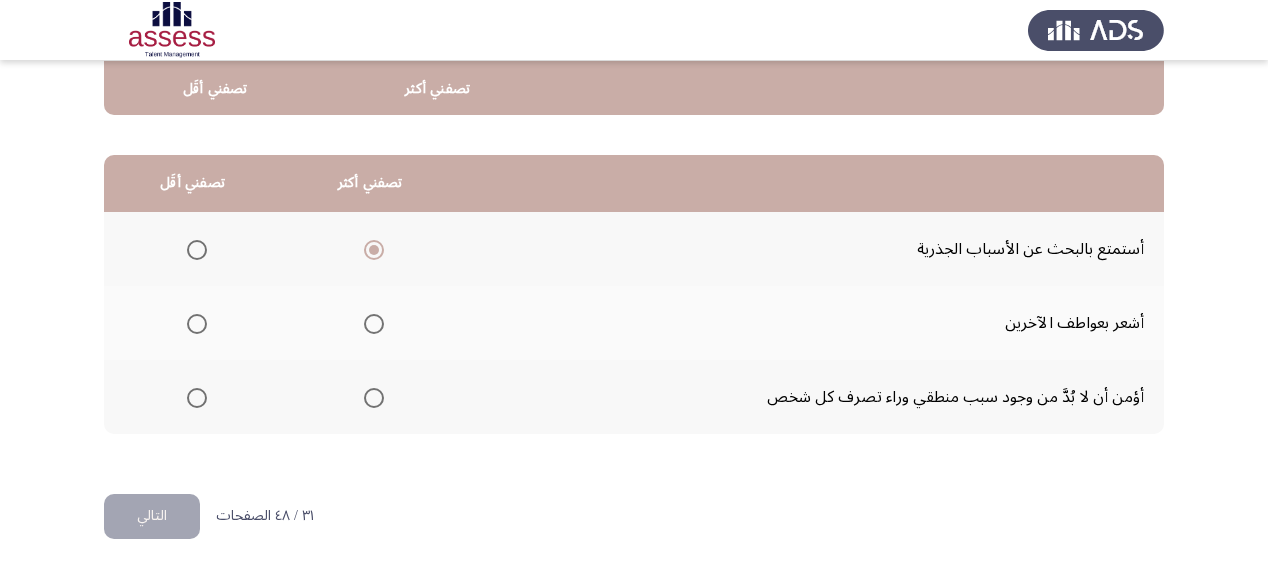 click at bounding box center (197, 324) 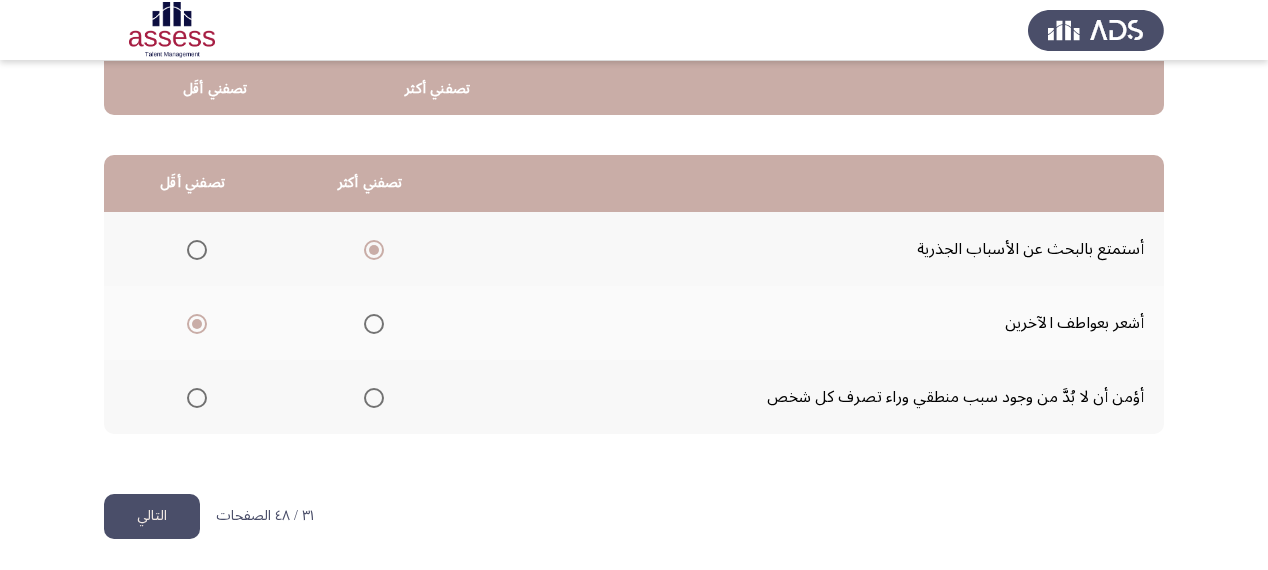 click on "التالي" 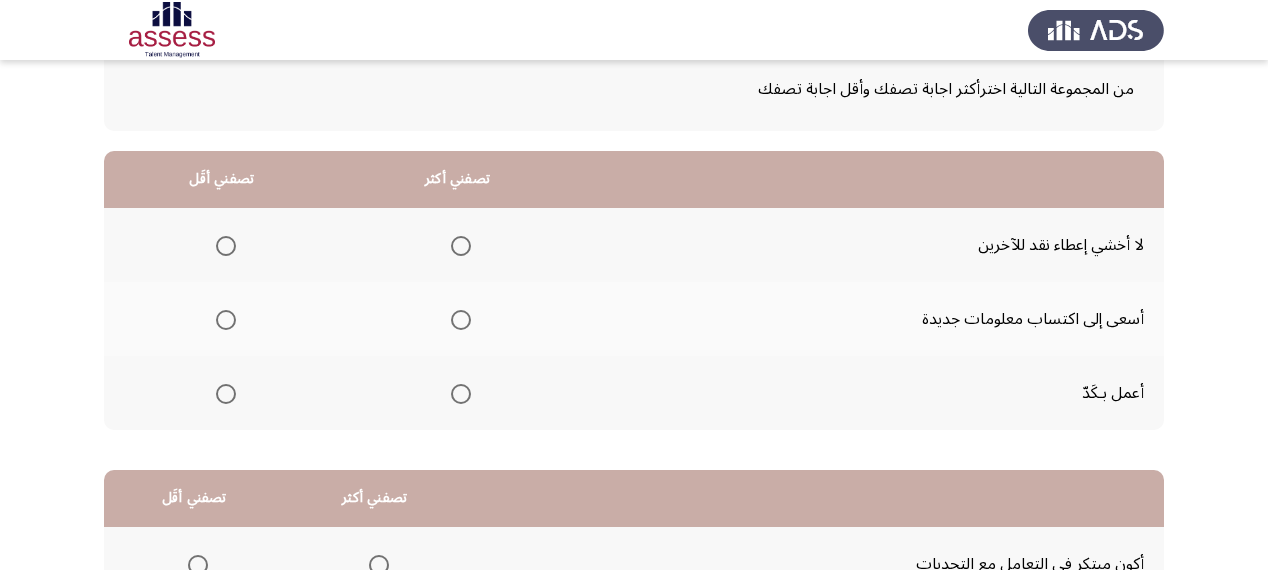 scroll, scrollTop: 160, scrollLeft: 0, axis: vertical 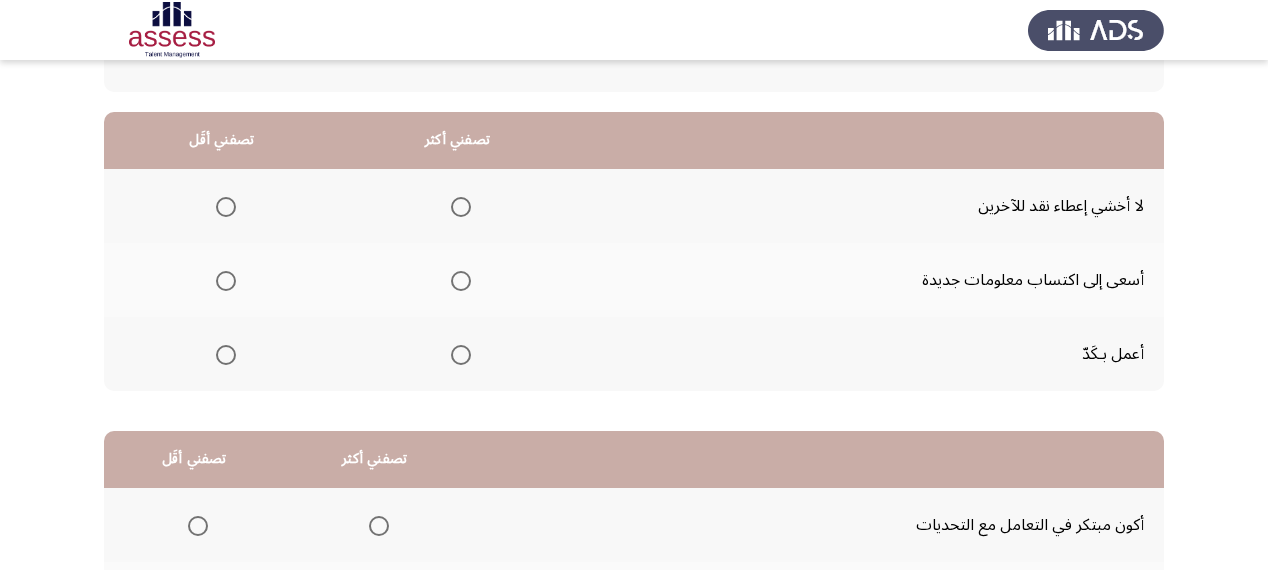 click at bounding box center (461, 207) 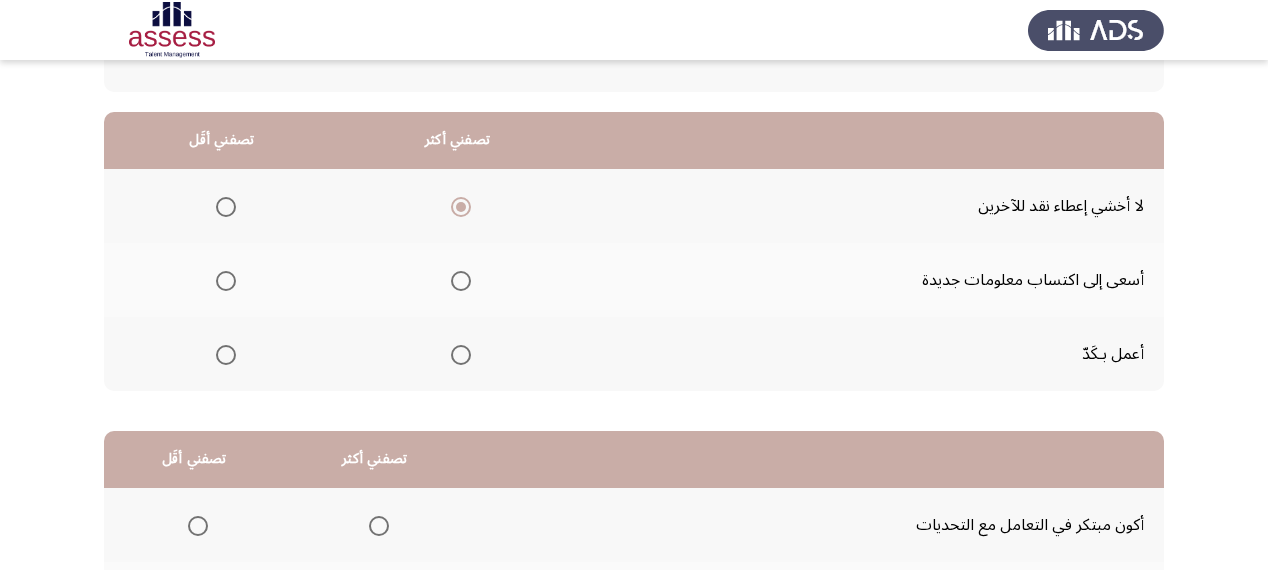 click at bounding box center [461, 355] 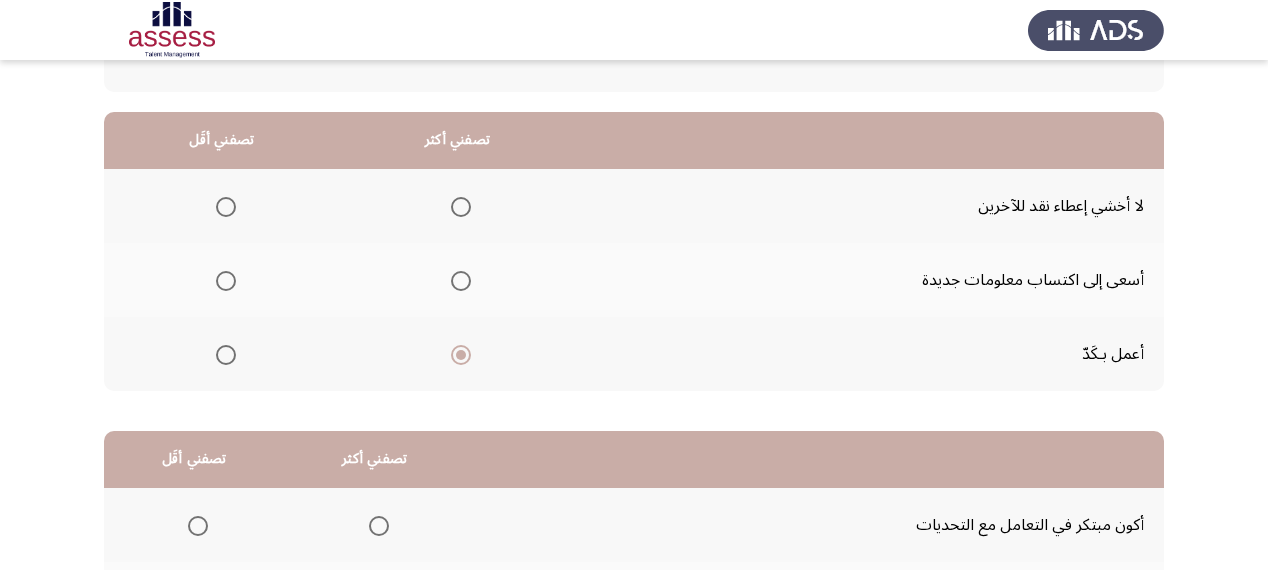 click at bounding box center [226, 207] 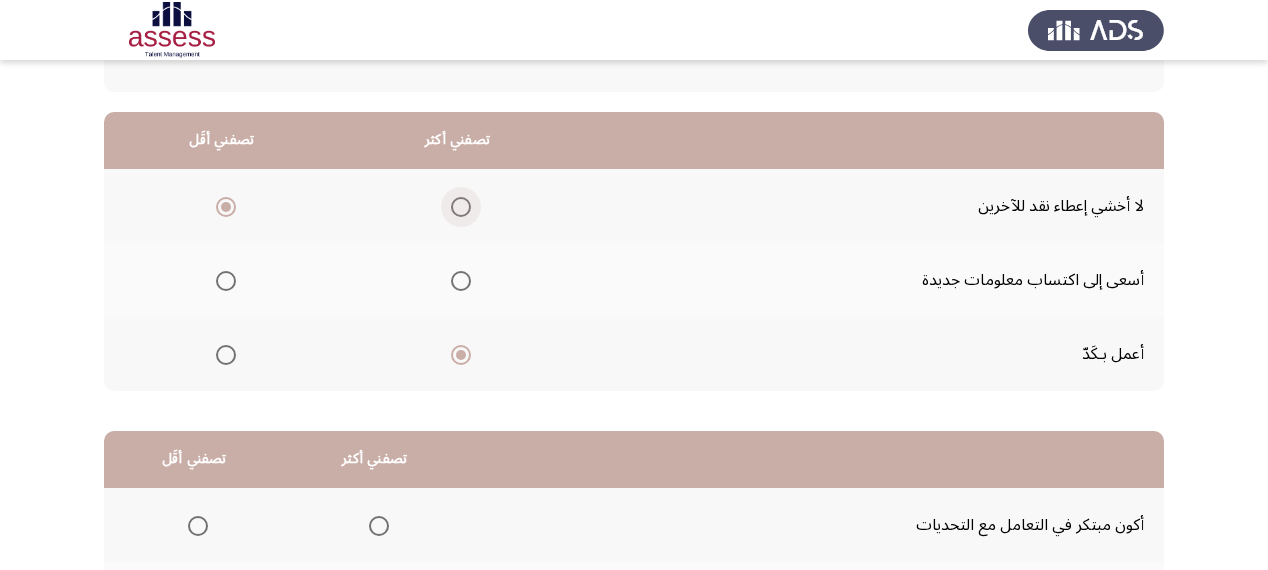 click at bounding box center (461, 207) 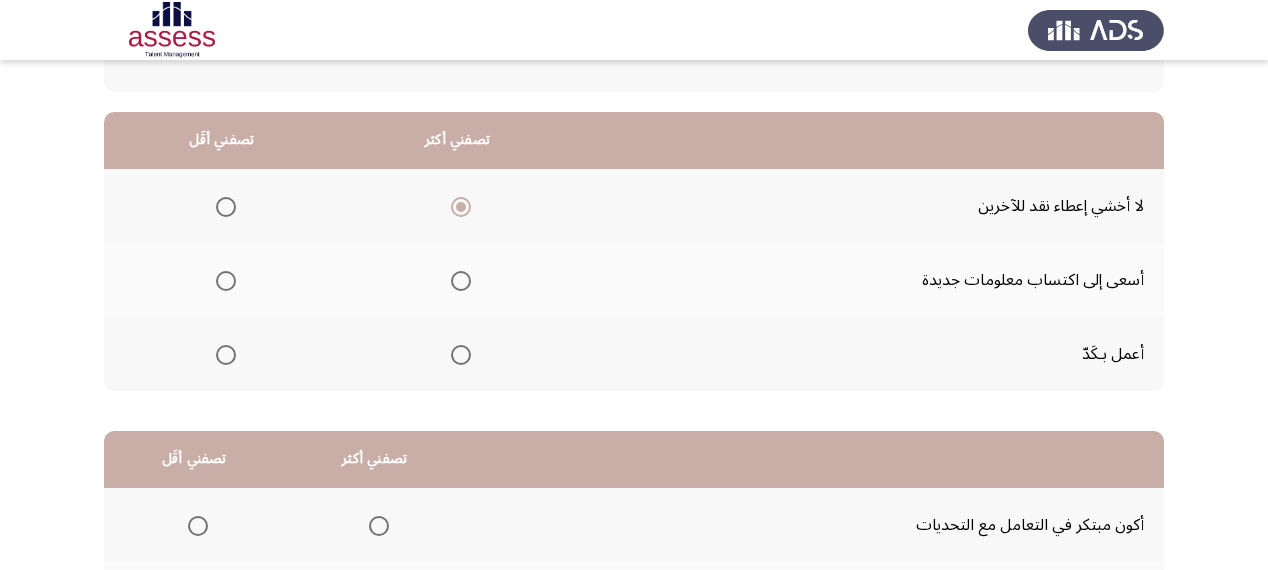 click at bounding box center (226, 355) 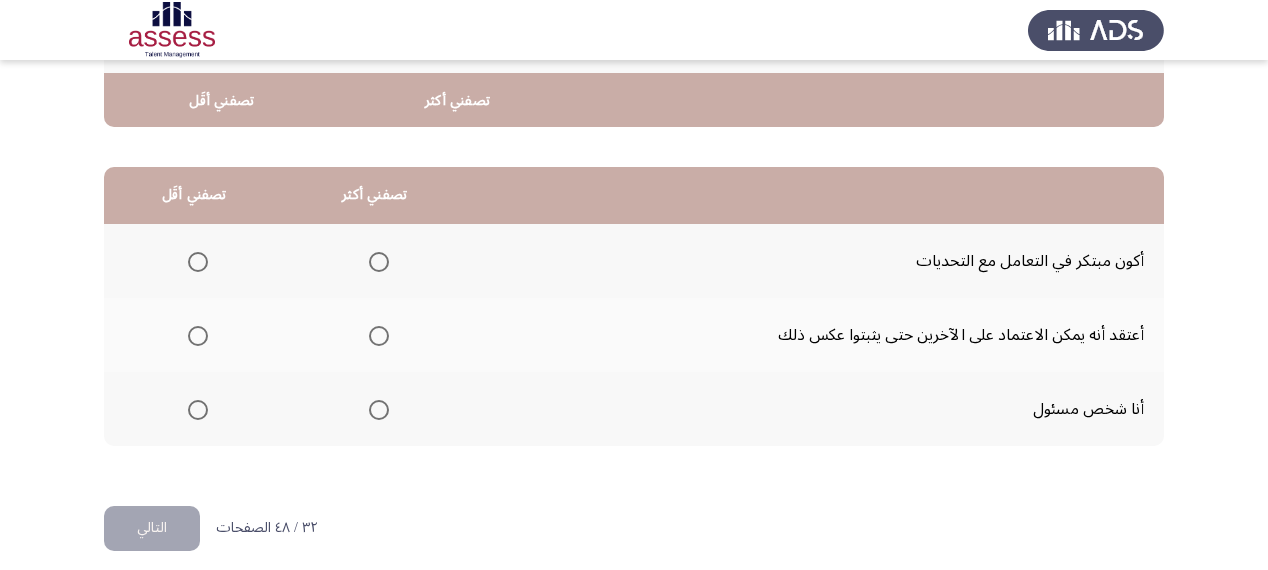 scroll, scrollTop: 436, scrollLeft: 0, axis: vertical 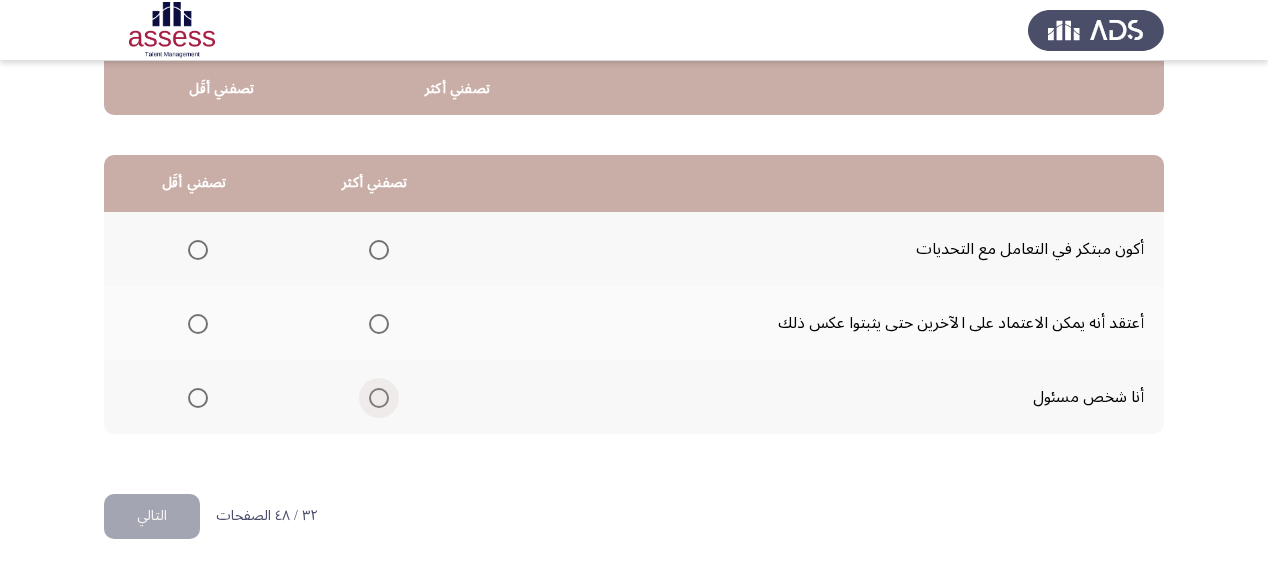 click at bounding box center [379, 398] 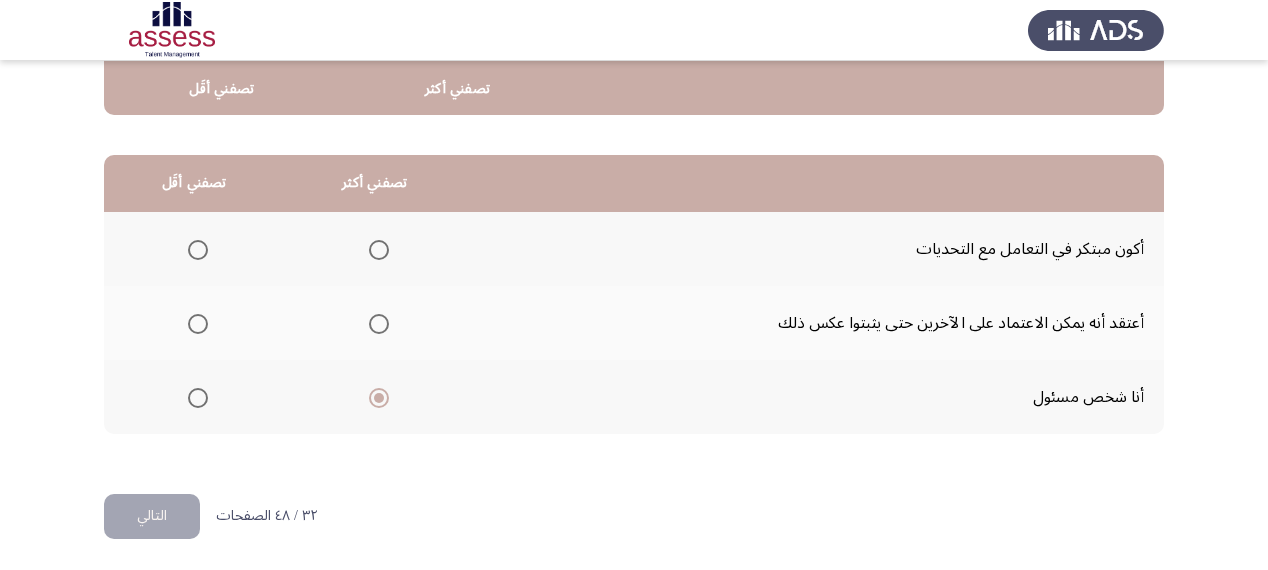 click at bounding box center [198, 324] 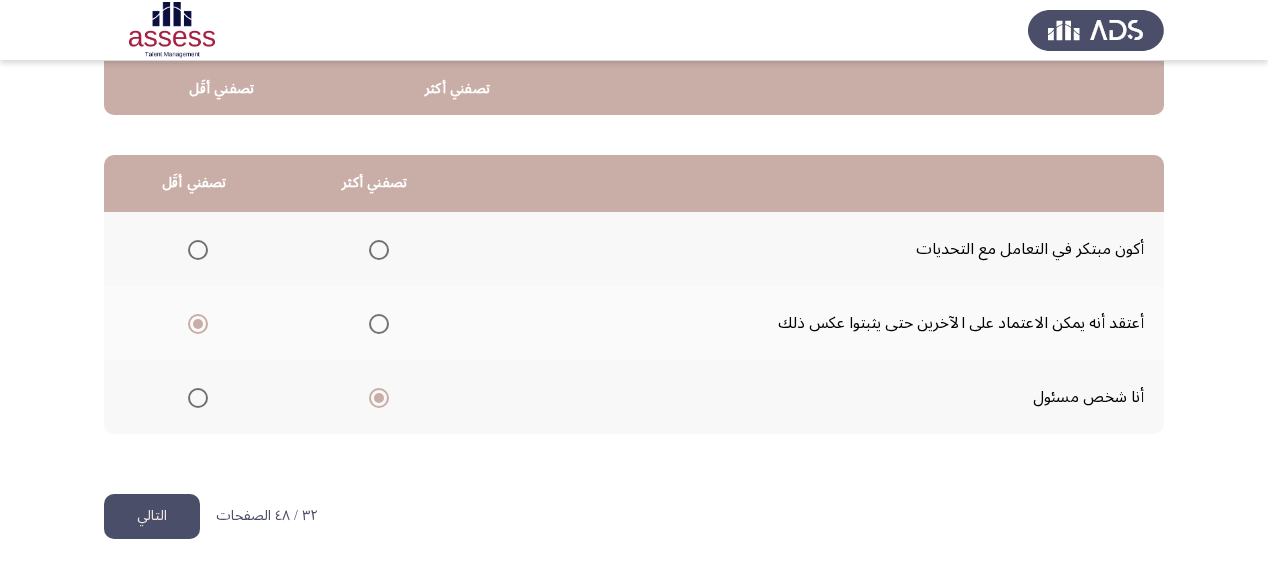 click on "التالي" 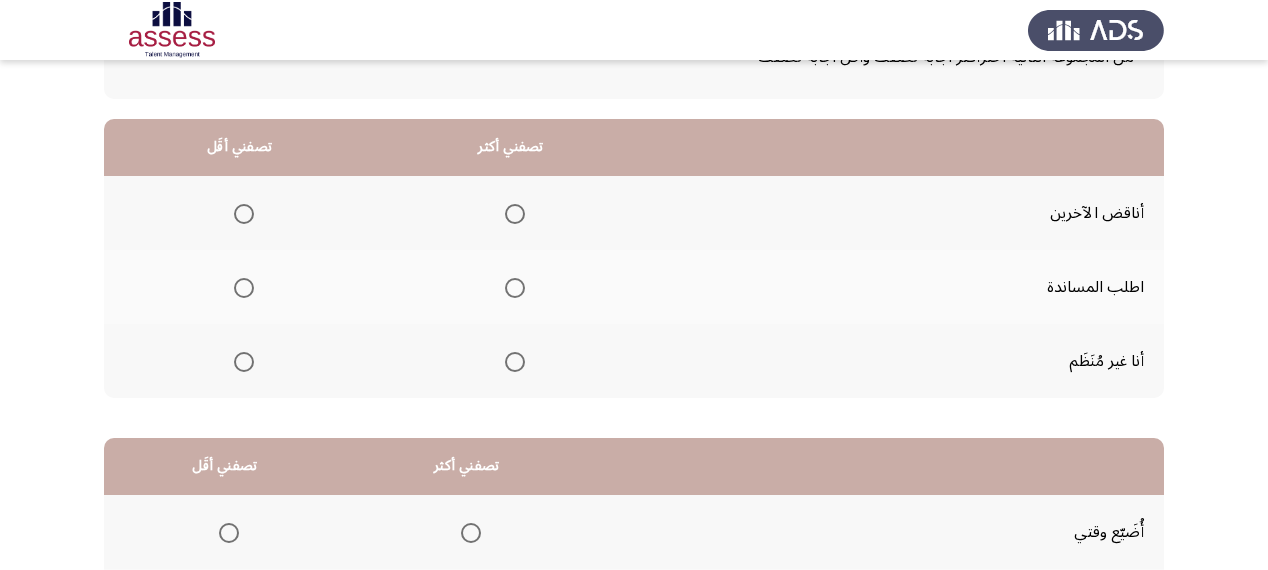 scroll, scrollTop: 160, scrollLeft: 0, axis: vertical 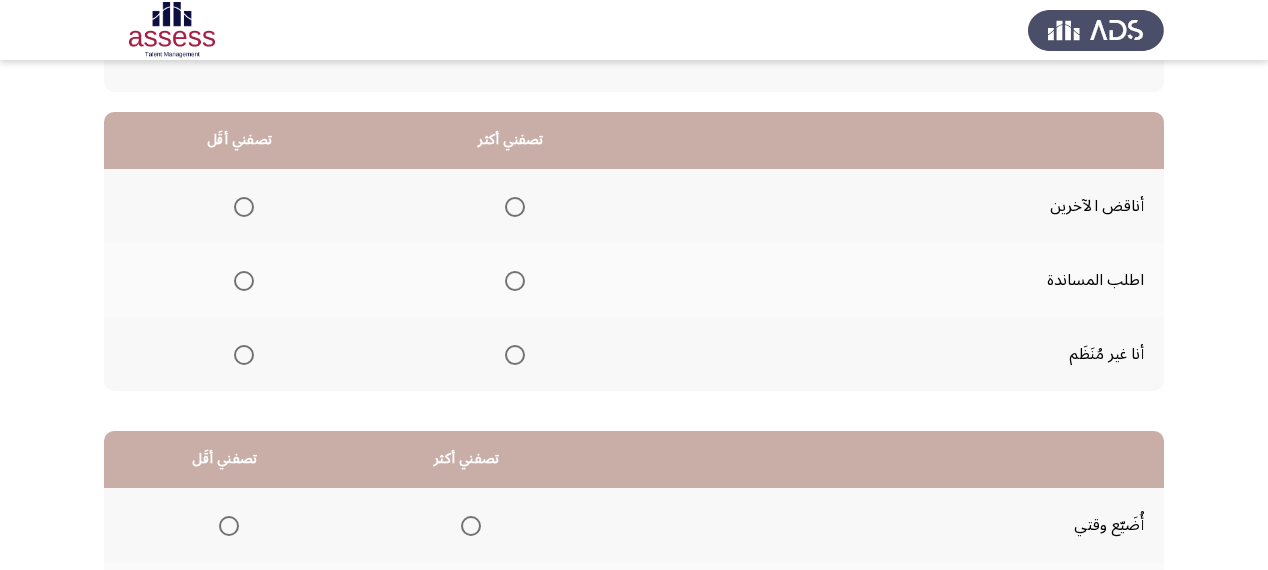 click at bounding box center [515, 207] 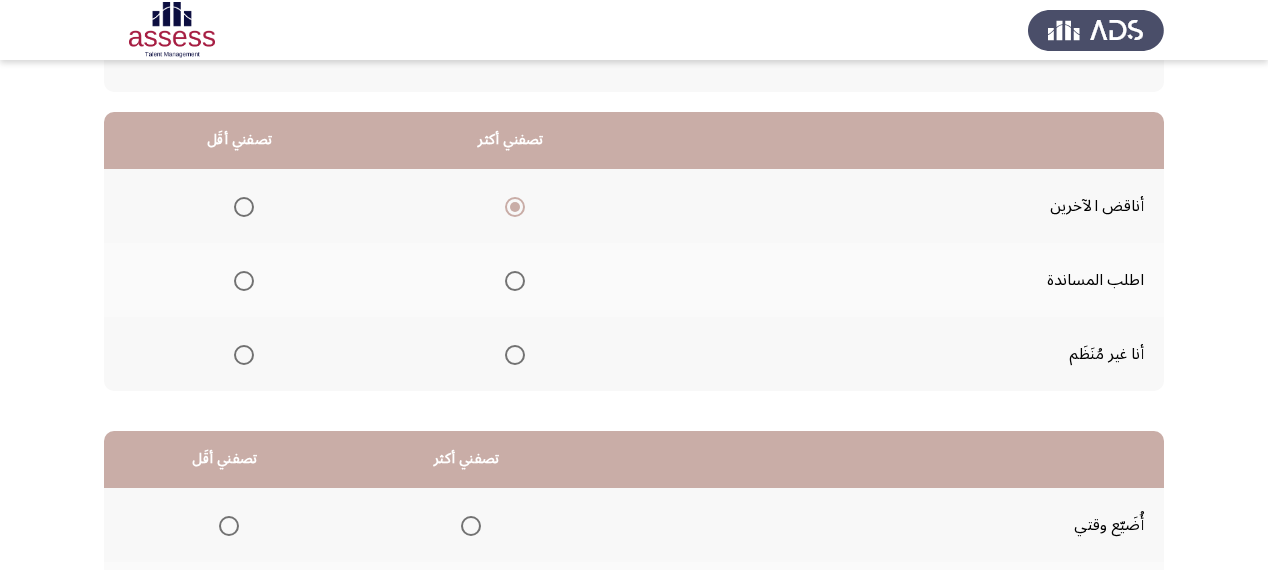 click at bounding box center (244, 355) 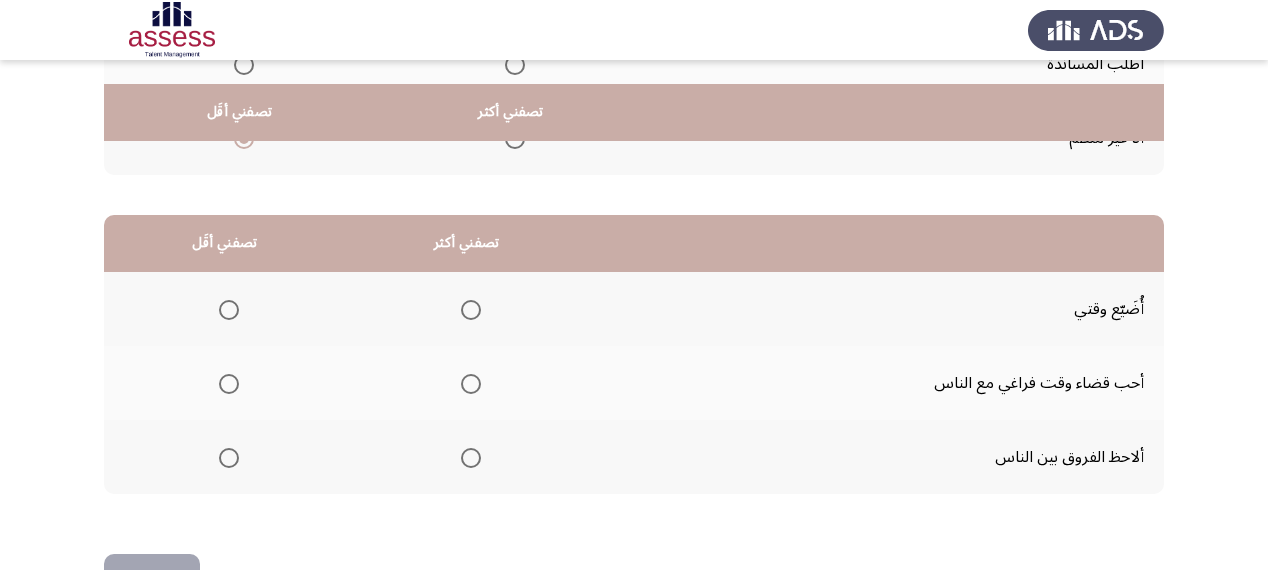 scroll, scrollTop: 400, scrollLeft: 0, axis: vertical 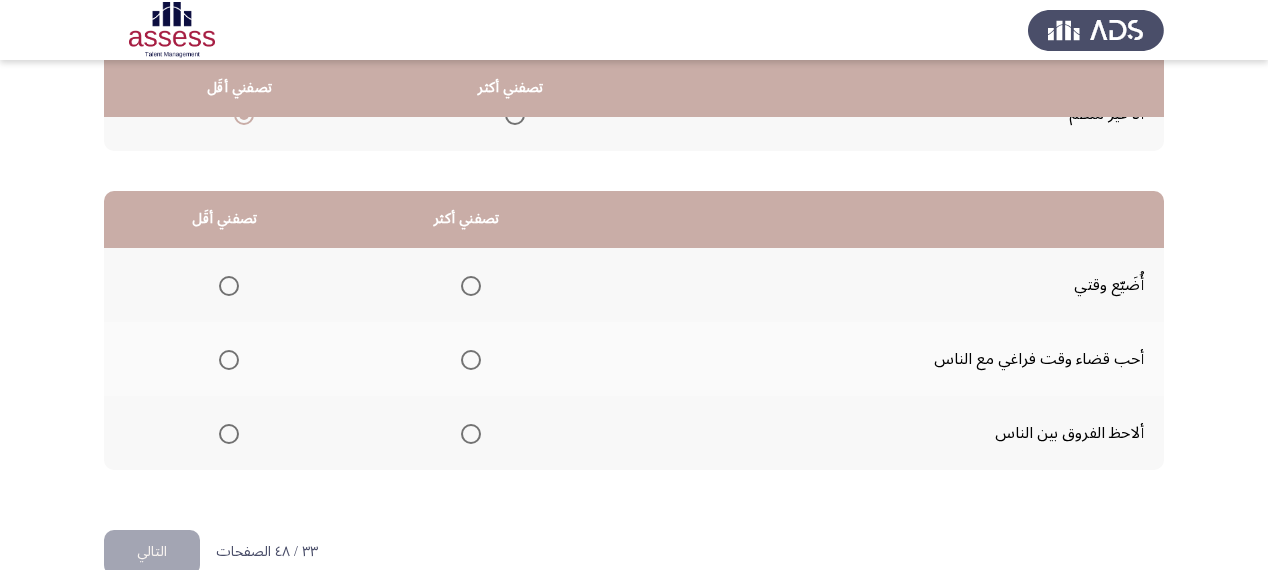 click at bounding box center [471, 434] 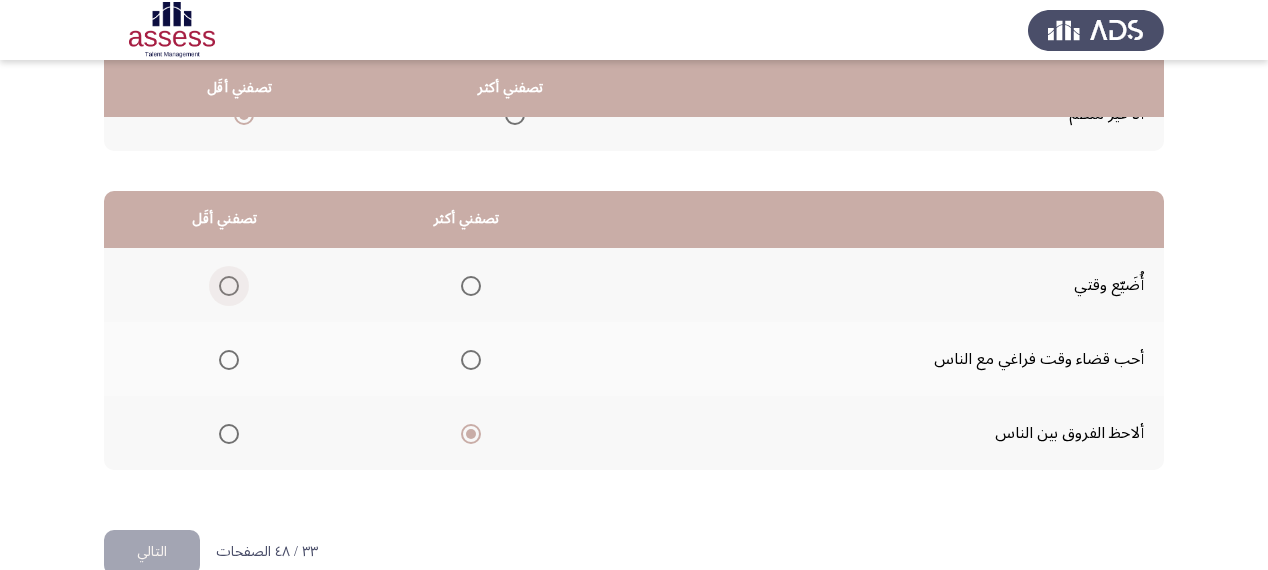 click at bounding box center [229, 286] 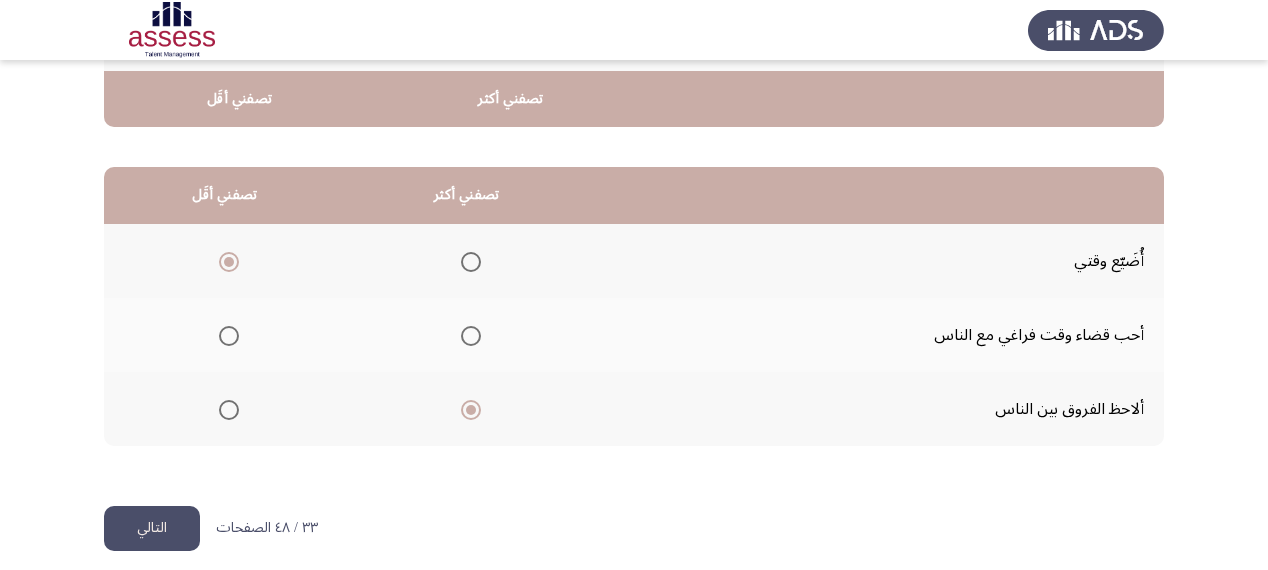 scroll, scrollTop: 436, scrollLeft: 0, axis: vertical 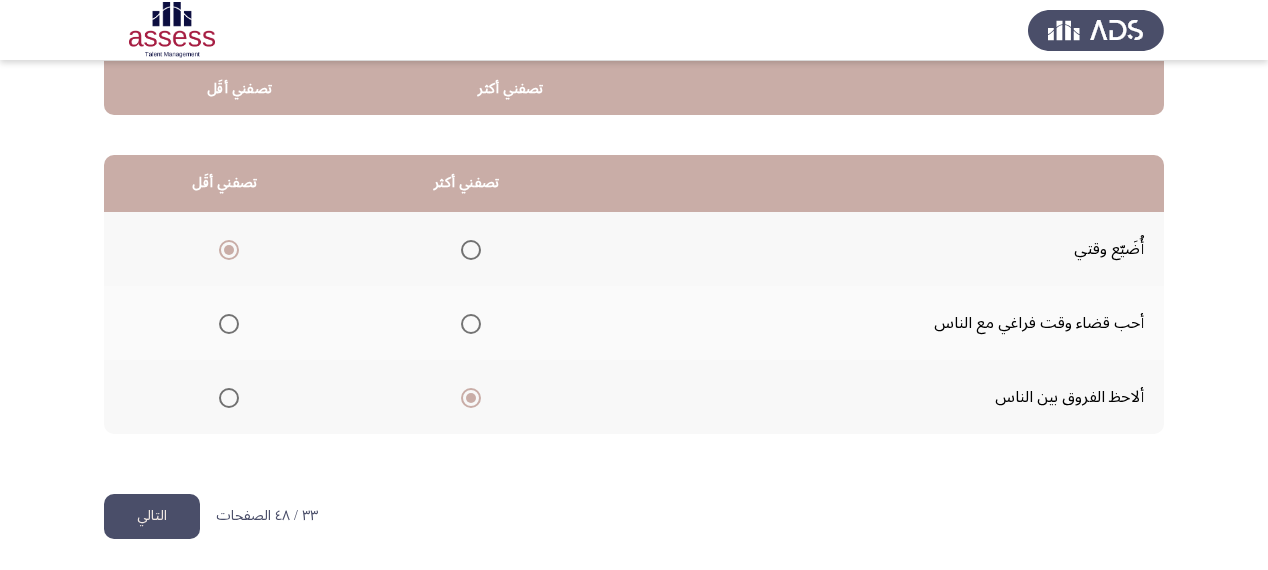 click on "التالي" 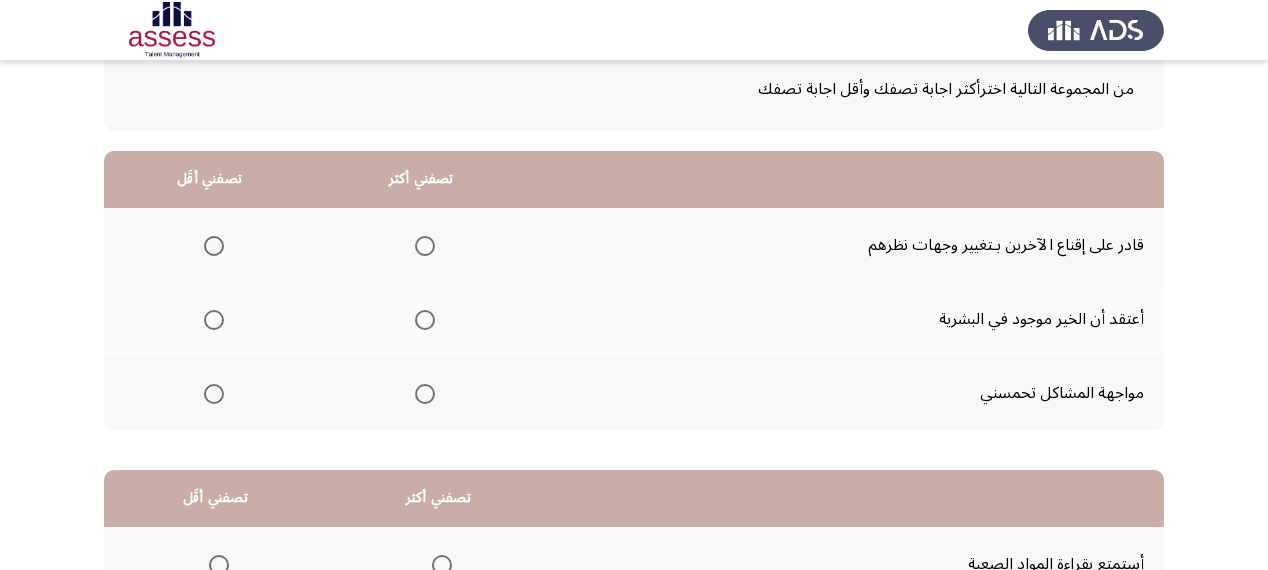 scroll, scrollTop: 160, scrollLeft: 0, axis: vertical 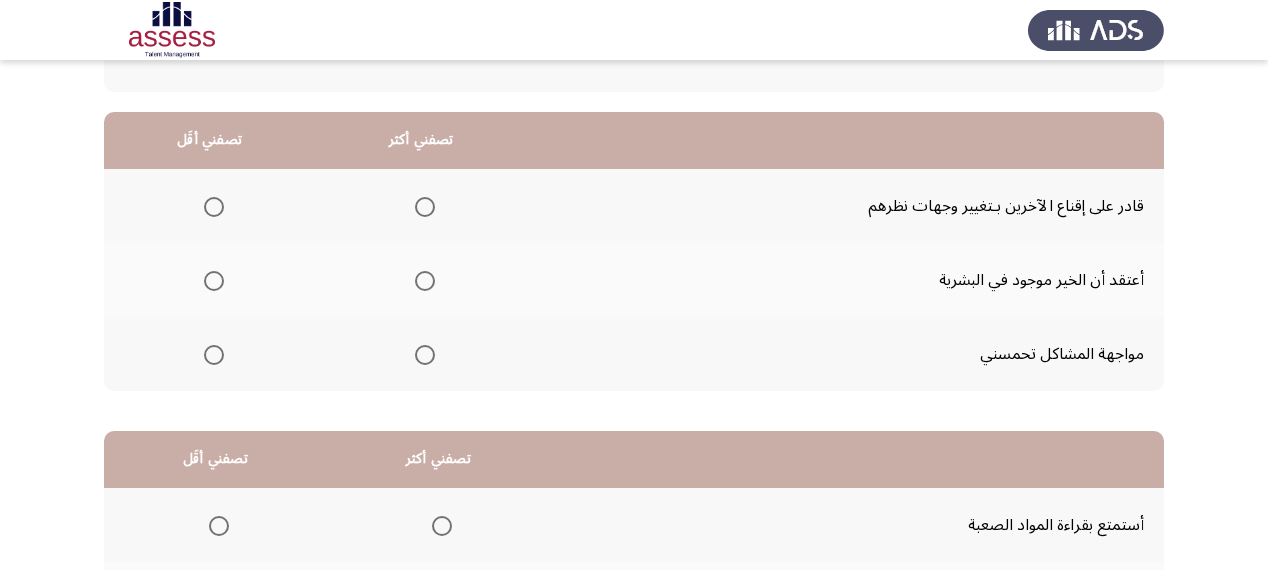 click at bounding box center [214, 281] 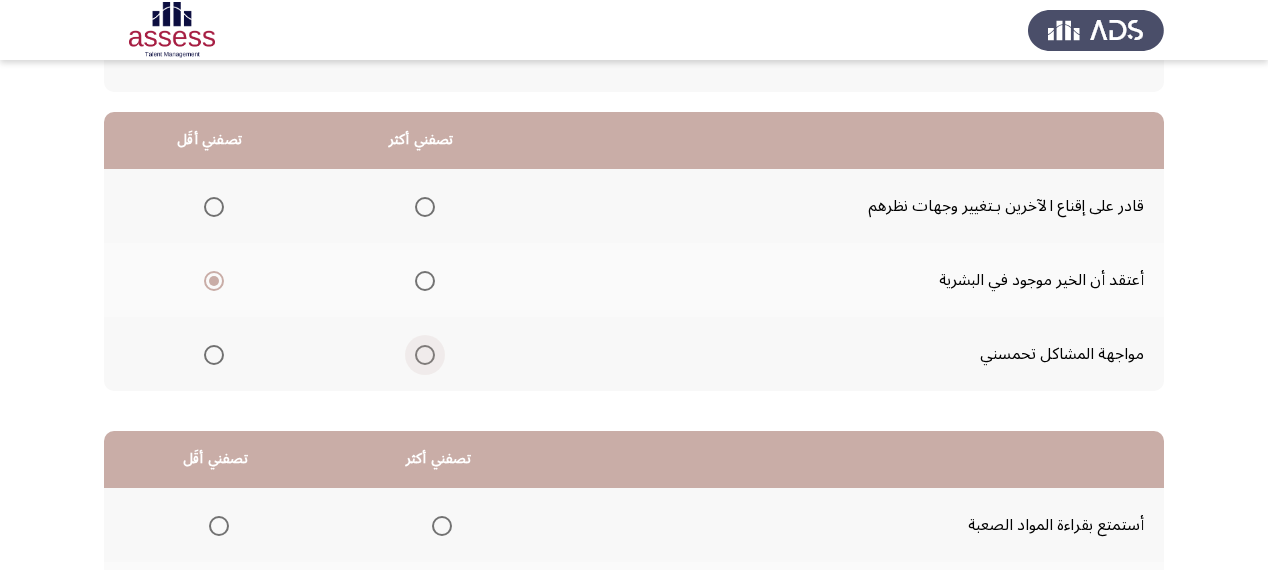 click at bounding box center (425, 355) 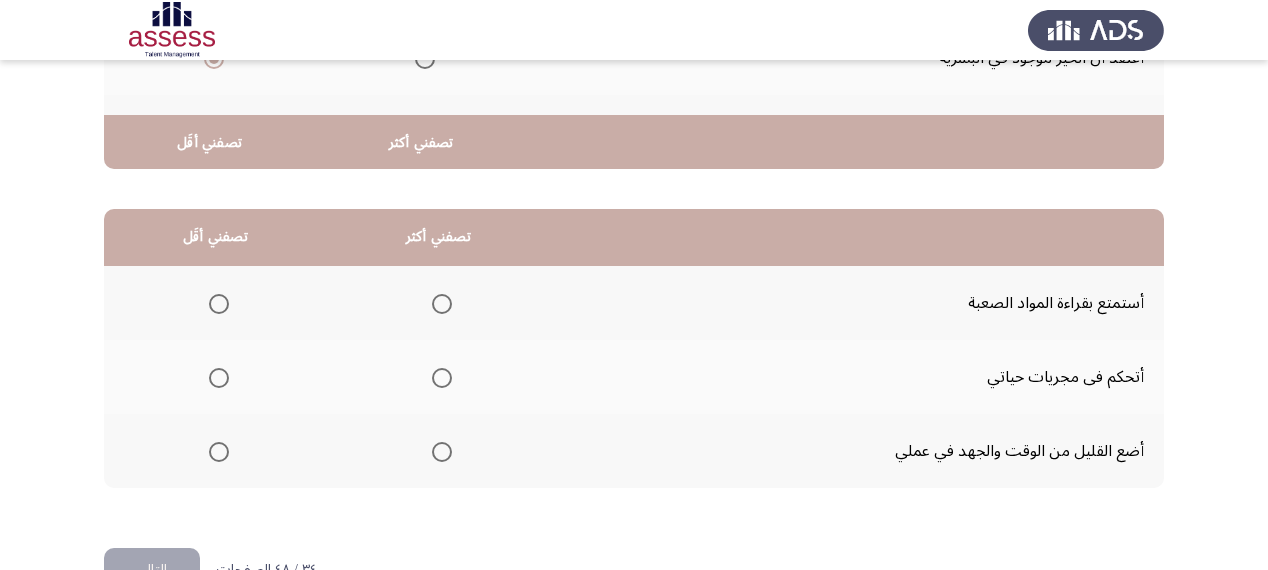scroll, scrollTop: 436, scrollLeft: 0, axis: vertical 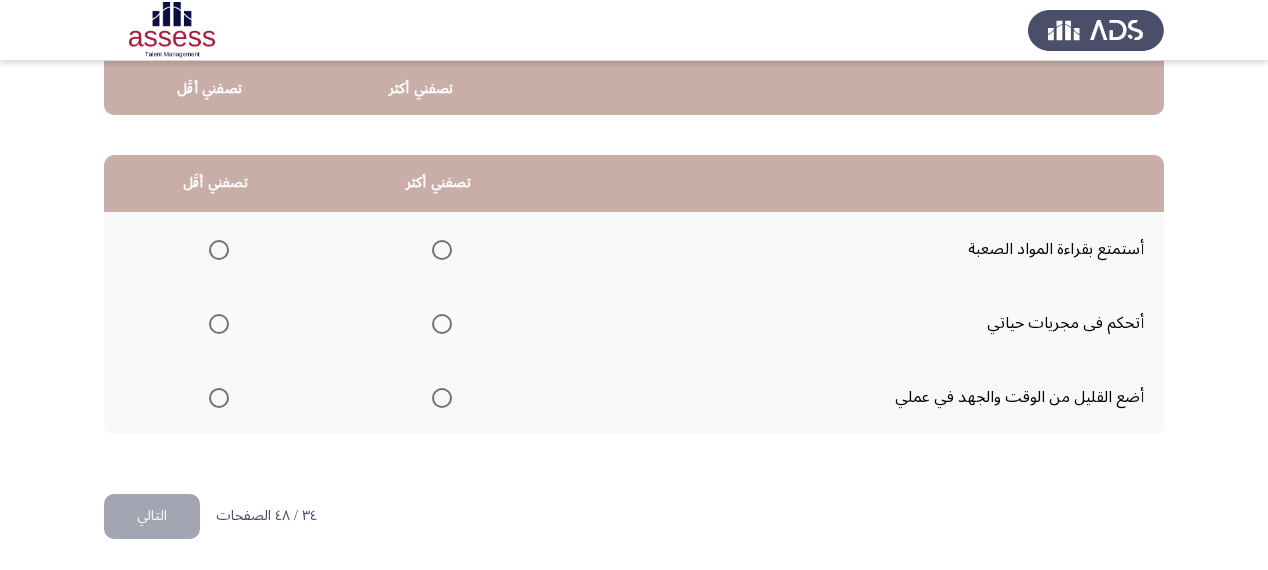 click at bounding box center [215, 398] 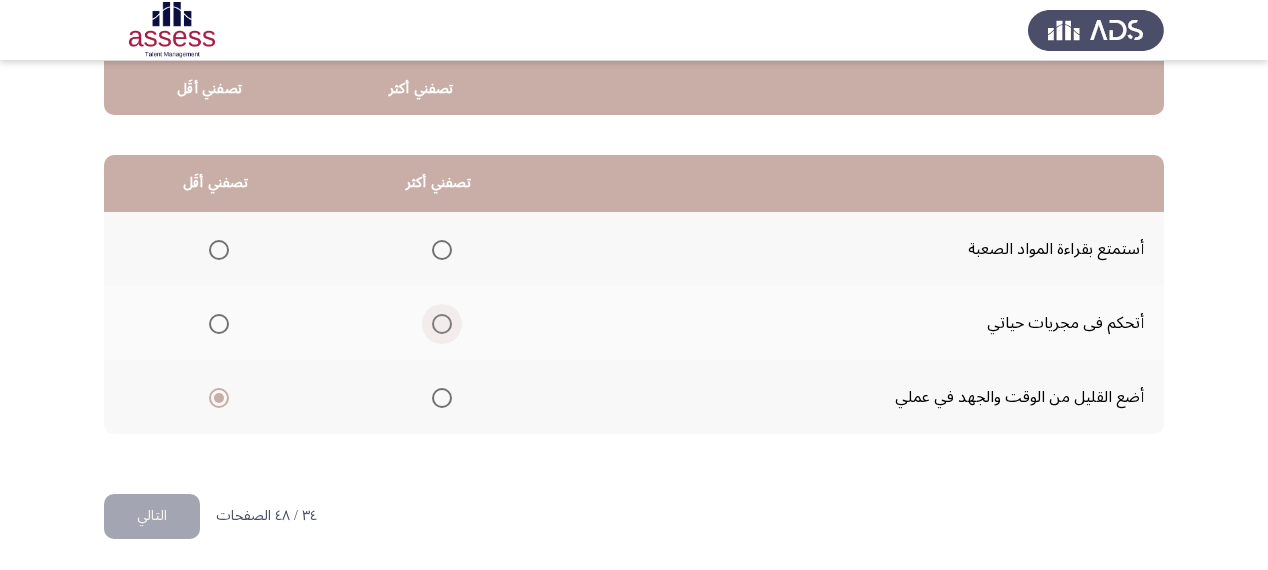 click at bounding box center (442, 324) 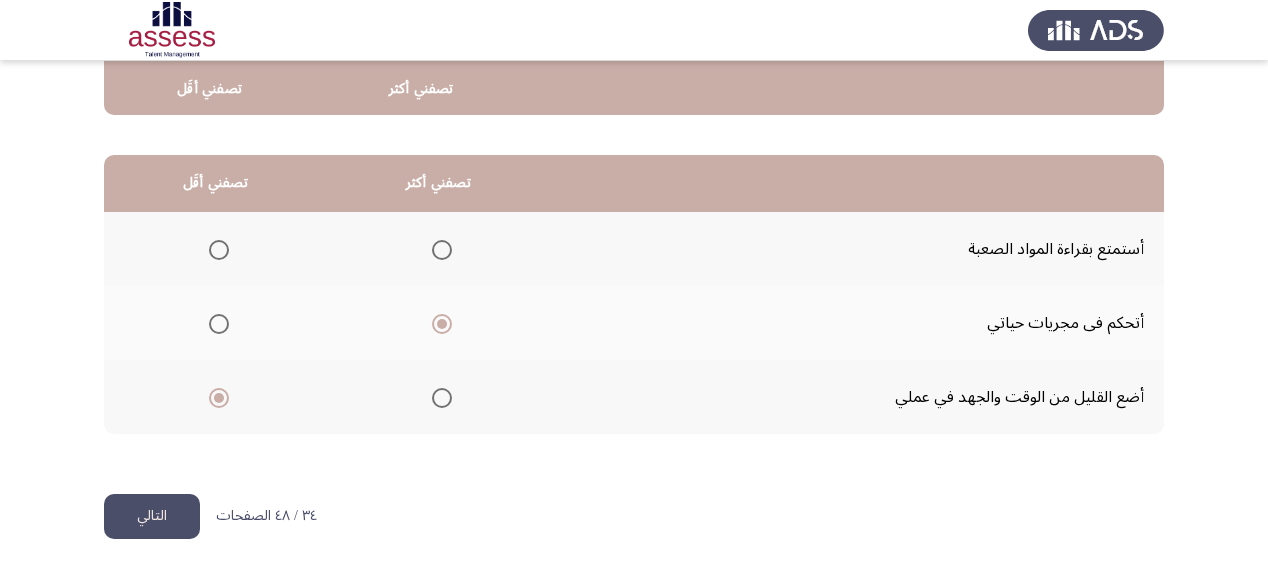 click on "التالي" 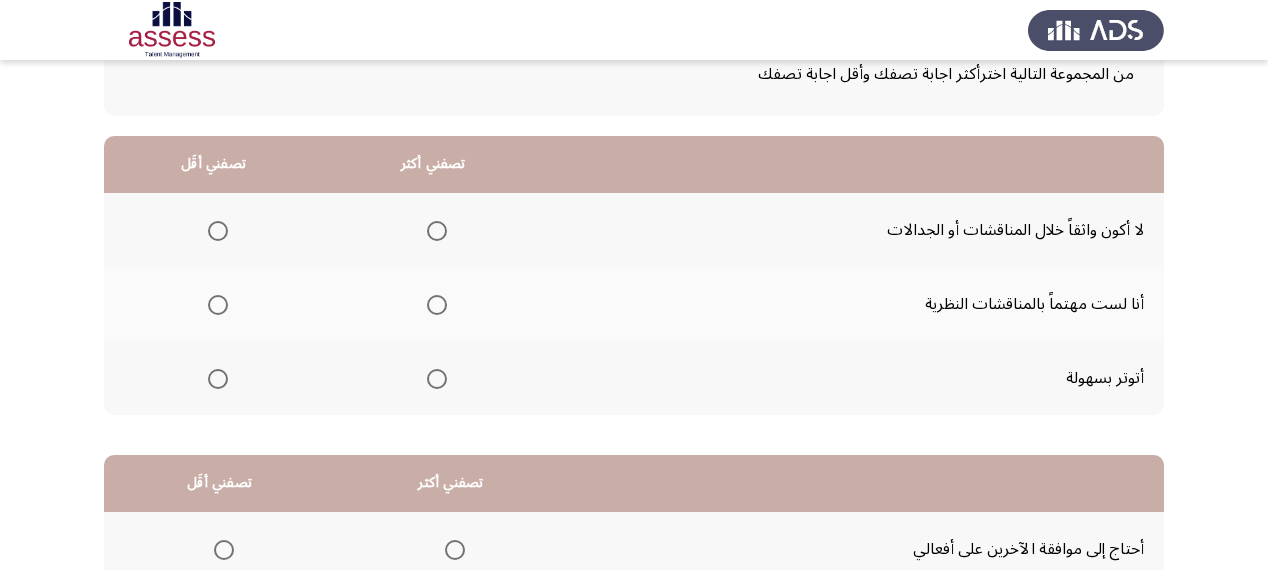 scroll, scrollTop: 160, scrollLeft: 0, axis: vertical 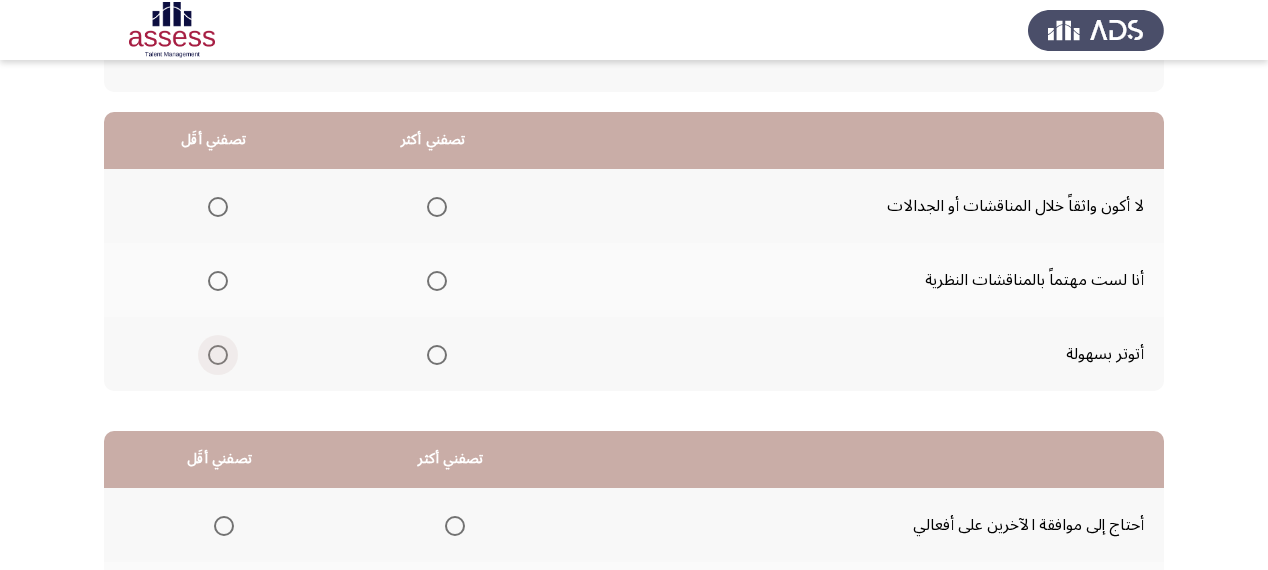click at bounding box center [218, 355] 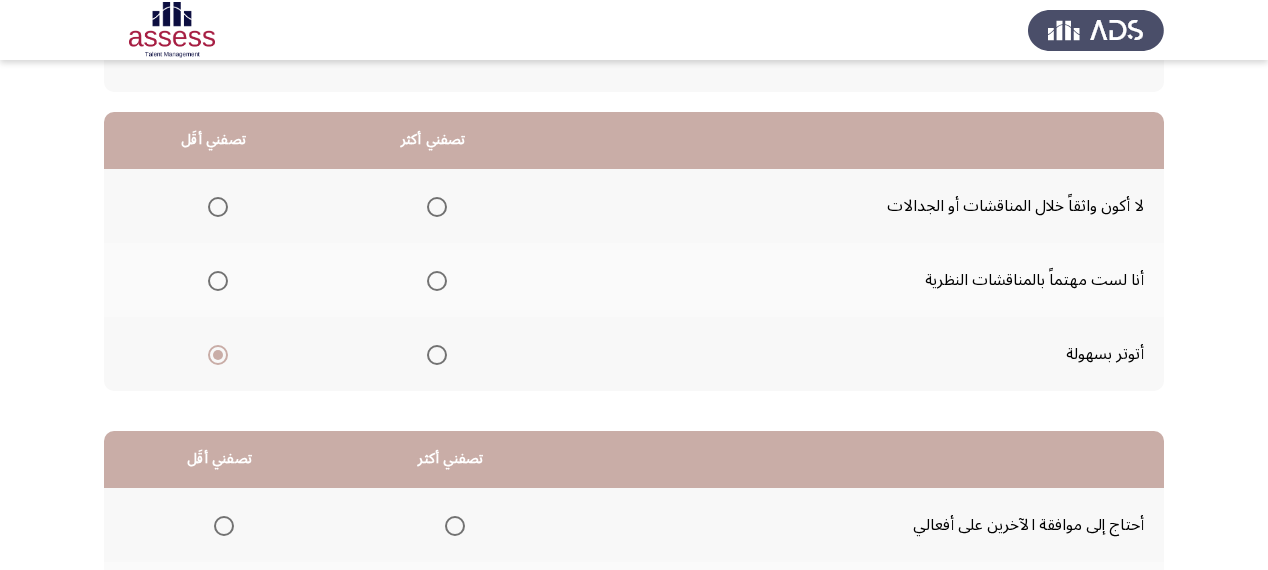 click at bounding box center [437, 281] 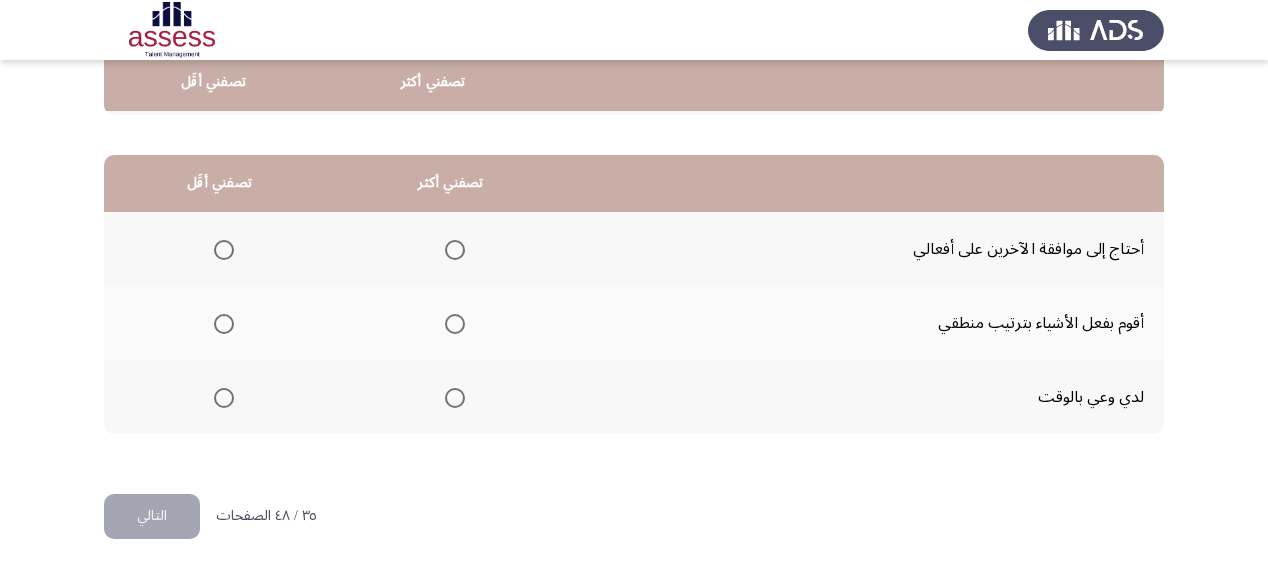 scroll, scrollTop: 436, scrollLeft: 0, axis: vertical 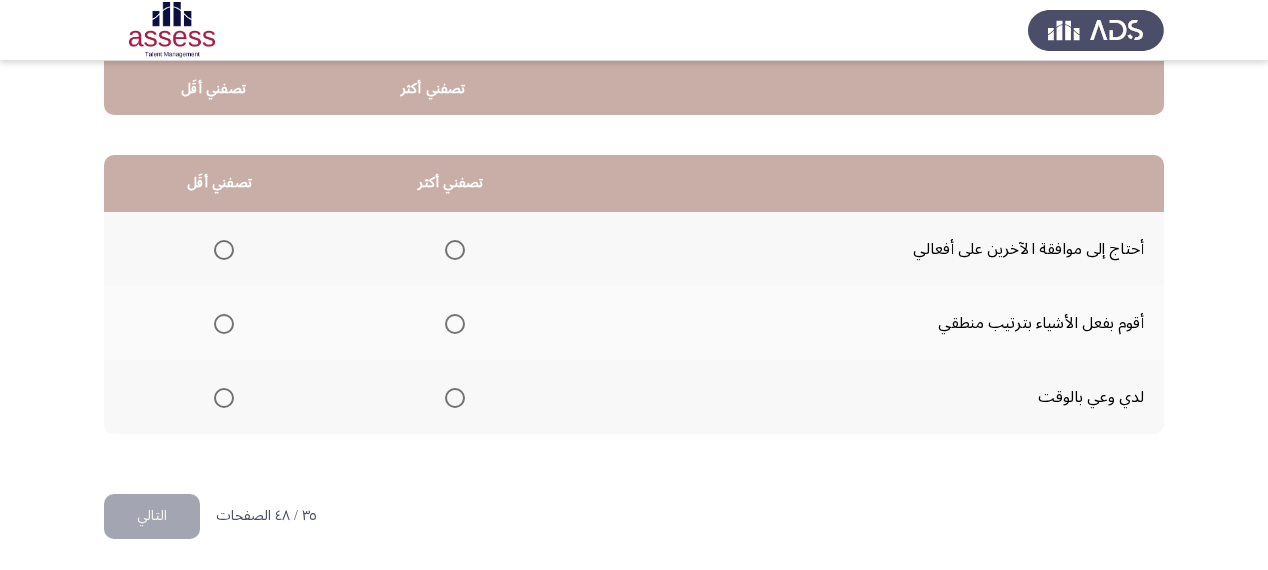 click at bounding box center (455, 398) 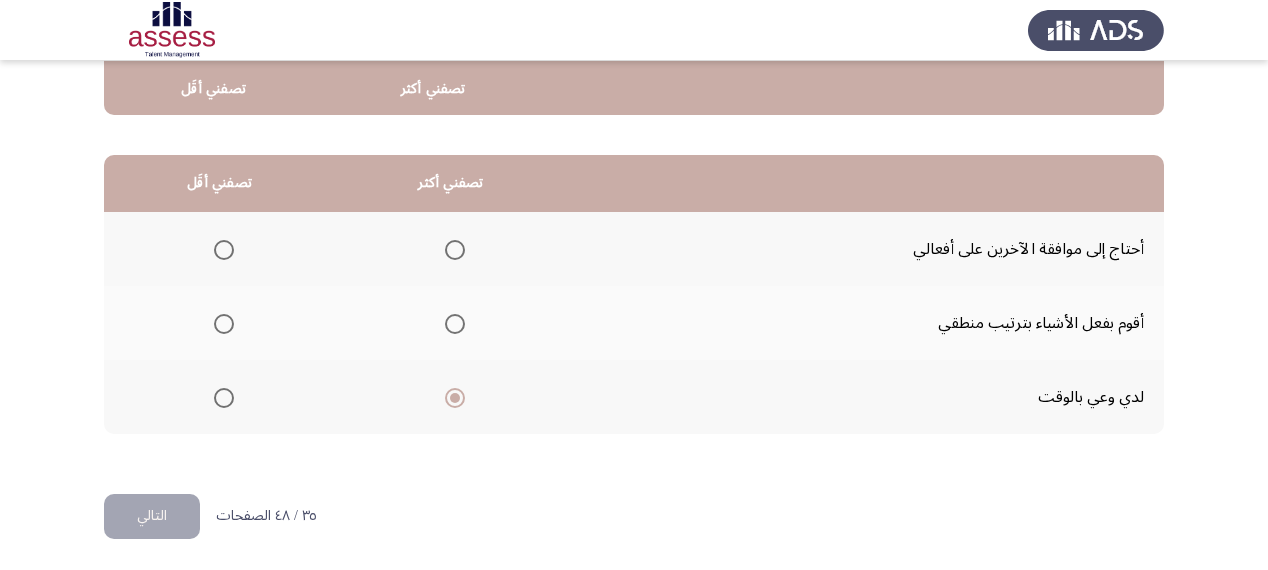 click at bounding box center [220, 250] 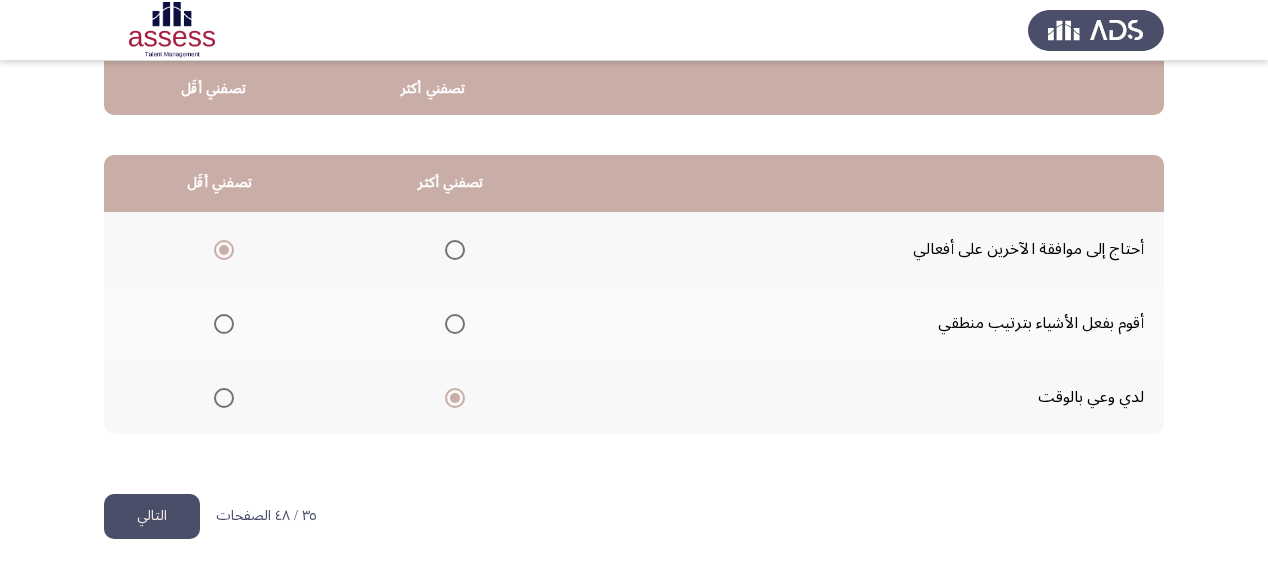 click on "التالي" 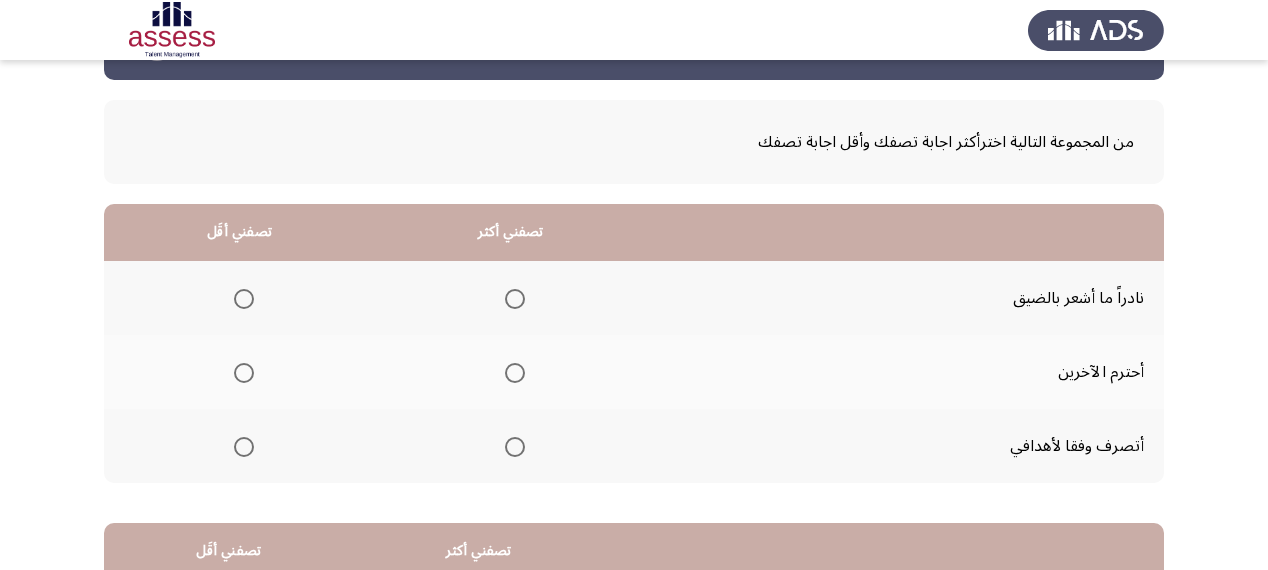 scroll, scrollTop: 160, scrollLeft: 0, axis: vertical 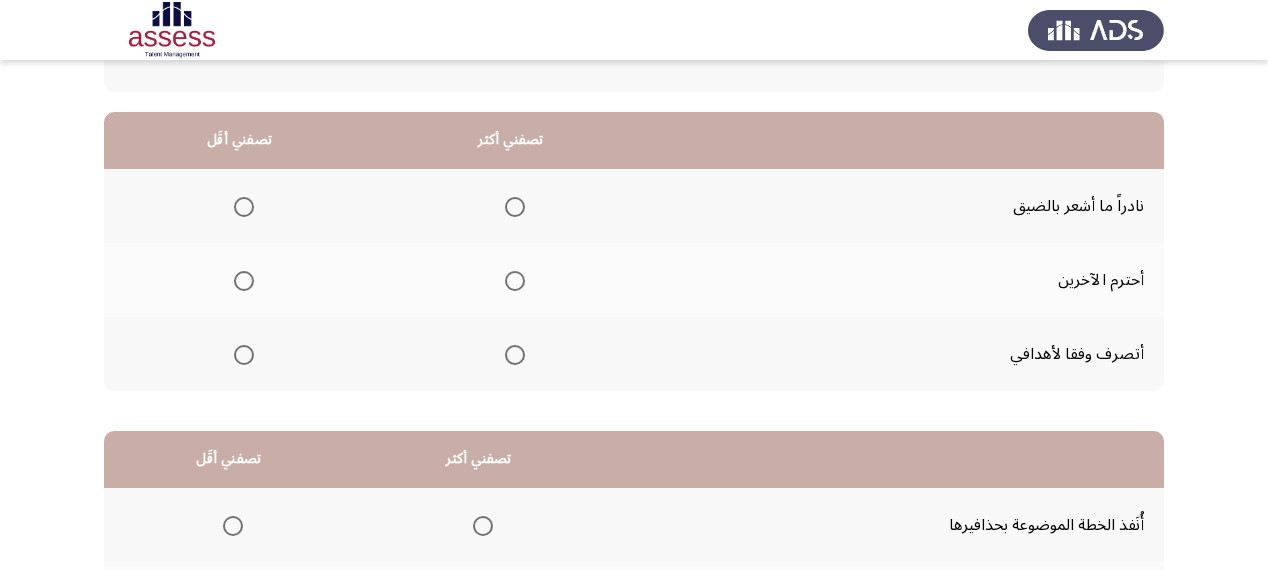 click at bounding box center [515, 355] 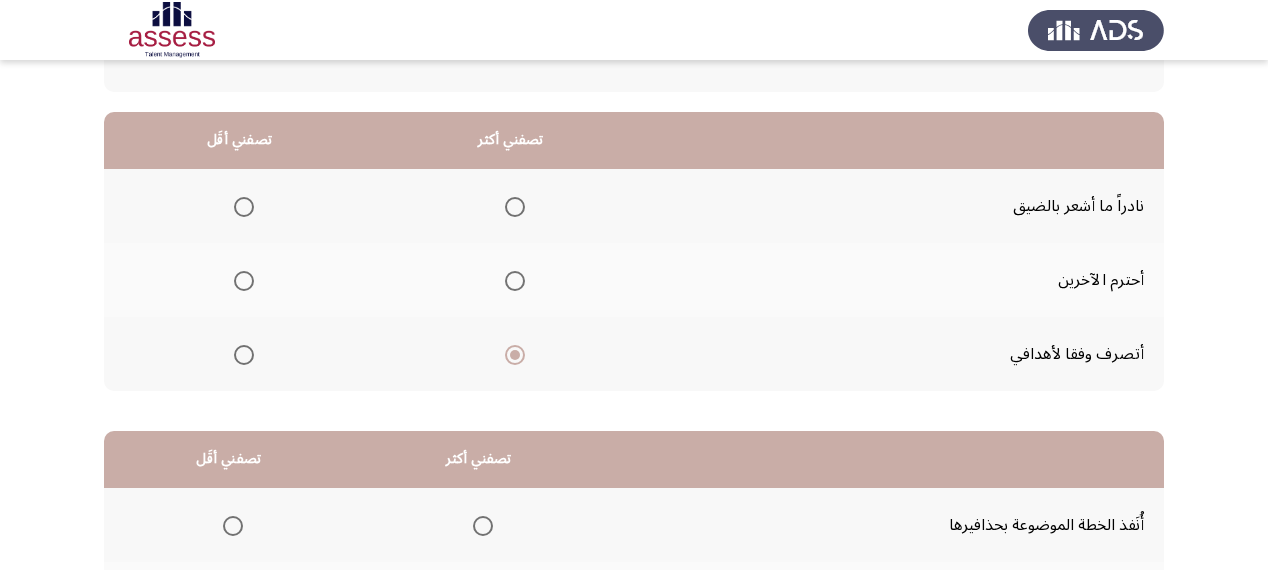 click at bounding box center (244, 207) 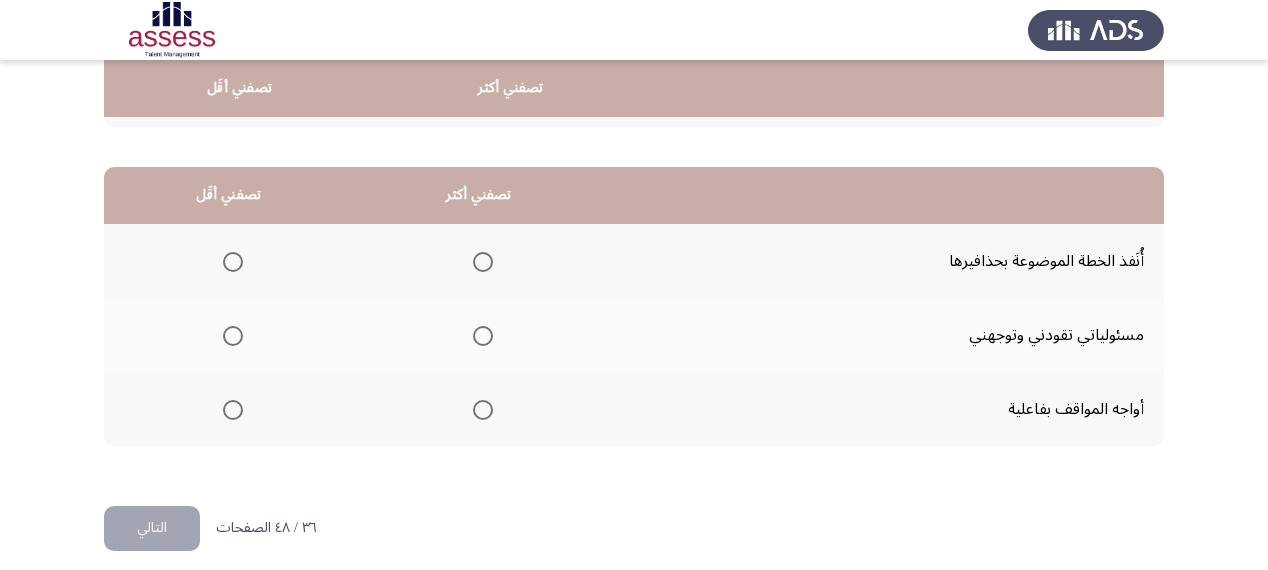 scroll, scrollTop: 436, scrollLeft: 0, axis: vertical 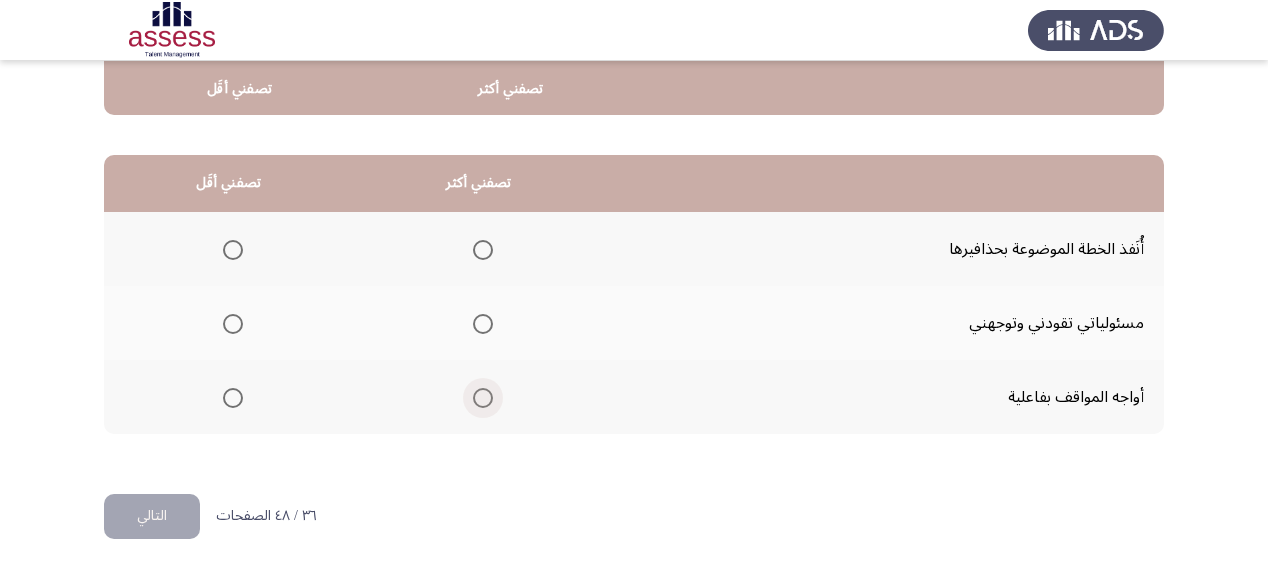 click at bounding box center [483, 398] 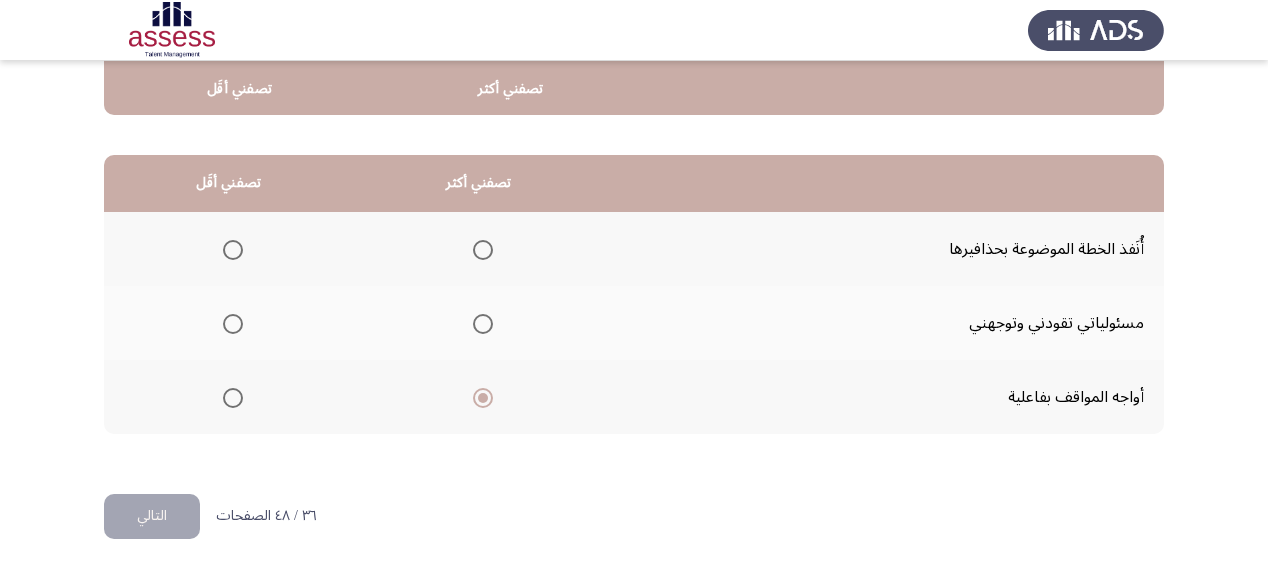 click at bounding box center (233, 250) 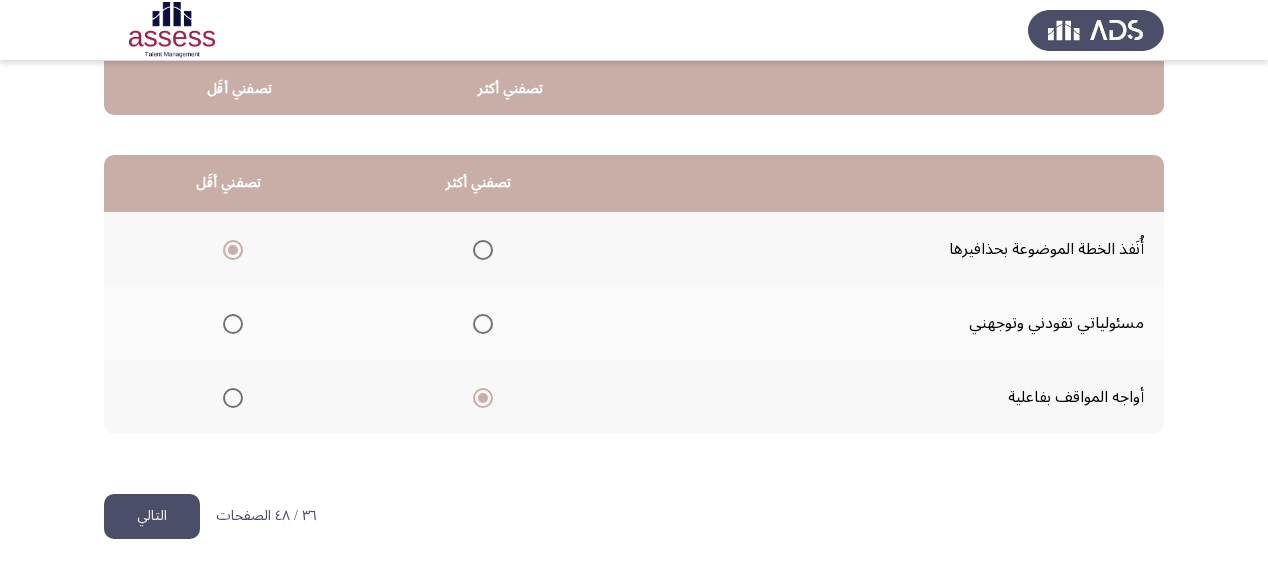 click on "التالي" 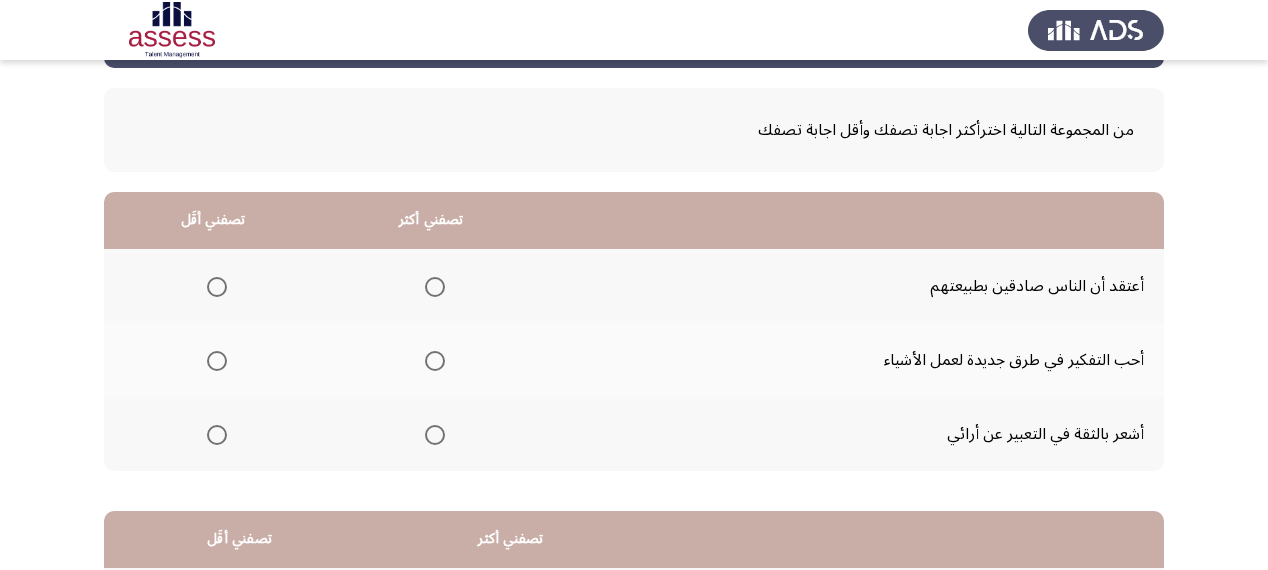 scroll, scrollTop: 160, scrollLeft: 0, axis: vertical 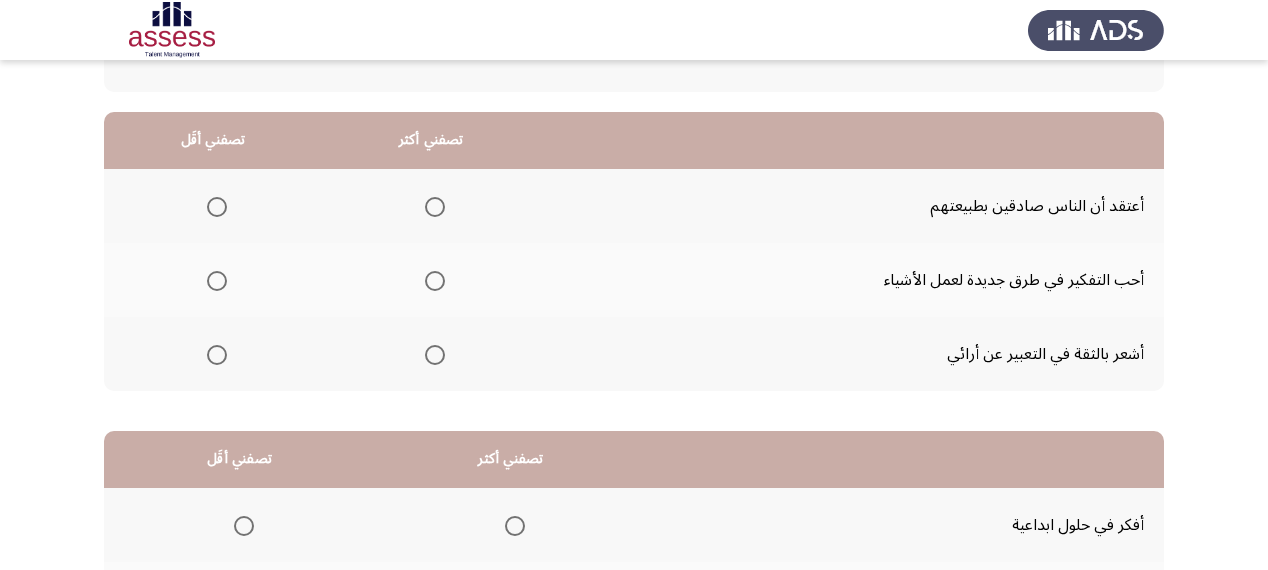 click at bounding box center (435, 281) 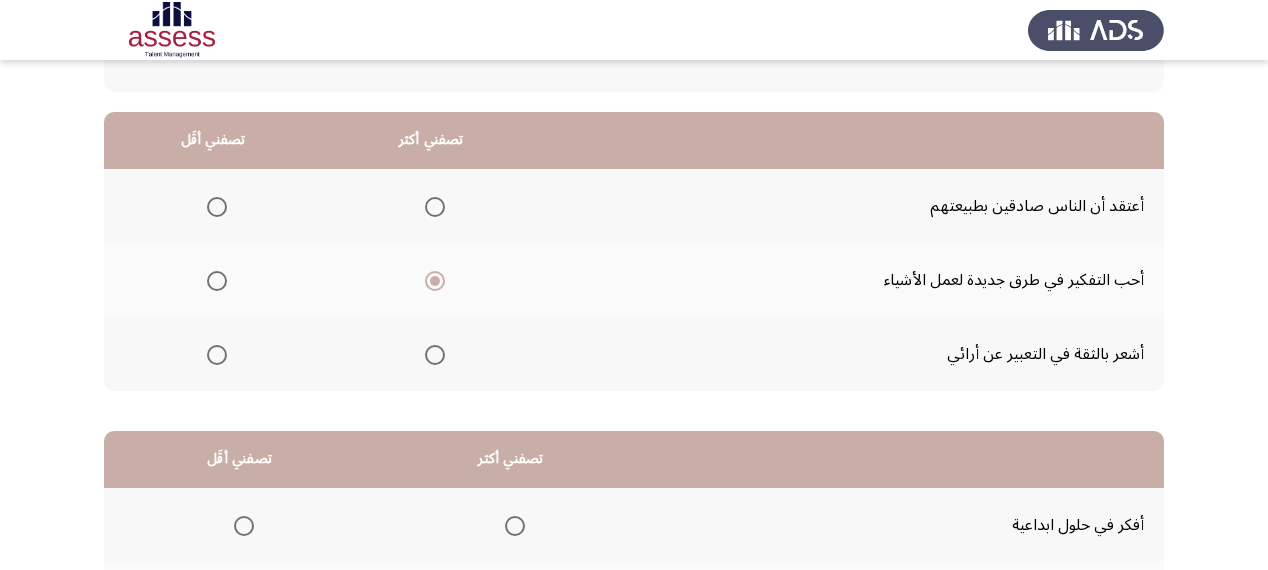 click at bounding box center (217, 207) 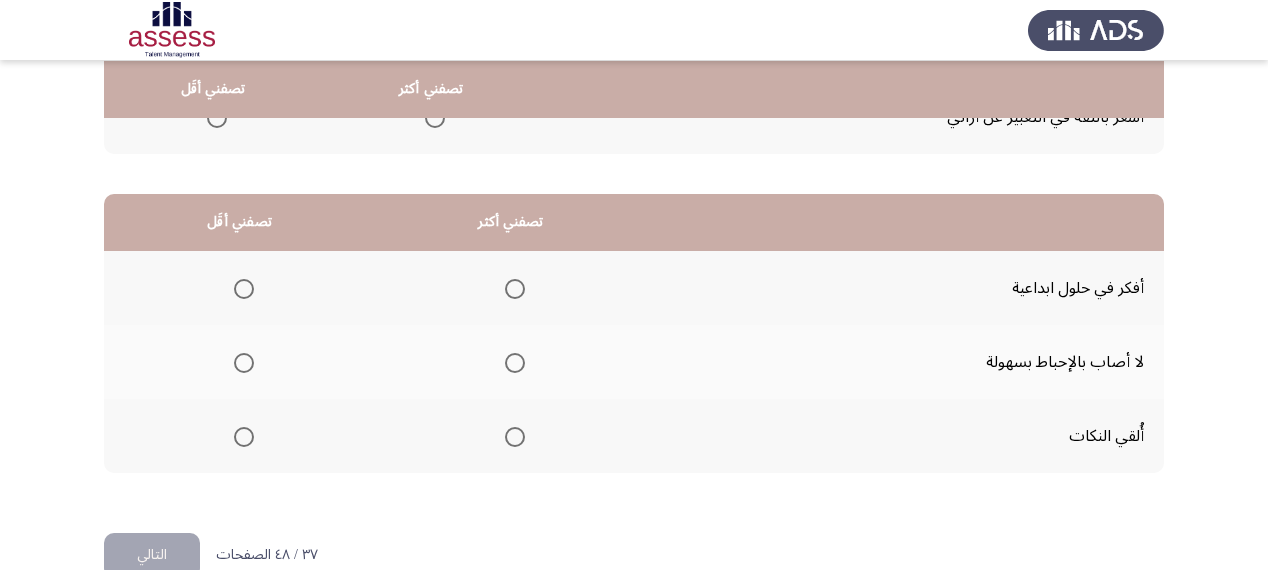 scroll, scrollTop: 436, scrollLeft: 0, axis: vertical 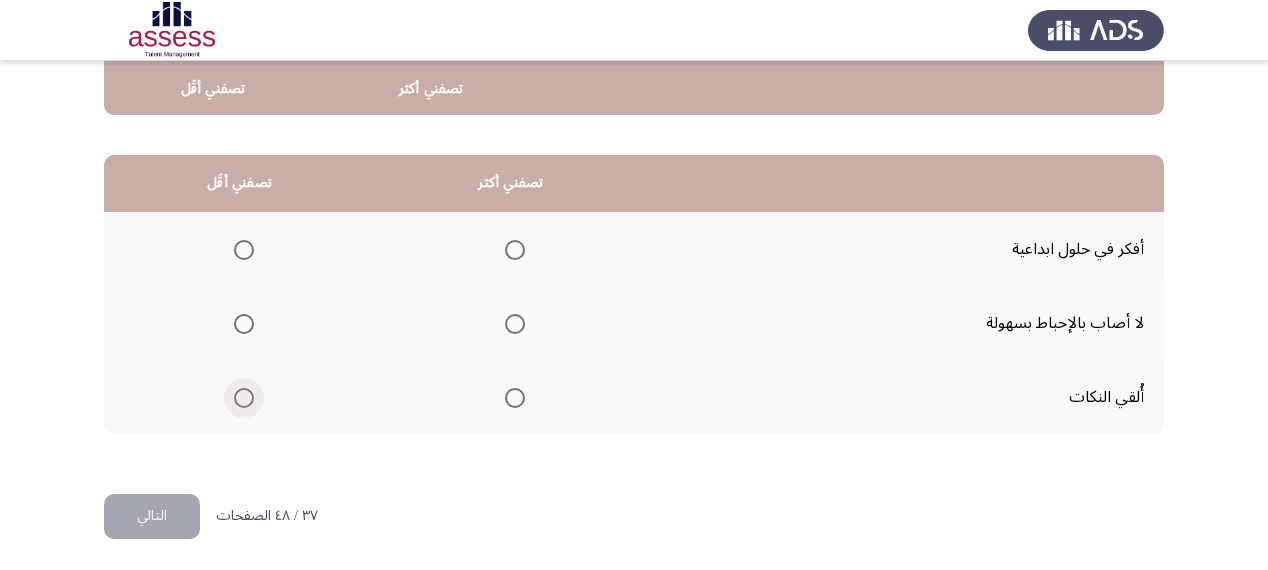 click at bounding box center [244, 398] 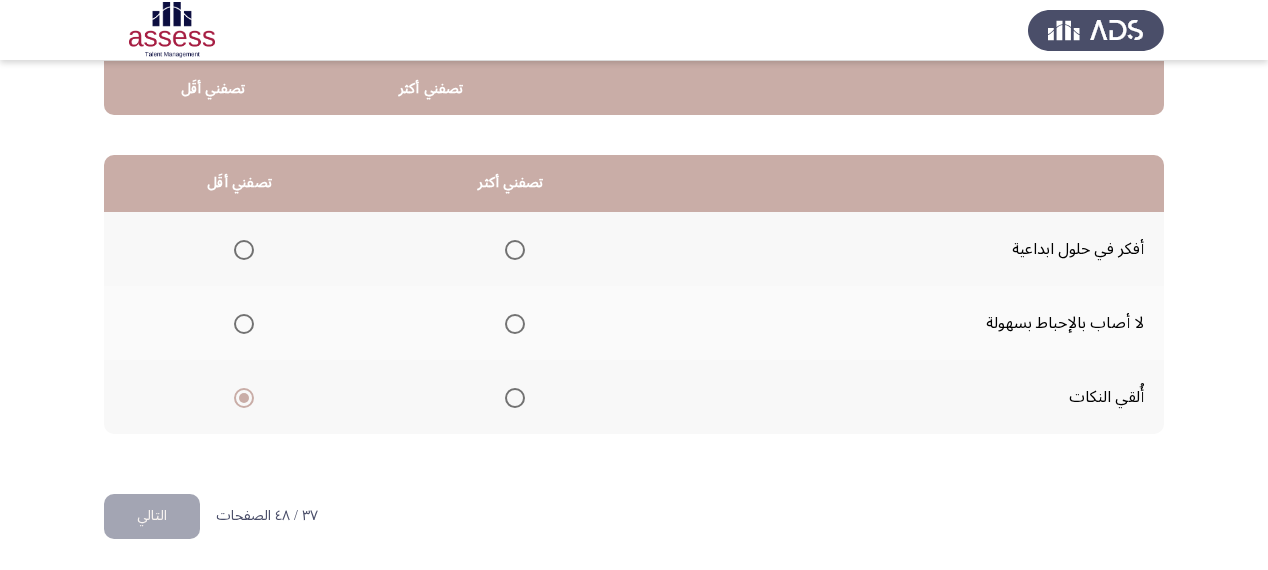click at bounding box center [515, 250] 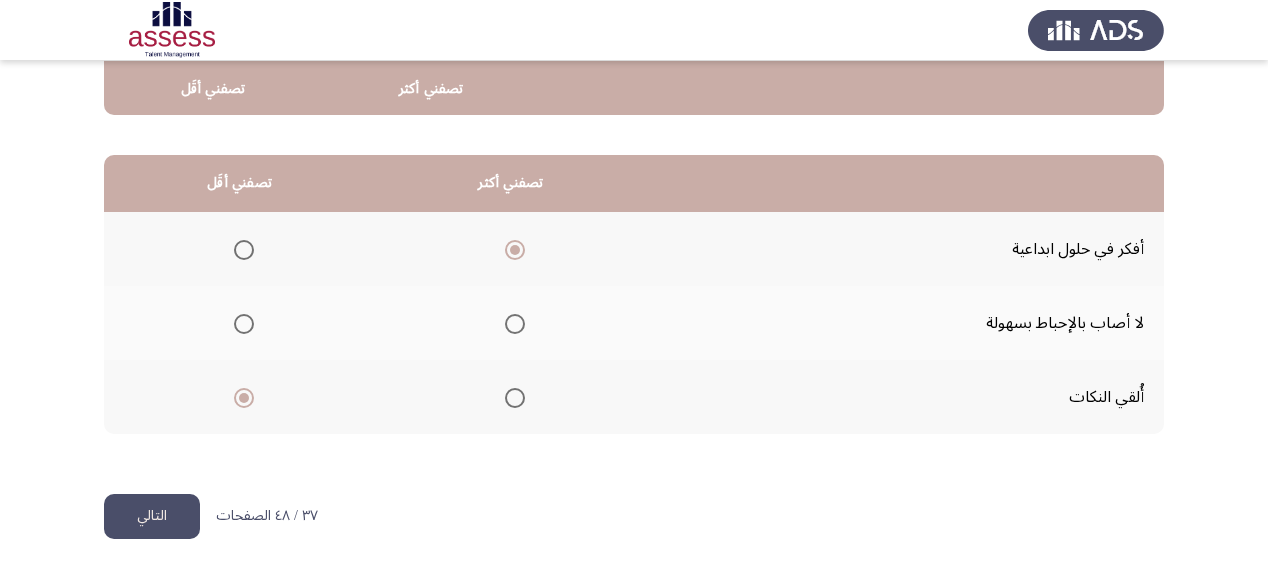 click on "التالي" 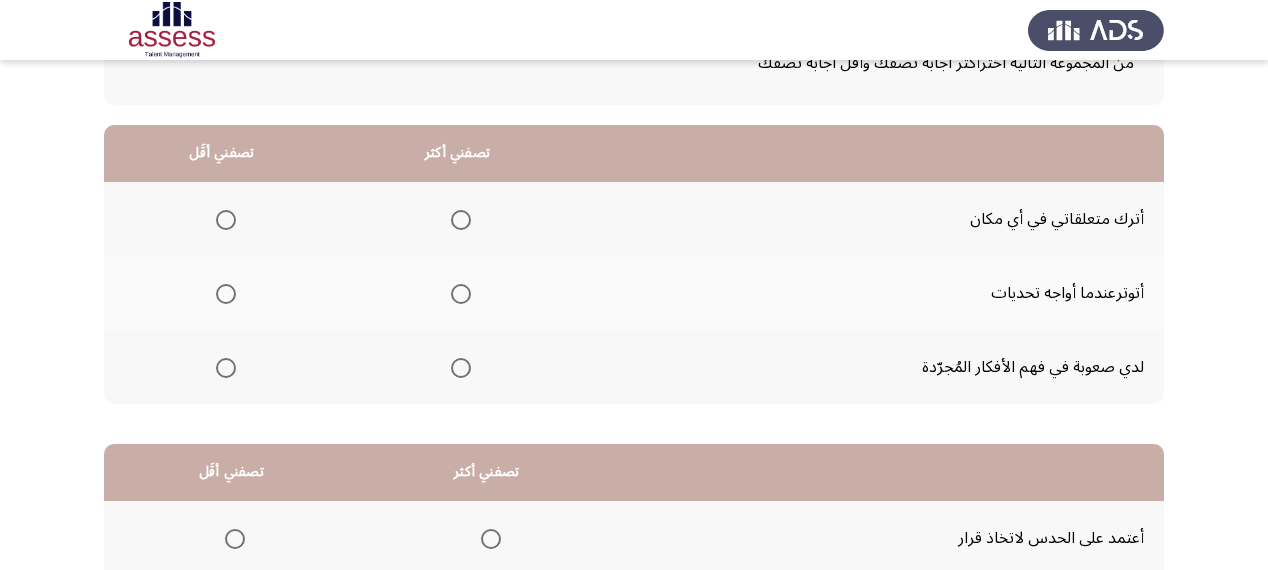 scroll, scrollTop: 160, scrollLeft: 0, axis: vertical 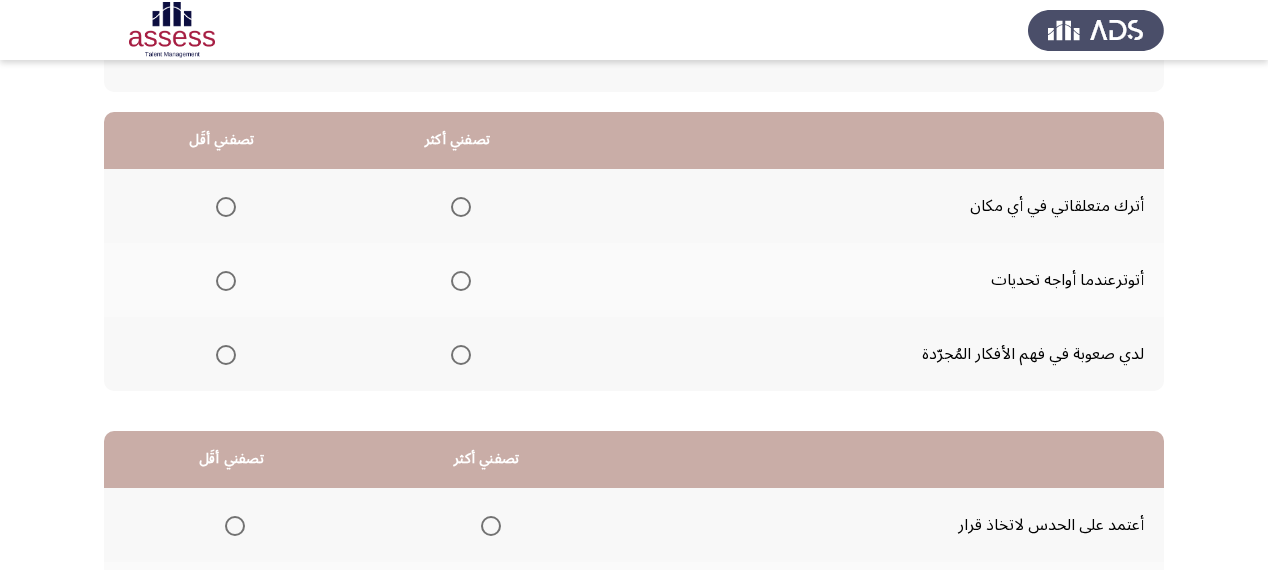 click at bounding box center (461, 355) 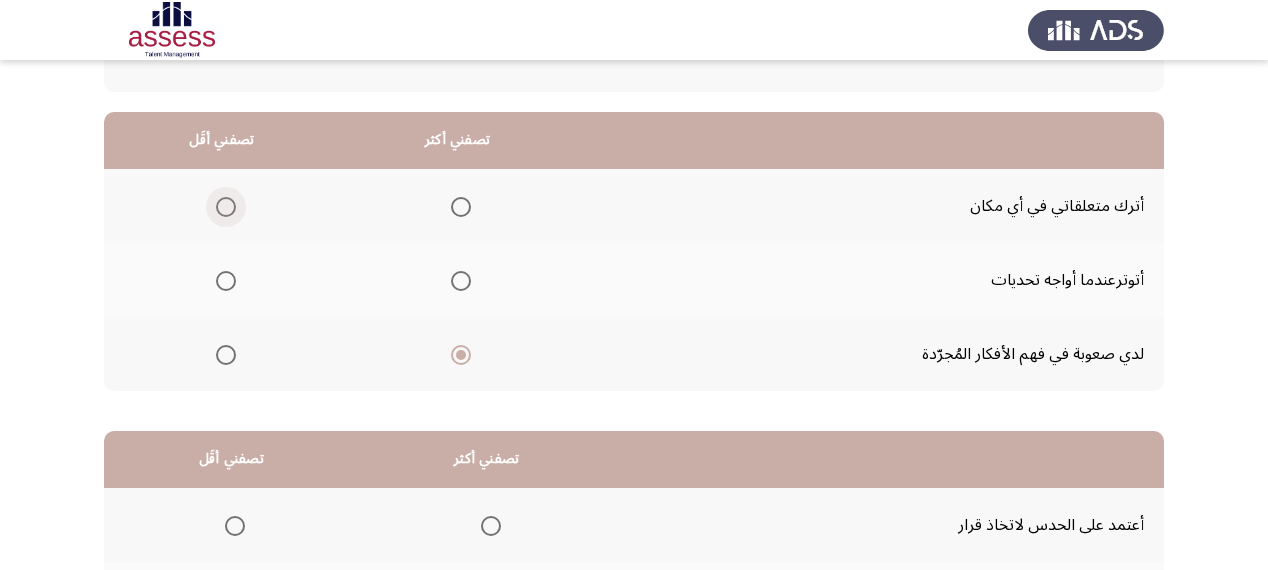 click at bounding box center (226, 207) 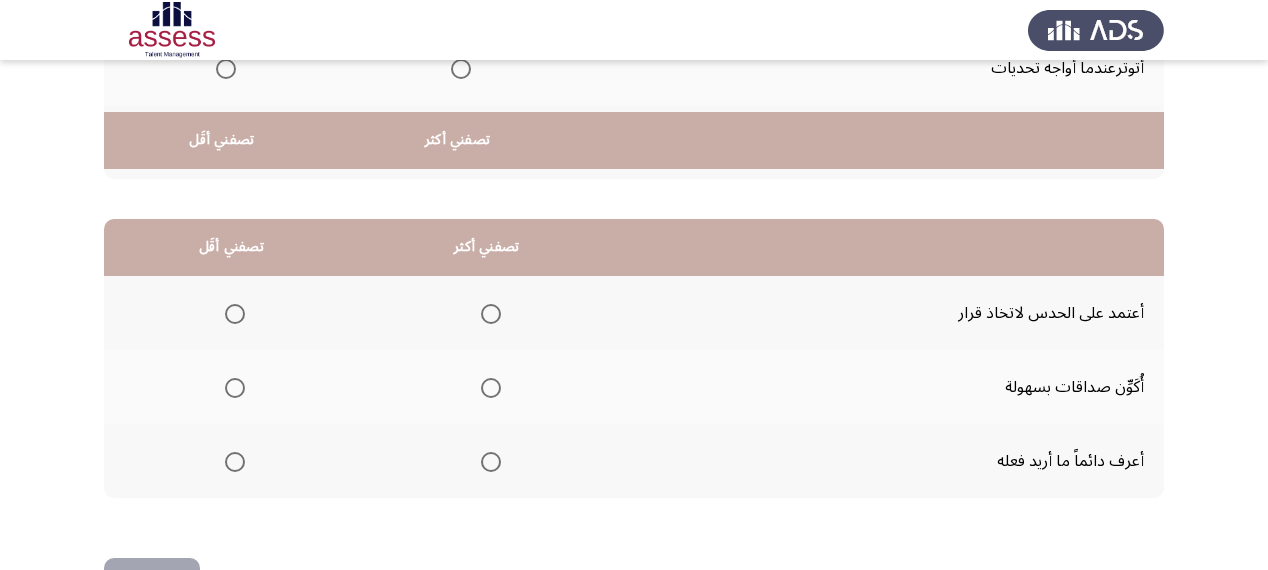 scroll, scrollTop: 436, scrollLeft: 0, axis: vertical 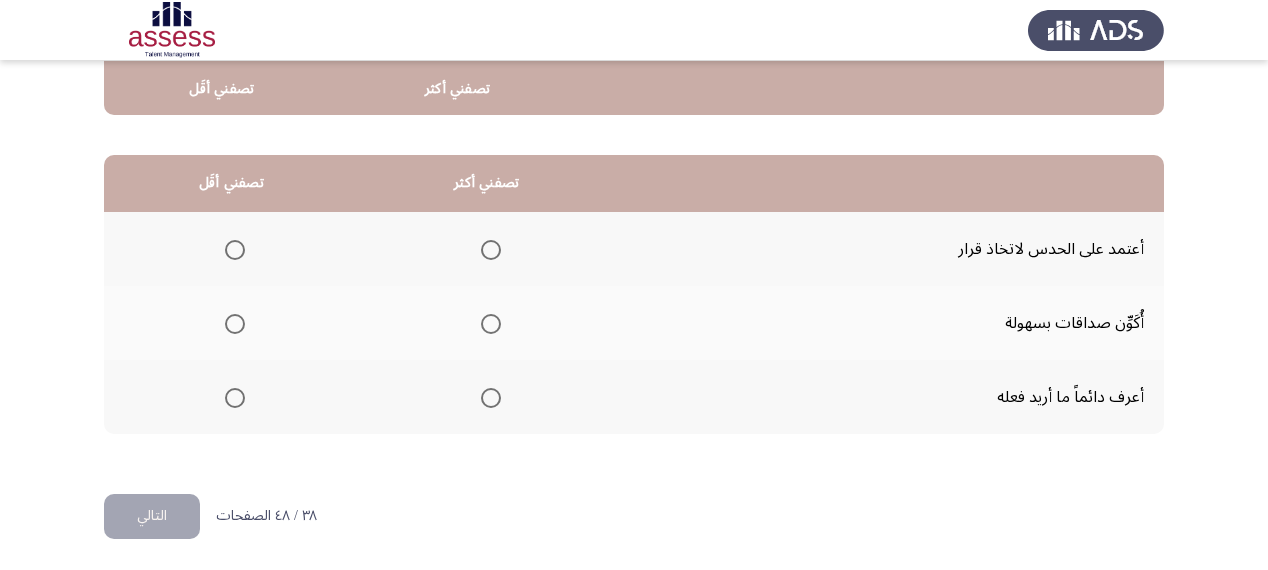 click at bounding box center (491, 398) 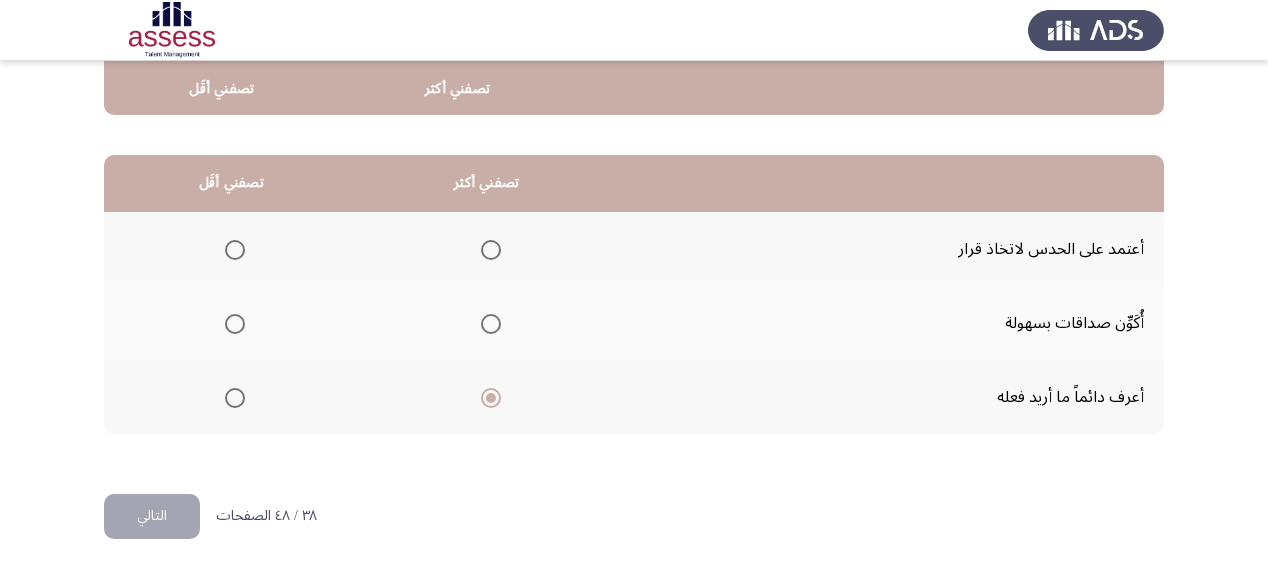 click at bounding box center [235, 324] 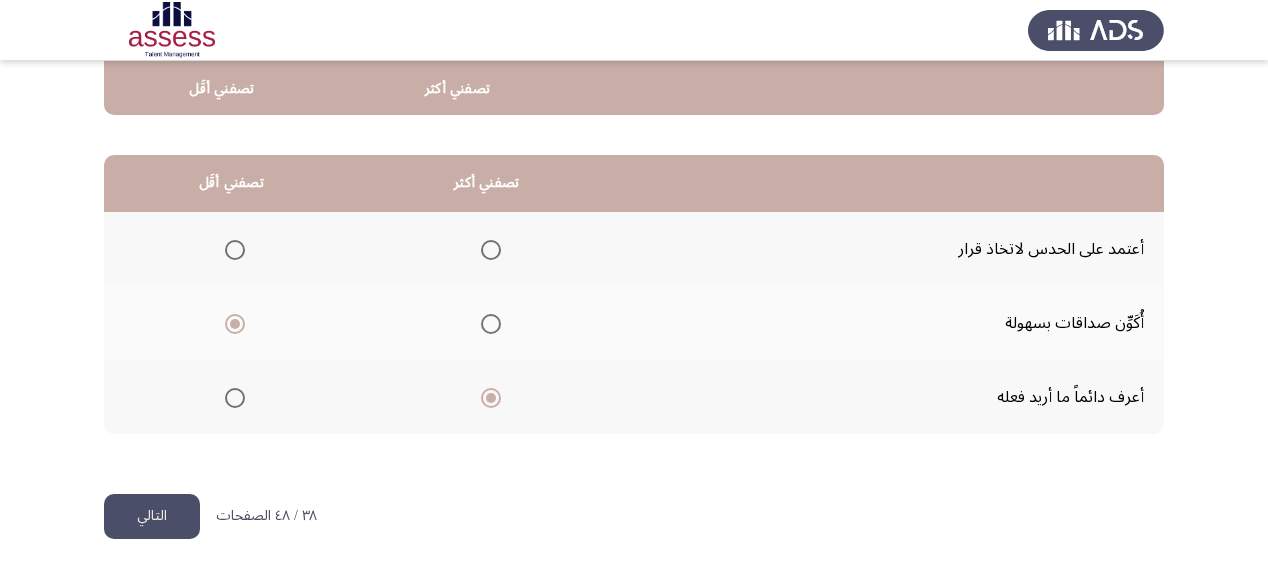 click on "التالي" 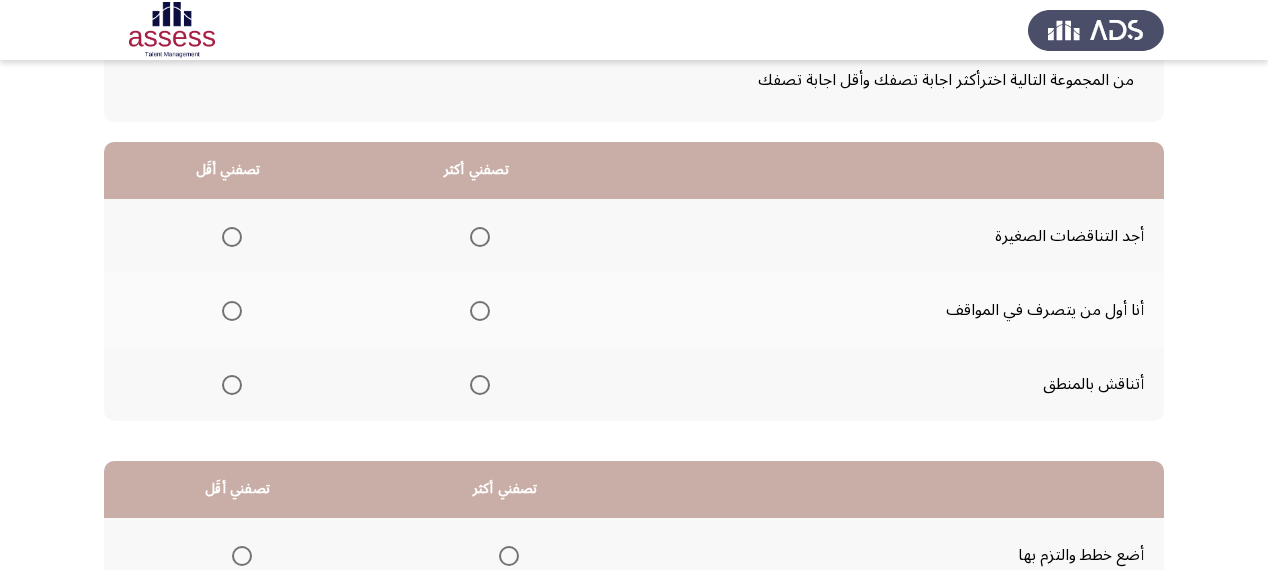 scroll, scrollTop: 160, scrollLeft: 0, axis: vertical 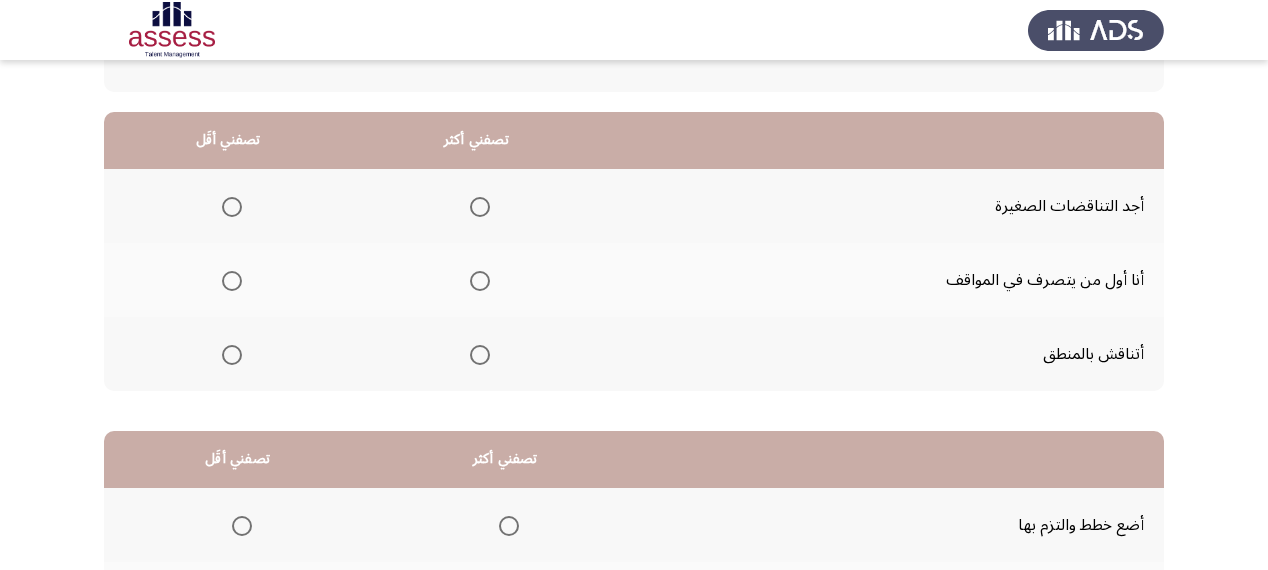 click at bounding box center [480, 281] 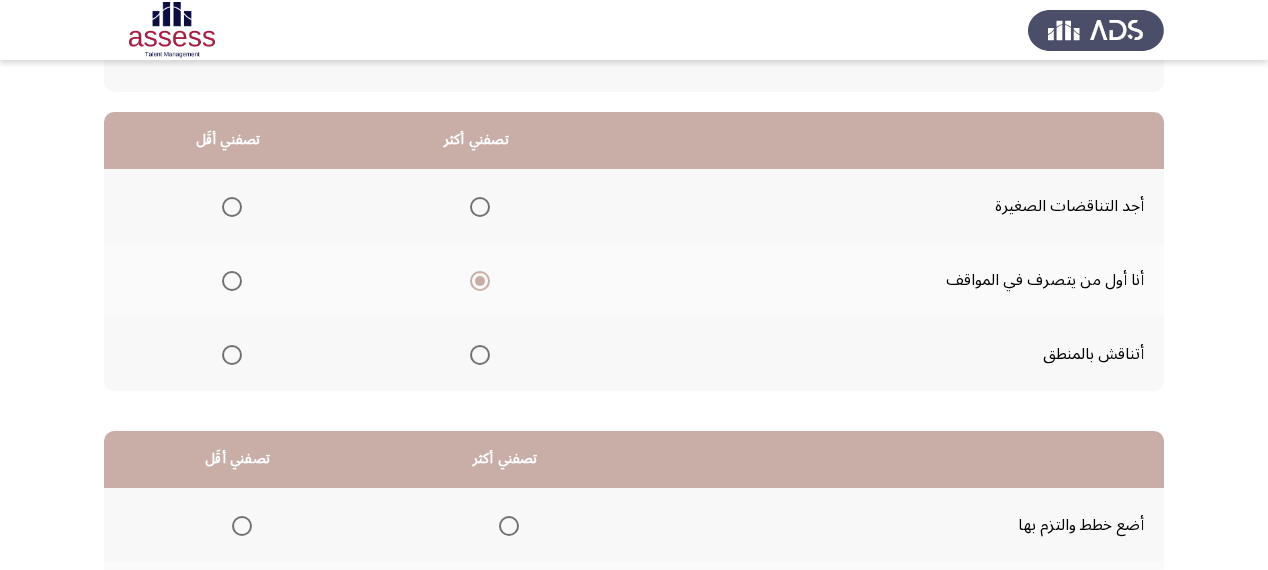 click at bounding box center [232, 207] 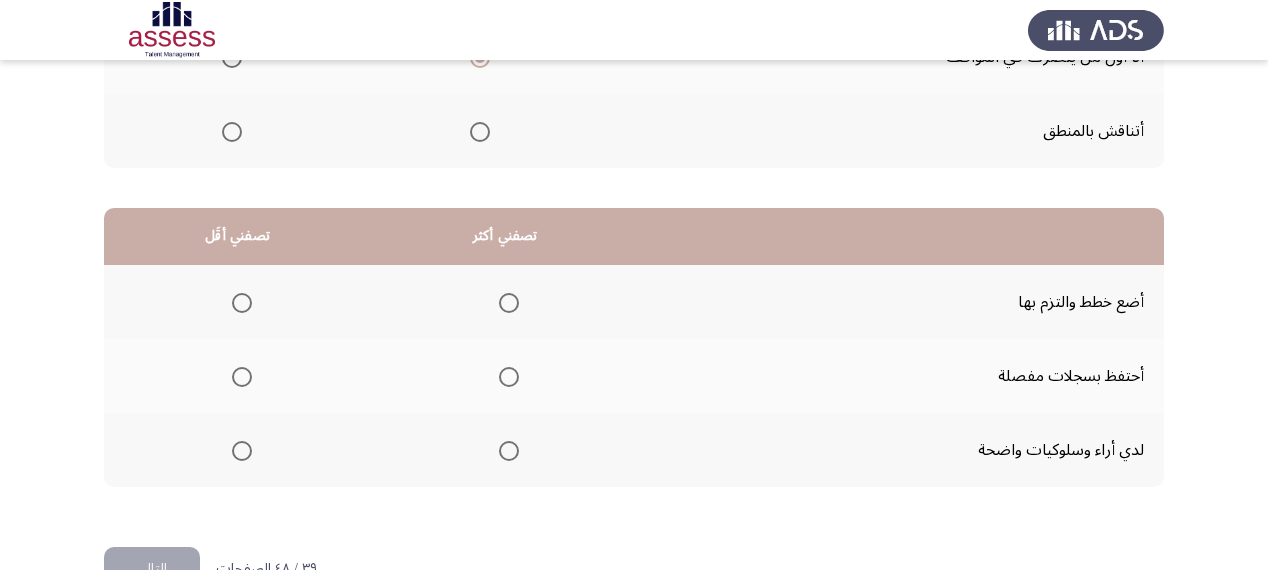 scroll, scrollTop: 436, scrollLeft: 0, axis: vertical 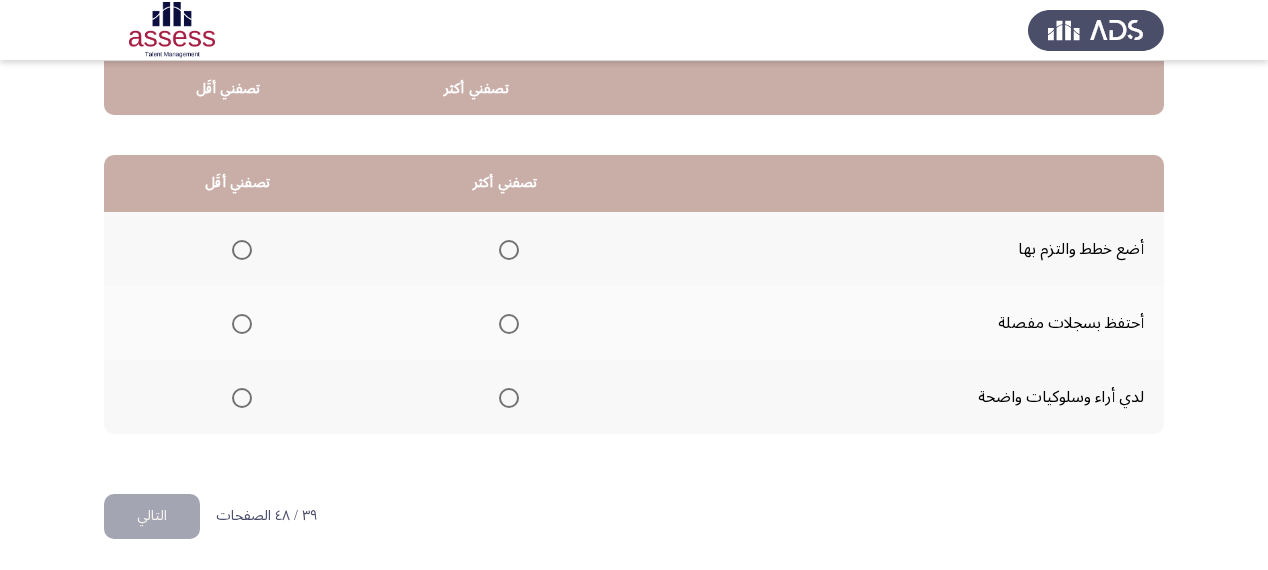 click at bounding box center (238, 324) 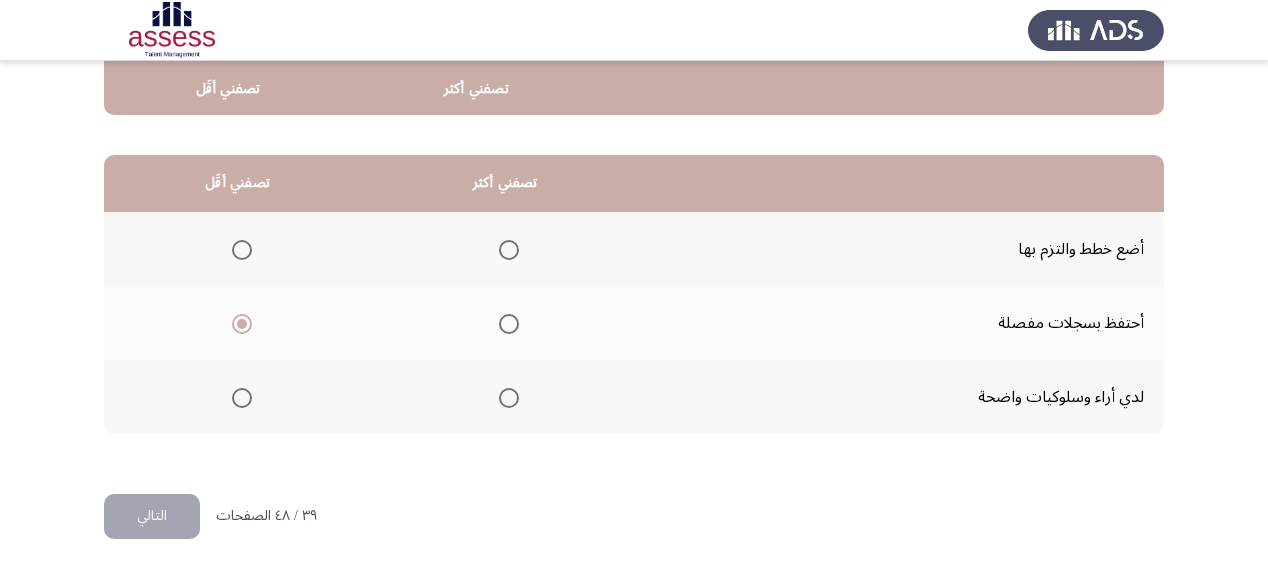 click at bounding box center (509, 250) 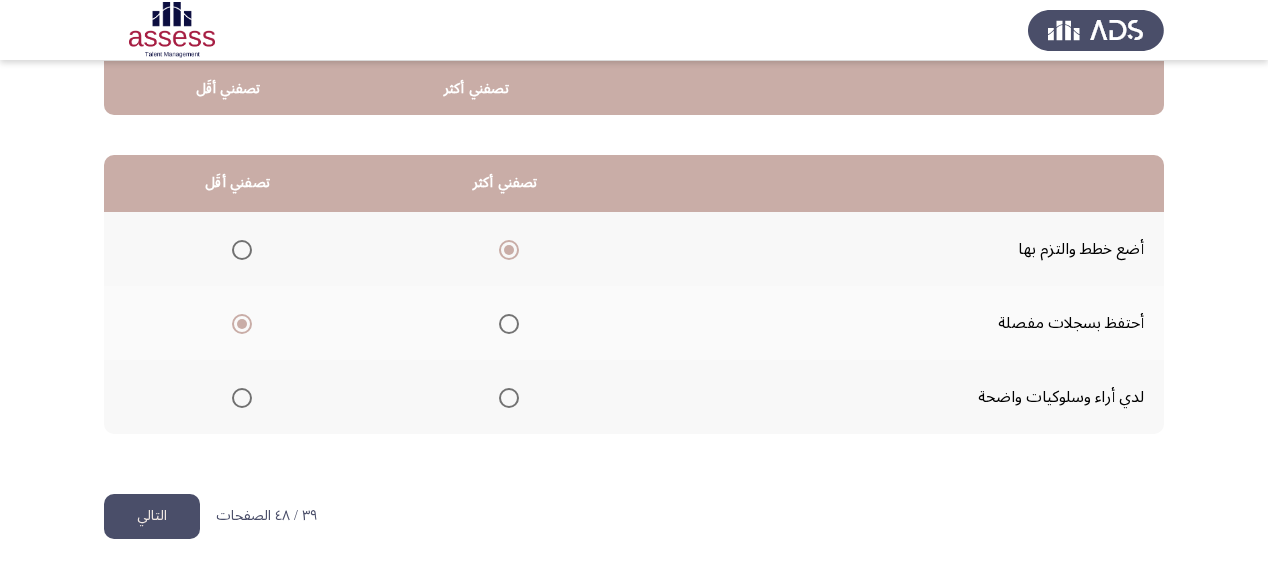 click on "التالي" 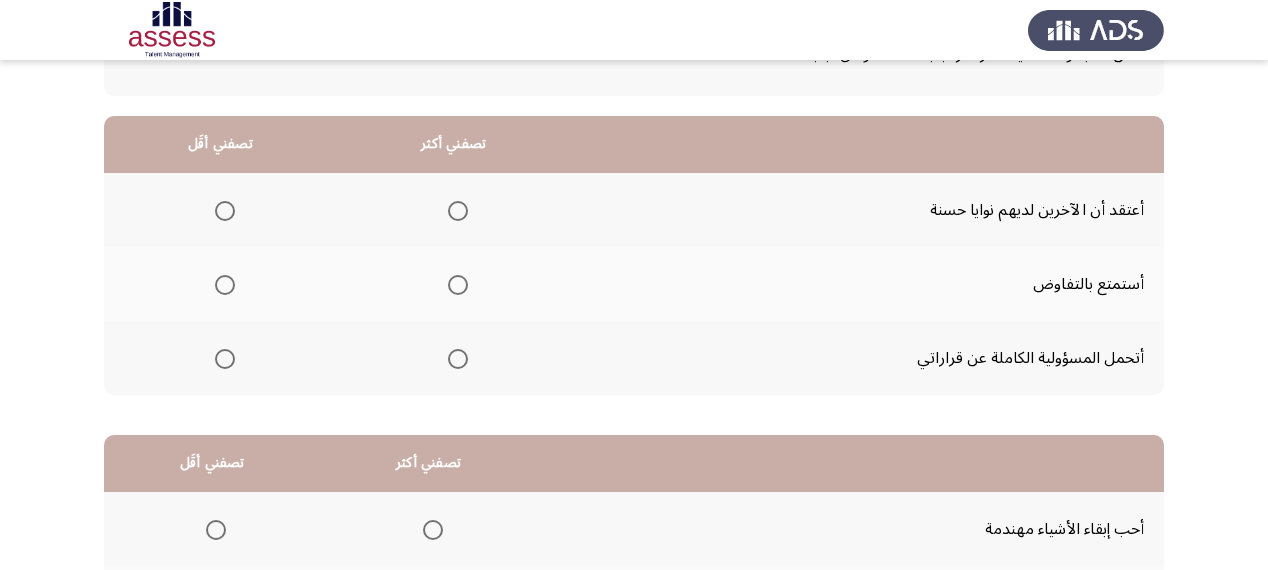 scroll, scrollTop: 160, scrollLeft: 0, axis: vertical 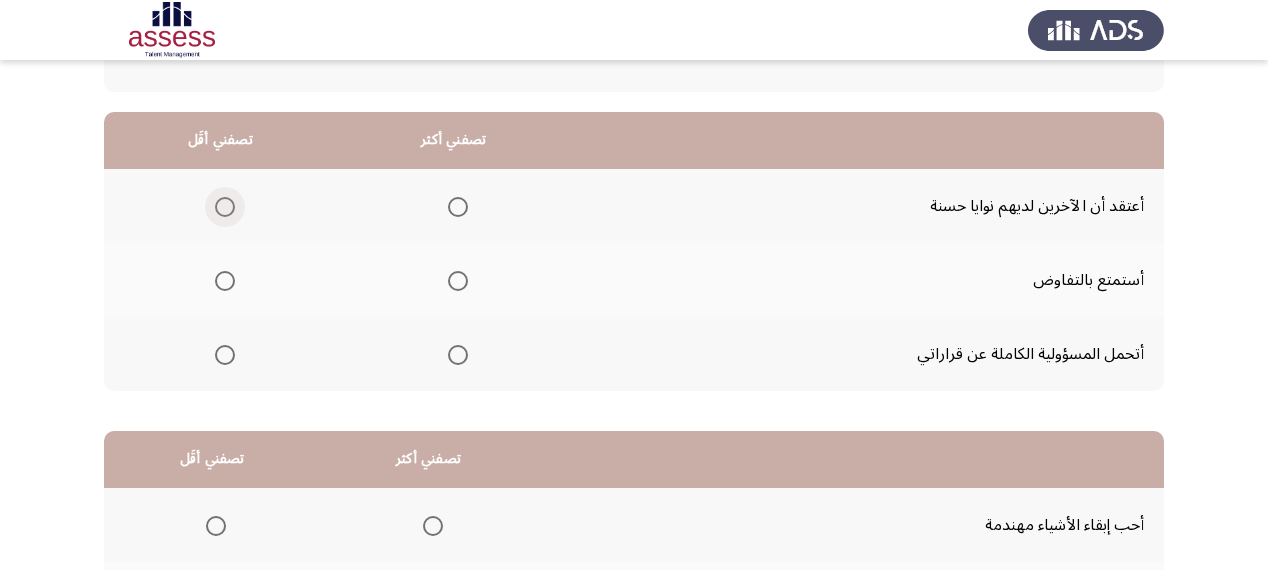 click at bounding box center [225, 207] 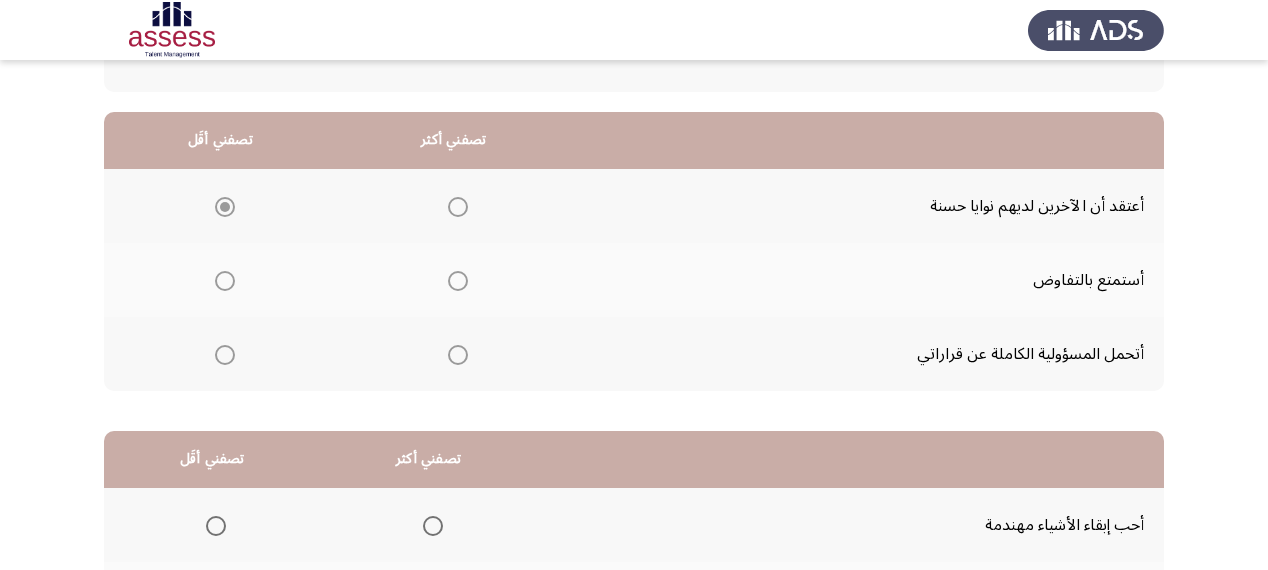 click at bounding box center (458, 281) 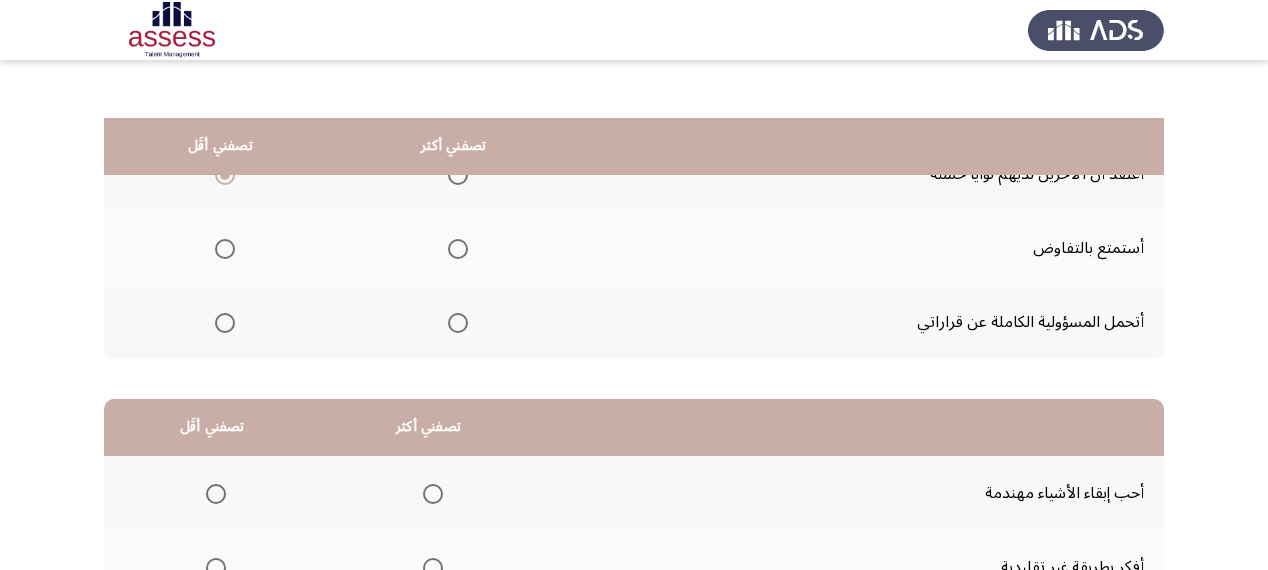 scroll, scrollTop: 160, scrollLeft: 0, axis: vertical 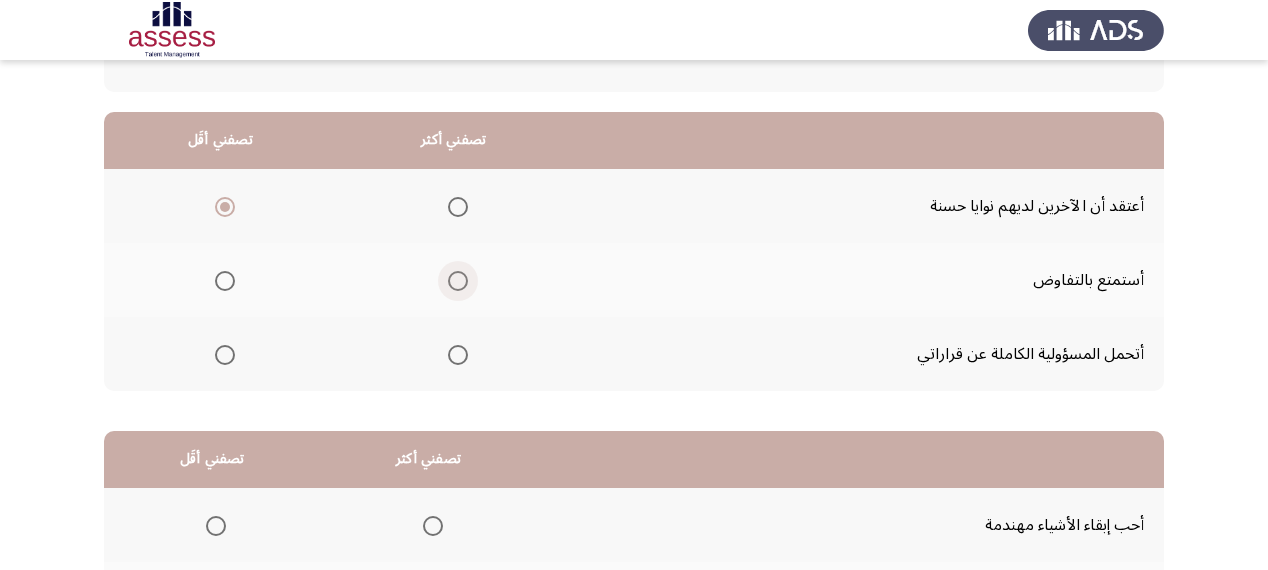 click at bounding box center (458, 281) 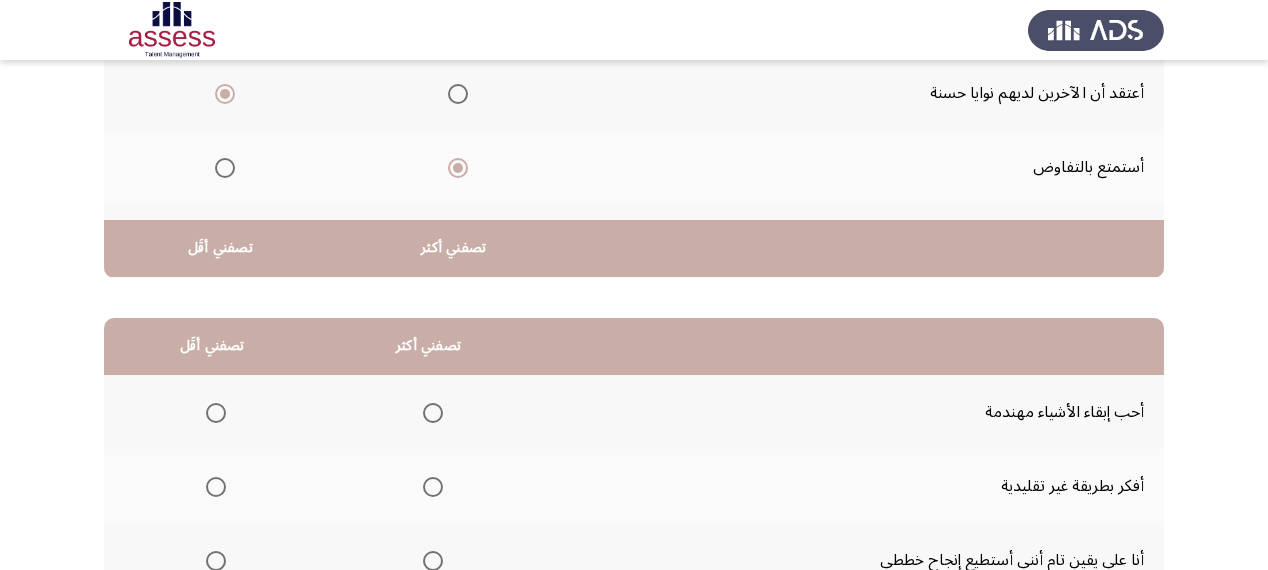 scroll, scrollTop: 436, scrollLeft: 0, axis: vertical 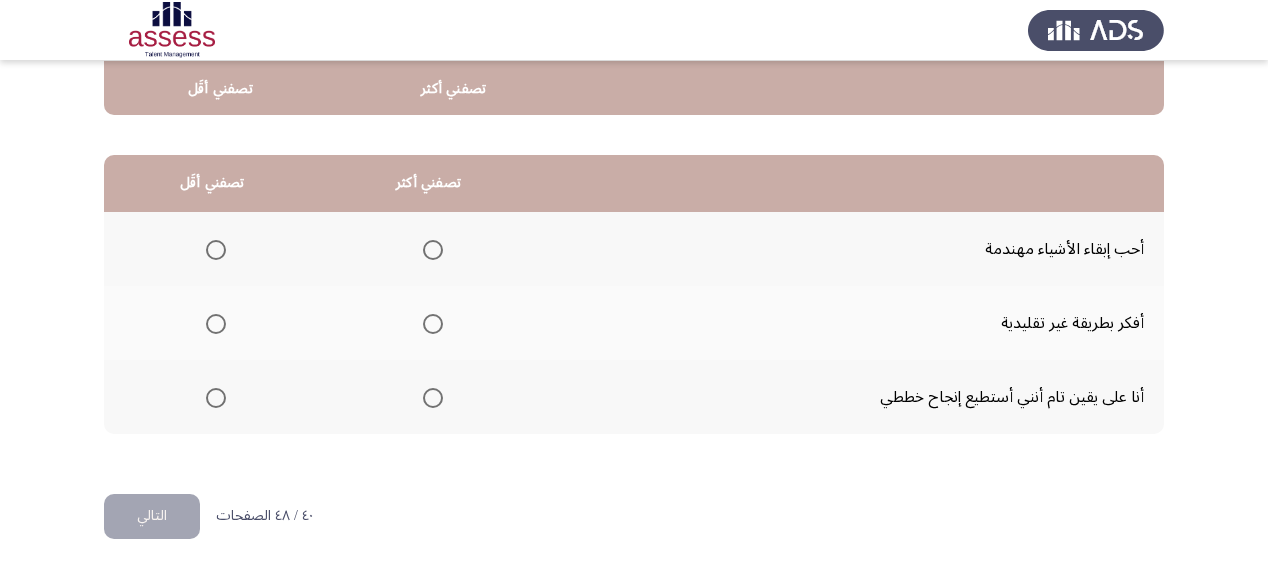 click at bounding box center (433, 324) 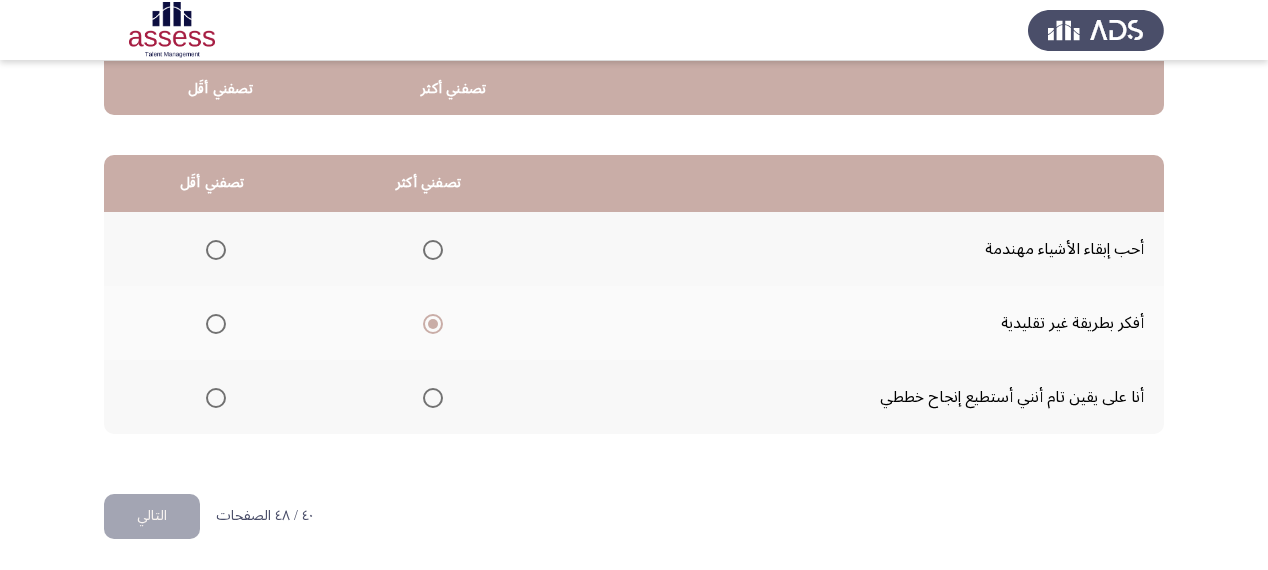 click at bounding box center (216, 250) 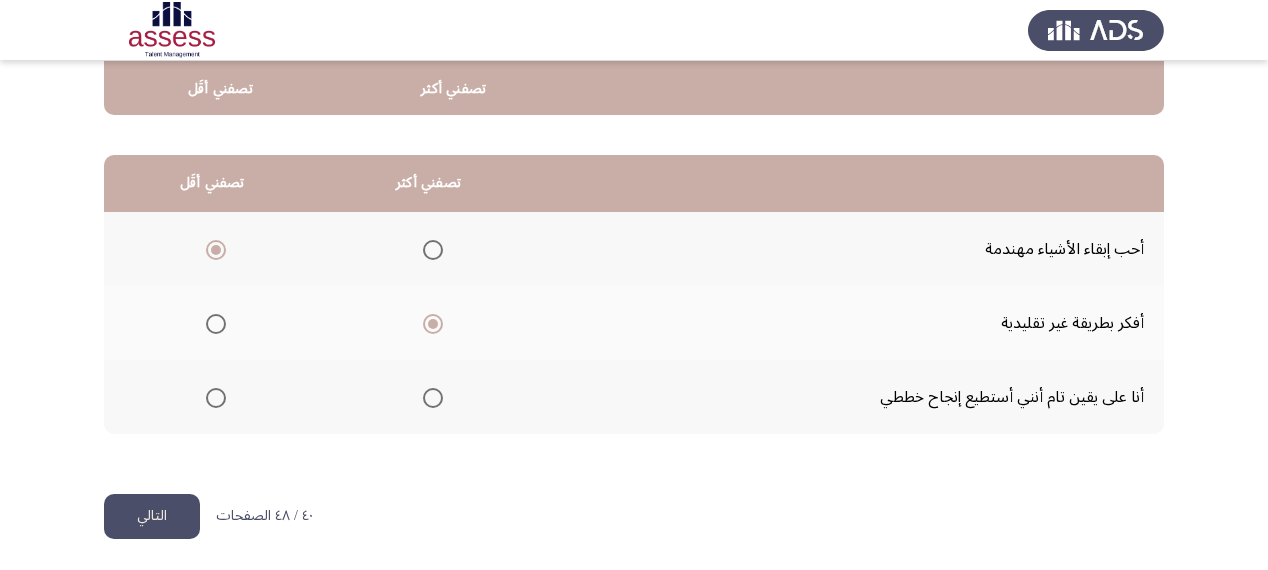 click on "التالي" 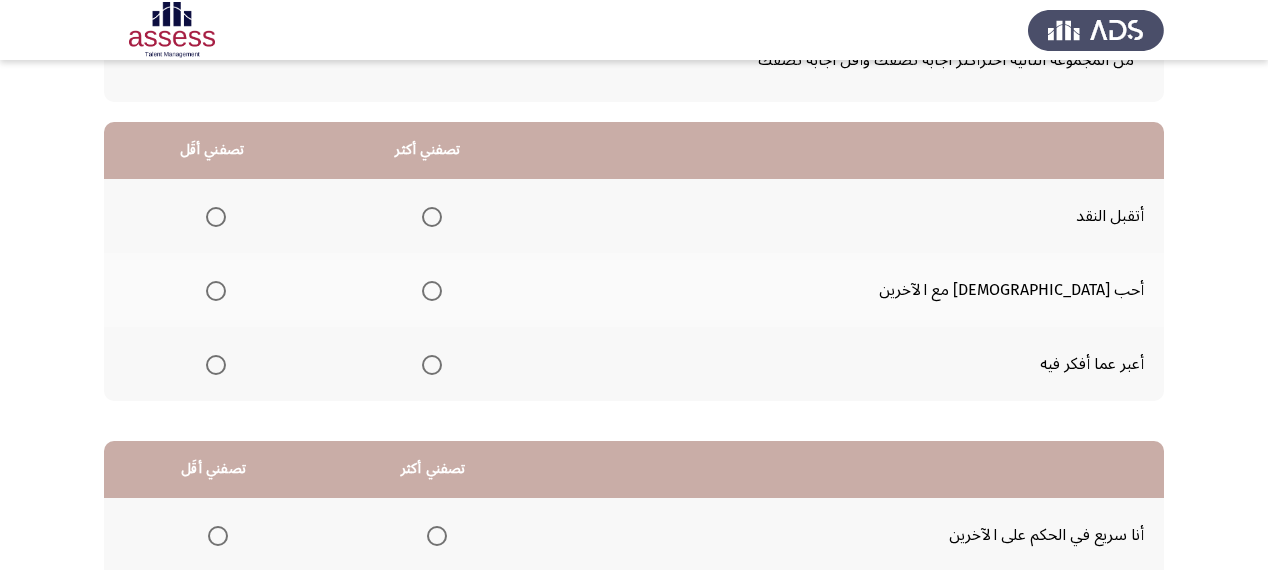scroll, scrollTop: 160, scrollLeft: 0, axis: vertical 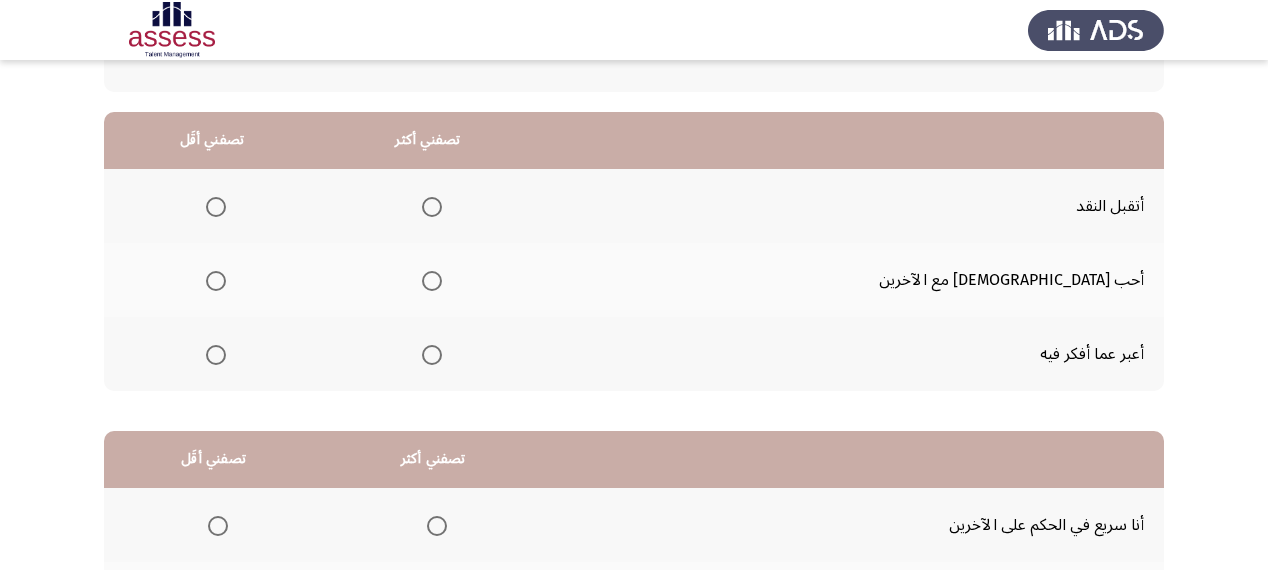 click at bounding box center [432, 355] 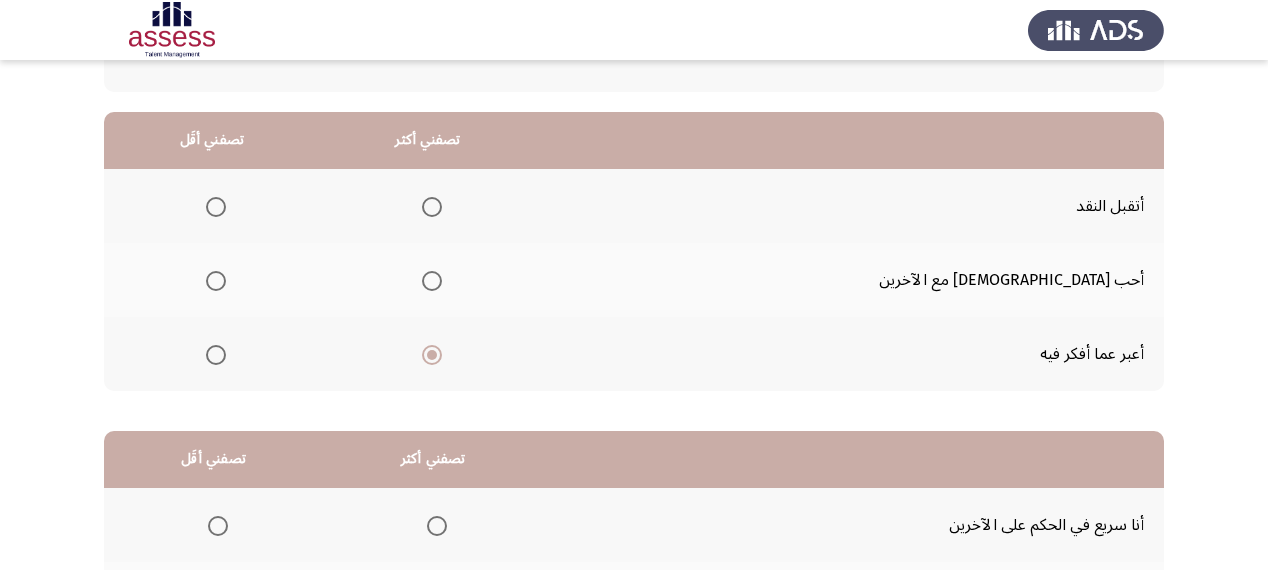 click at bounding box center [216, 207] 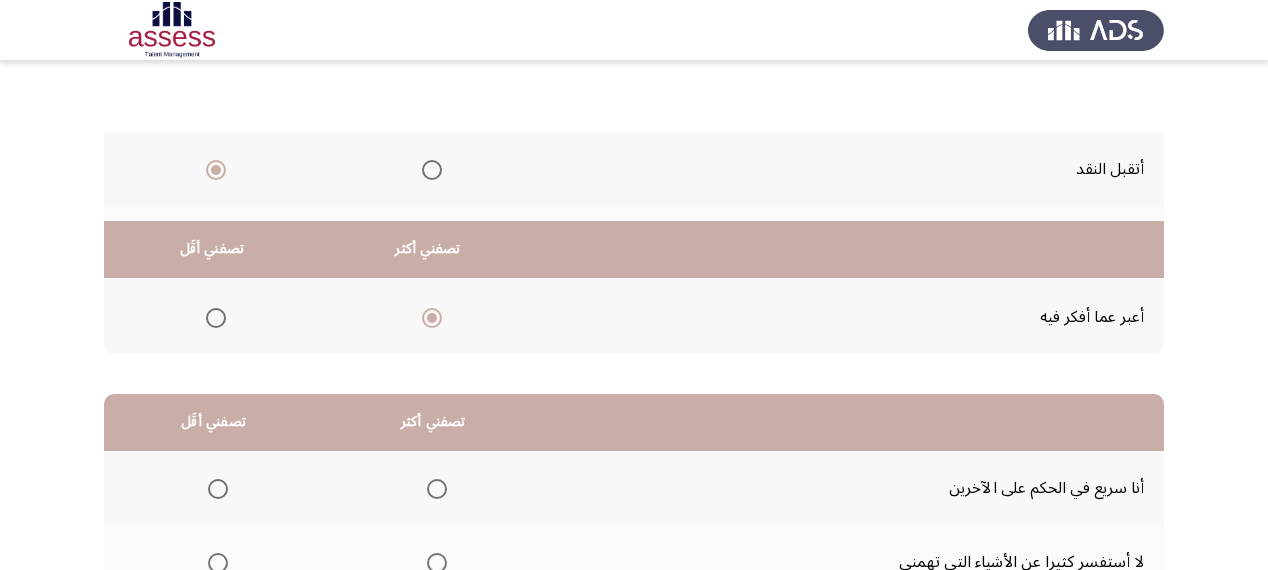 scroll, scrollTop: 196, scrollLeft: 0, axis: vertical 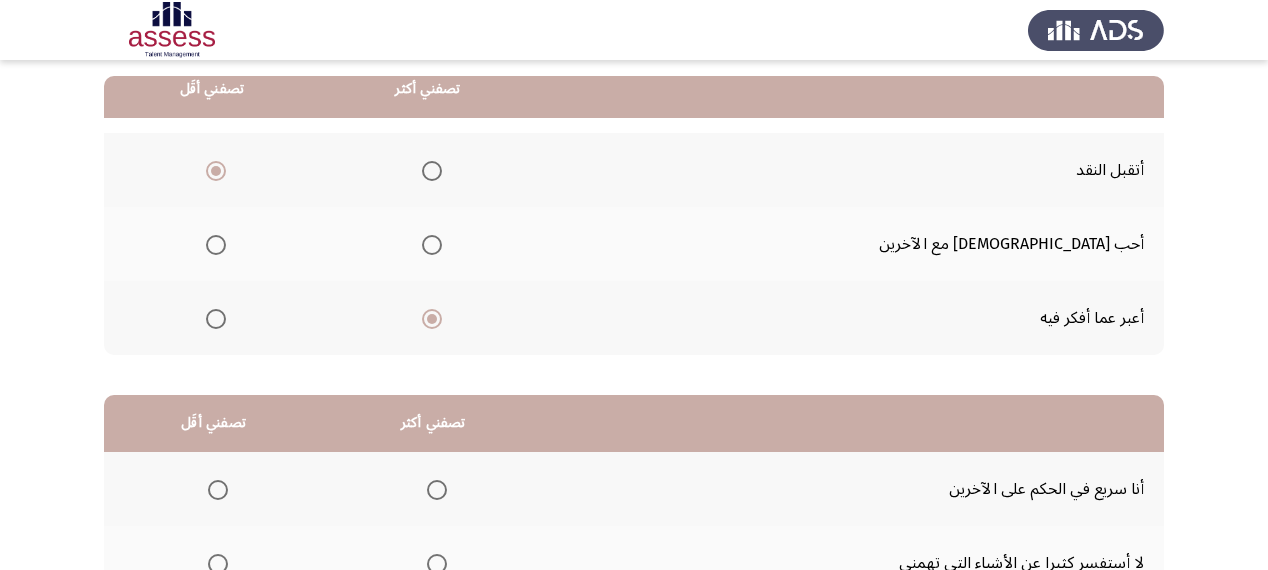 click at bounding box center (216, 245) 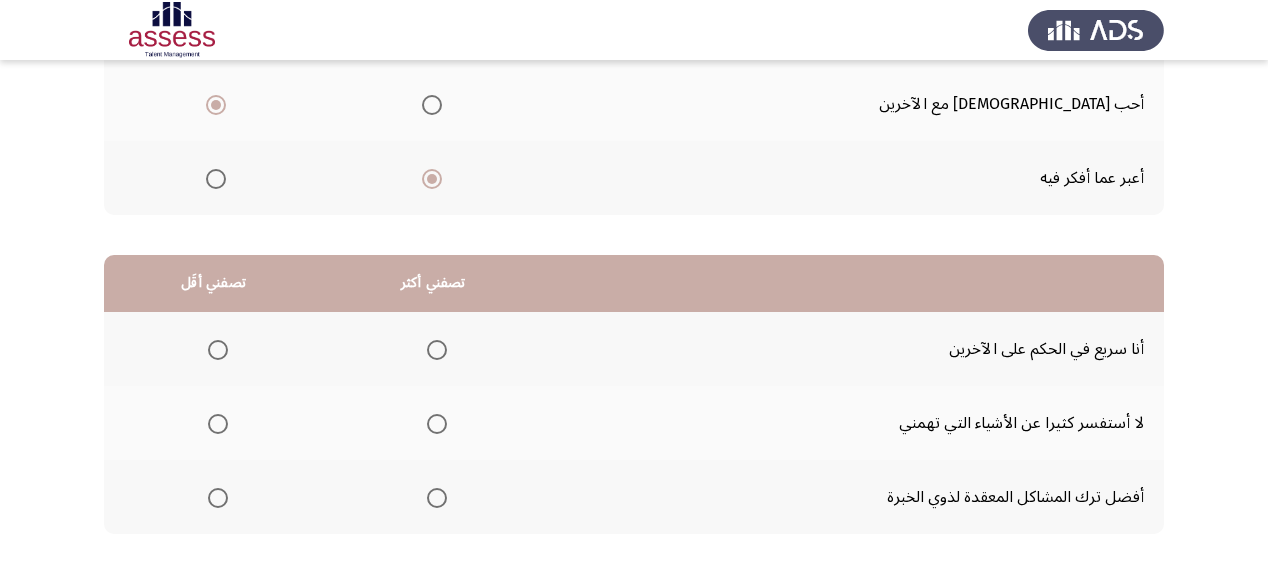 scroll, scrollTop: 436, scrollLeft: 0, axis: vertical 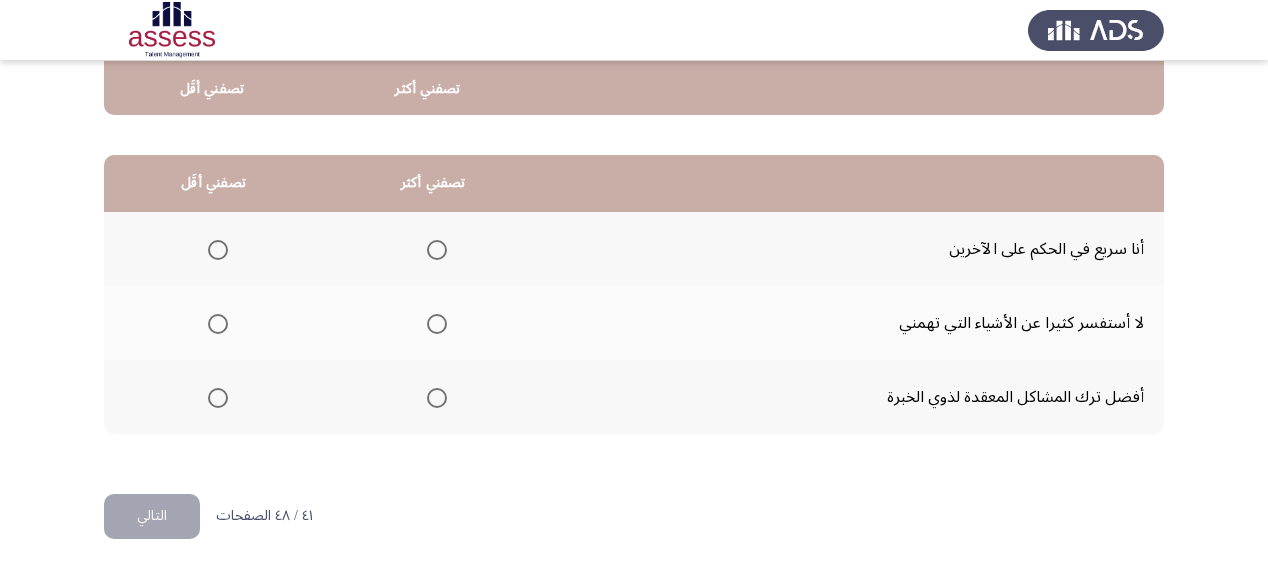 click at bounding box center (433, 250) 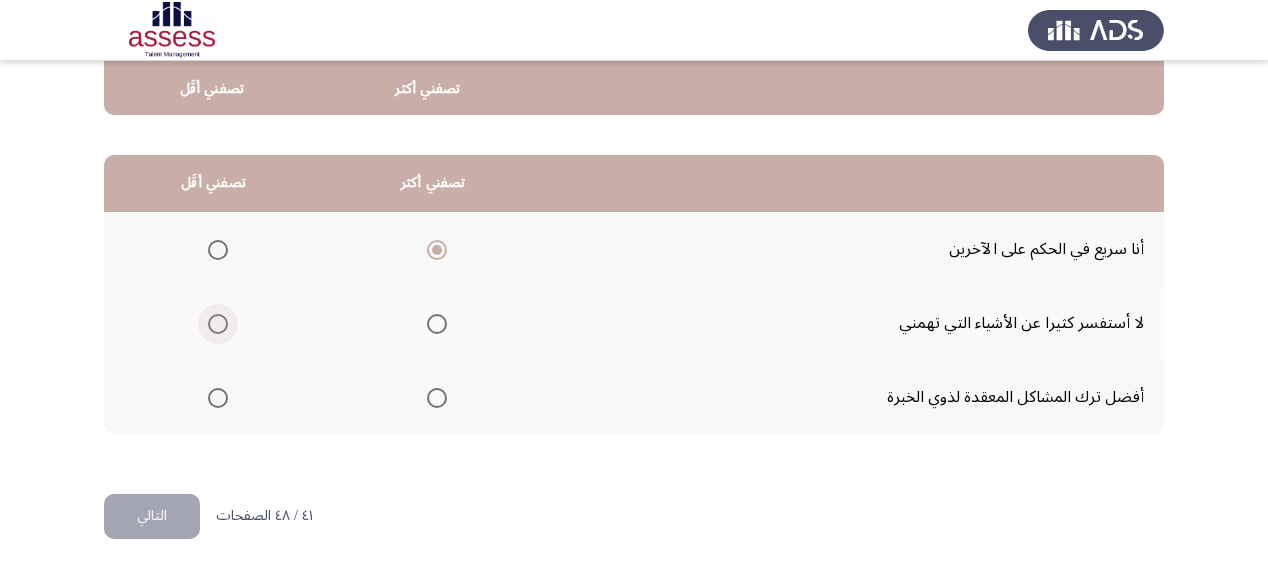 click at bounding box center [218, 324] 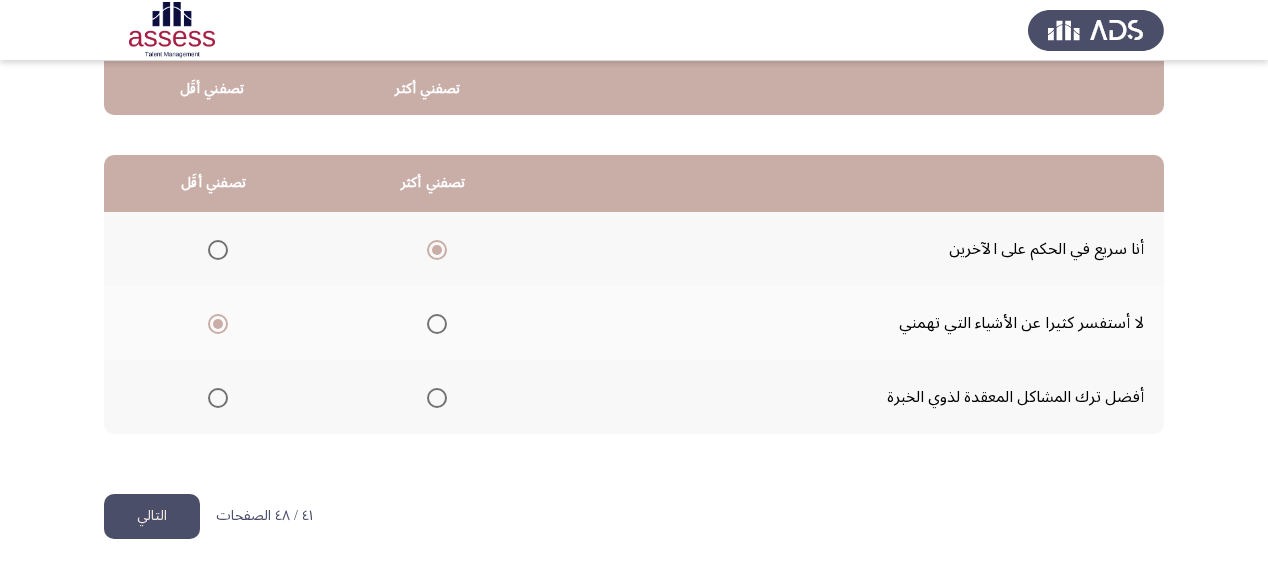click on "التالي" 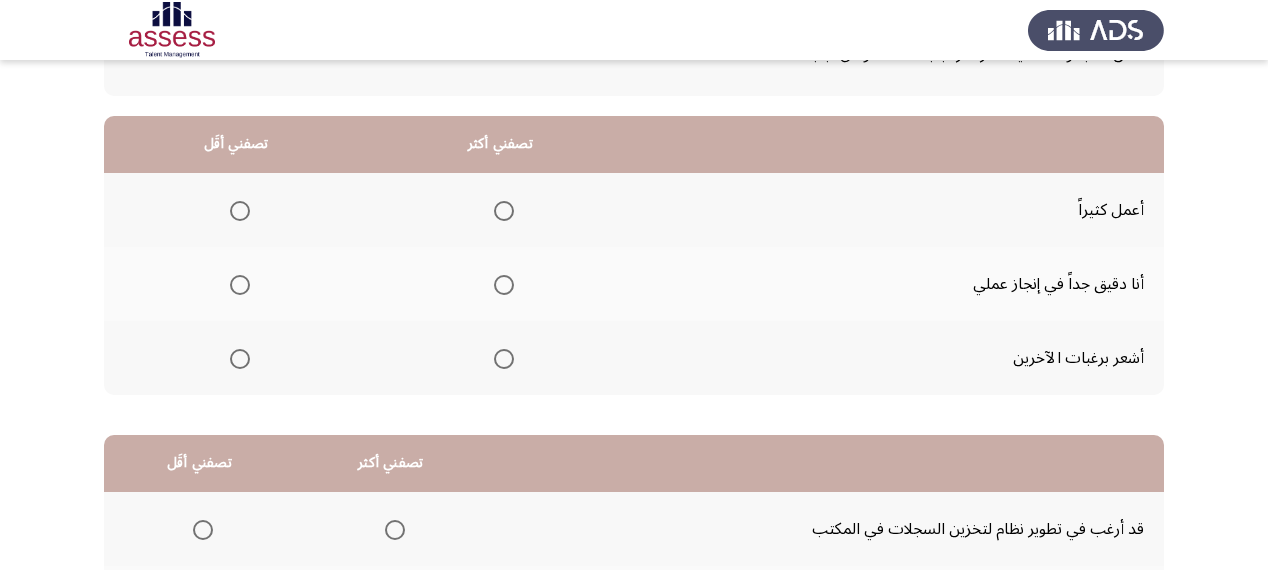 scroll, scrollTop: 160, scrollLeft: 0, axis: vertical 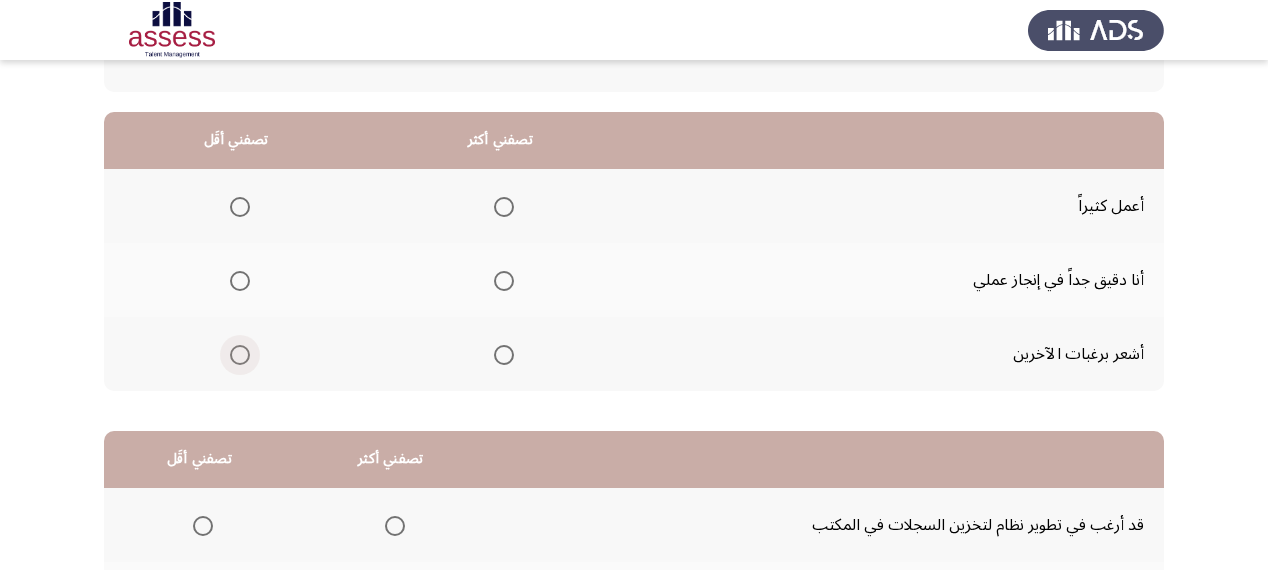 click at bounding box center (240, 355) 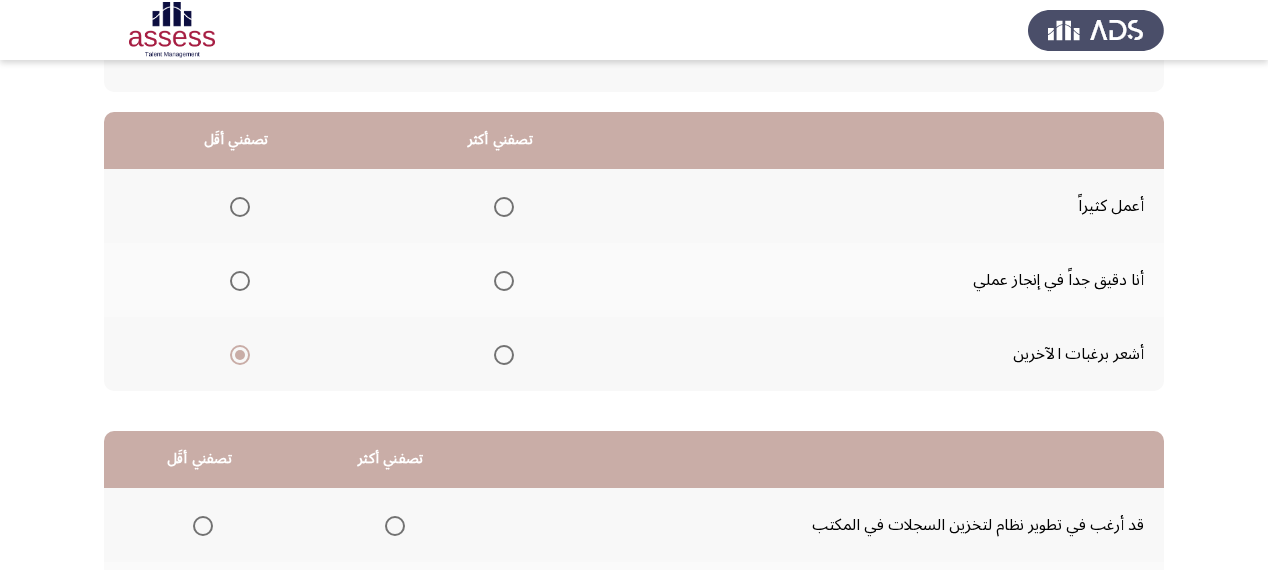 click at bounding box center (504, 207) 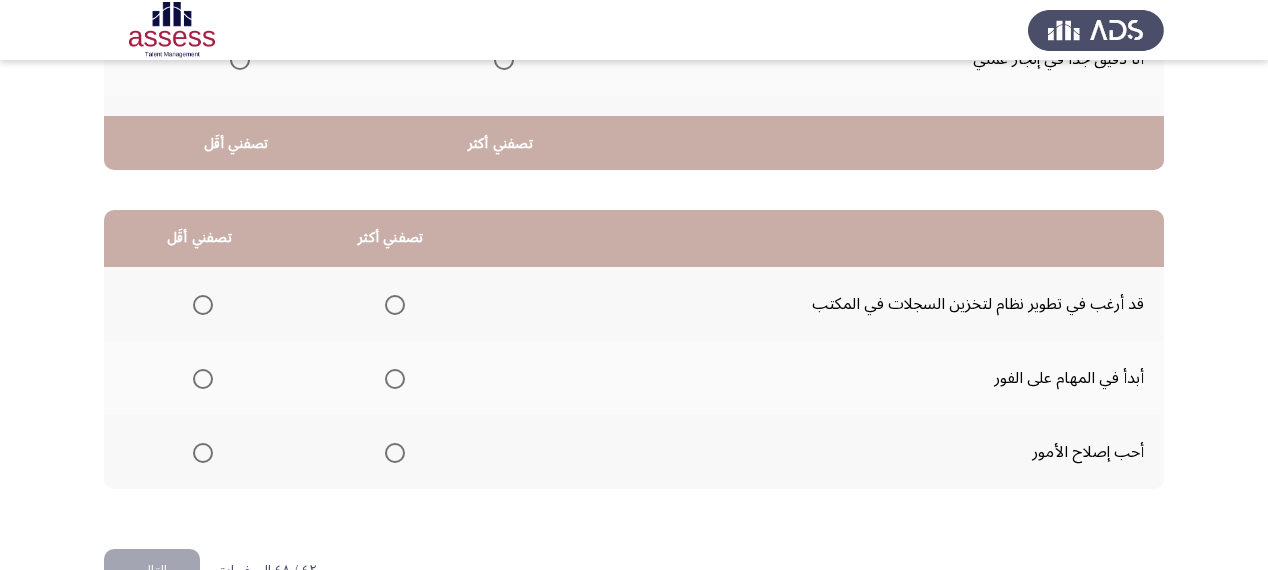 scroll, scrollTop: 436, scrollLeft: 0, axis: vertical 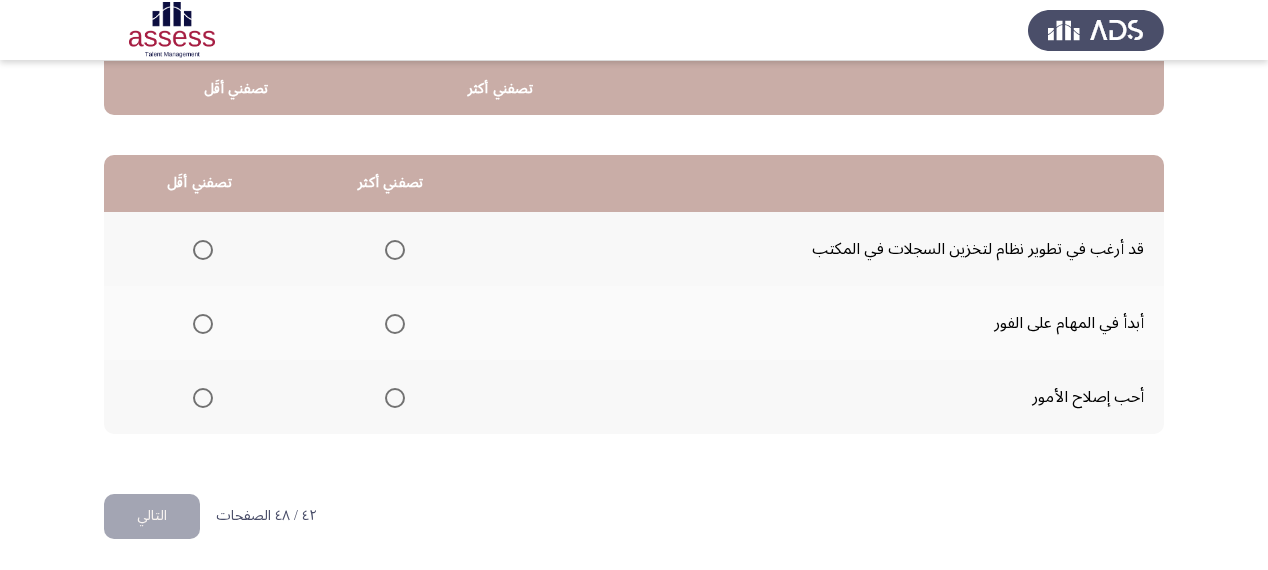click at bounding box center [395, 324] 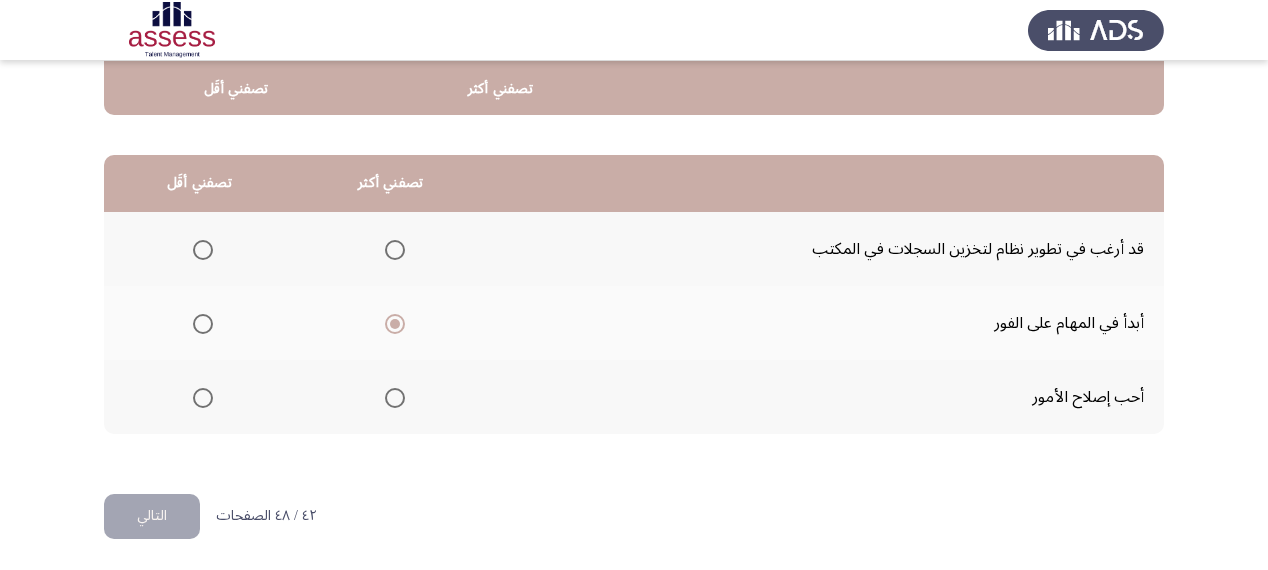 click at bounding box center [203, 250] 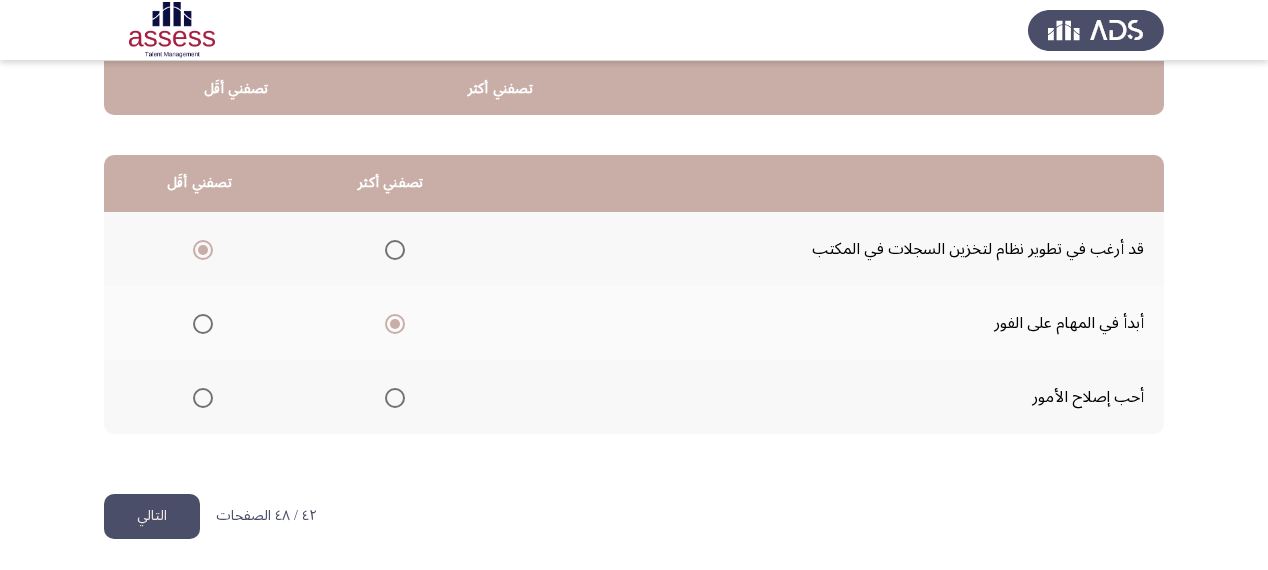 click on "التالي" 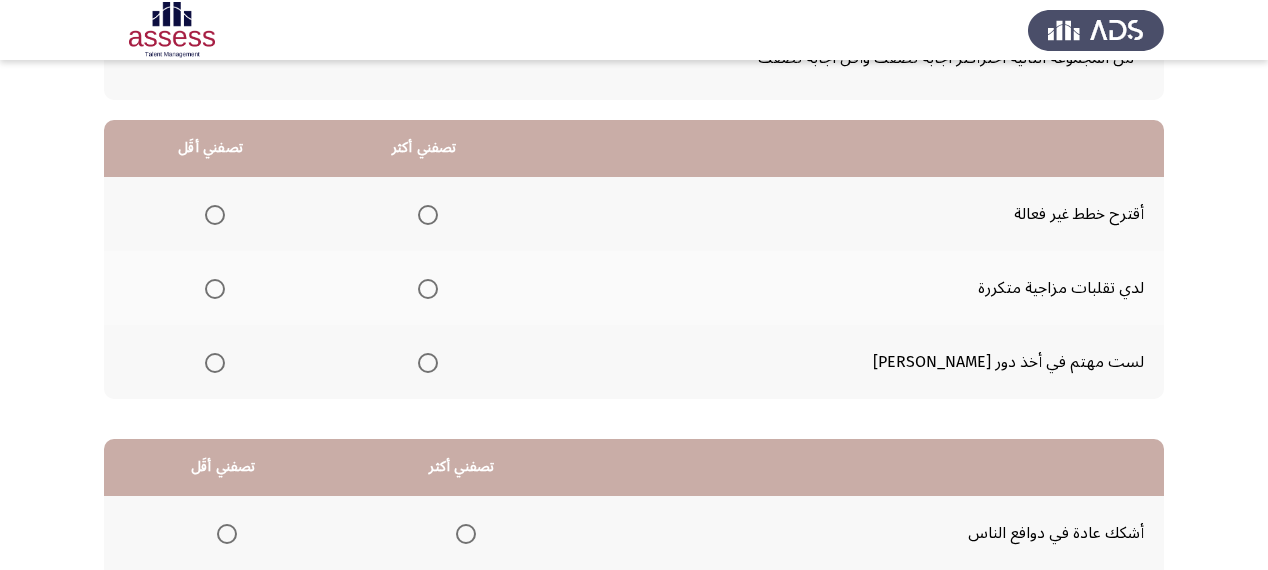 scroll, scrollTop: 160, scrollLeft: 0, axis: vertical 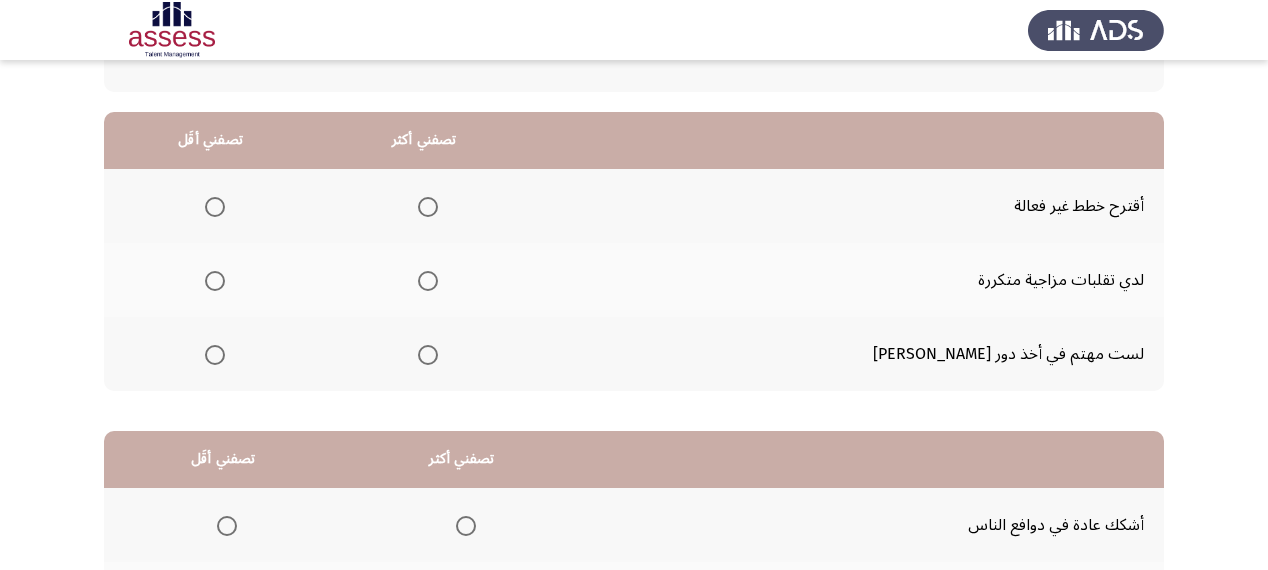 click at bounding box center (428, 355) 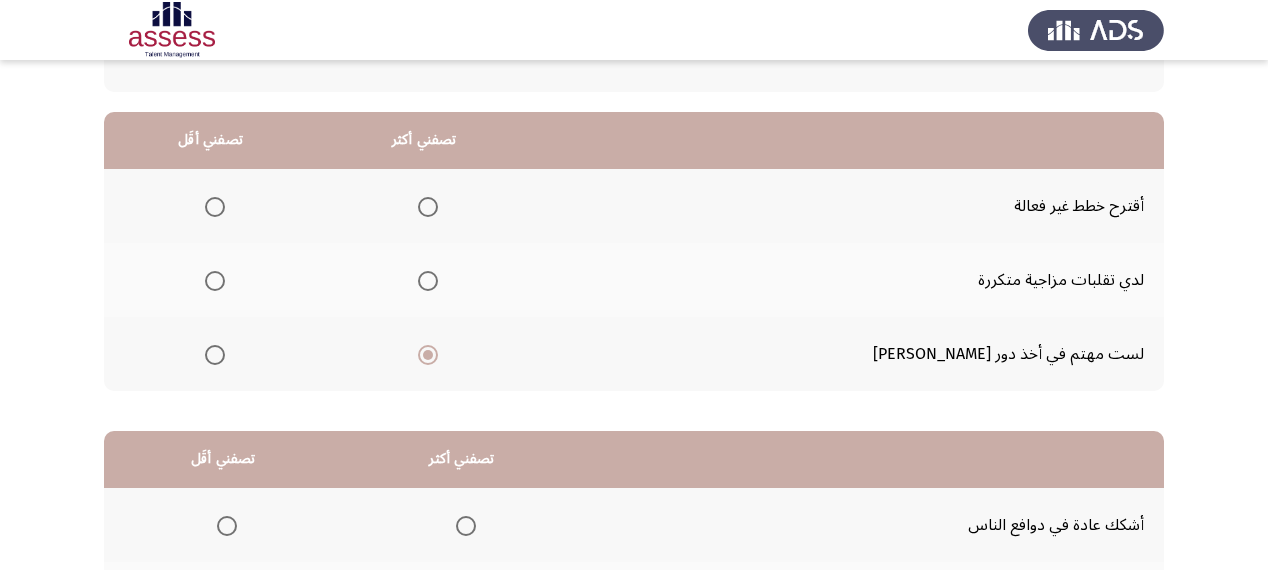click at bounding box center (215, 281) 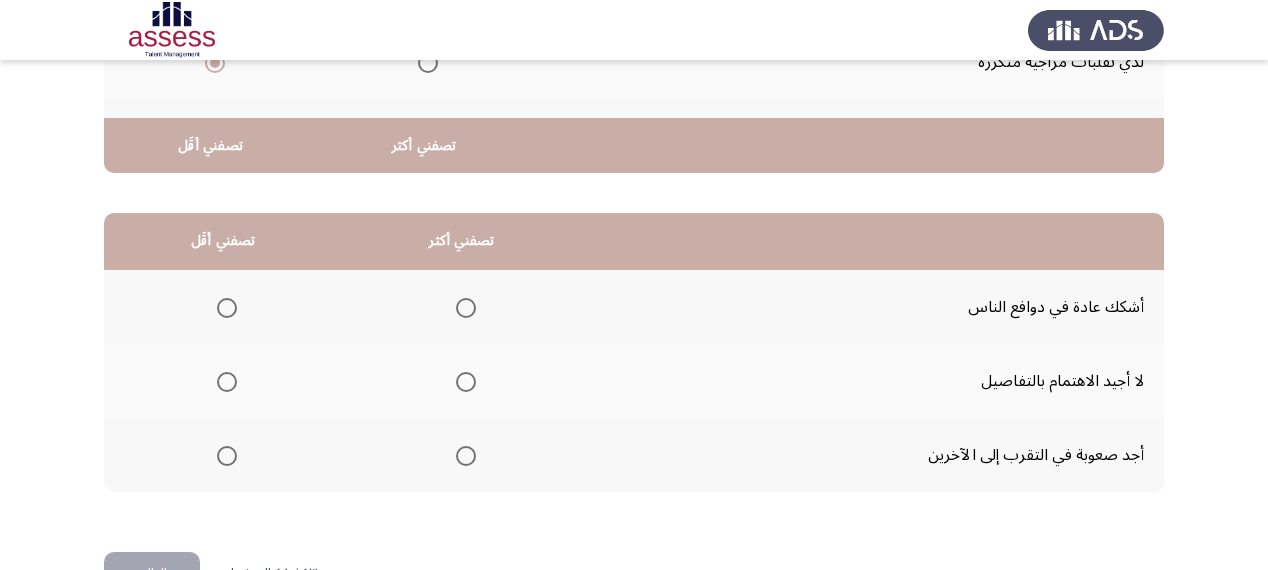 scroll, scrollTop: 436, scrollLeft: 0, axis: vertical 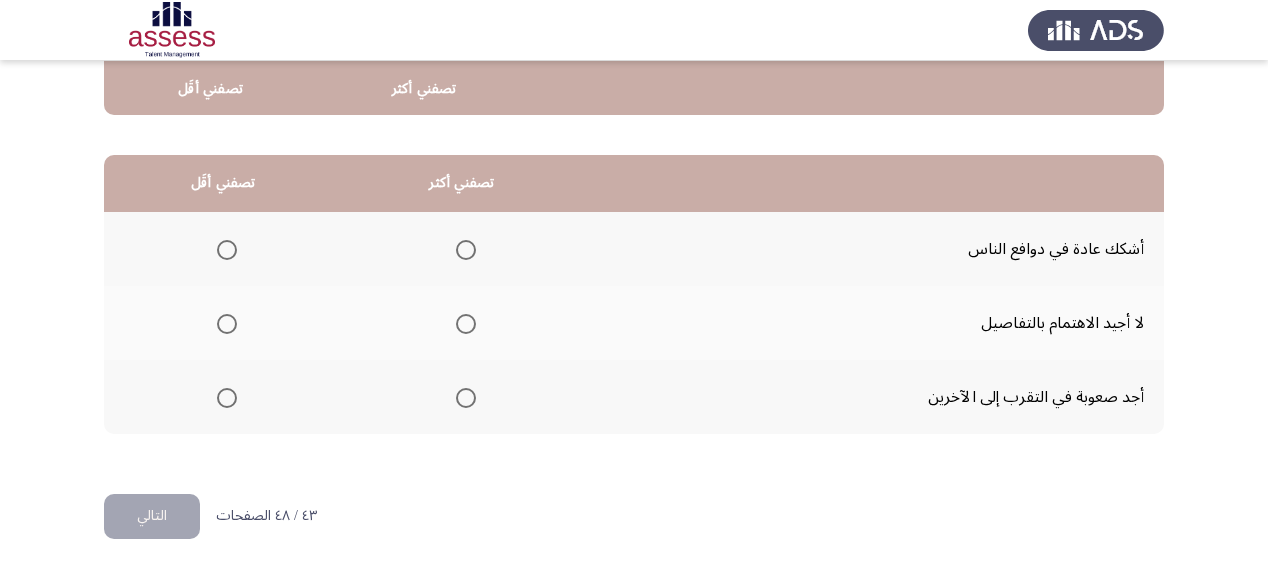 click at bounding box center (466, 398) 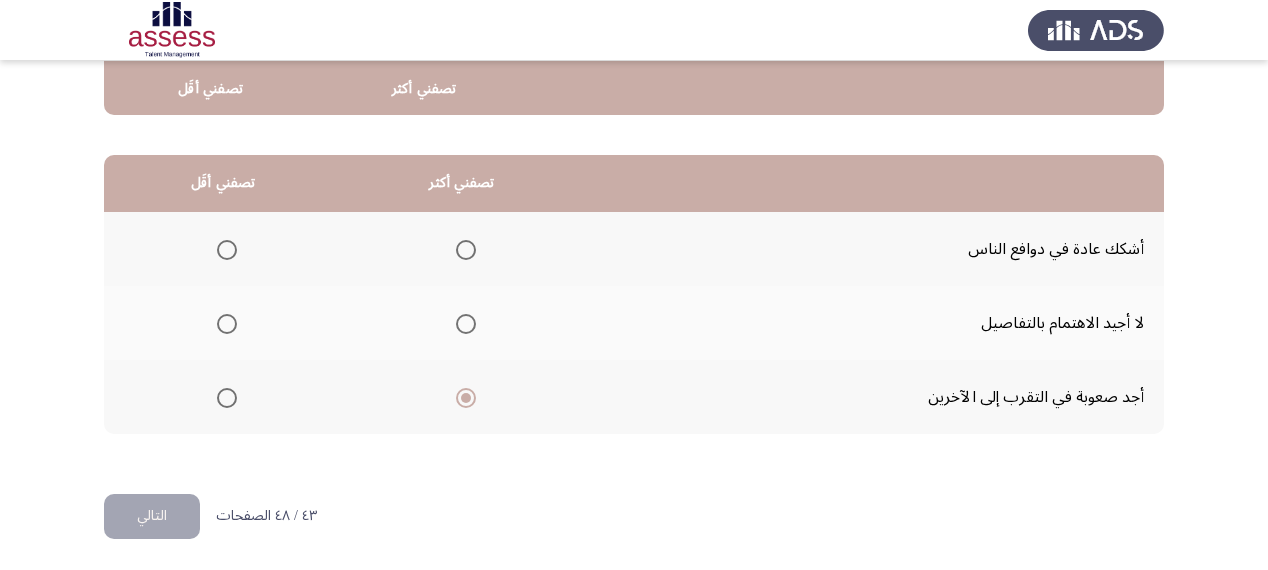 click at bounding box center [227, 324] 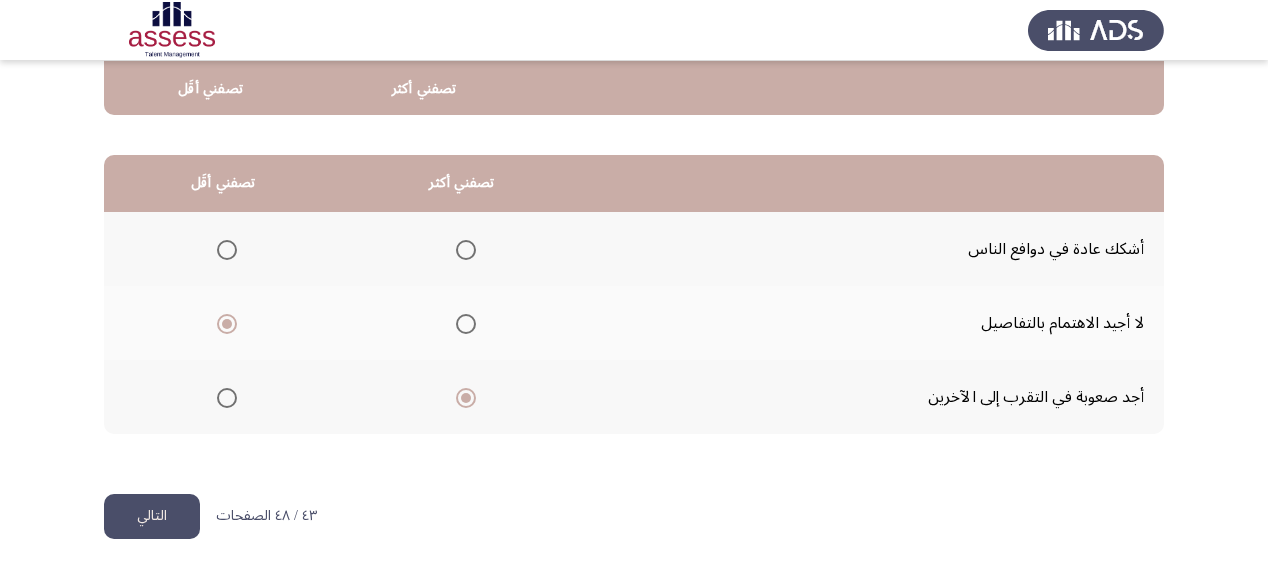 click on "التالي" 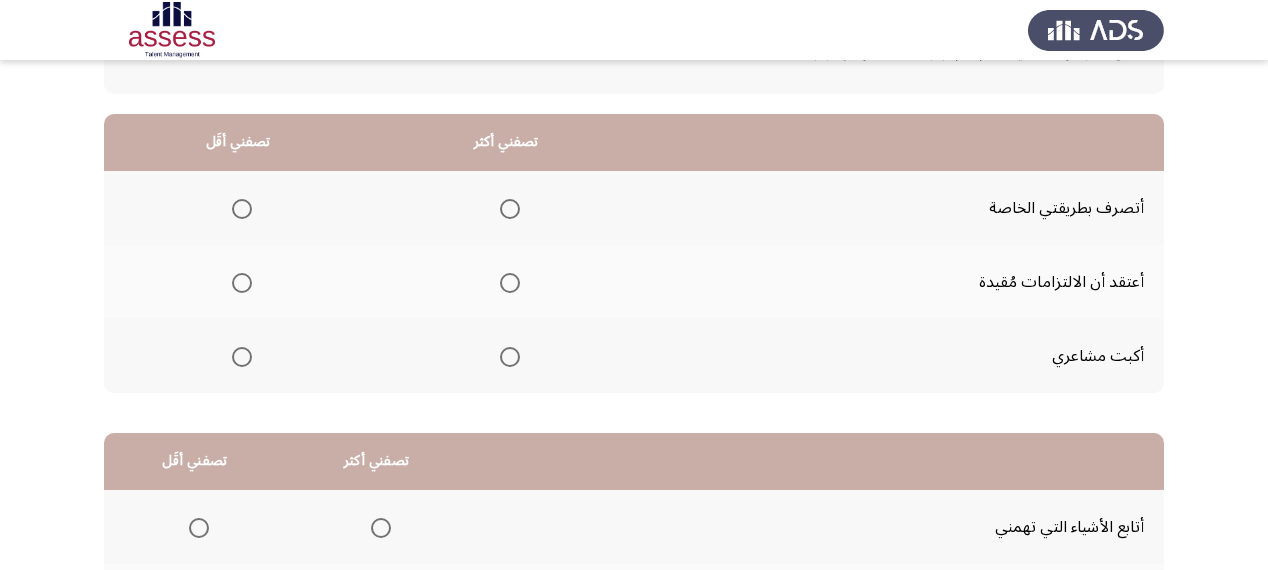 scroll, scrollTop: 160, scrollLeft: 0, axis: vertical 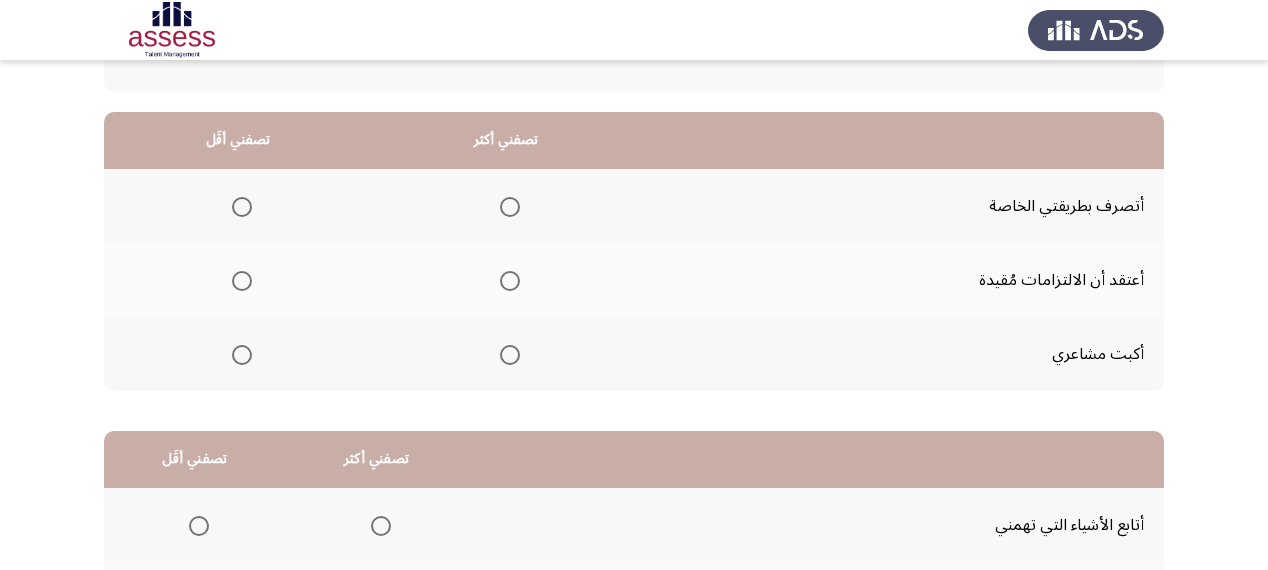 click at bounding box center (510, 207) 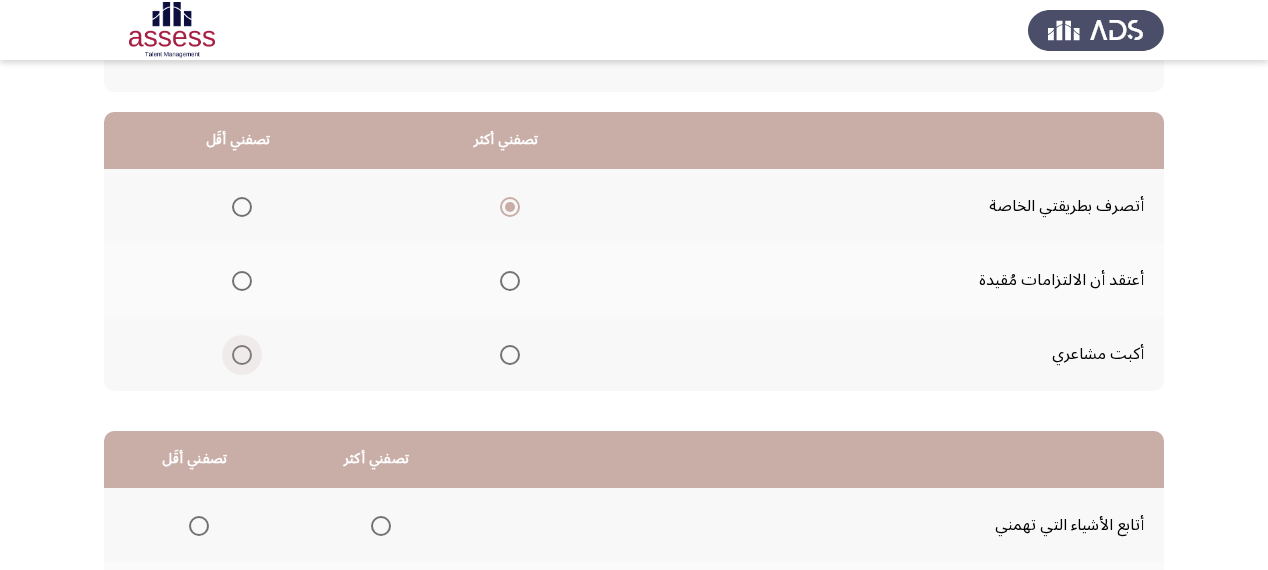 click at bounding box center (242, 355) 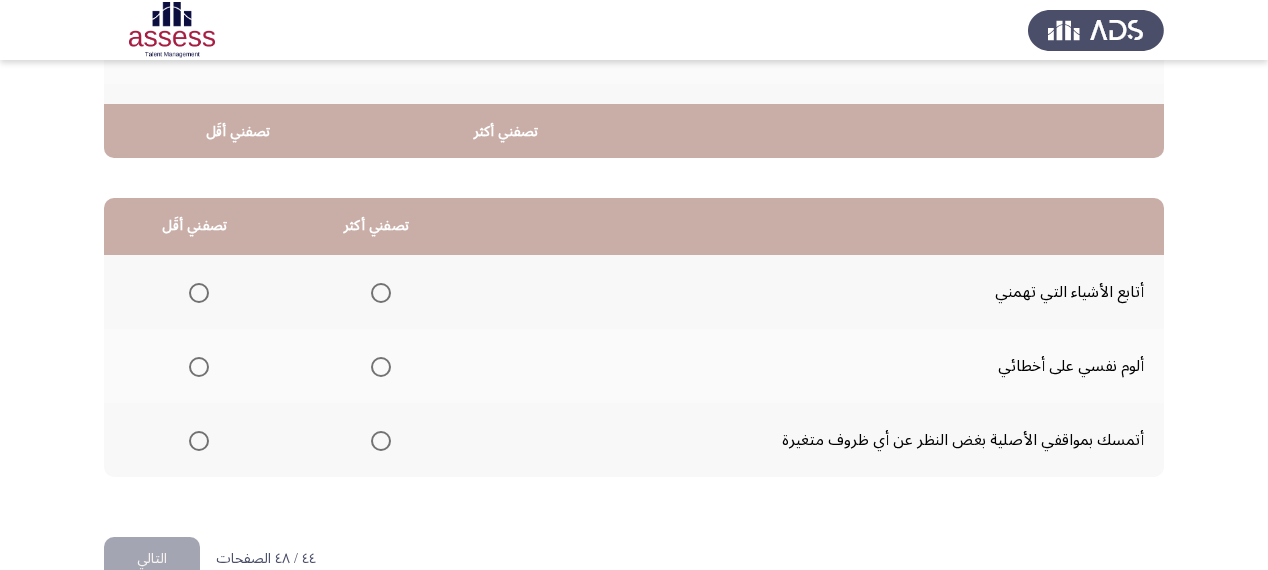 scroll, scrollTop: 436, scrollLeft: 0, axis: vertical 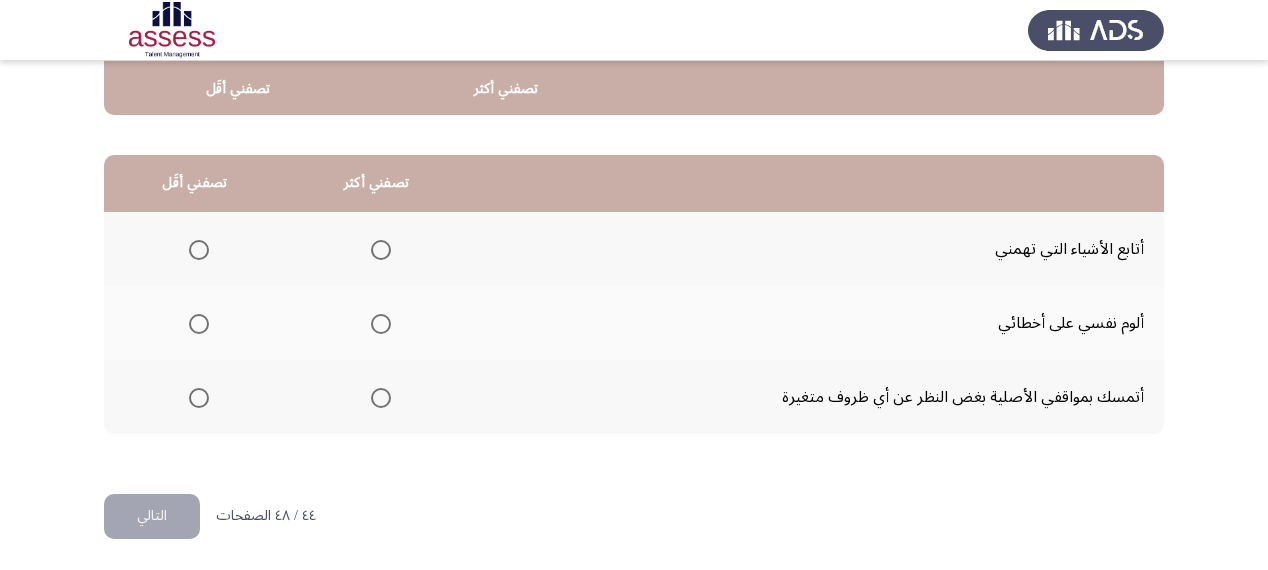 click at bounding box center [381, 250] 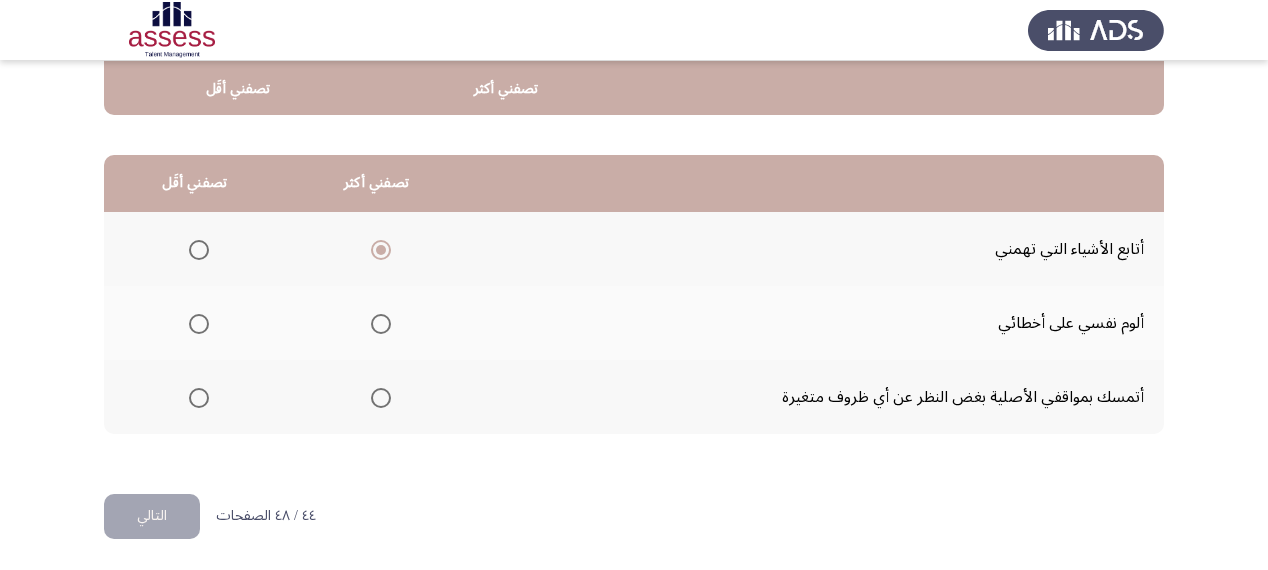 click at bounding box center (199, 398) 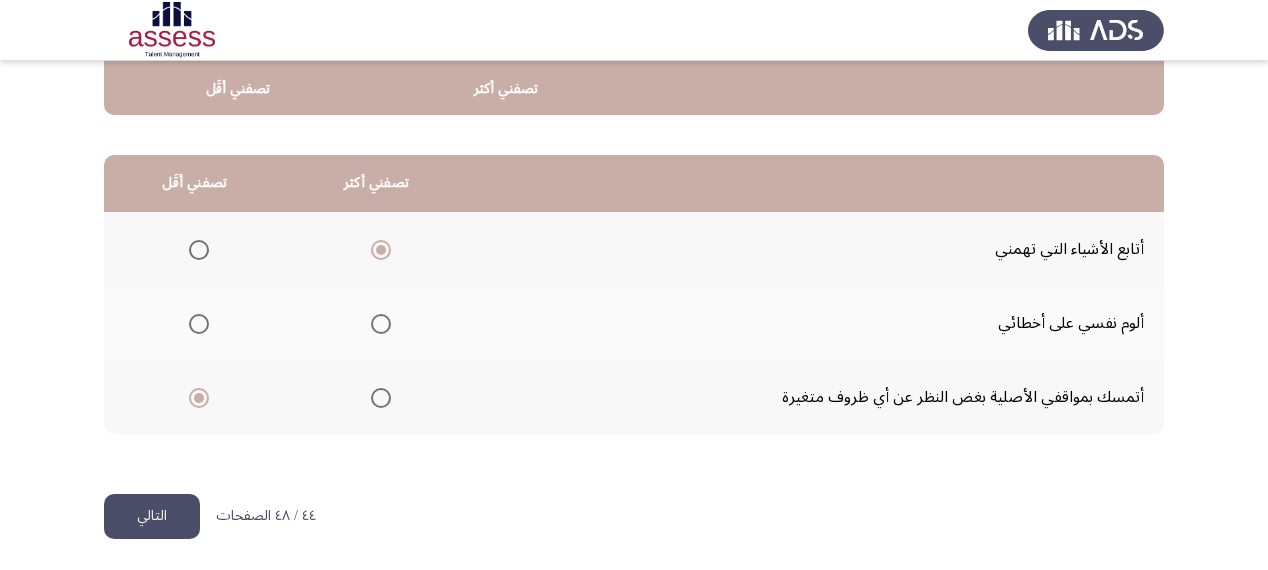 click on "التالي" 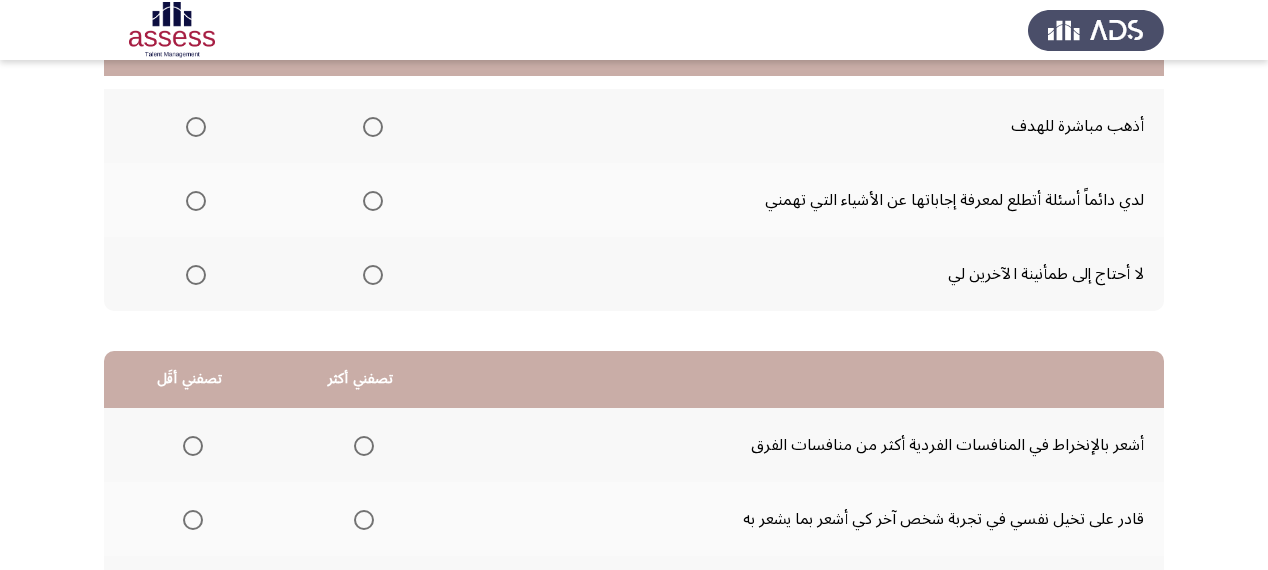 scroll, scrollTop: 160, scrollLeft: 0, axis: vertical 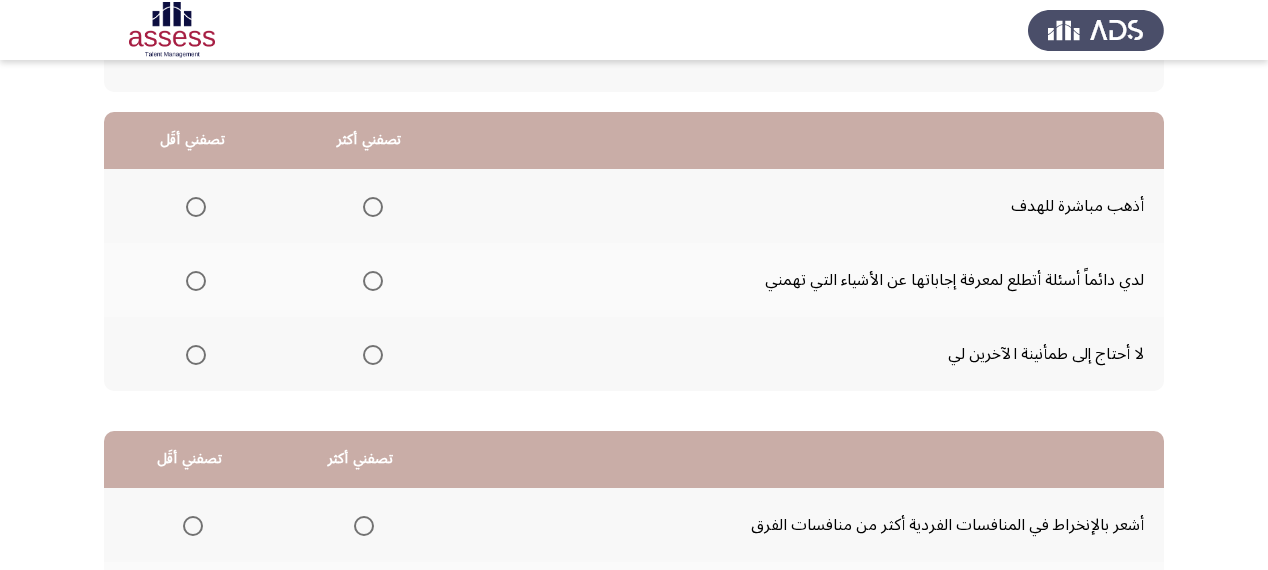 click at bounding box center (196, 355) 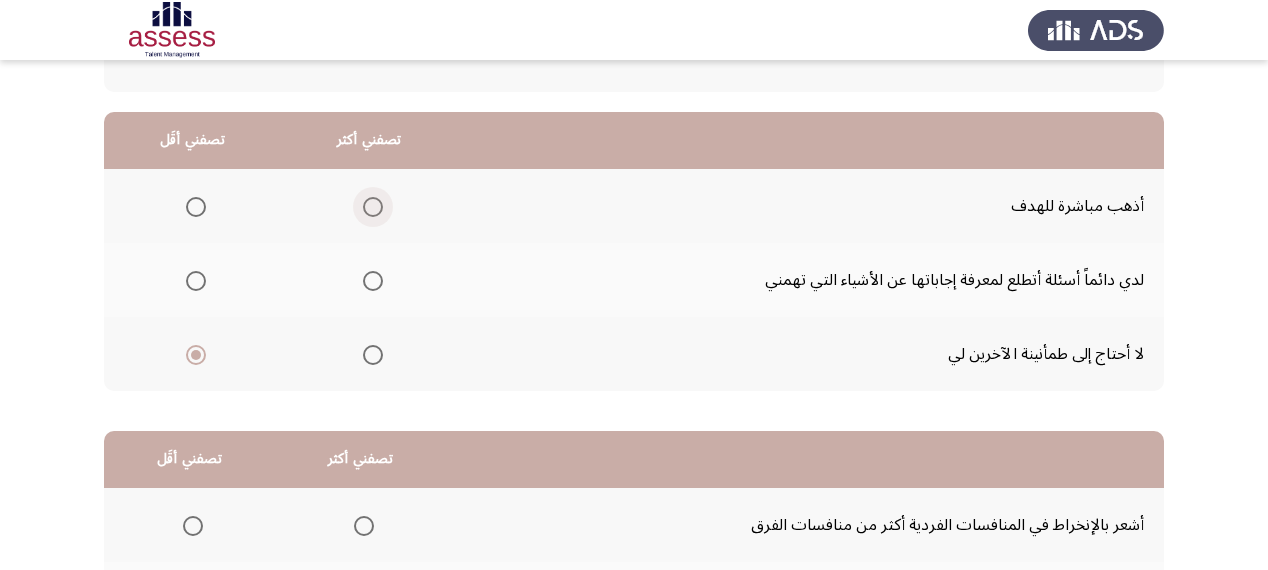 click at bounding box center (373, 207) 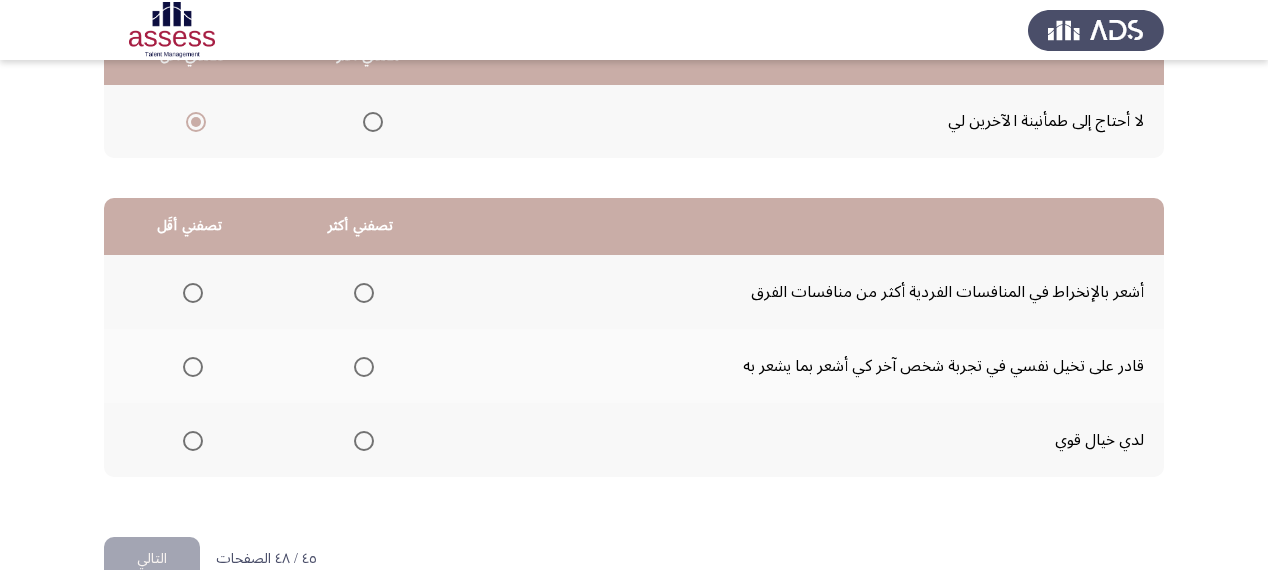 scroll, scrollTop: 436, scrollLeft: 0, axis: vertical 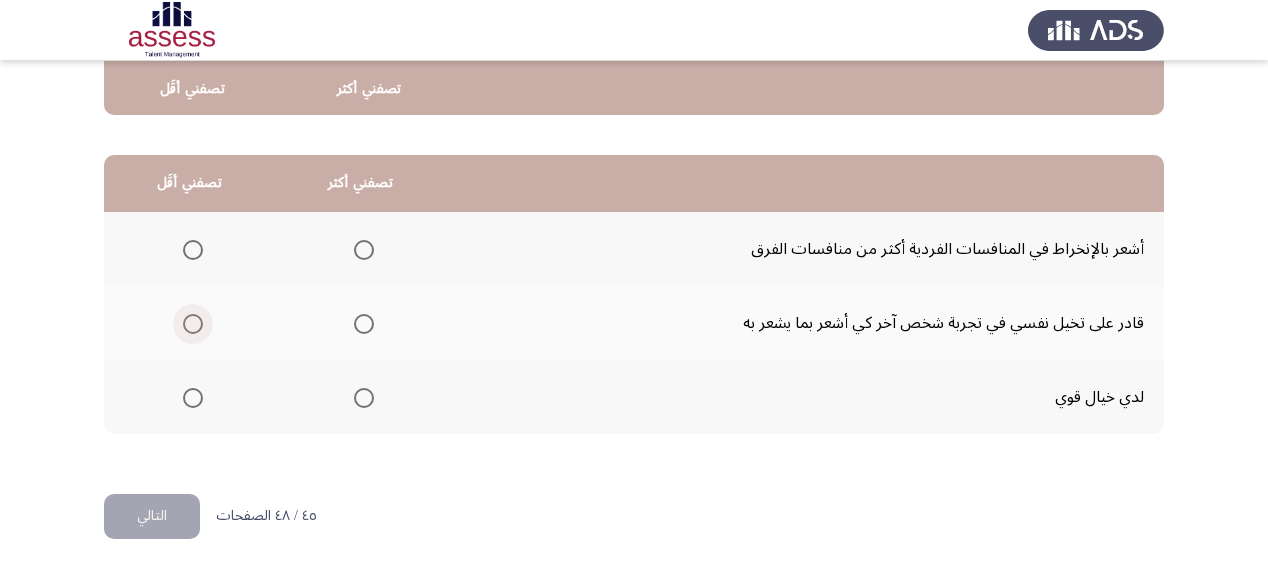 click at bounding box center [193, 324] 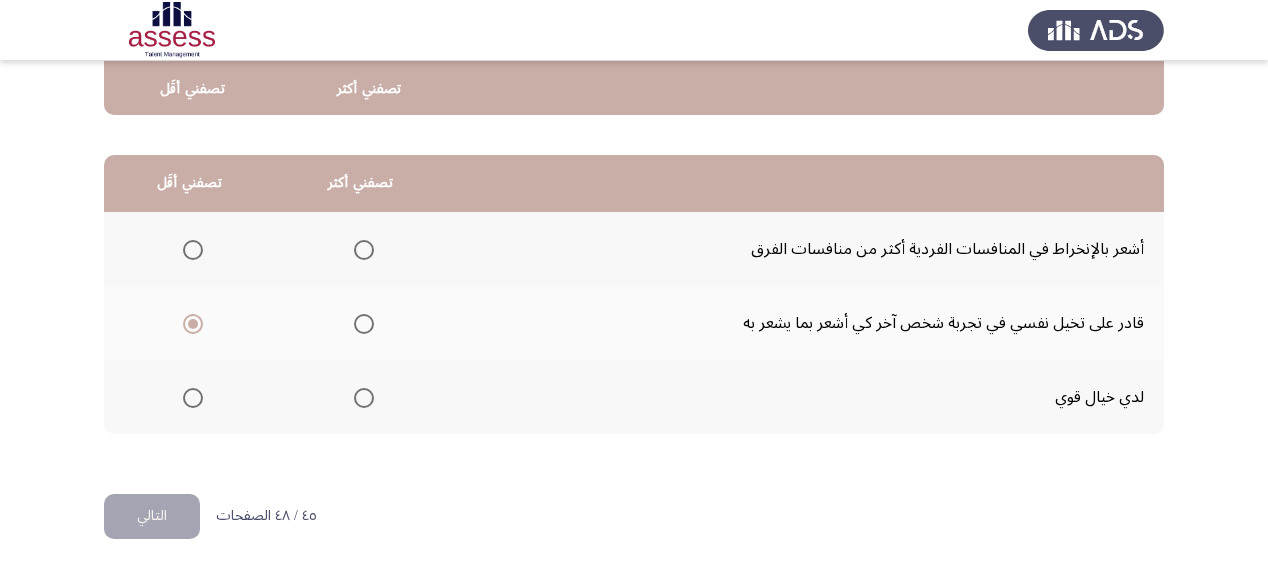 click 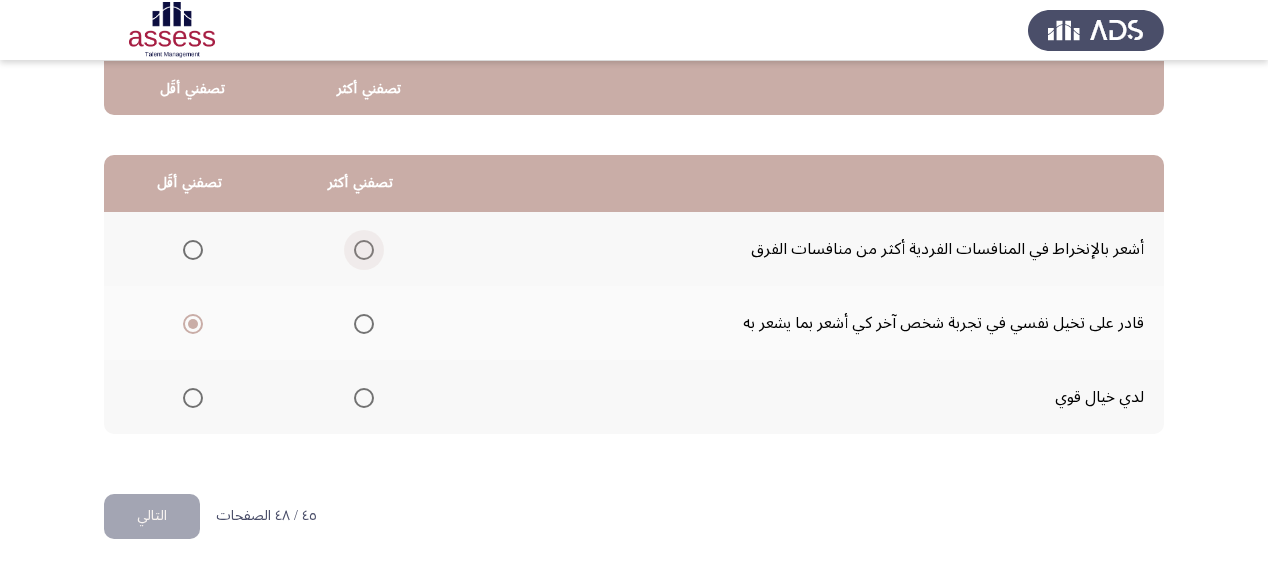 click at bounding box center [364, 250] 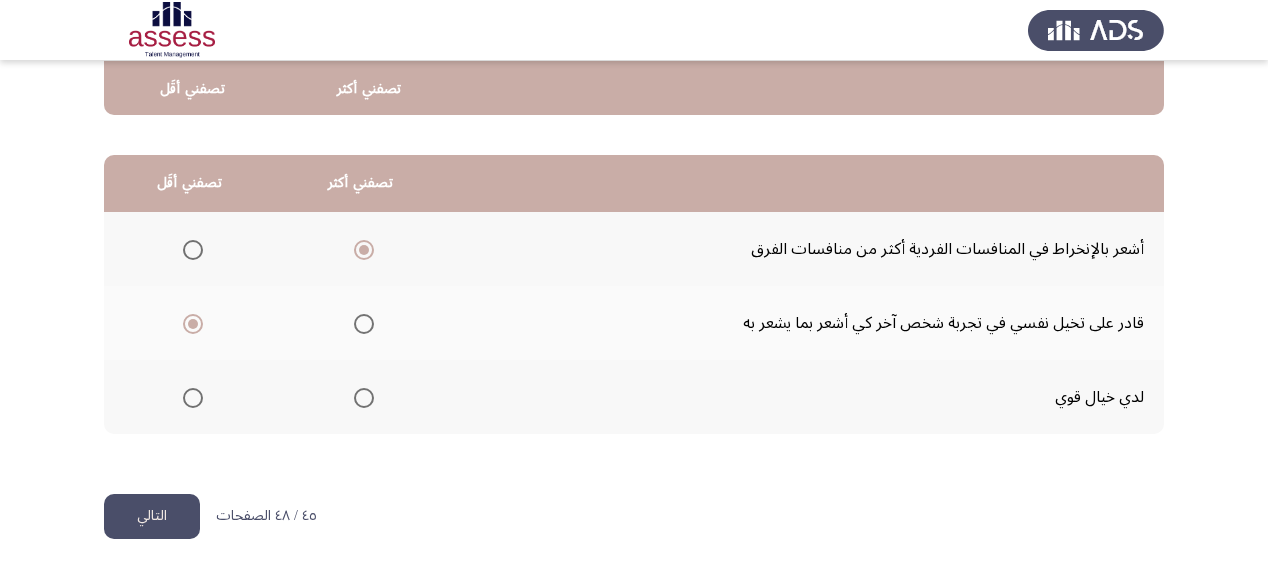 click on "التالي" 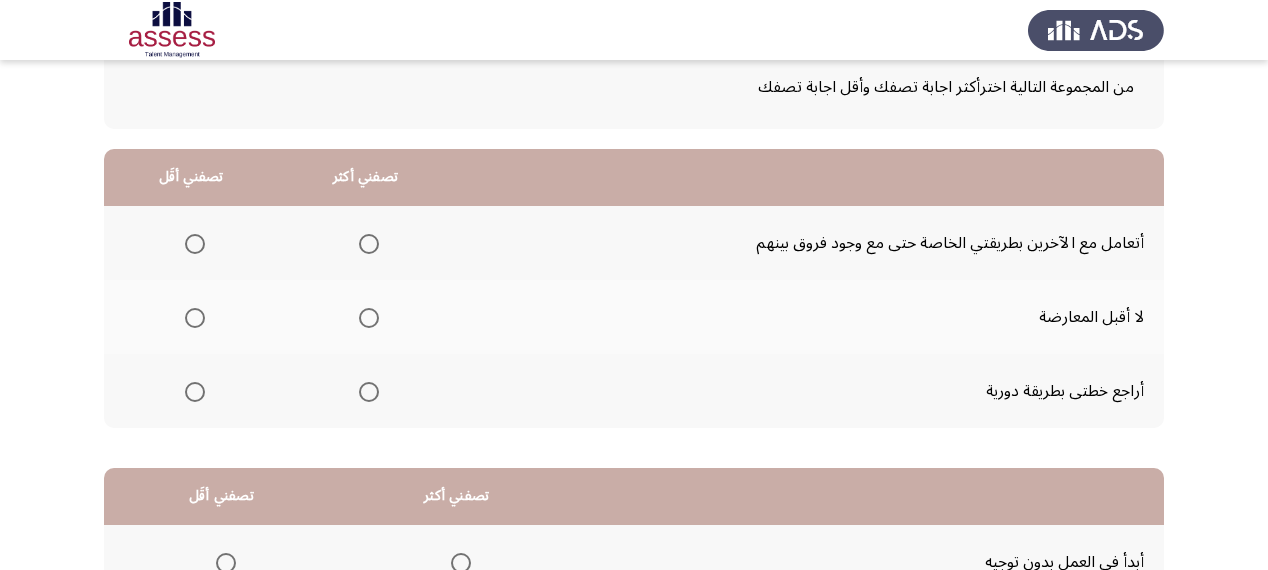scroll, scrollTop: 160, scrollLeft: 0, axis: vertical 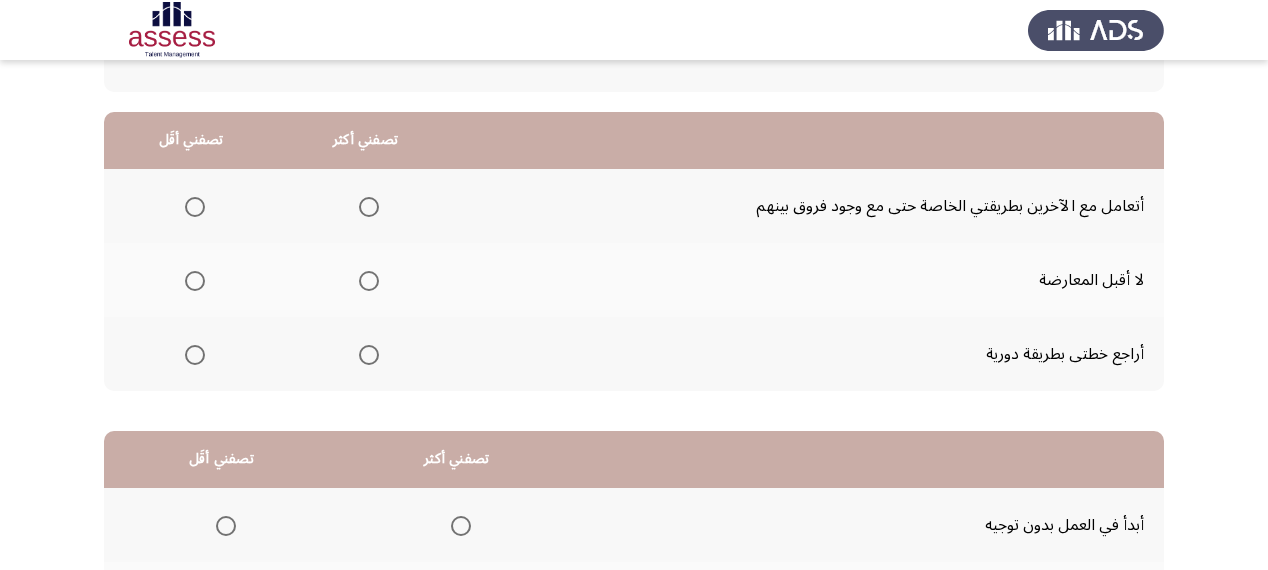 click at bounding box center (369, 355) 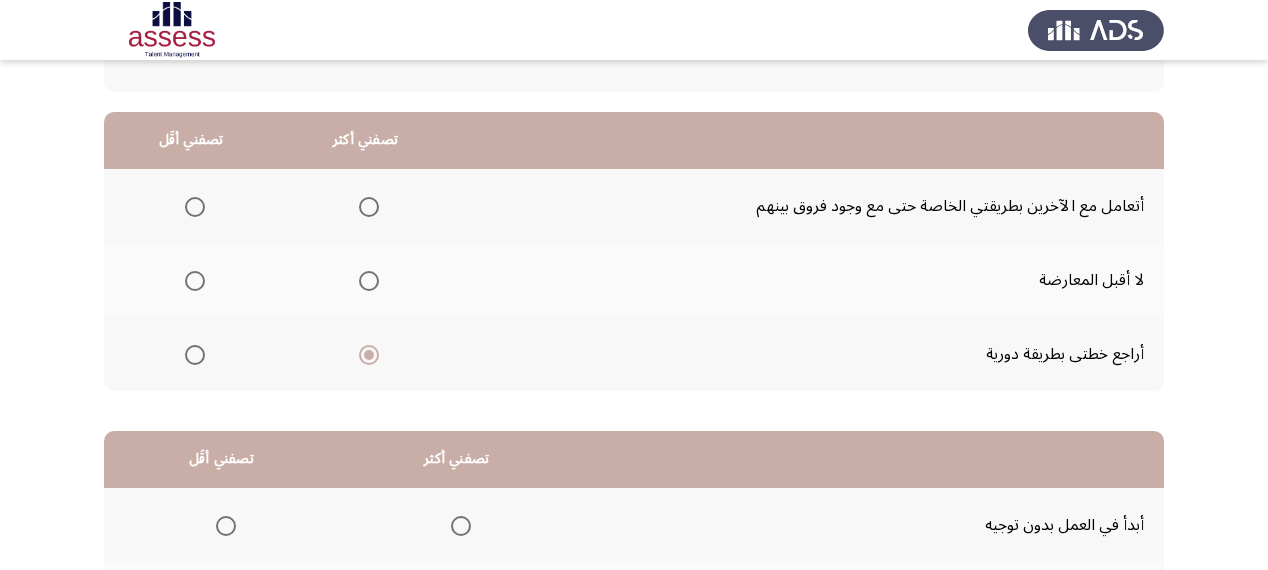 click at bounding box center (195, 281) 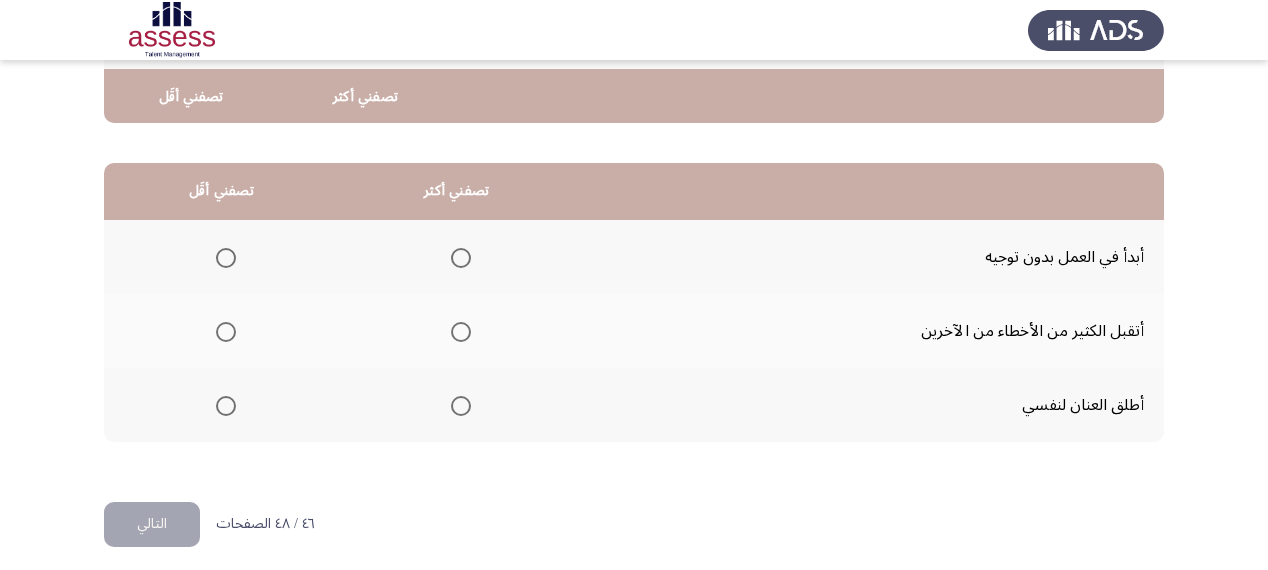 scroll, scrollTop: 436, scrollLeft: 0, axis: vertical 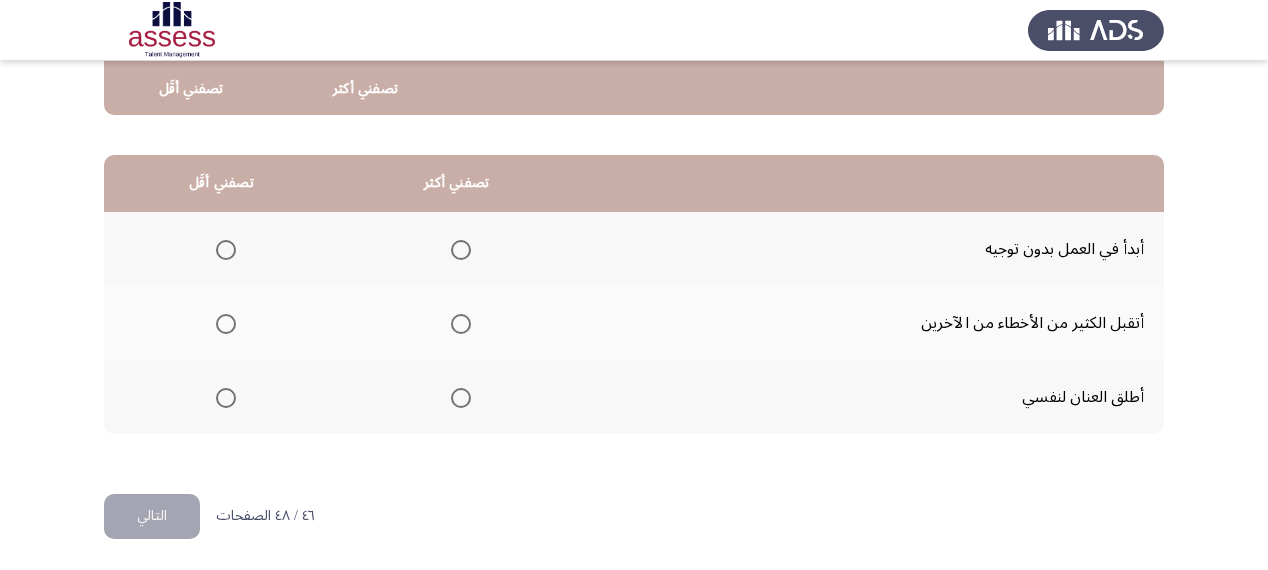 click at bounding box center [461, 398] 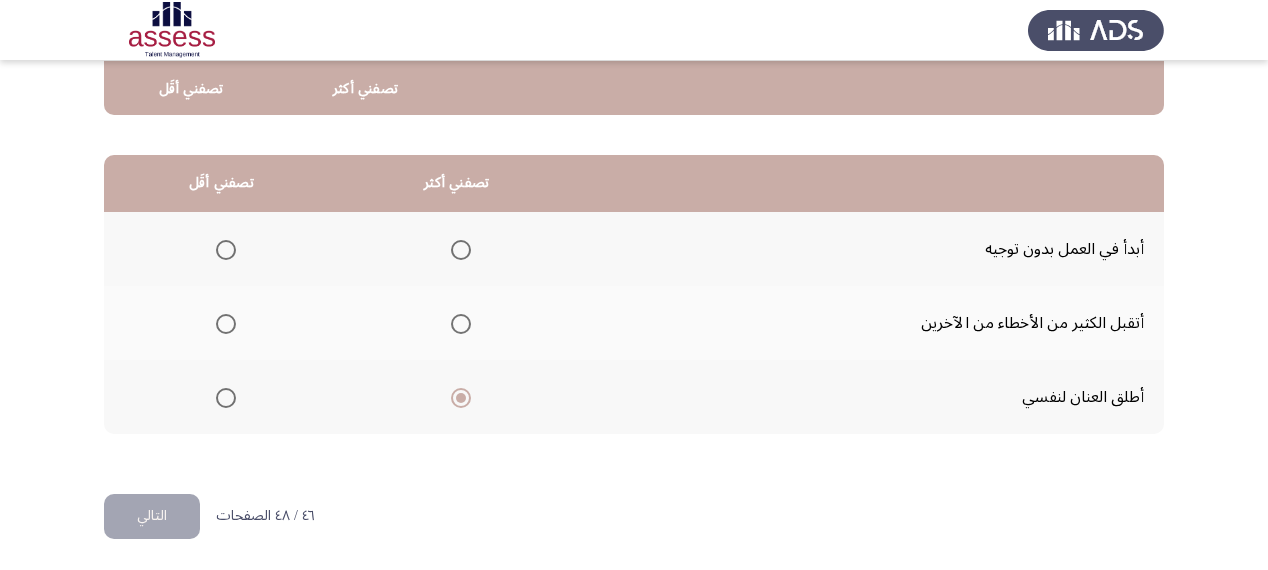 click at bounding box center [226, 324] 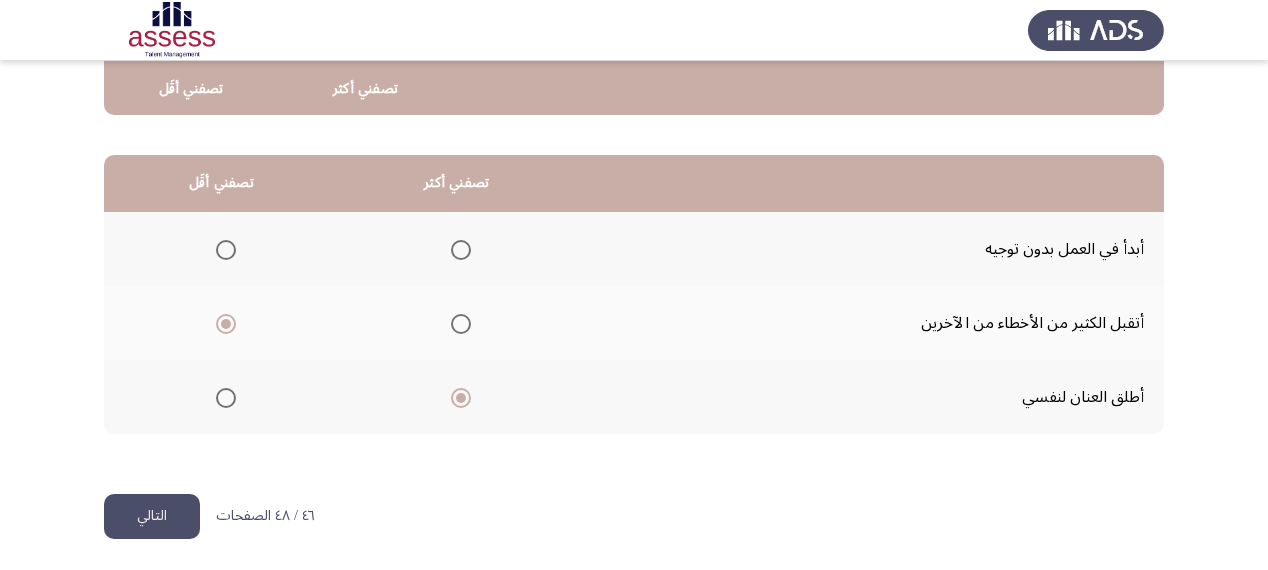 click on "التالي" 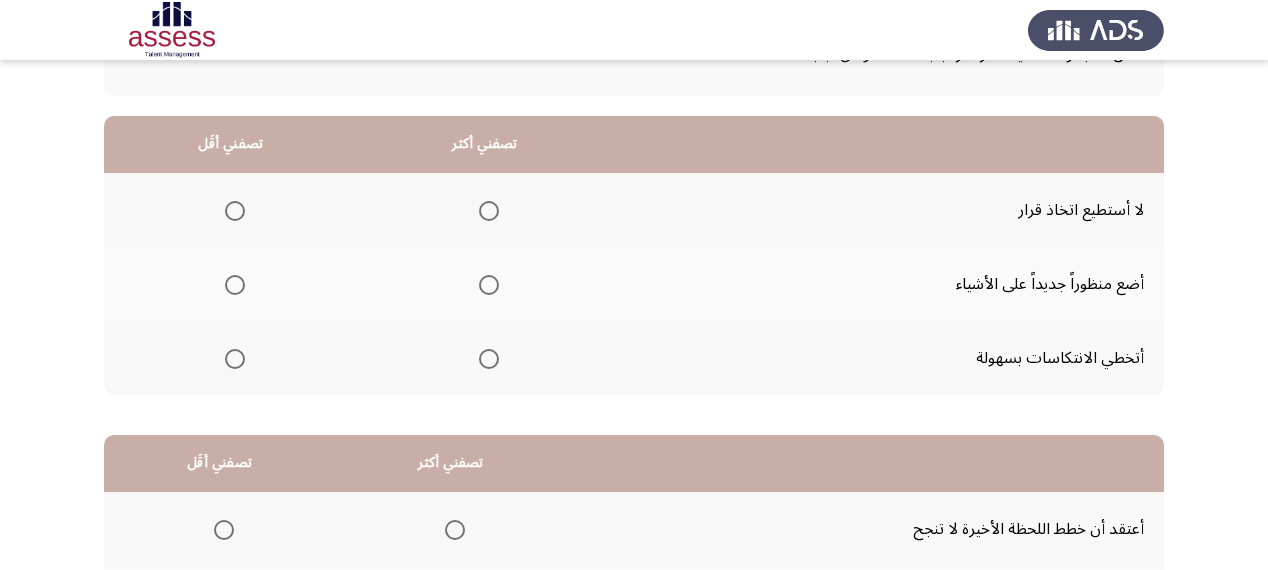 scroll, scrollTop: 160, scrollLeft: 0, axis: vertical 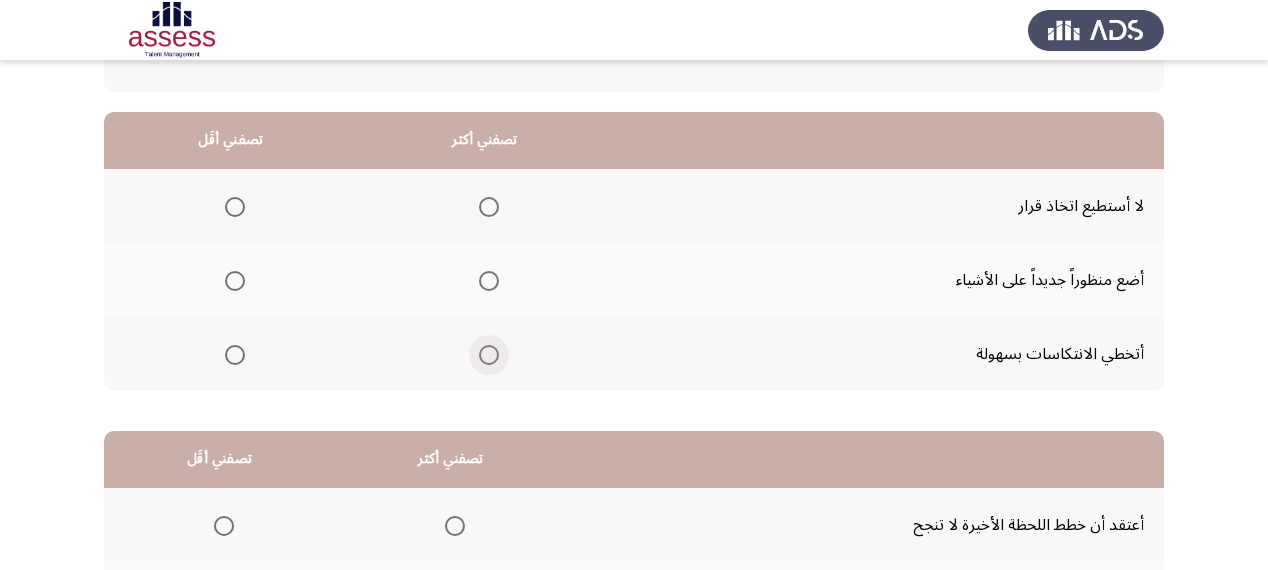 click at bounding box center [489, 355] 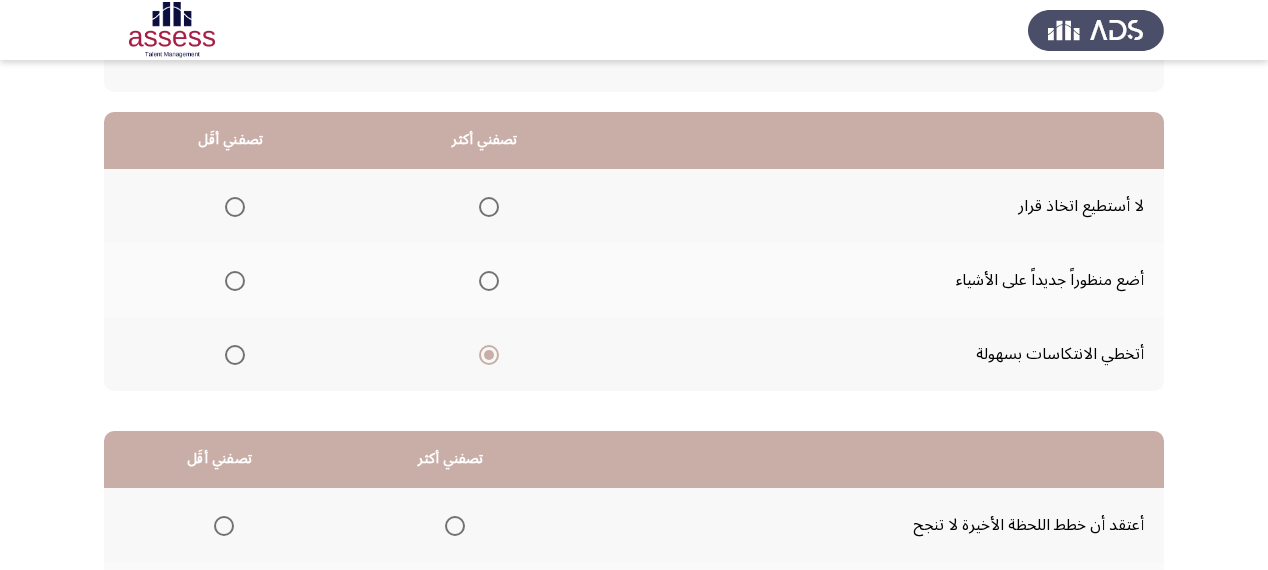 click at bounding box center (235, 207) 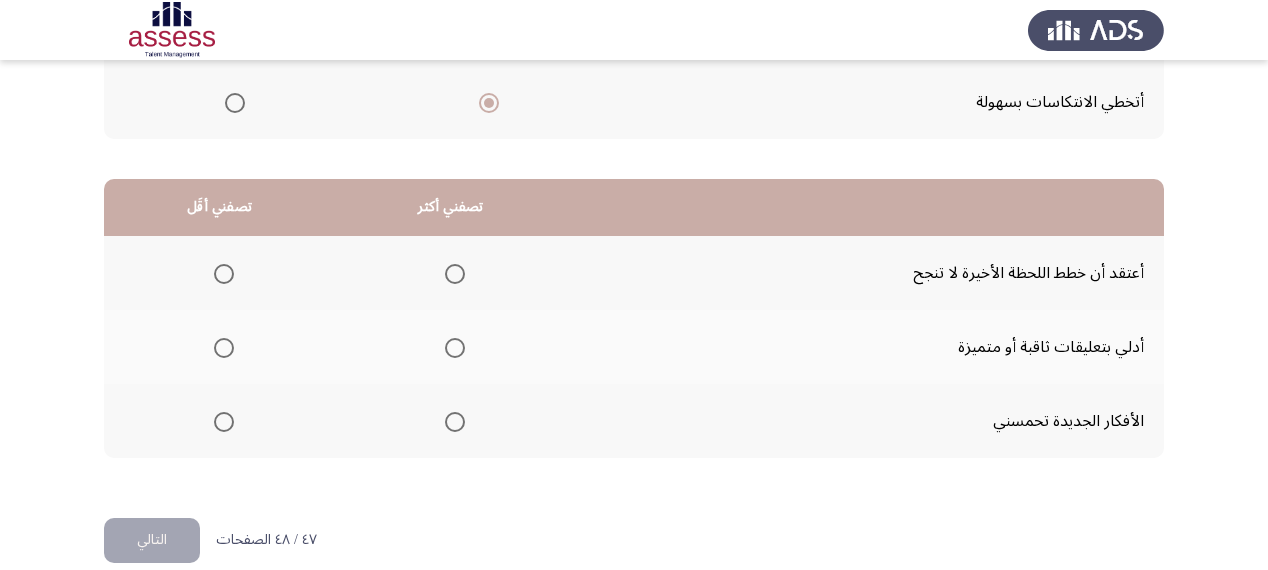 scroll, scrollTop: 436, scrollLeft: 0, axis: vertical 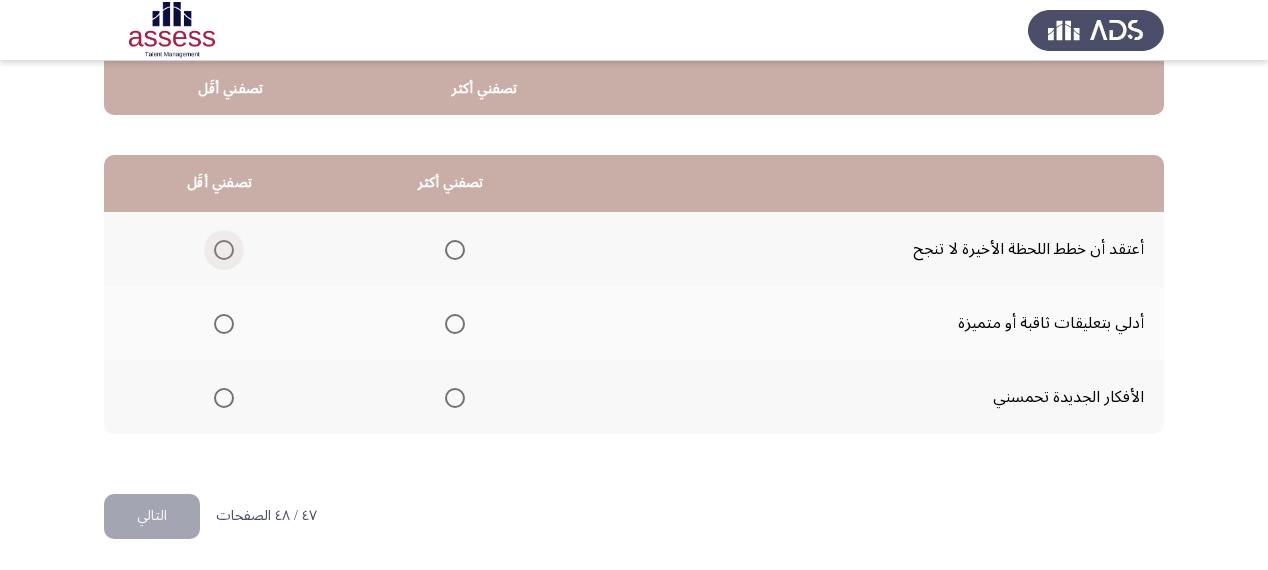click at bounding box center [224, 250] 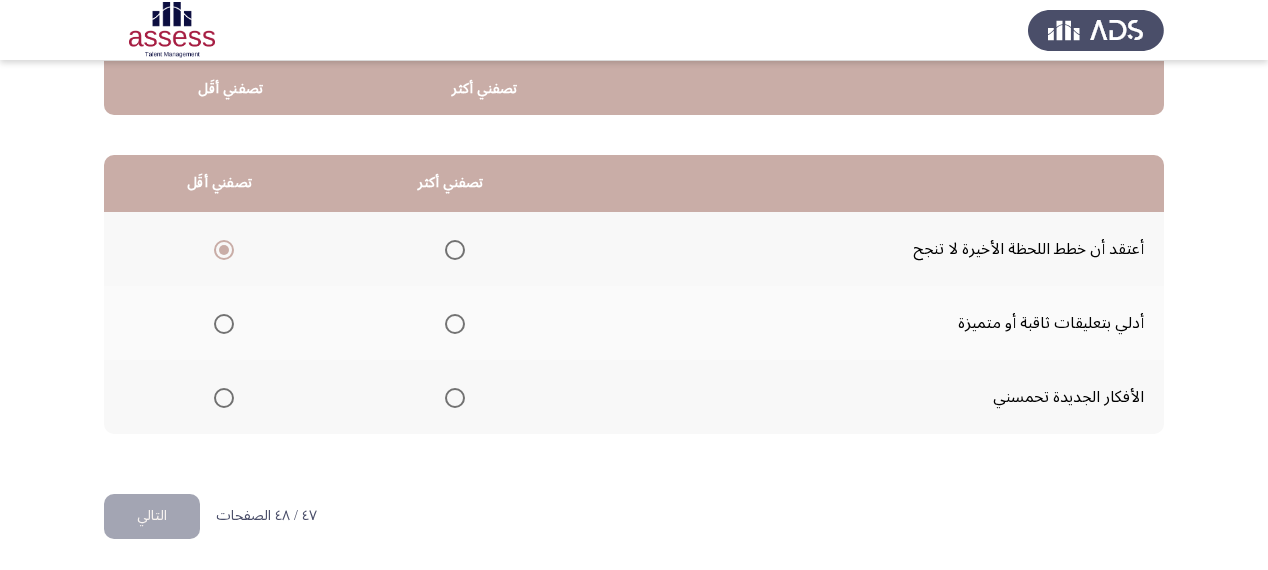 click at bounding box center (455, 398) 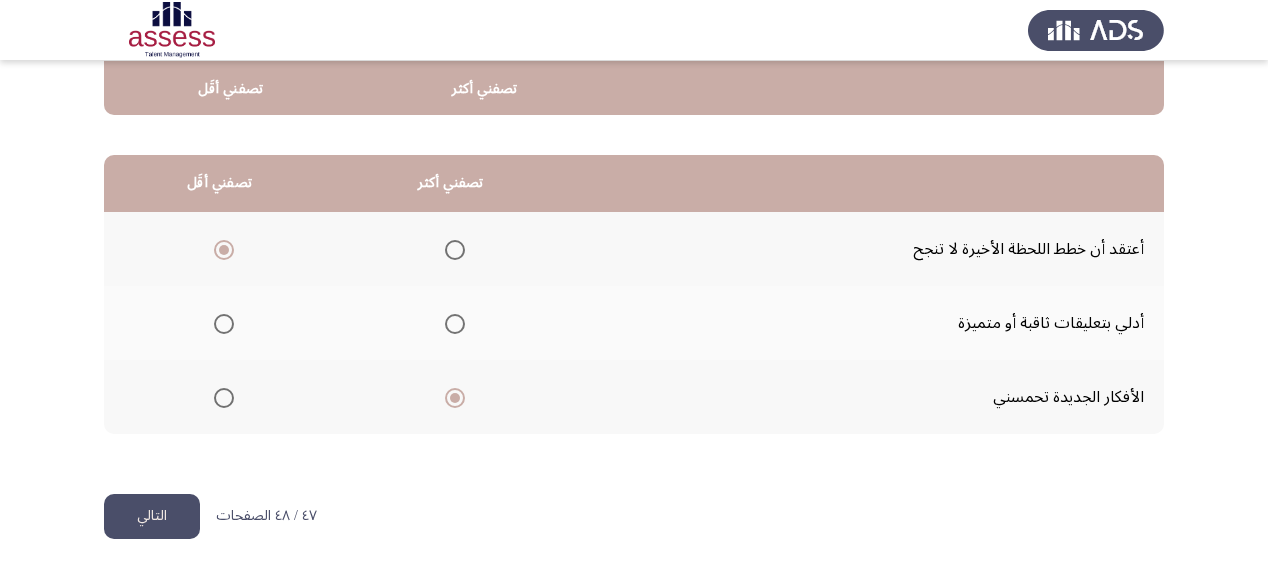 click on "التالي" 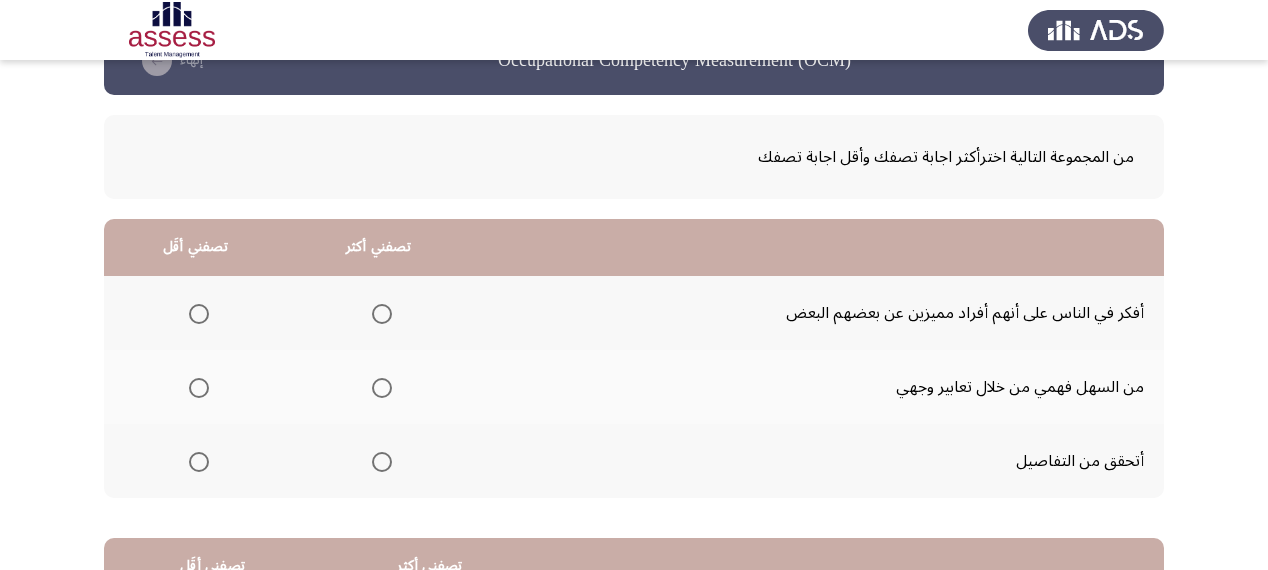 scroll, scrollTop: 160, scrollLeft: 0, axis: vertical 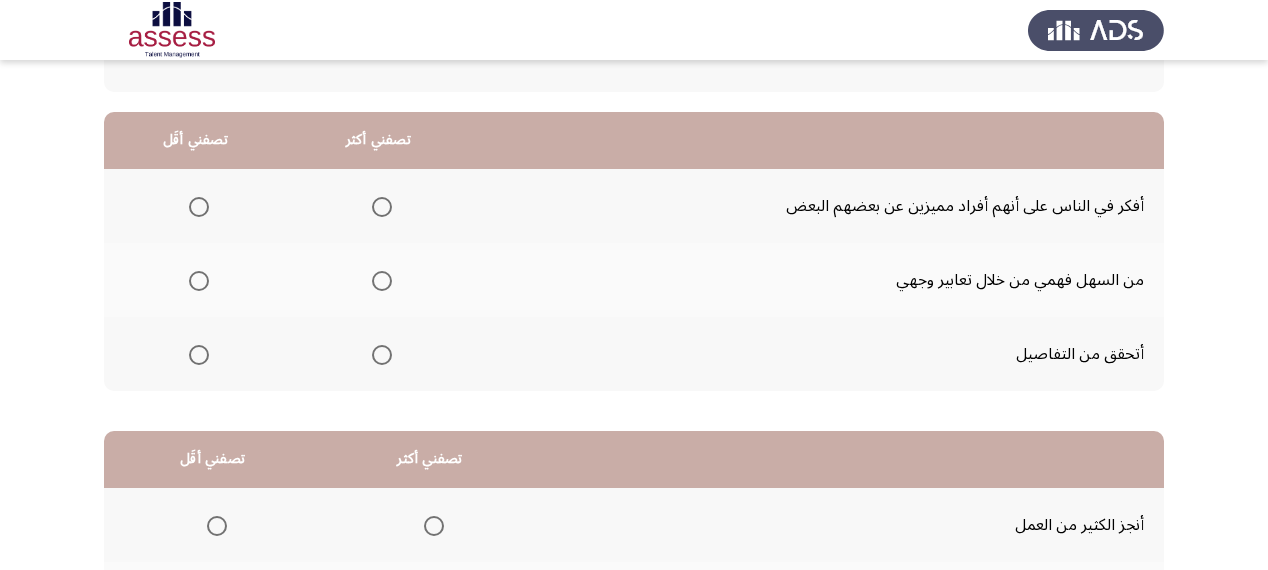 click at bounding box center [382, 355] 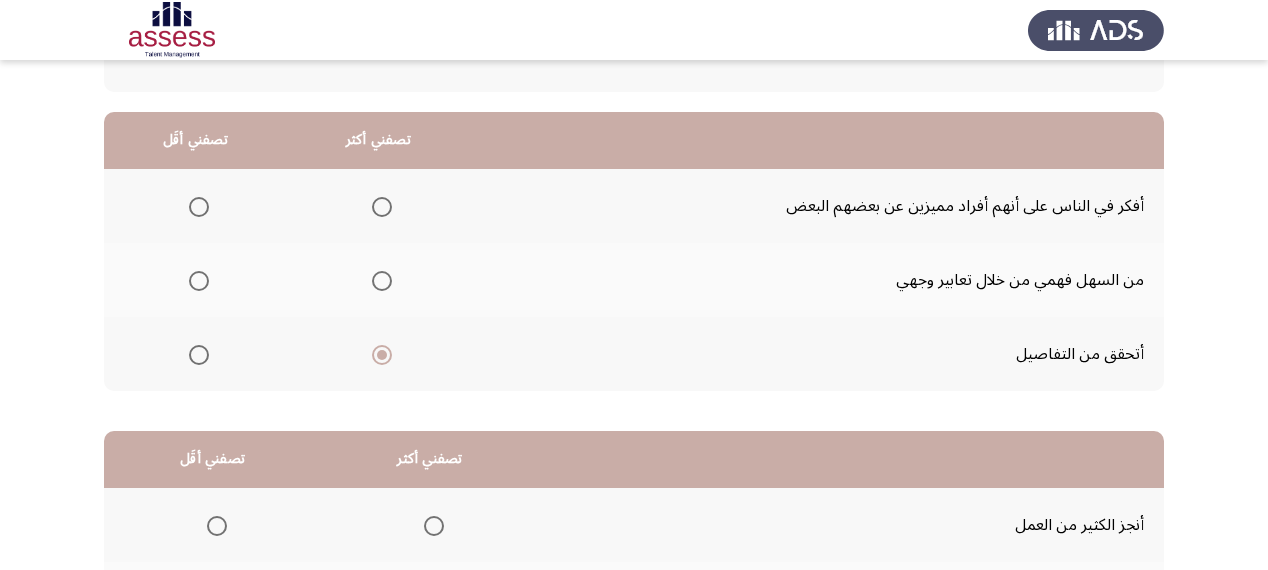 click at bounding box center [199, 281] 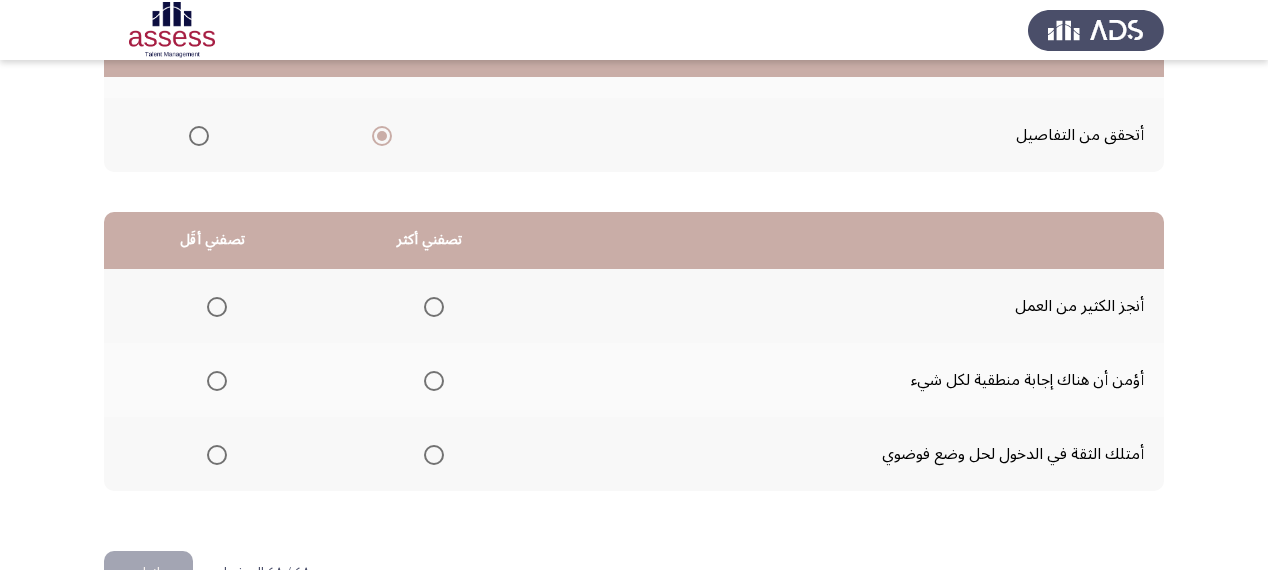 scroll, scrollTop: 436, scrollLeft: 0, axis: vertical 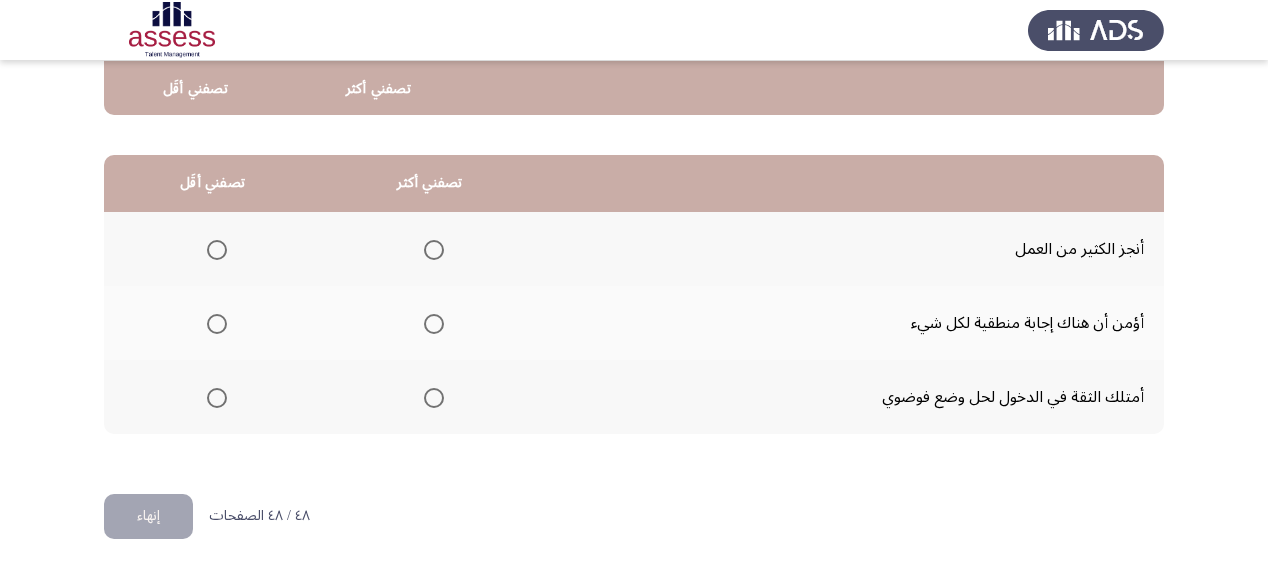 click at bounding box center (434, 250) 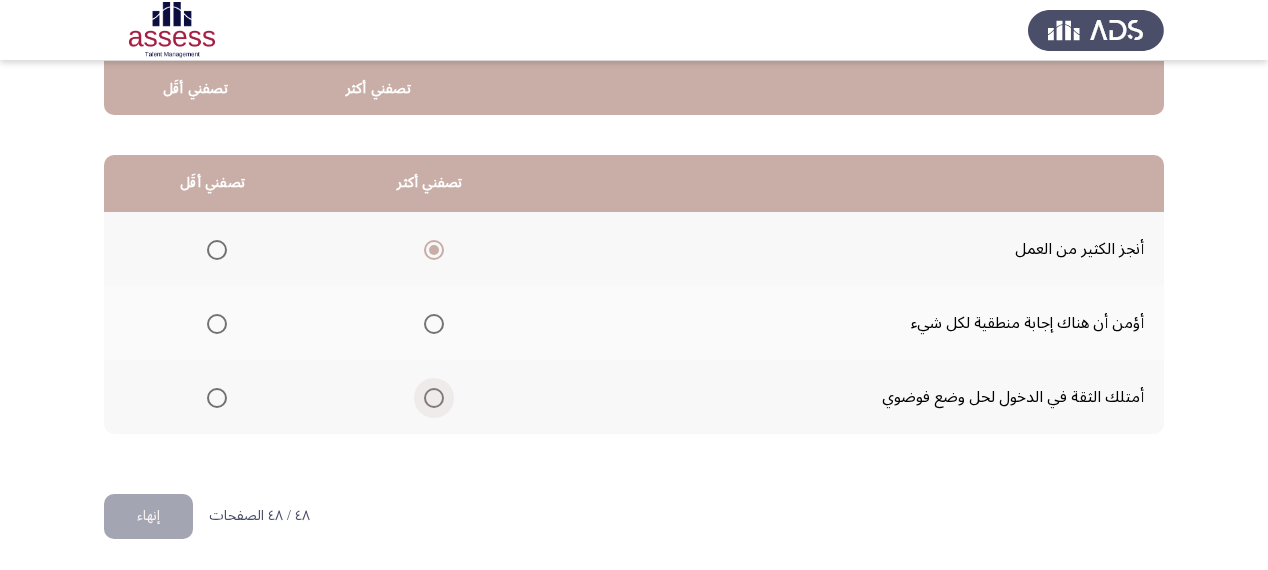 click at bounding box center (434, 398) 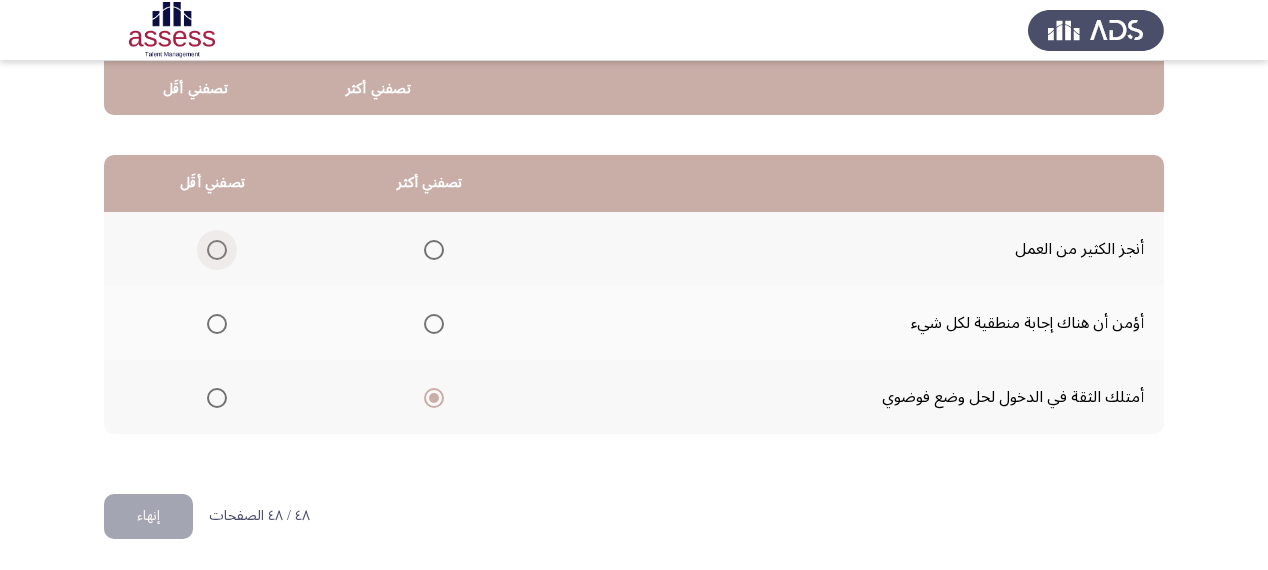 click at bounding box center (217, 250) 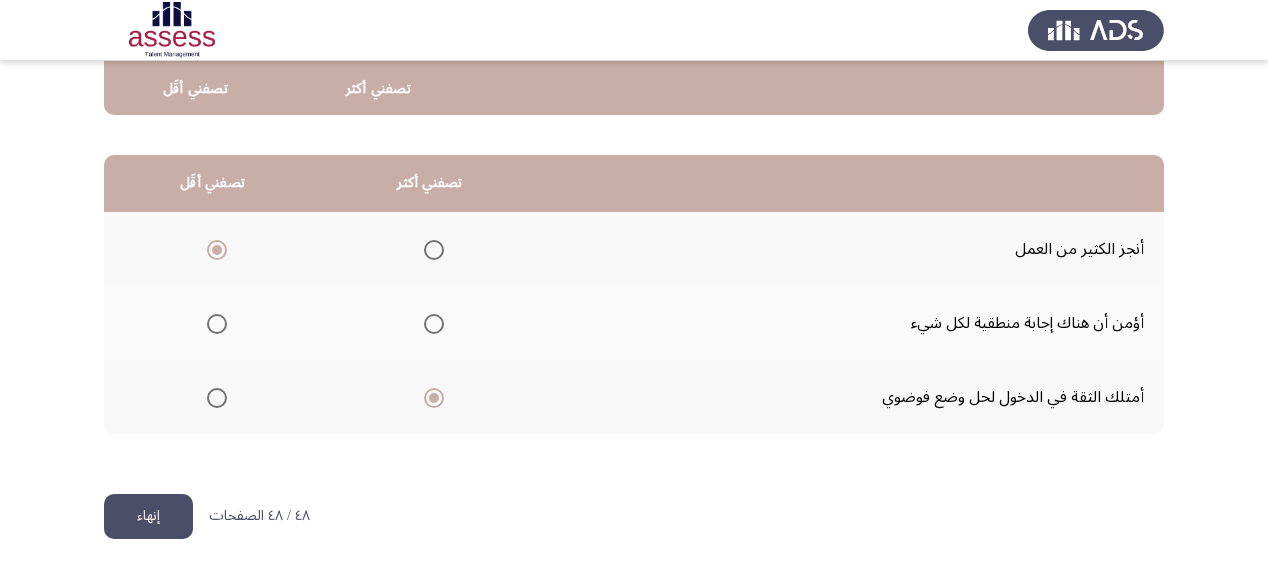 click on "إنهاء" 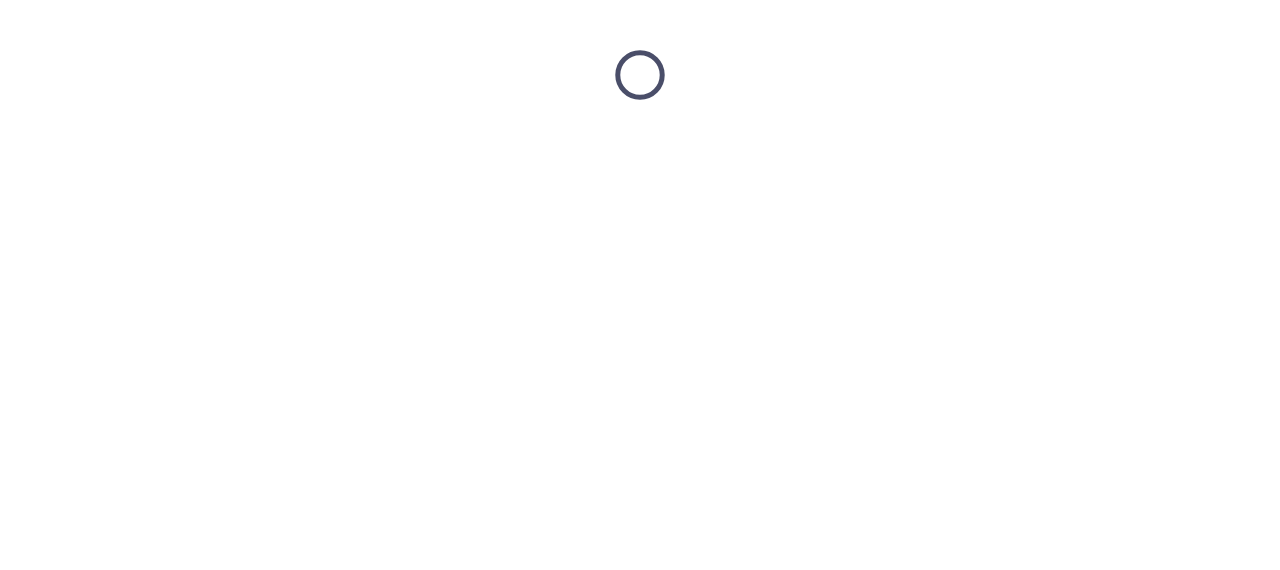 scroll, scrollTop: 0, scrollLeft: 0, axis: both 